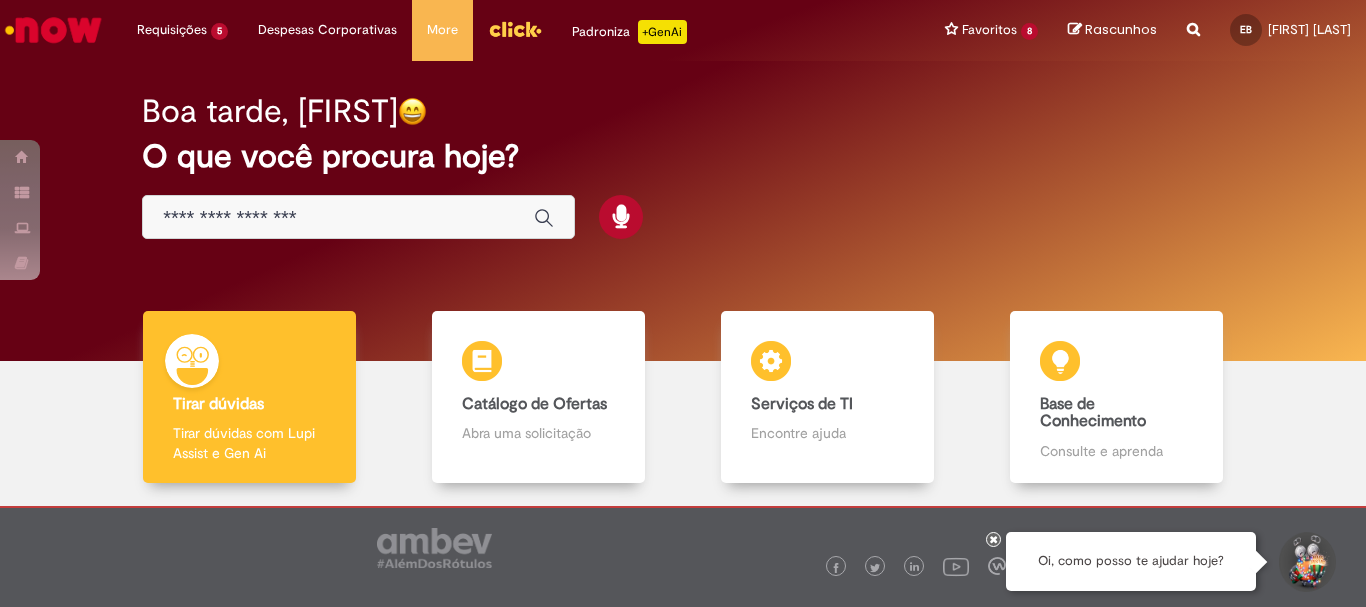 scroll, scrollTop: 0, scrollLeft: 0, axis: both 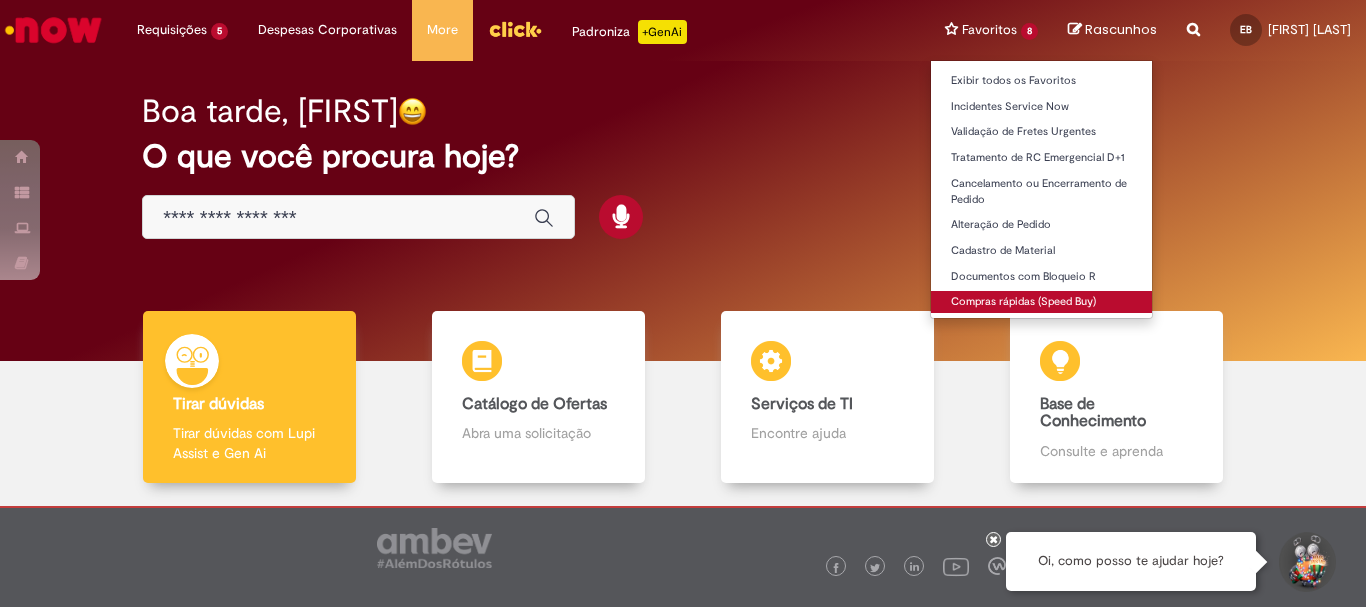 click on "Compras rápidas (Speed Buy)" at bounding box center (1041, 302) 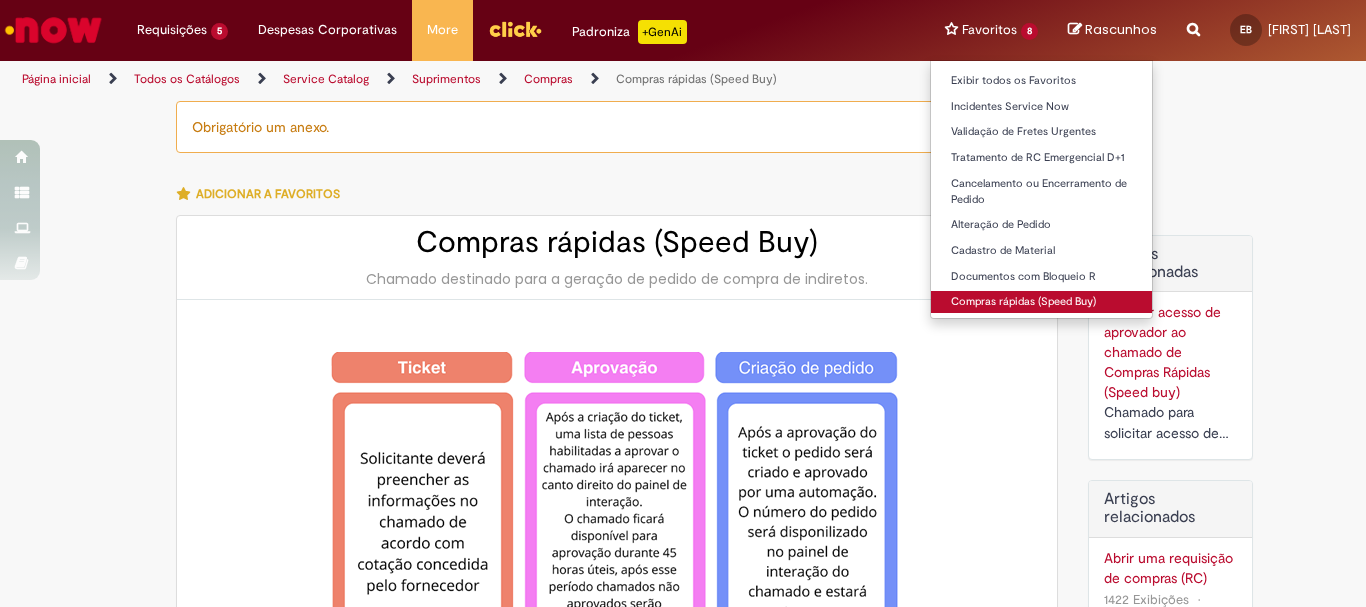 type on "********" 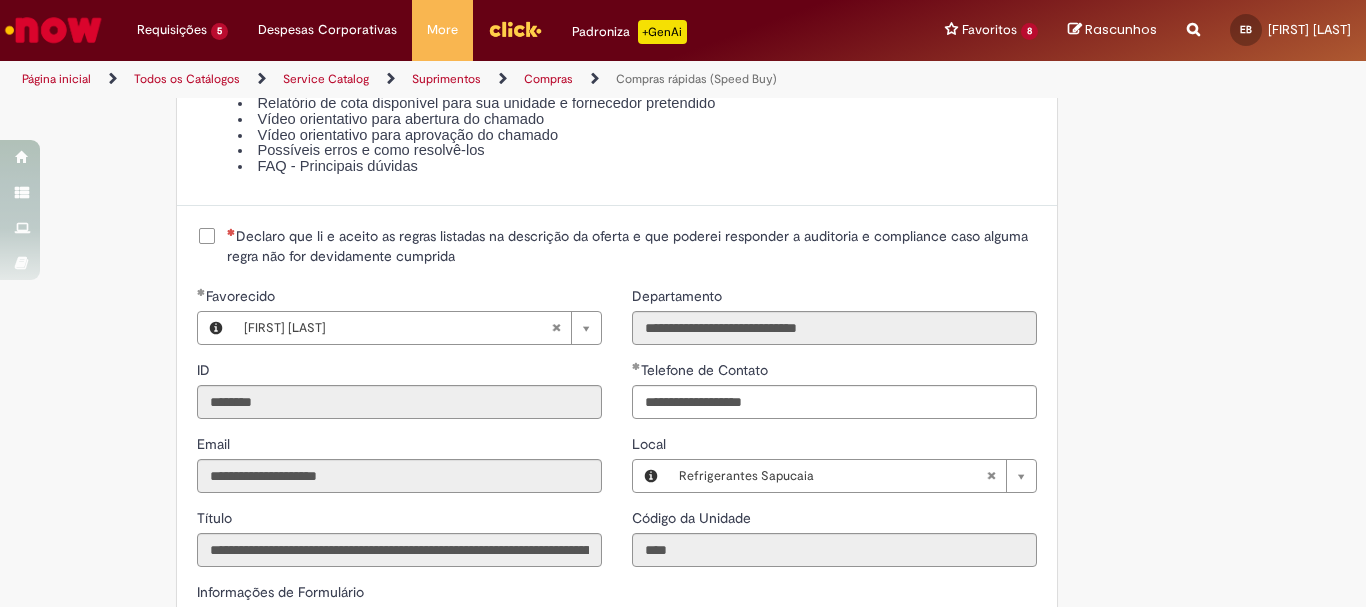 click on "Declaro que li e aceito as regras listadas na descrição da oferta e que poderei responder a auditoria e compliance caso alguma regra não for devidamente cumprida" at bounding box center [632, 246] 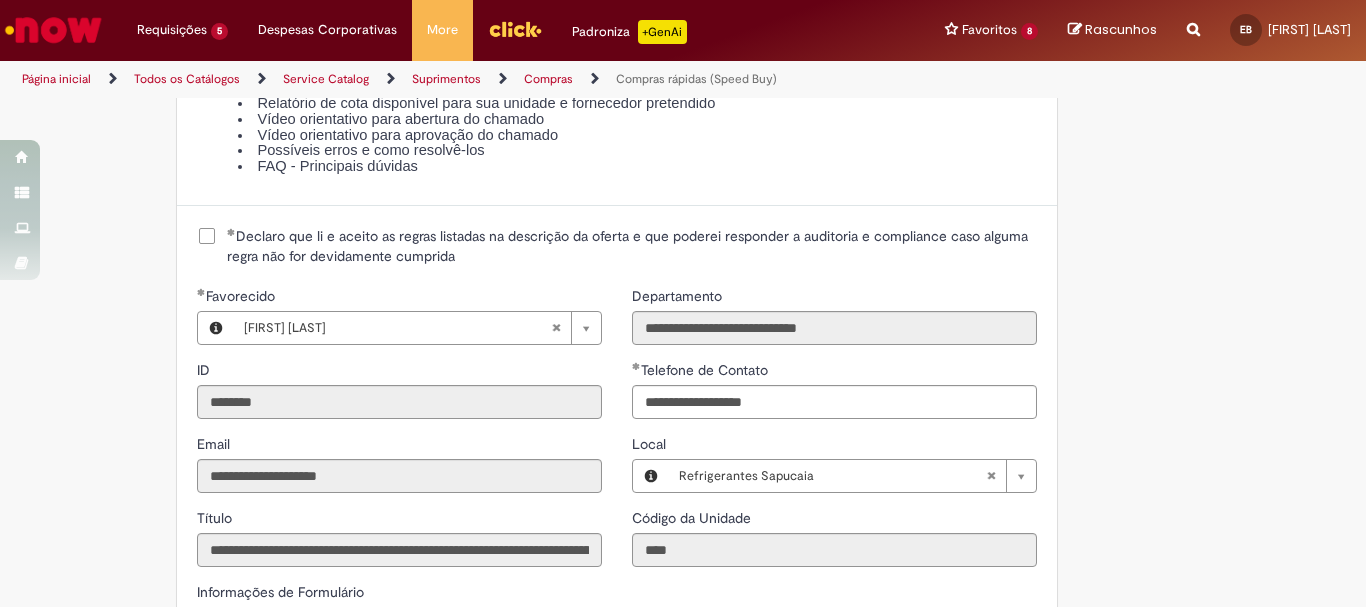 scroll, scrollTop: 2700, scrollLeft: 0, axis: vertical 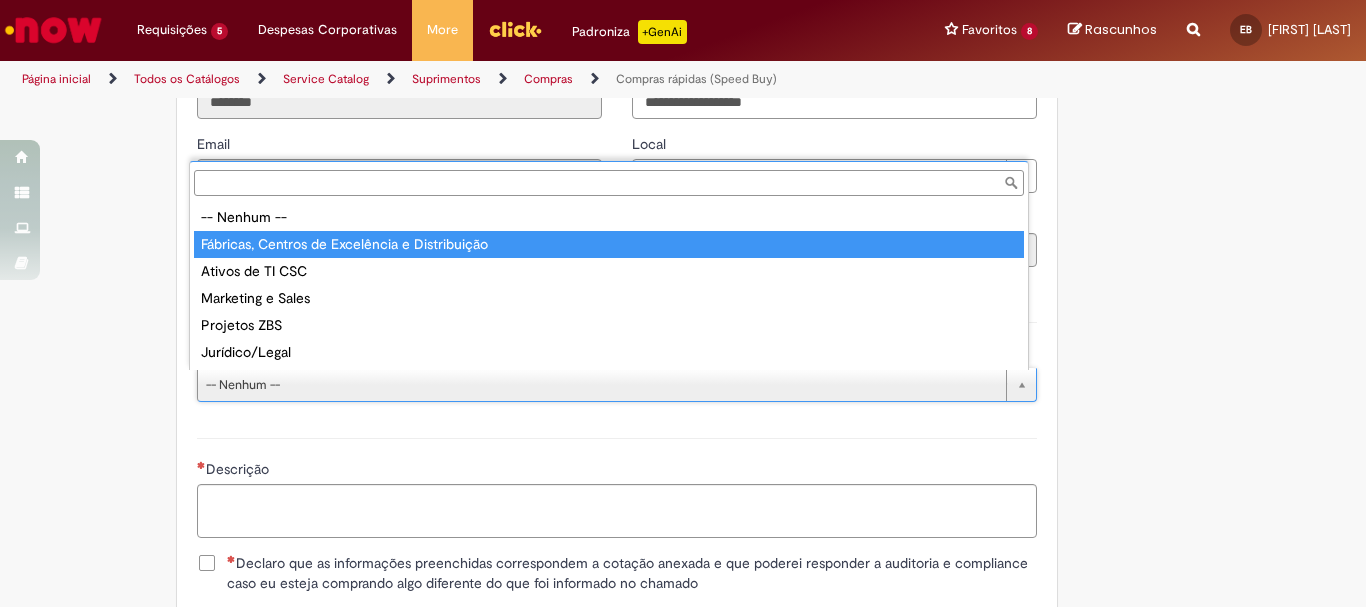 type on "**********" 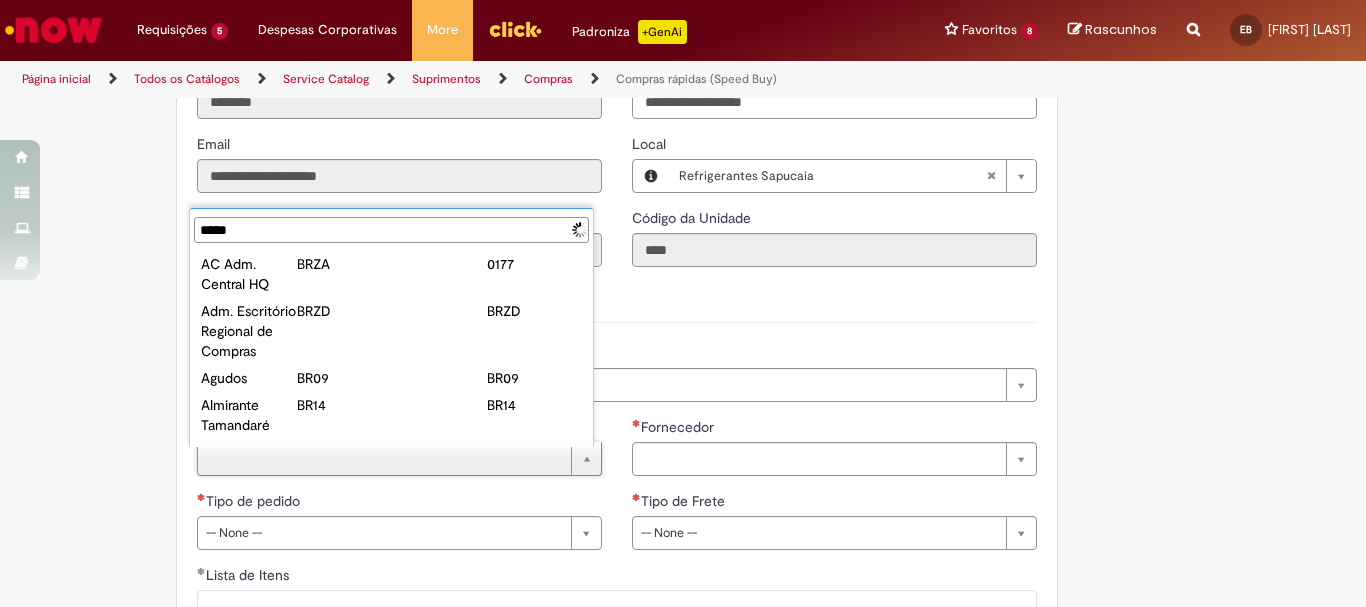 type on "******" 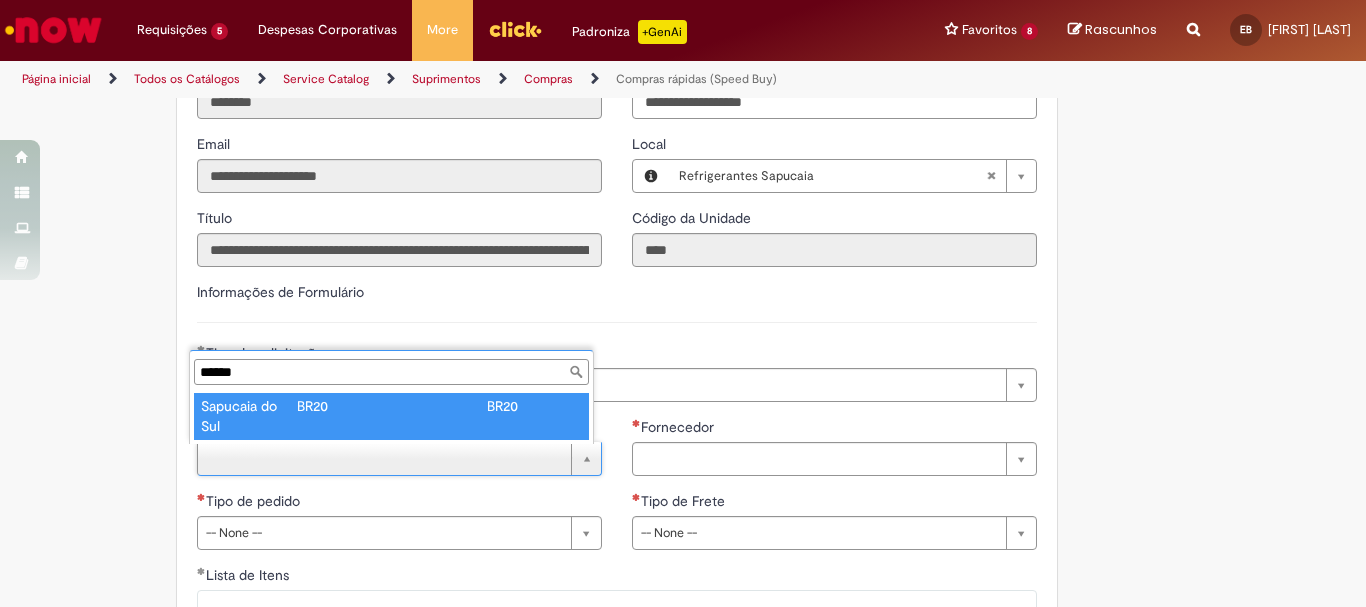 type on "**********" 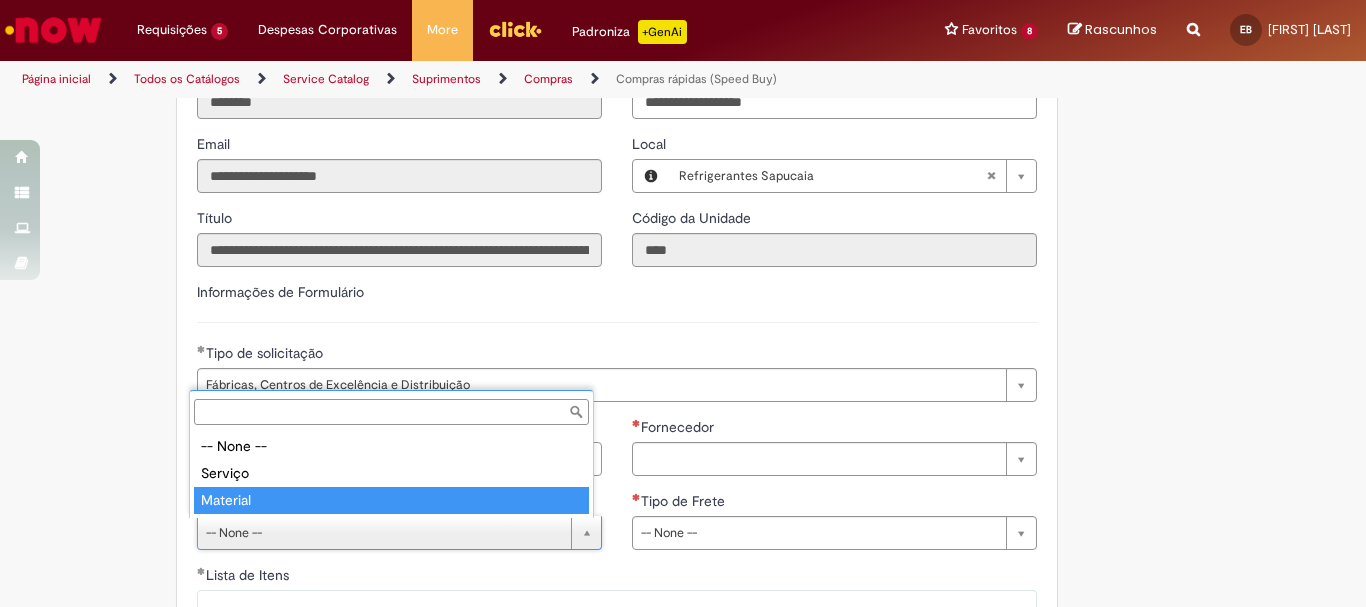 type on "********" 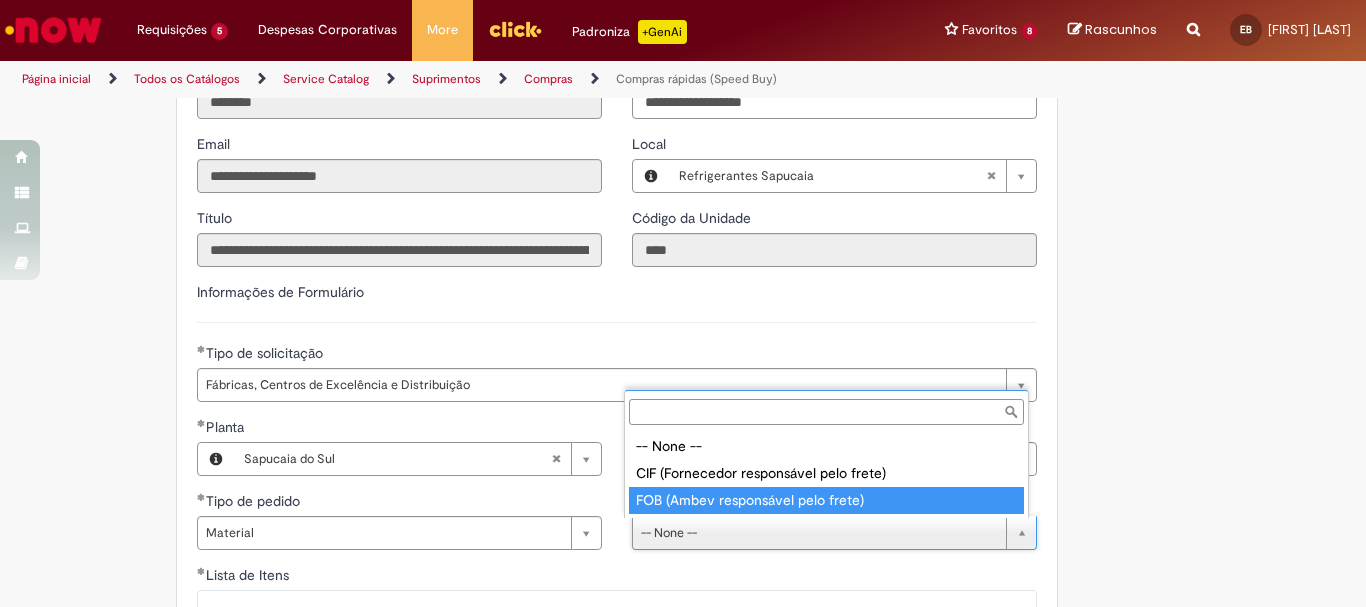 type on "**********" 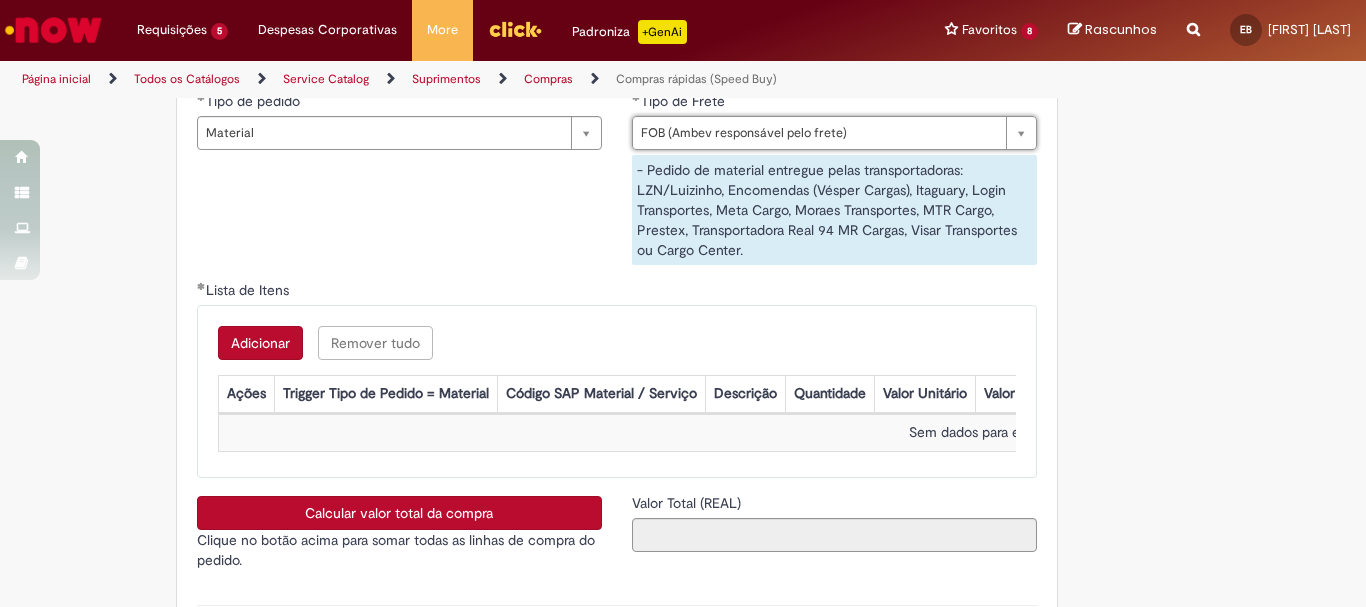 scroll, scrollTop: 3000, scrollLeft: 0, axis: vertical 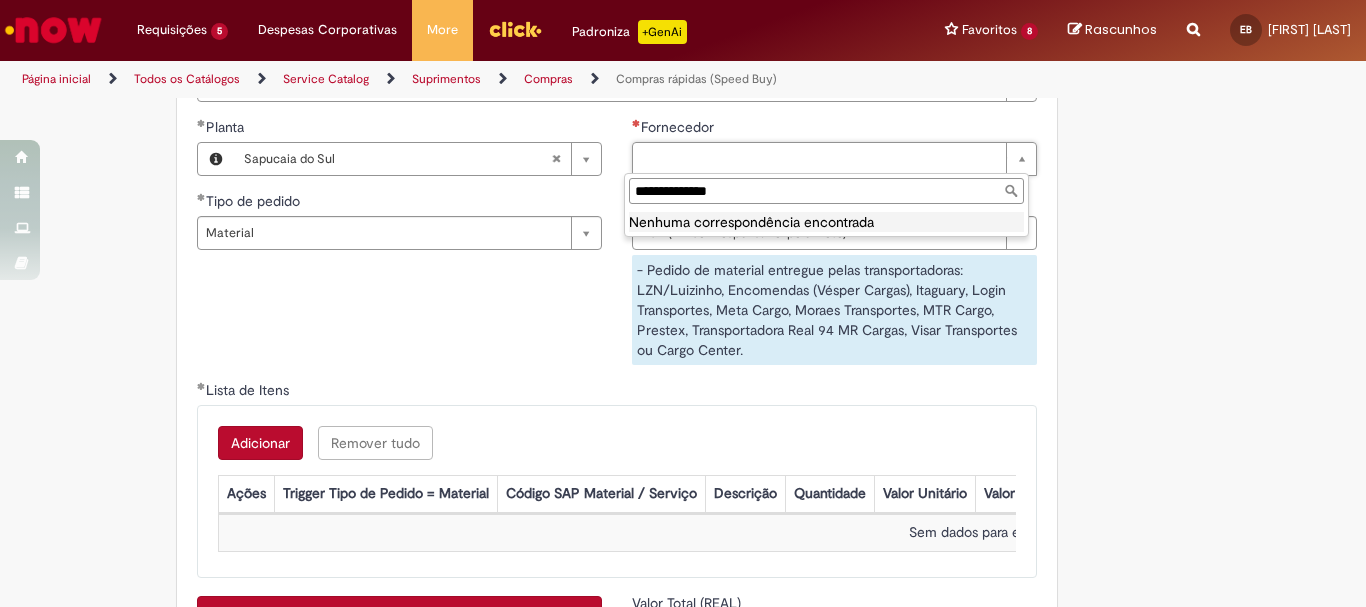 click on "**********" at bounding box center [826, 191] 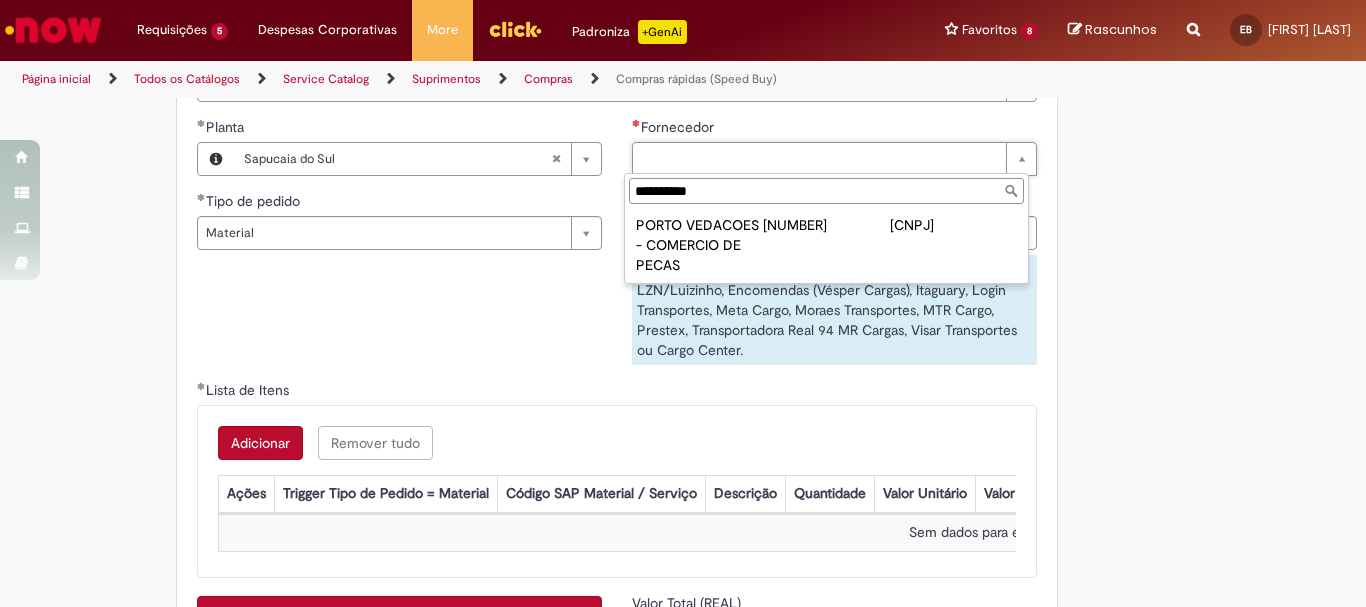 type on "**********" 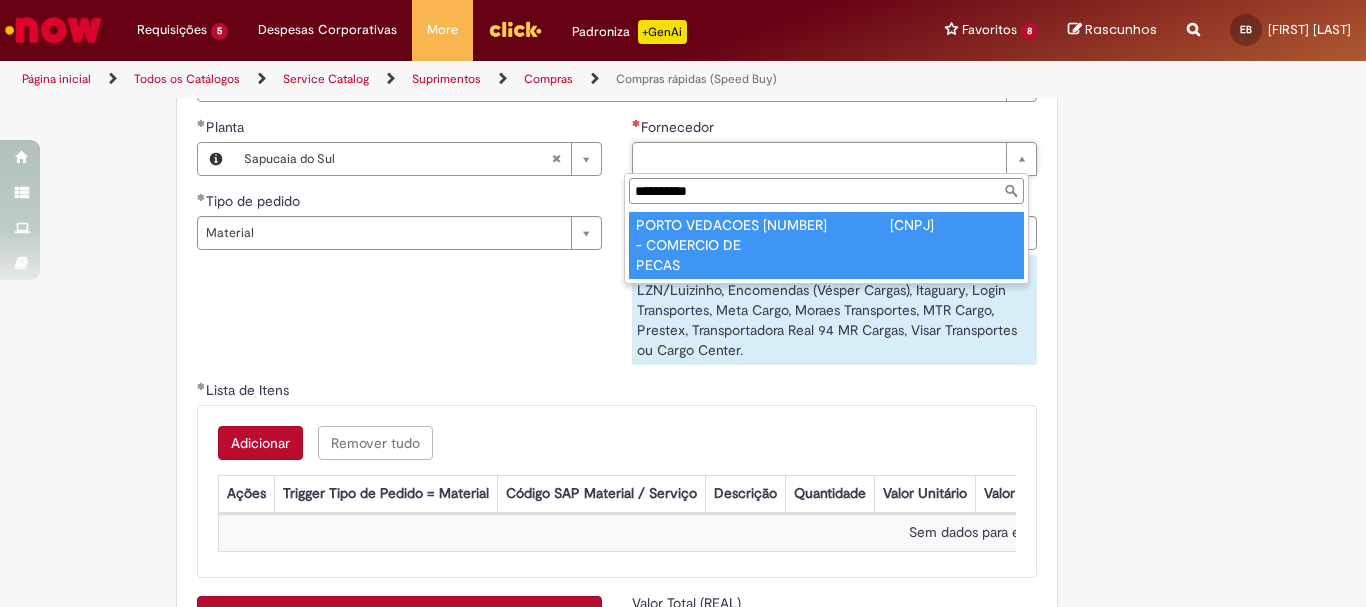 type on "**********" 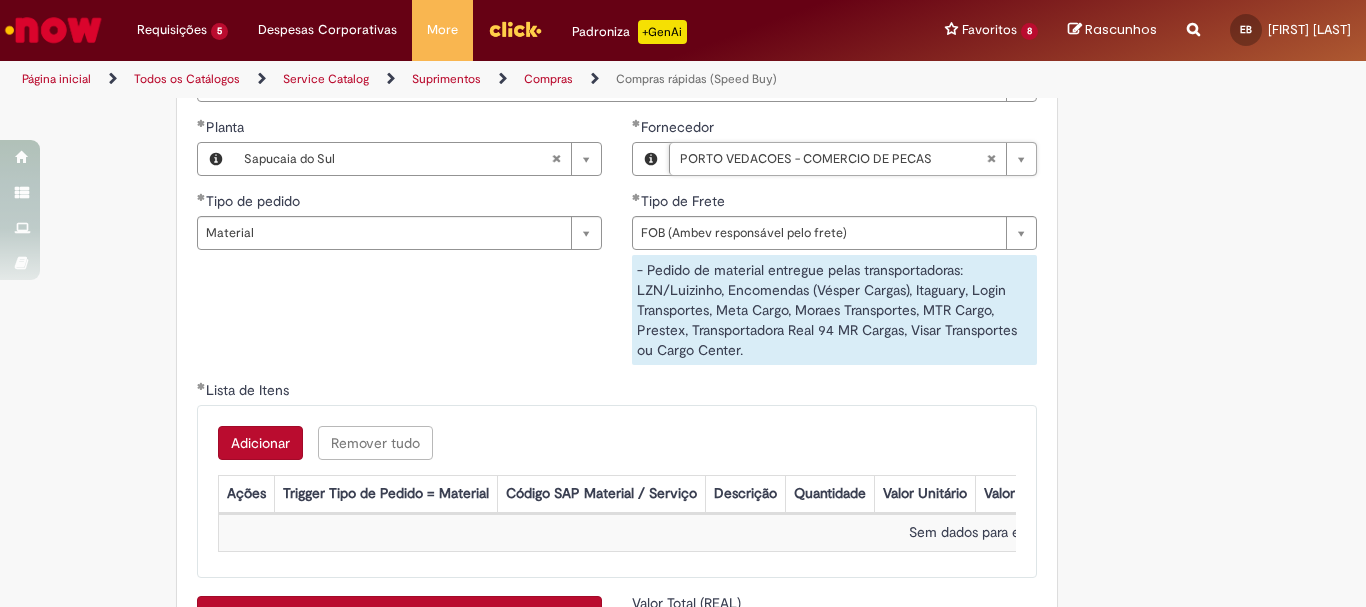 type 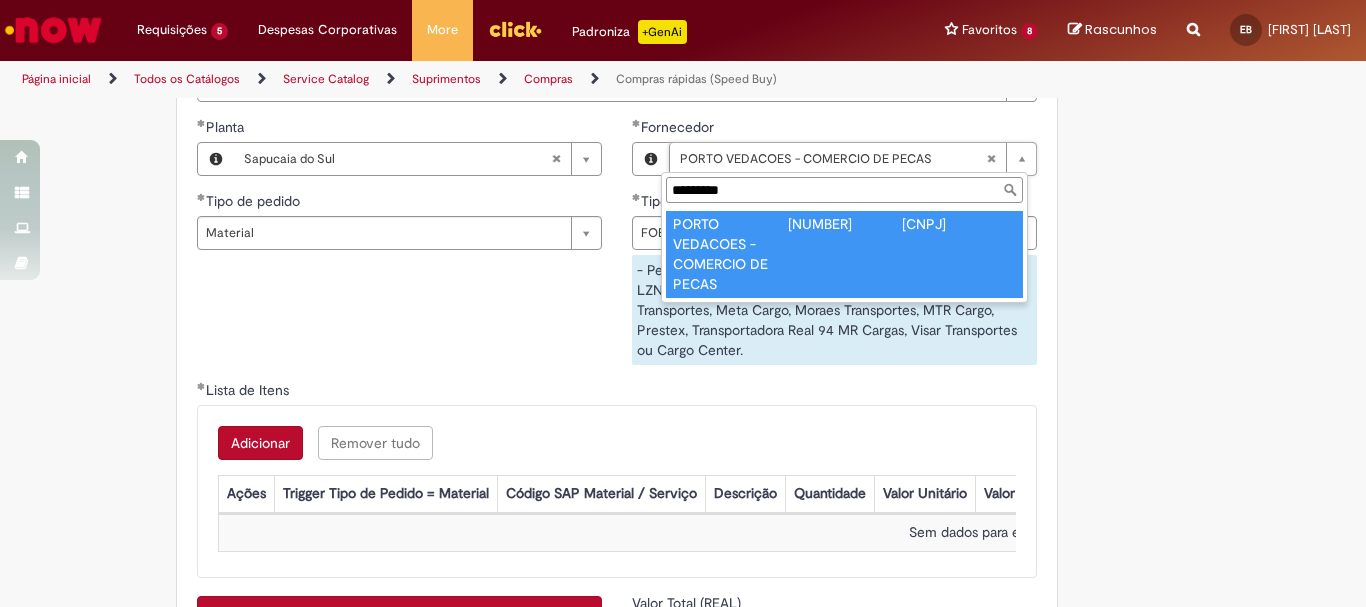 type on "*********" 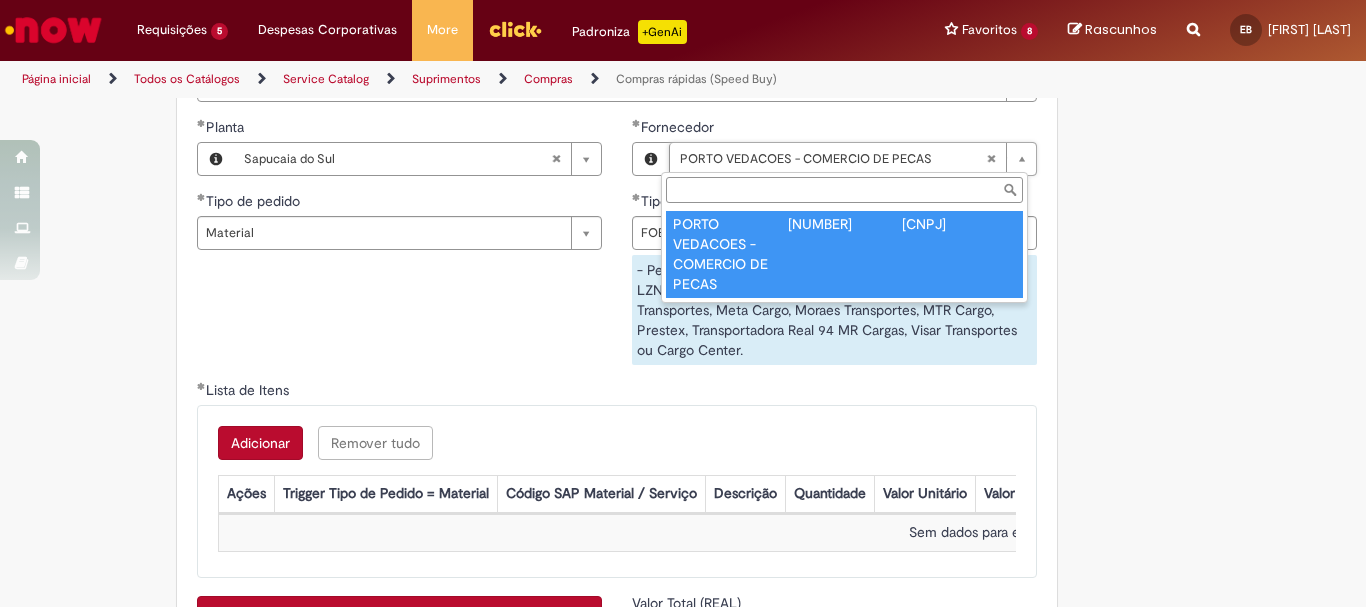 scroll, scrollTop: 0, scrollLeft: 279, axis: horizontal 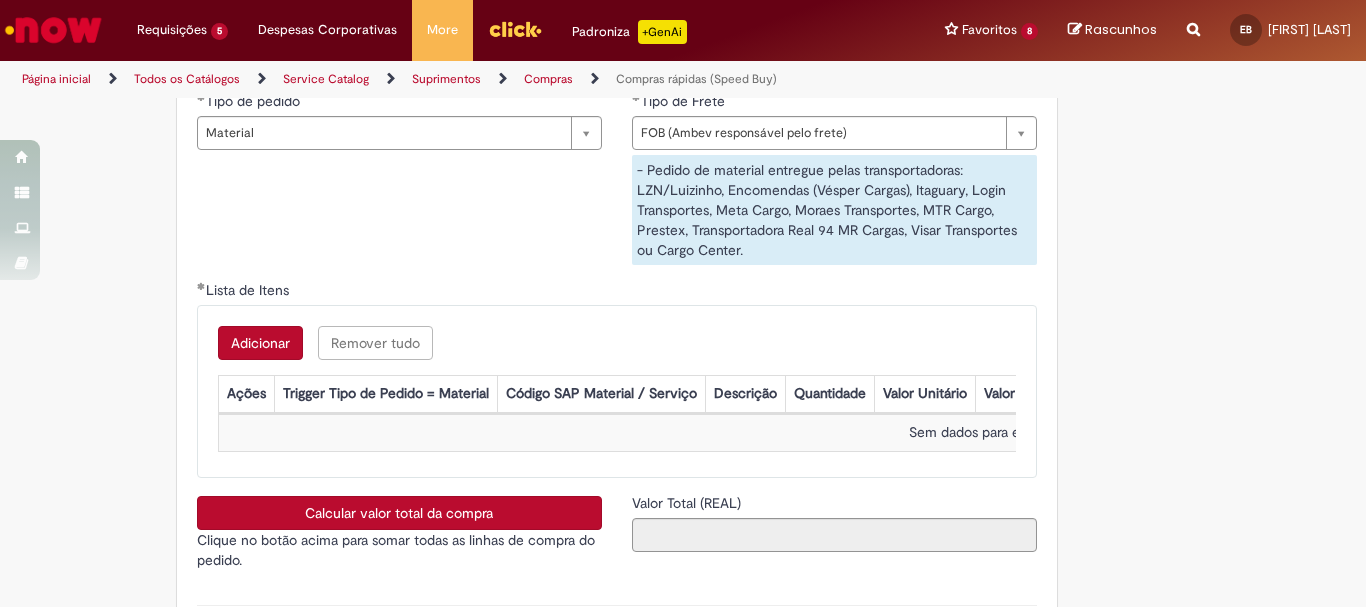 click on "Adicionar" at bounding box center [260, 343] 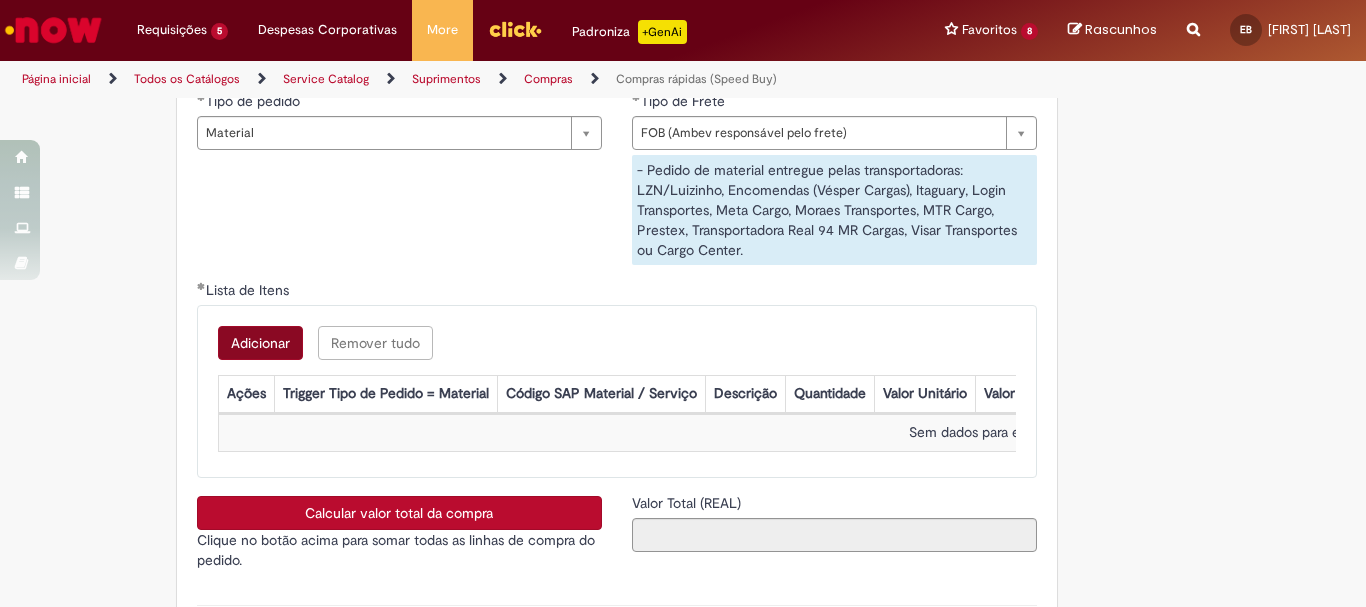 scroll, scrollTop: 0, scrollLeft: 0, axis: both 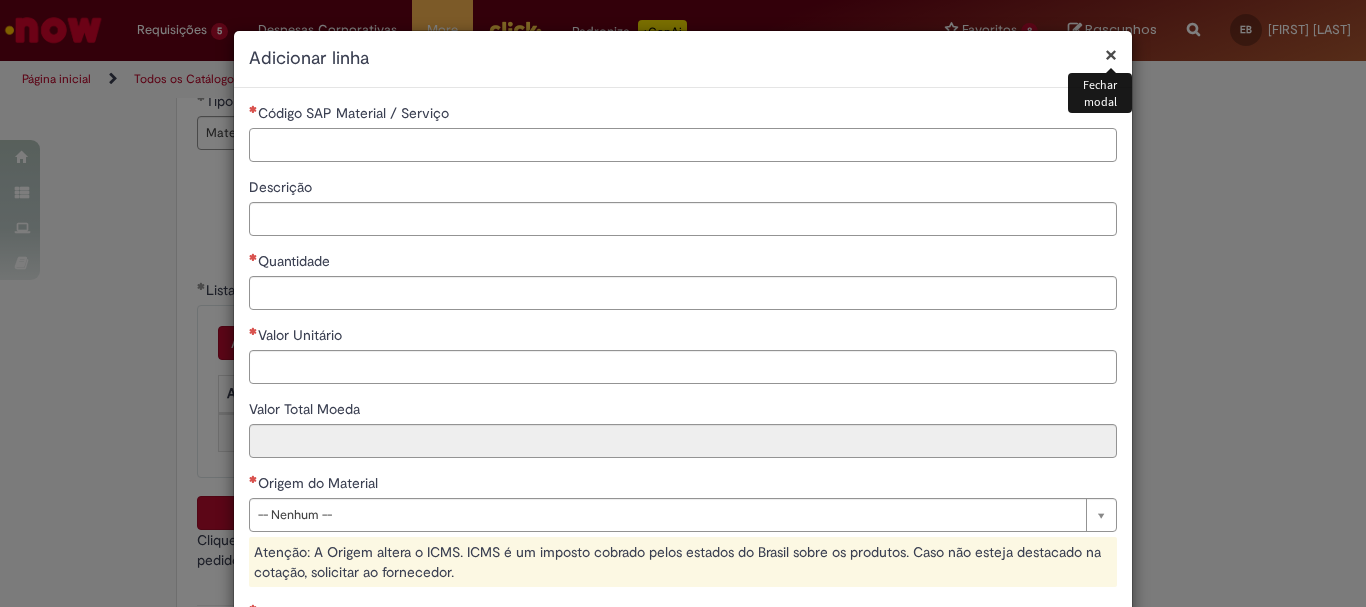 click on "Código SAP Material / Serviço" at bounding box center (683, 145) 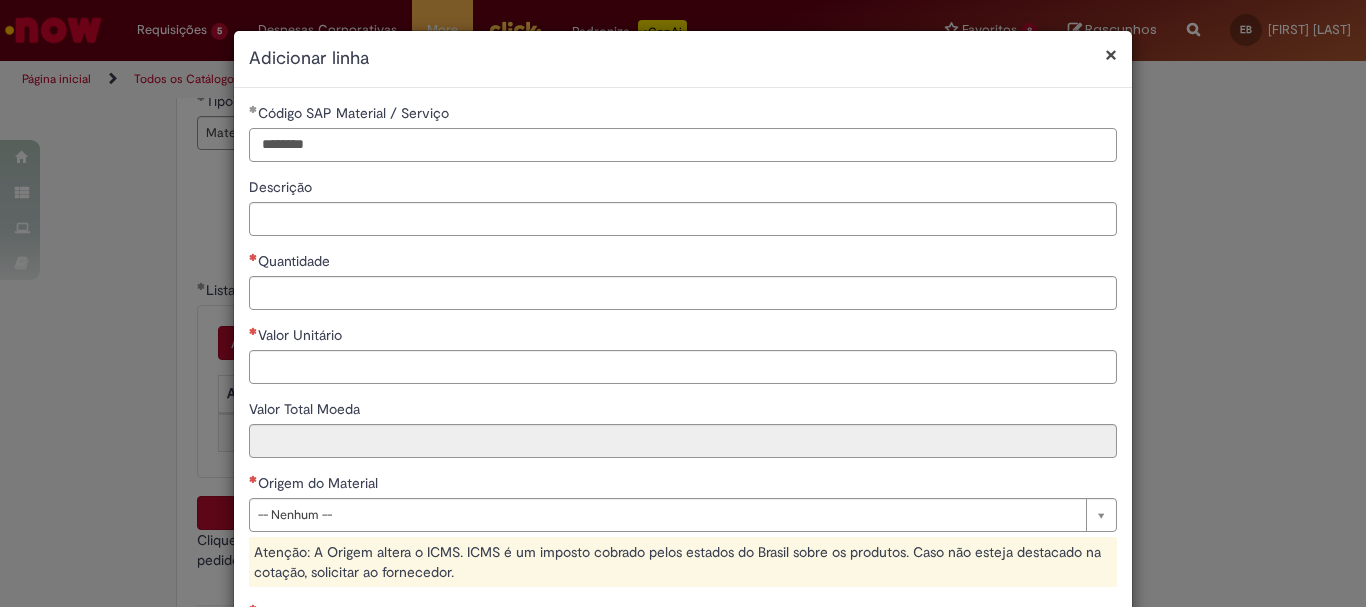 type on "********" 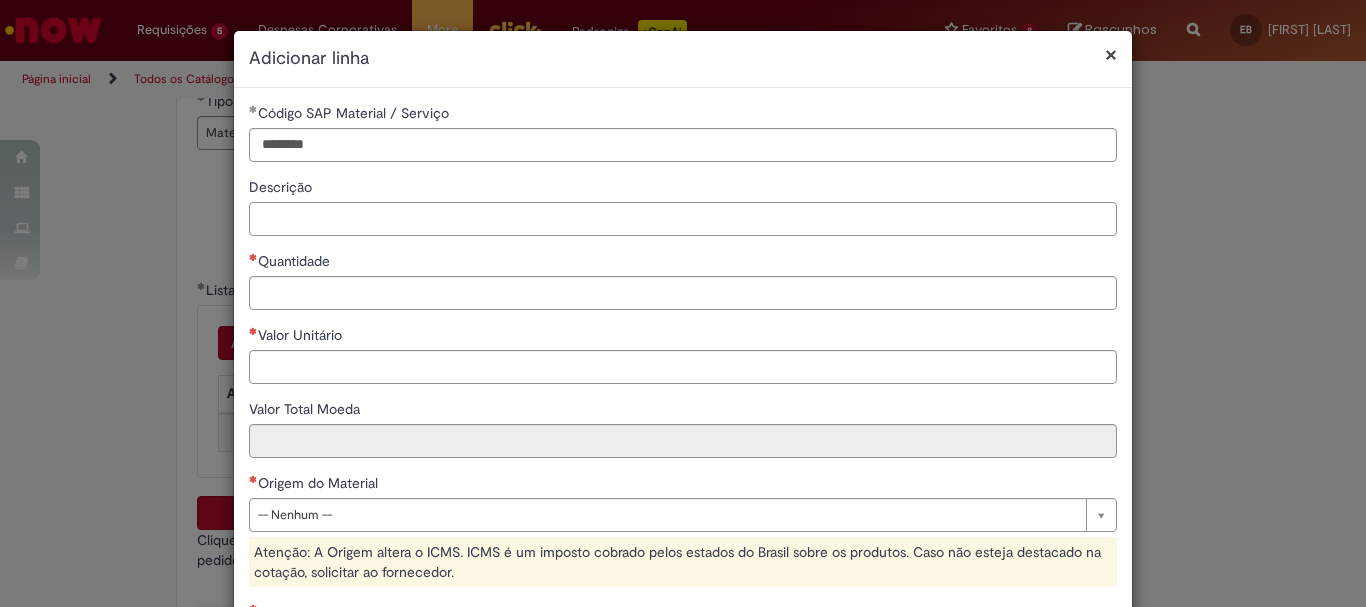 click on "Descrição" at bounding box center [683, 219] 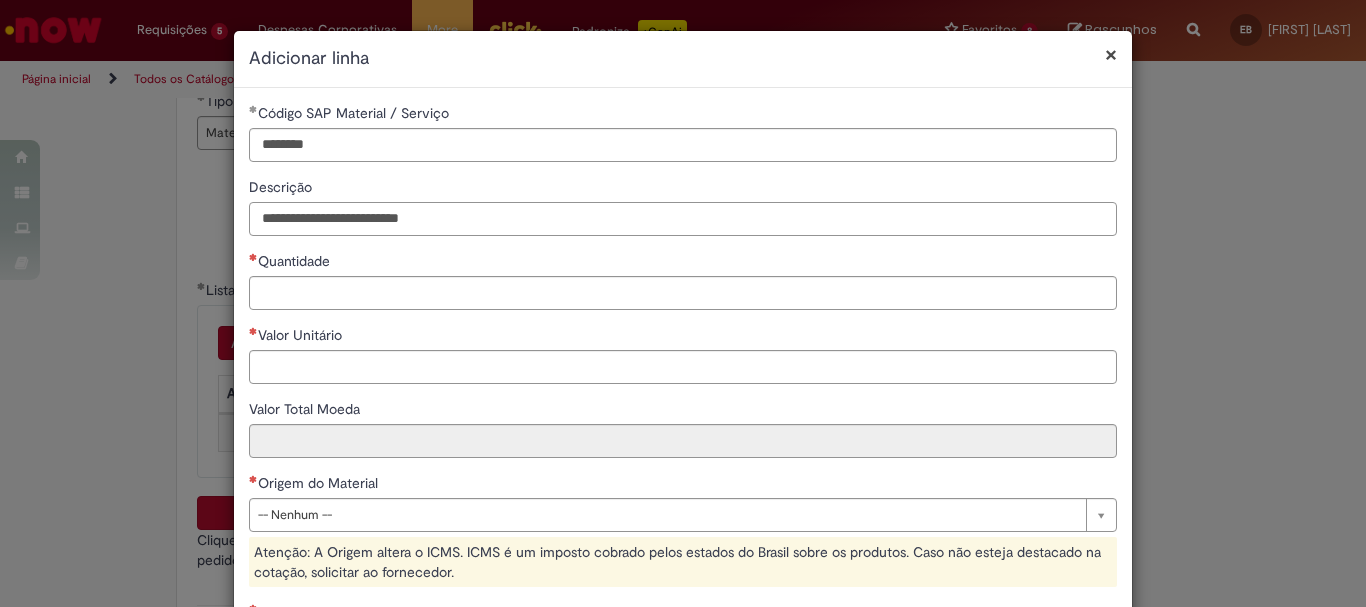 type on "**********" 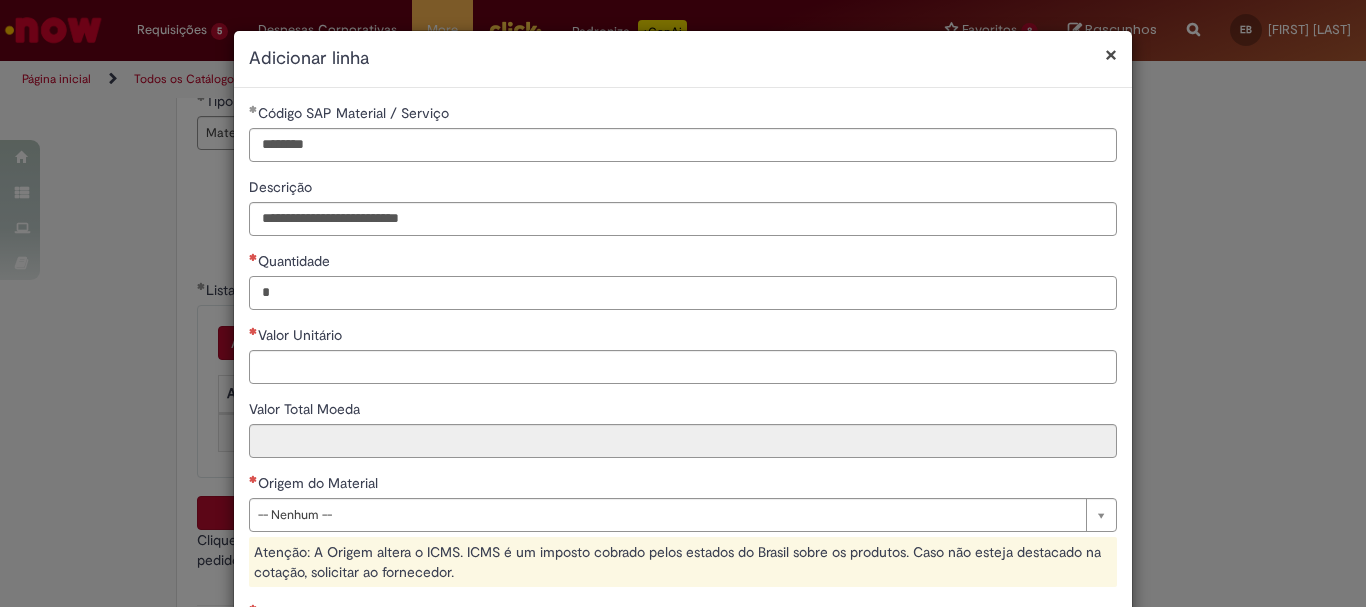 type on "*" 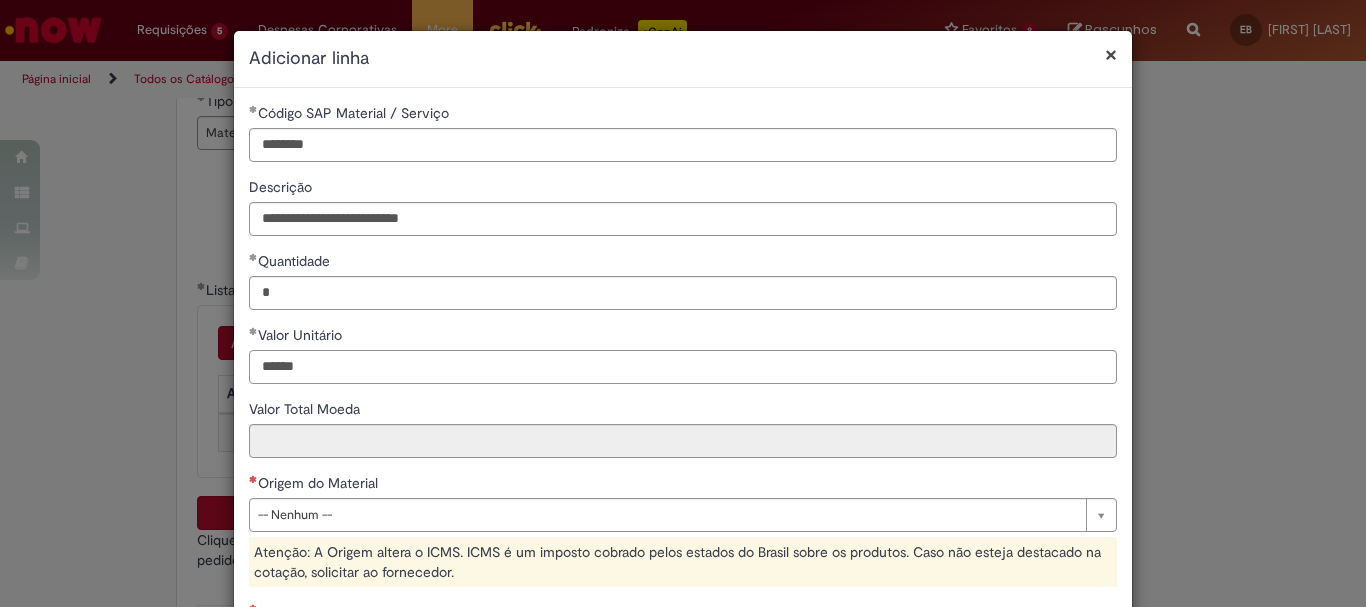 type on "******" 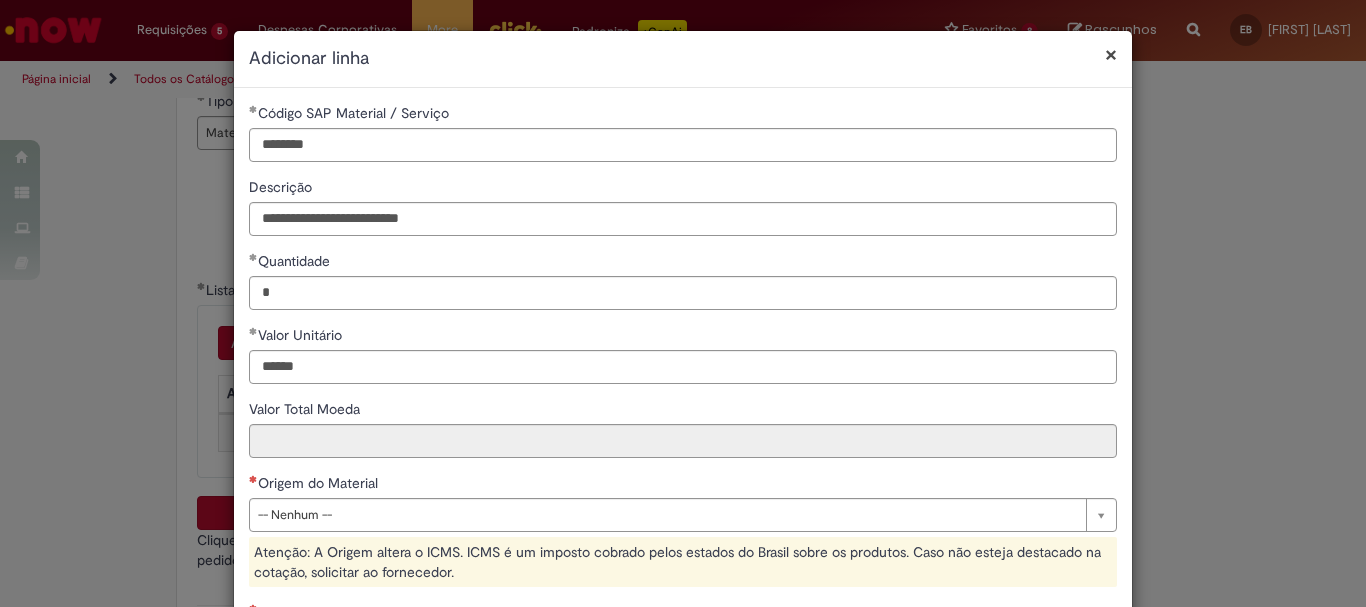 type on "******" 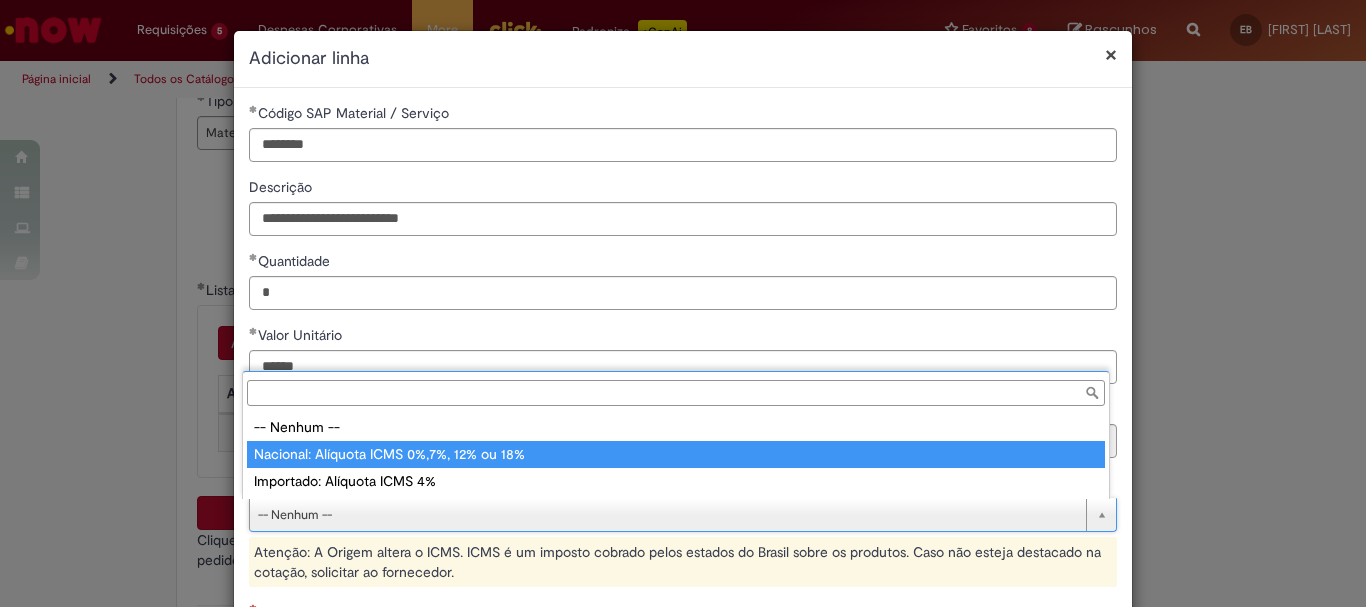 type on "**********" 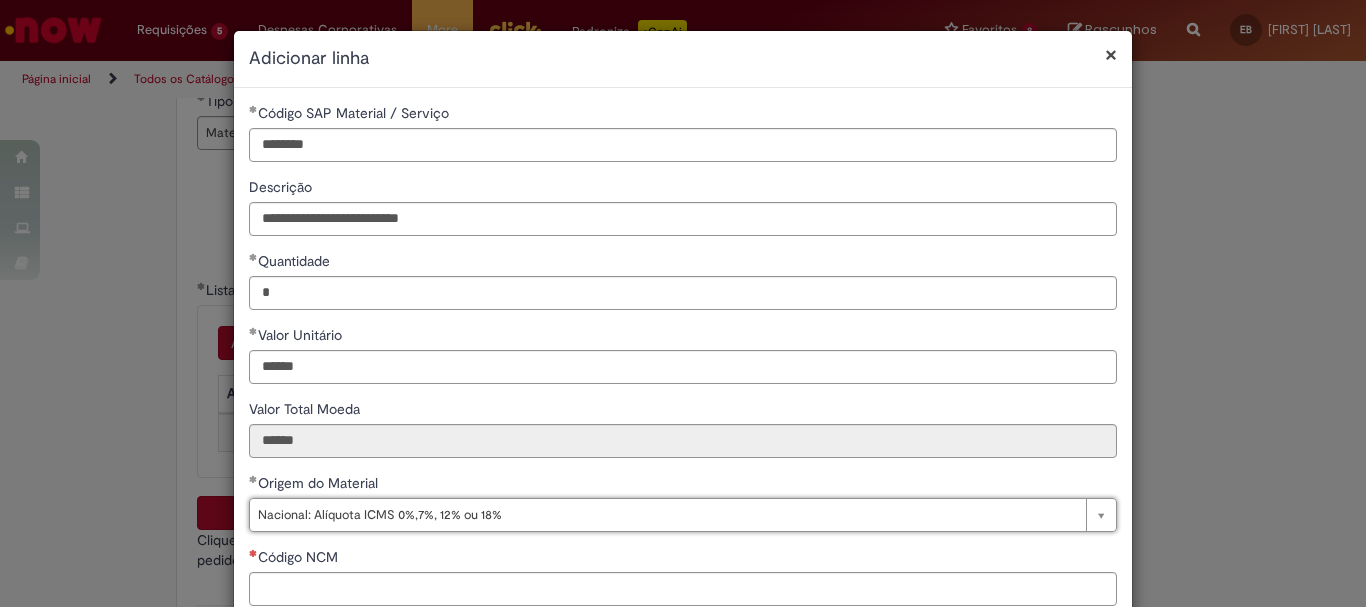 scroll, scrollTop: 200, scrollLeft: 0, axis: vertical 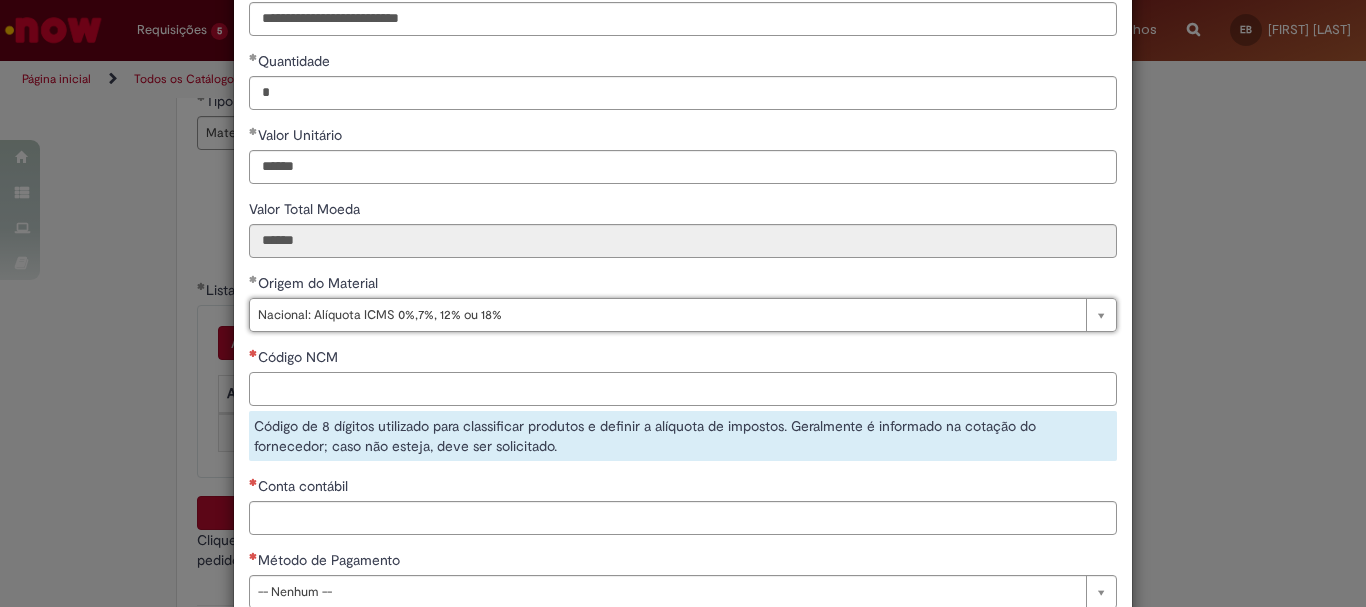 click on "Código NCM" at bounding box center (683, 389) 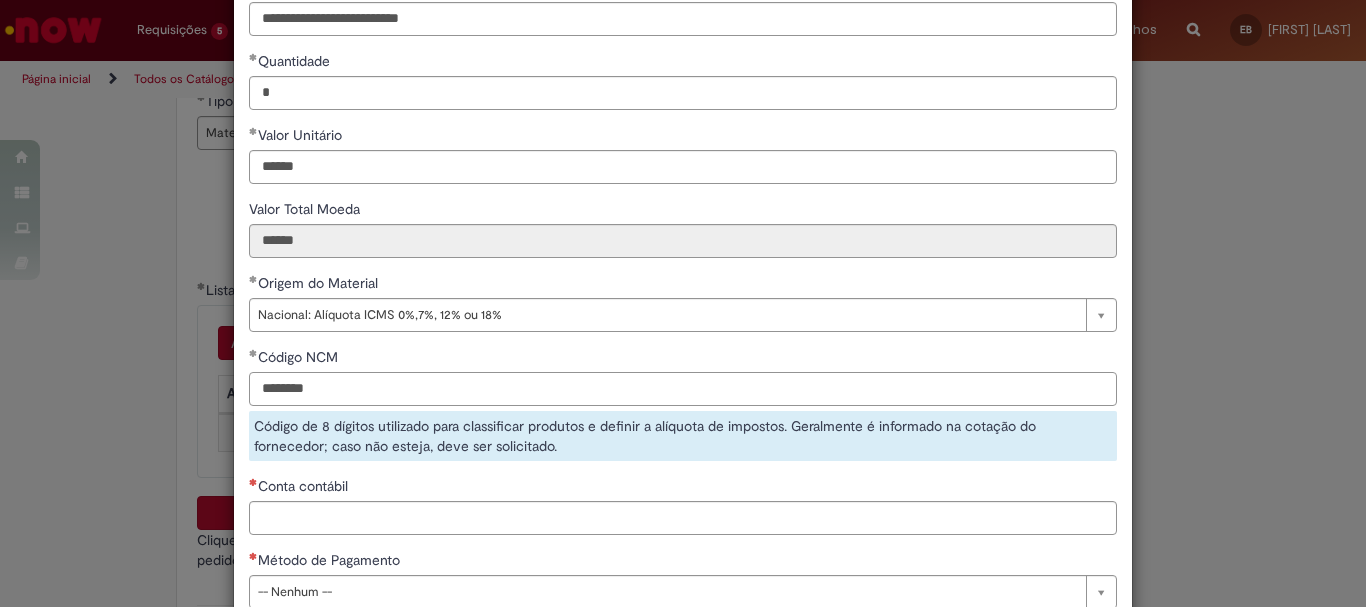 type on "********" 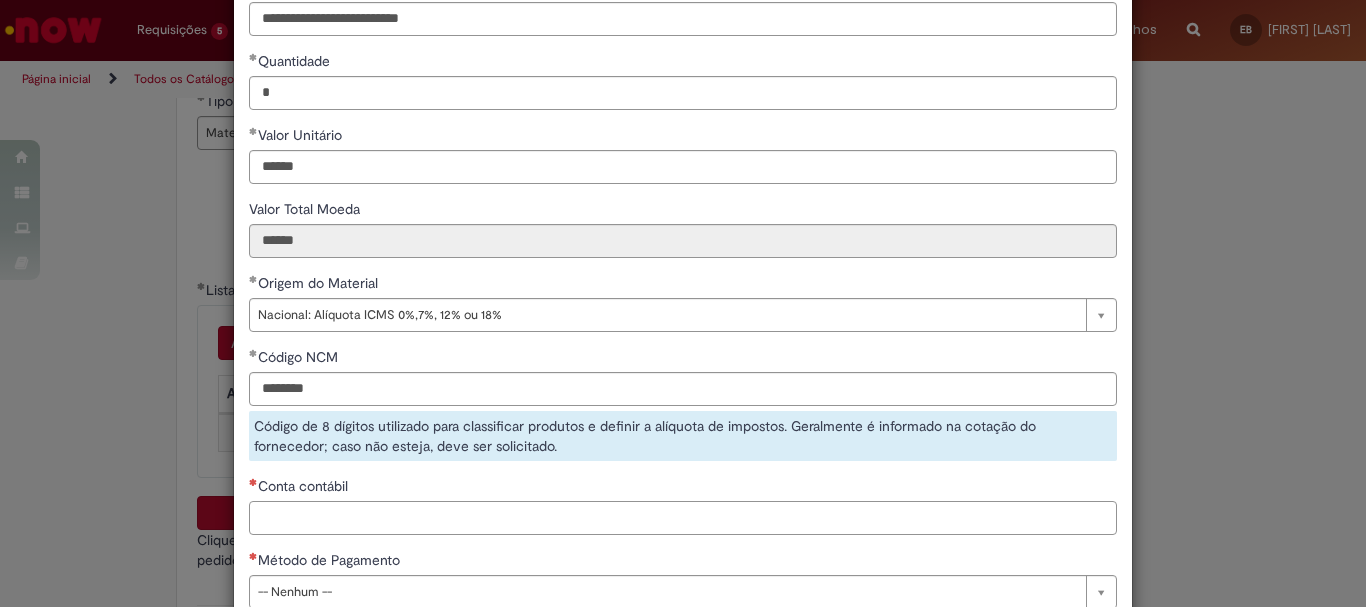 click on "**********" at bounding box center [683, 263] 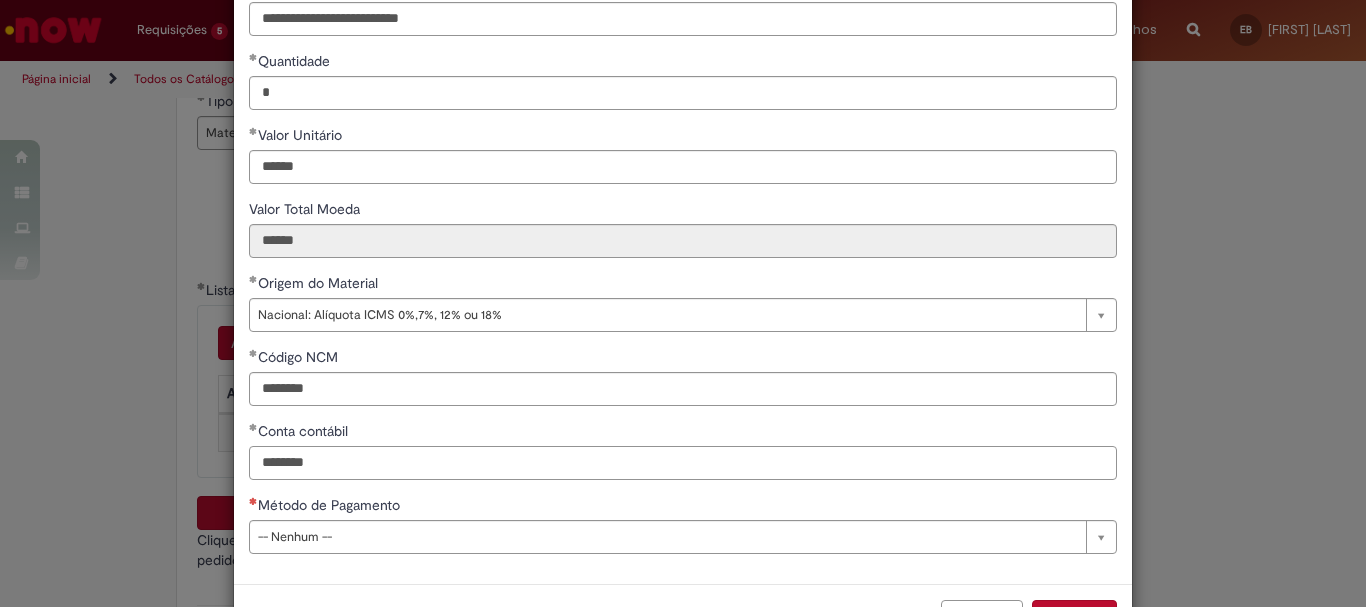 type on "********" 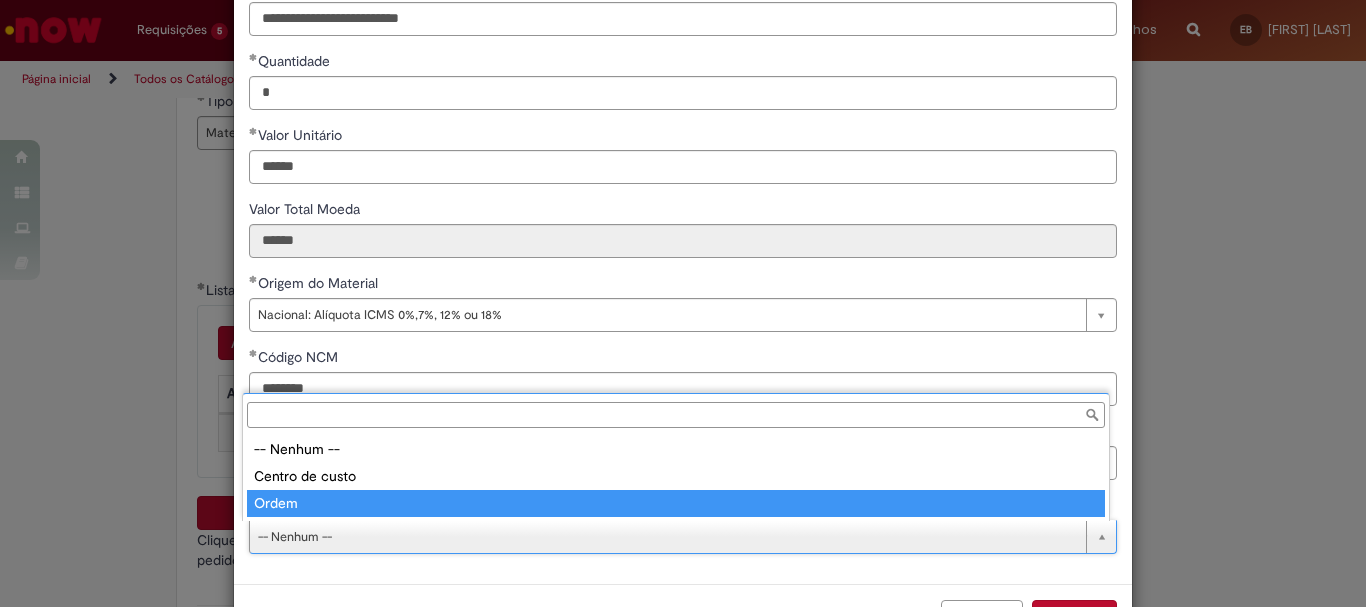 type on "*****" 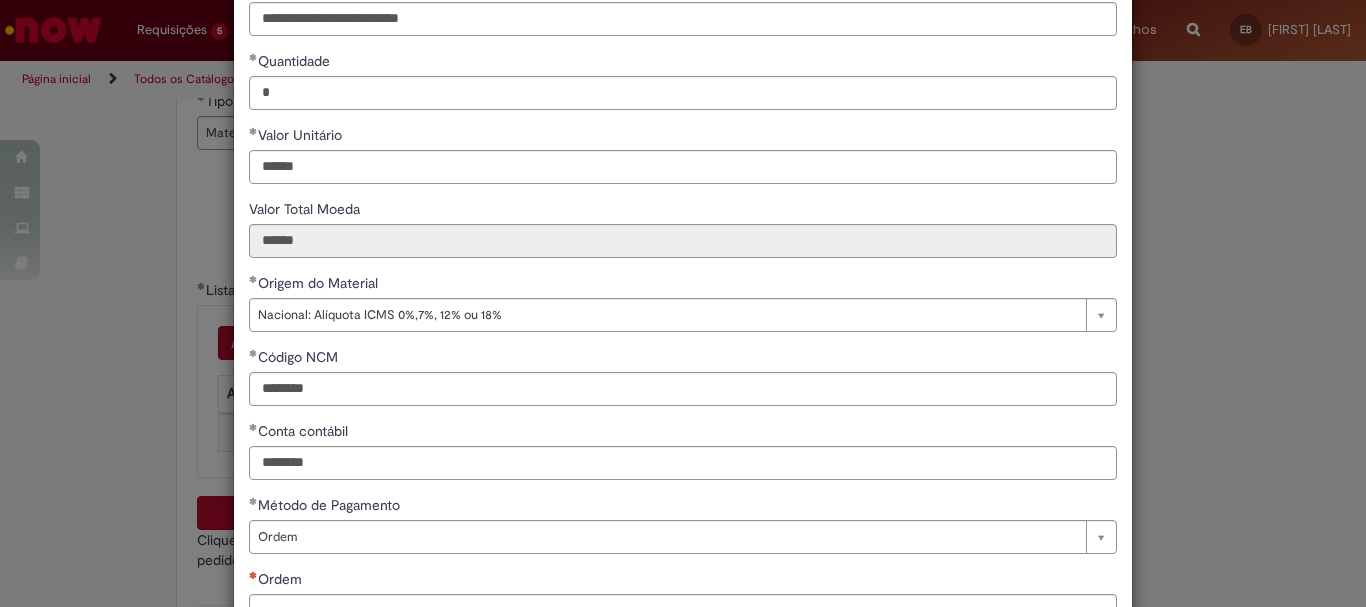 scroll, scrollTop: 347, scrollLeft: 0, axis: vertical 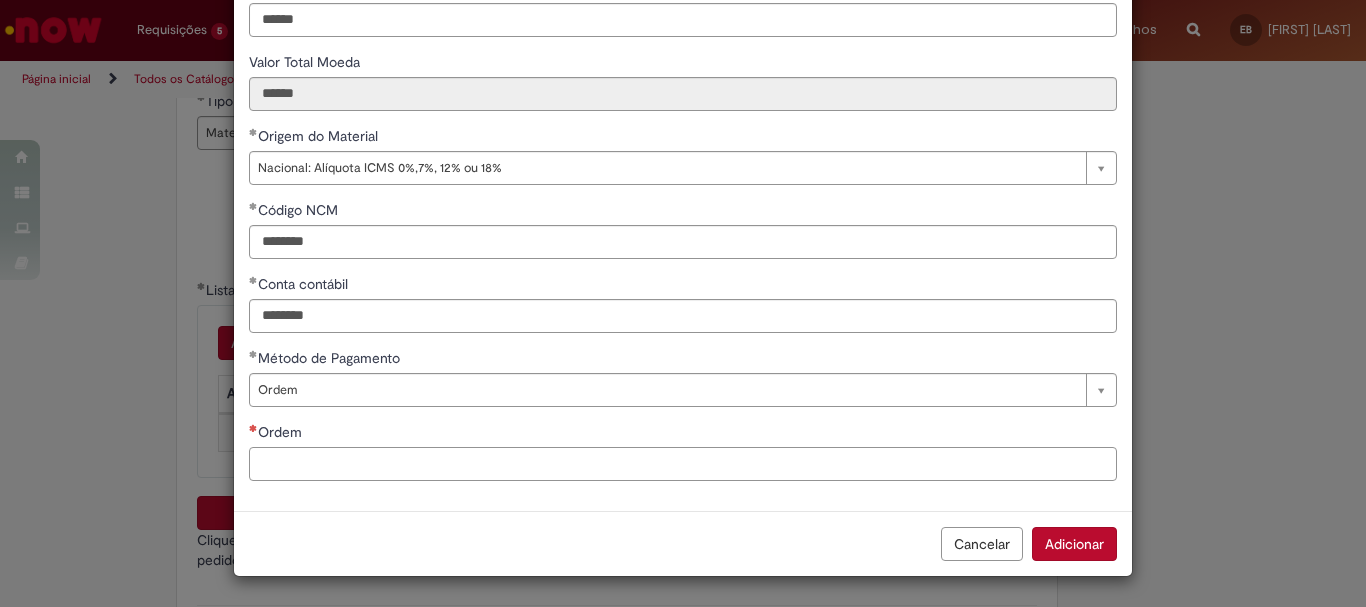 click on "Ordem" at bounding box center (683, 464) 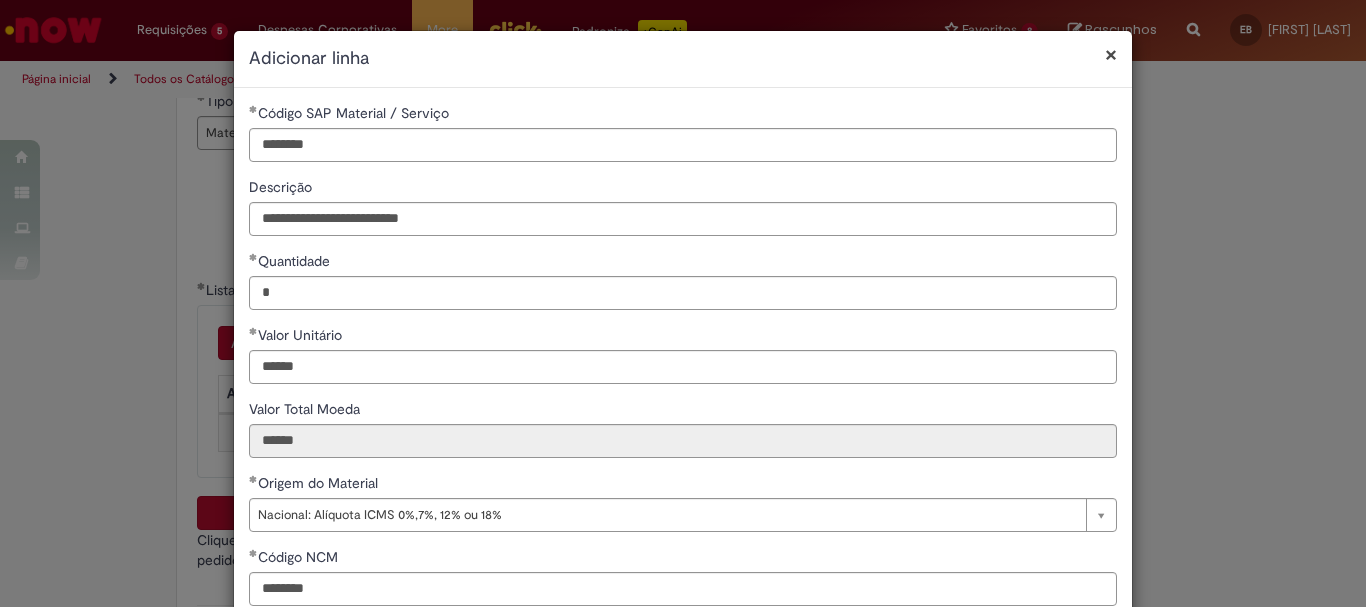 scroll, scrollTop: 300, scrollLeft: 0, axis: vertical 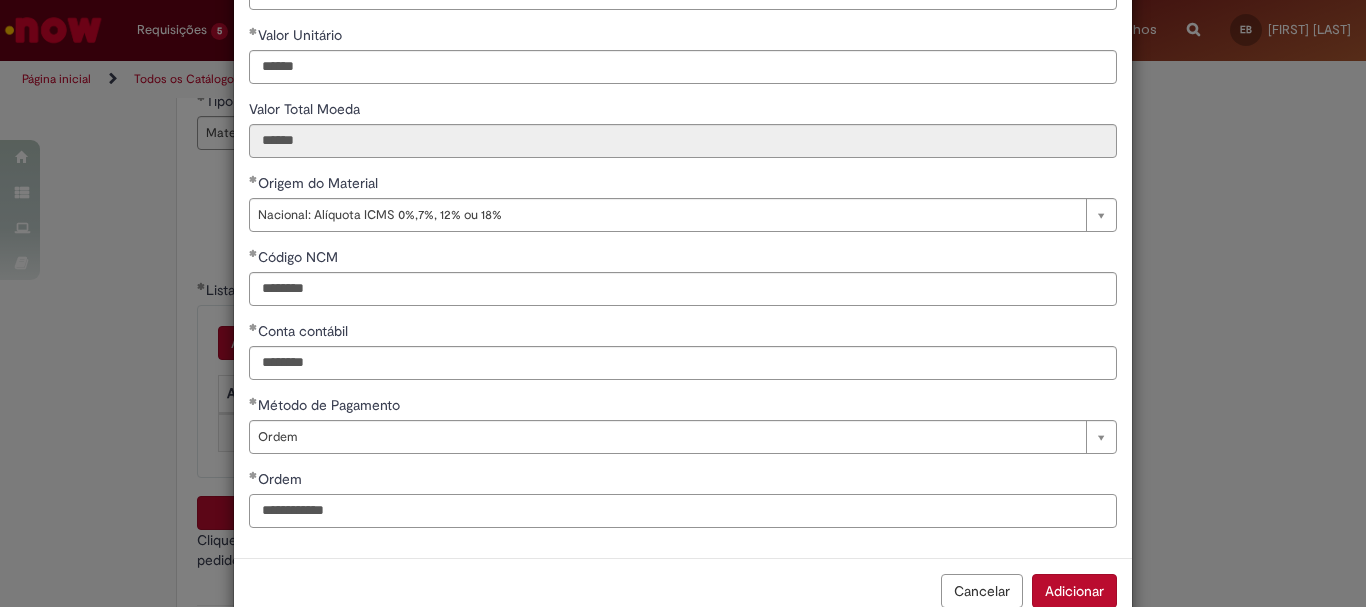 drag, startPoint x: 258, startPoint y: 514, endPoint x: 296, endPoint y: 513, distance: 38.013157 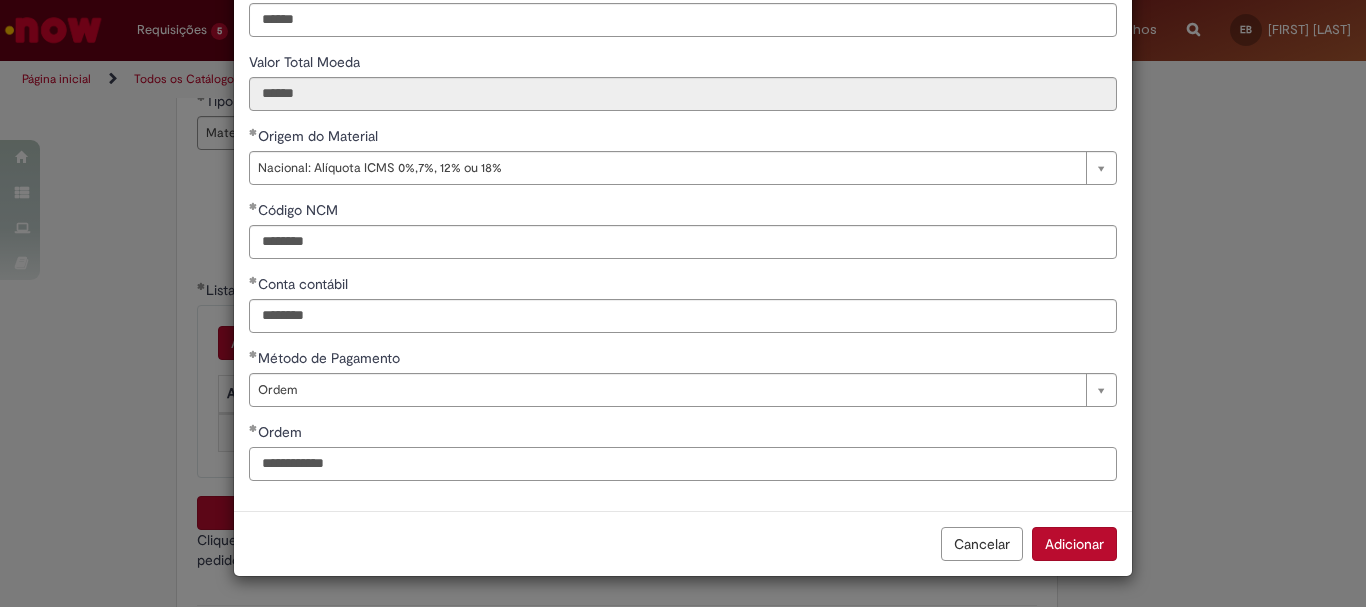 type on "**********" 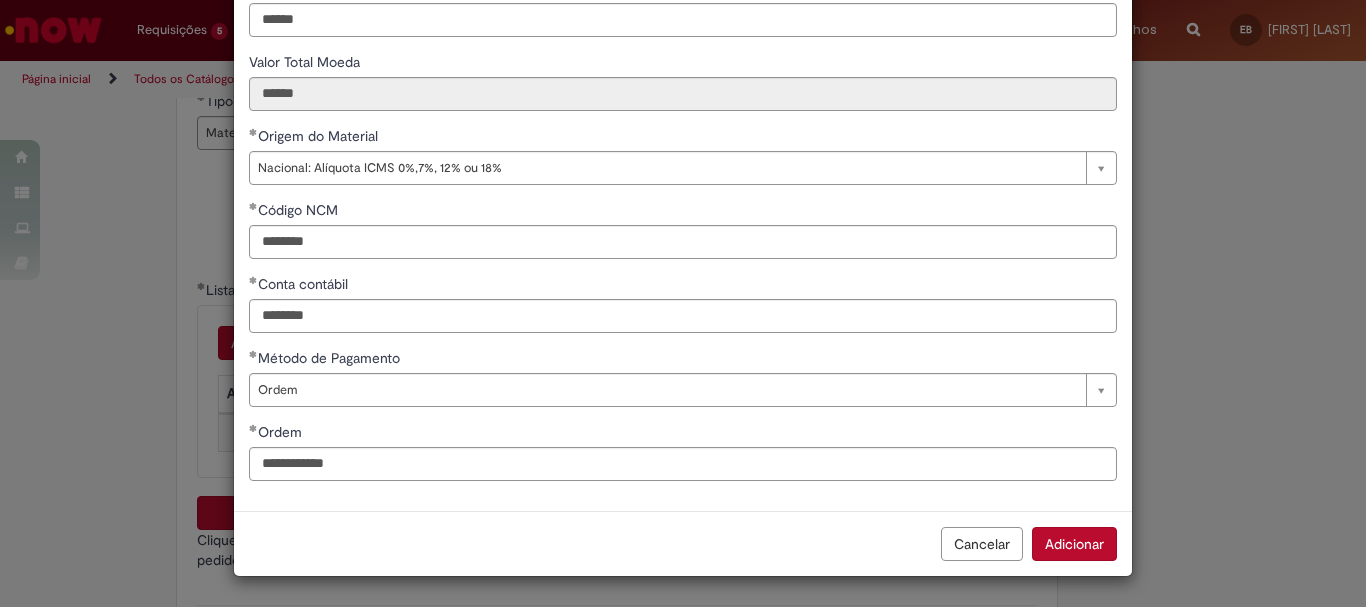 click on "Cancelar   Adicionar" at bounding box center (683, 543) 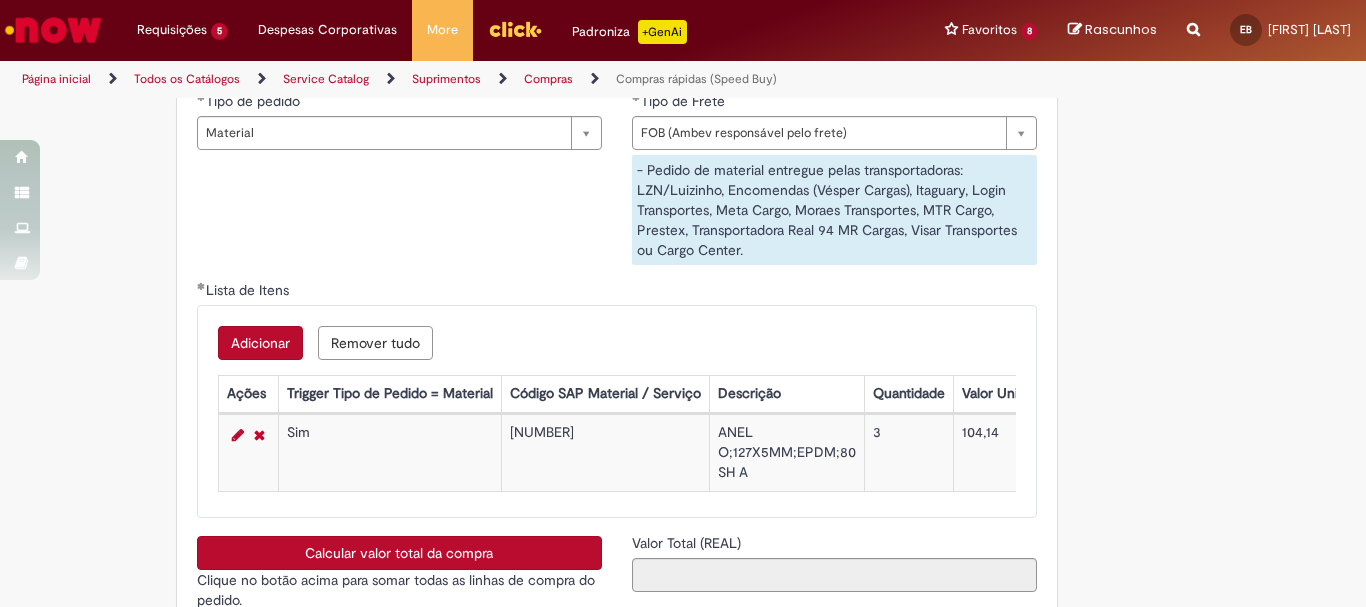 scroll, scrollTop: 347, scrollLeft: 0, axis: vertical 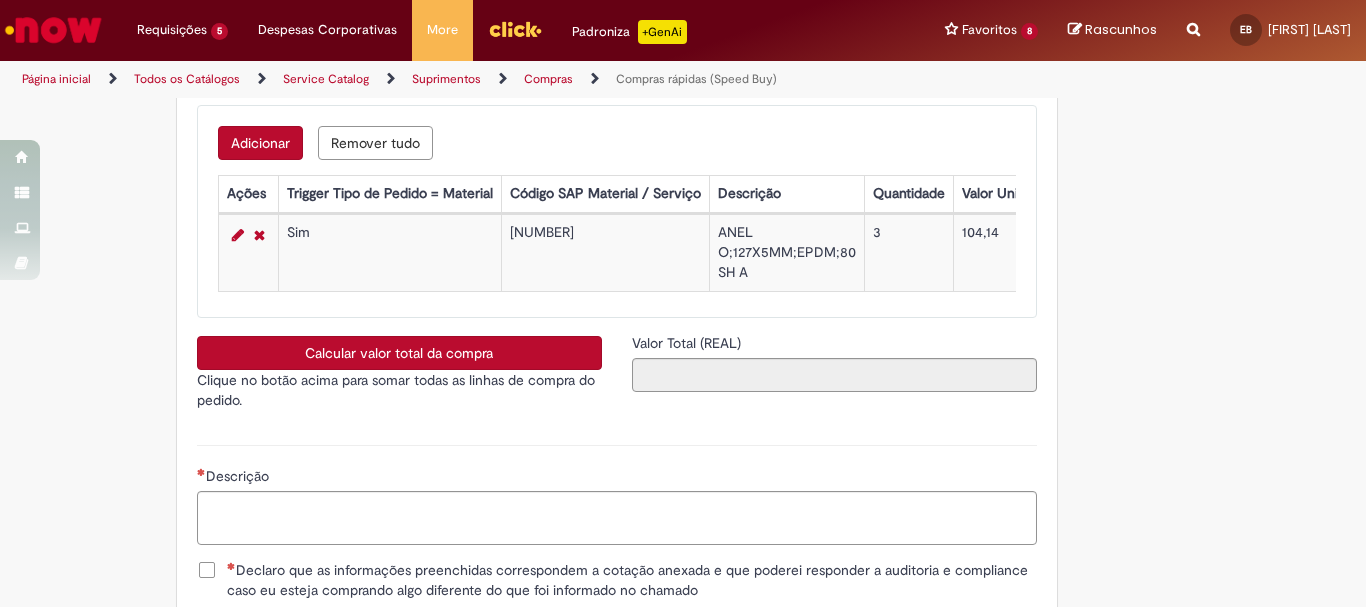 click on "Calcular valor total da compra" at bounding box center (399, 353) 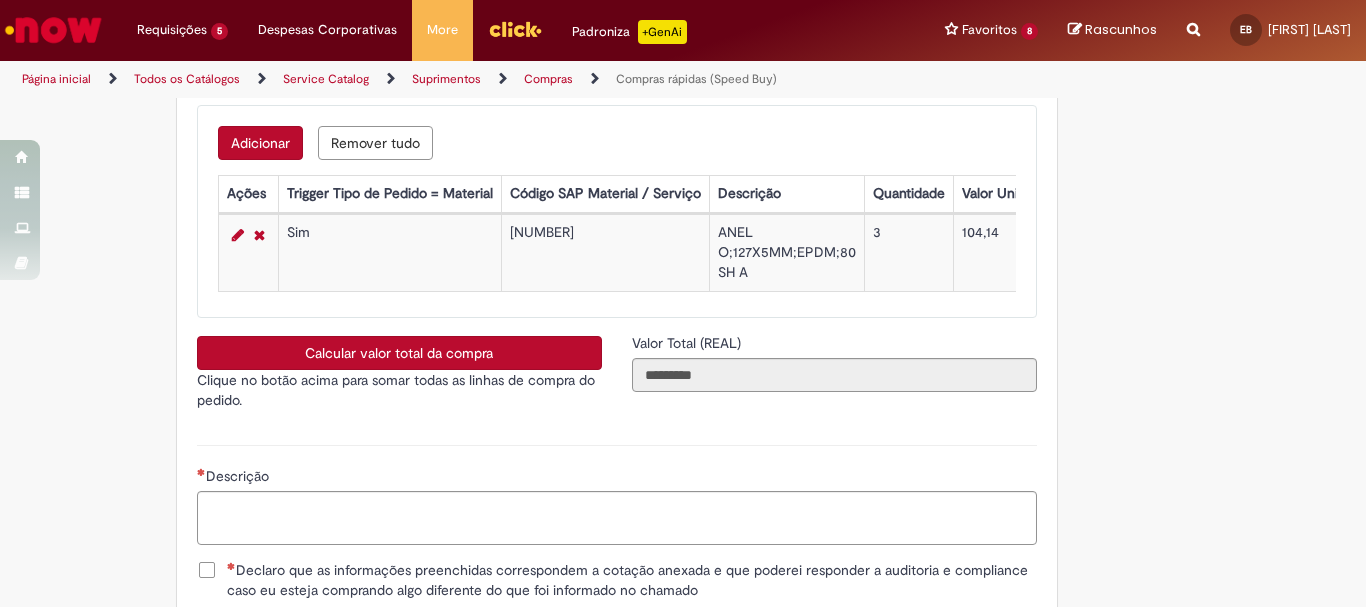 click on "Descrição" at bounding box center [617, 505] 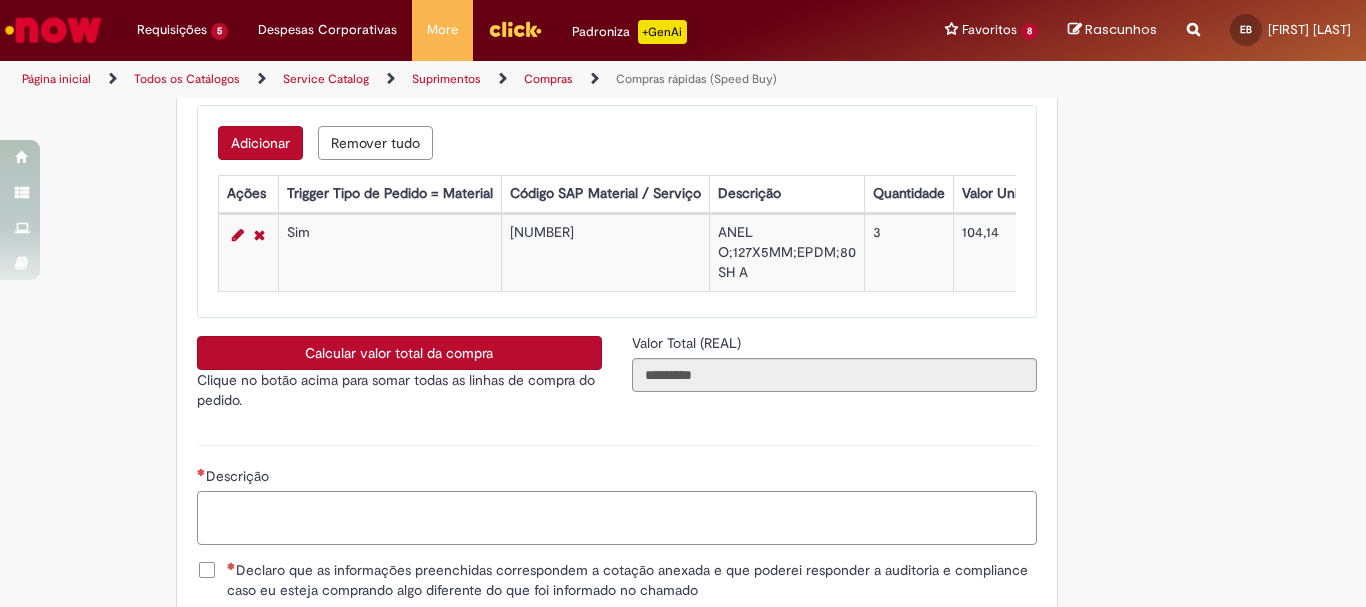 click on "Descrição" at bounding box center [617, 518] 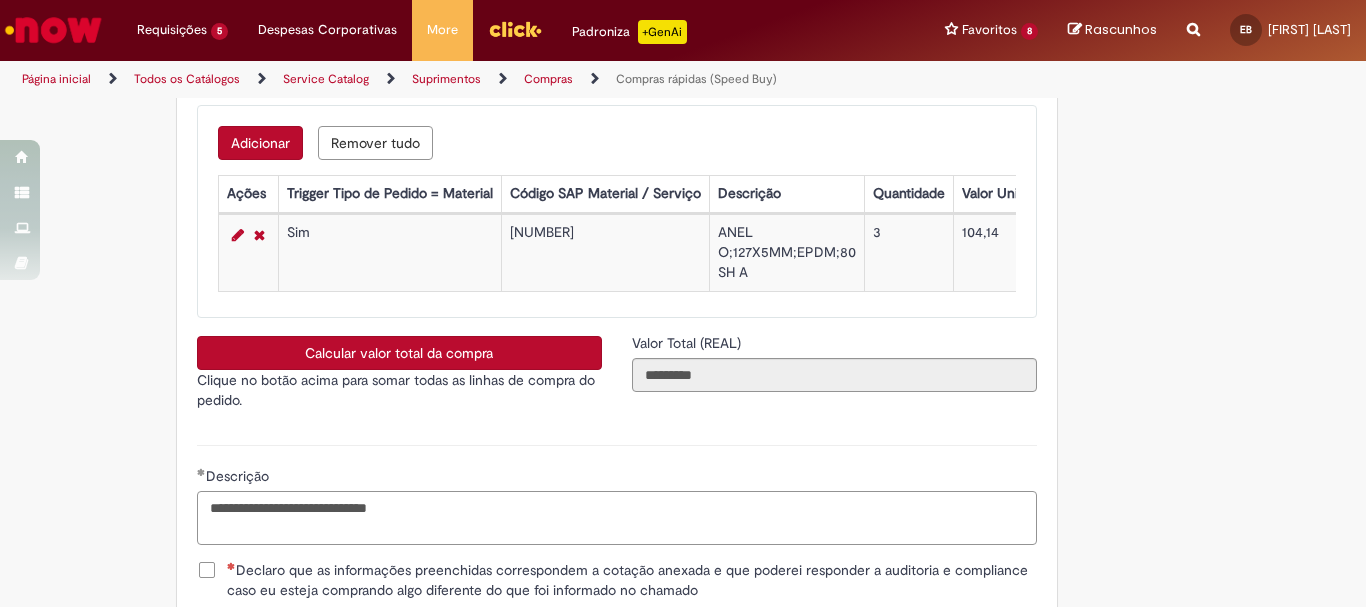 scroll, scrollTop: 3500, scrollLeft: 0, axis: vertical 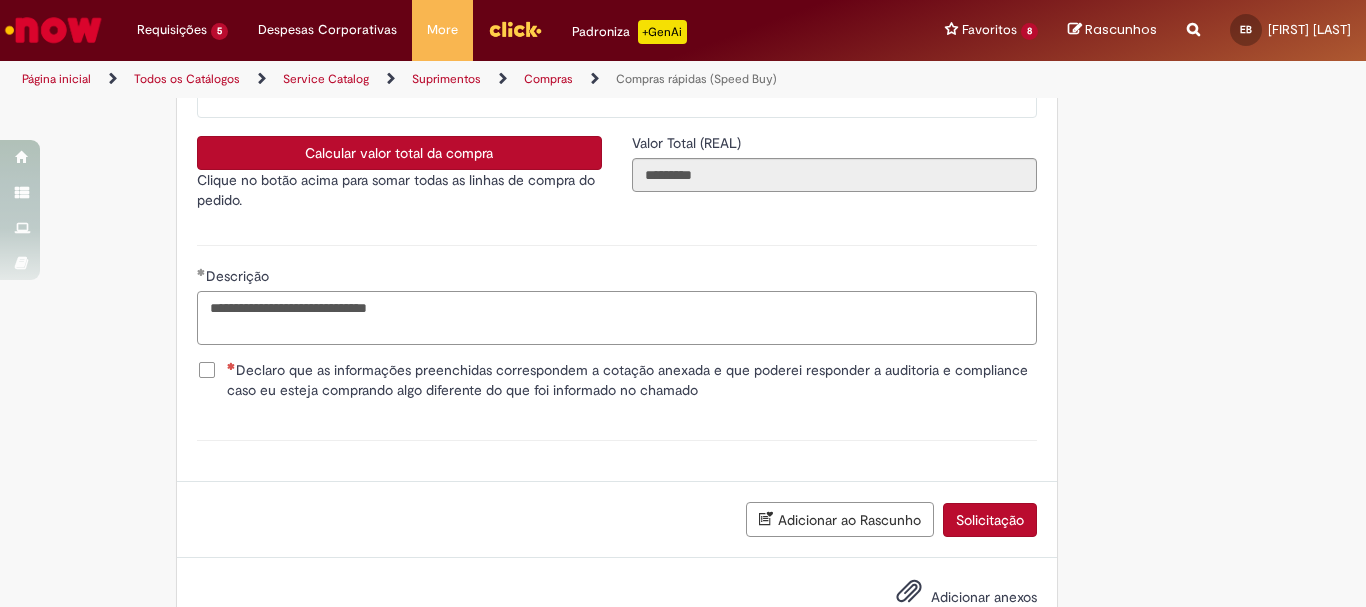 type on "**********" 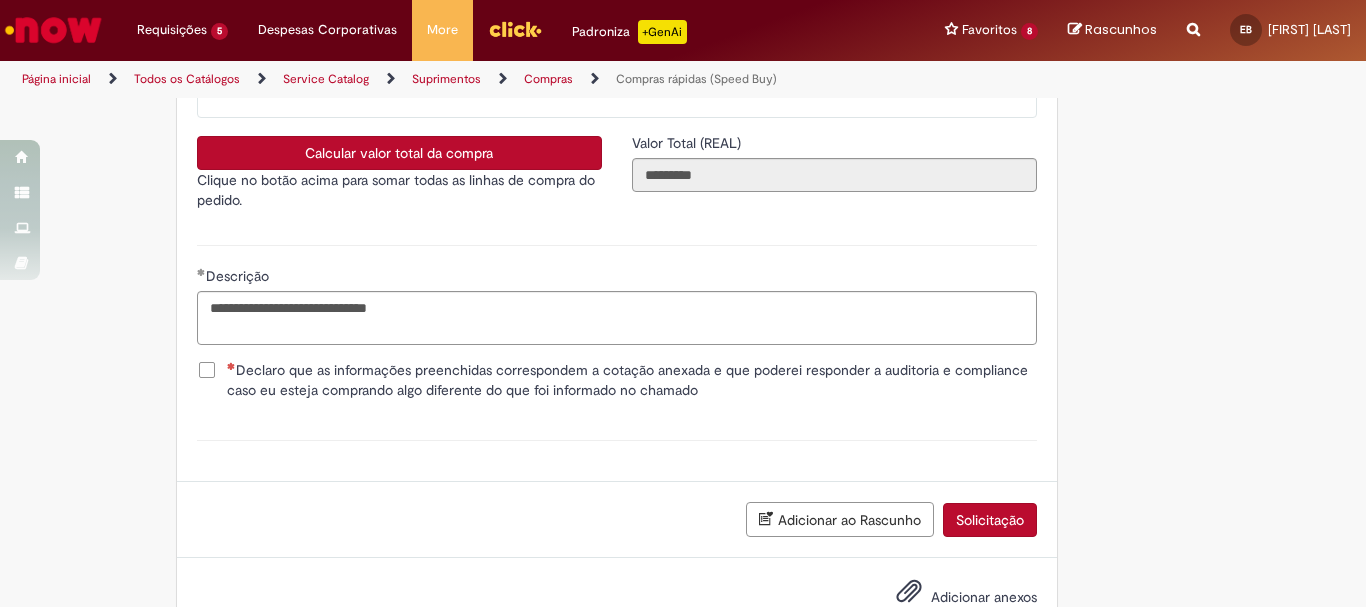 click on "Declaro que as informações preenchidas correspondem a cotação anexada e que poderei responder a auditoria e compliance caso eu esteja comprando algo diferente do que foi informado no chamado" at bounding box center [632, 380] 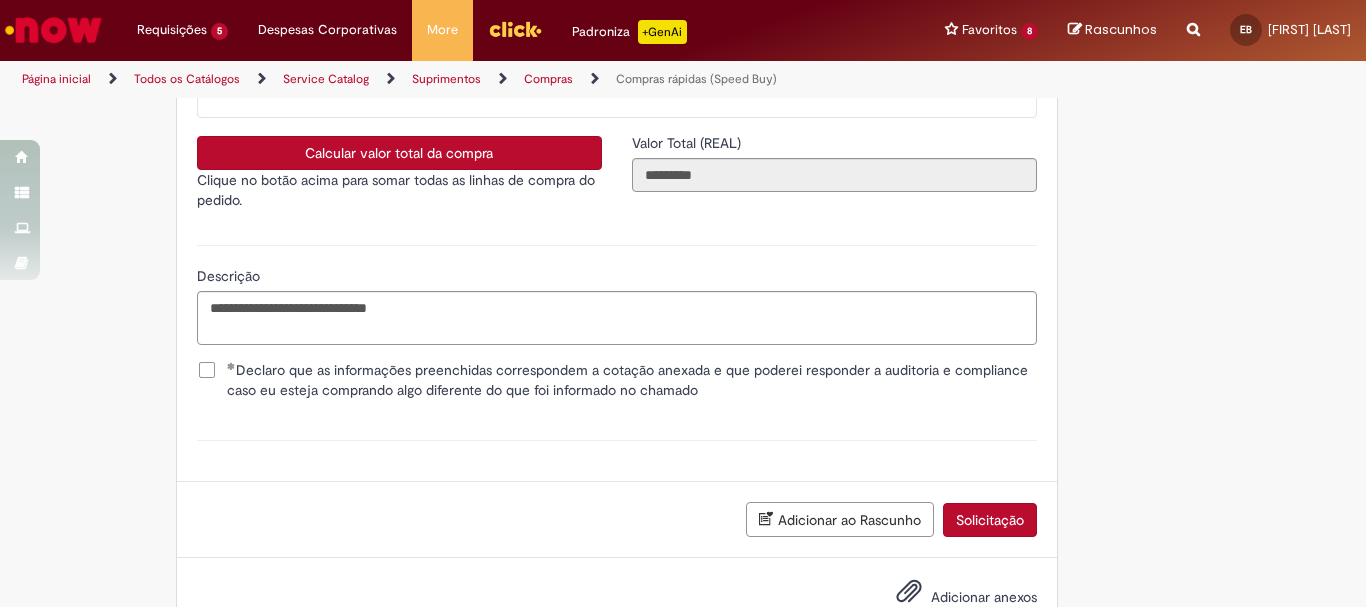 scroll, scrollTop: 3576, scrollLeft: 0, axis: vertical 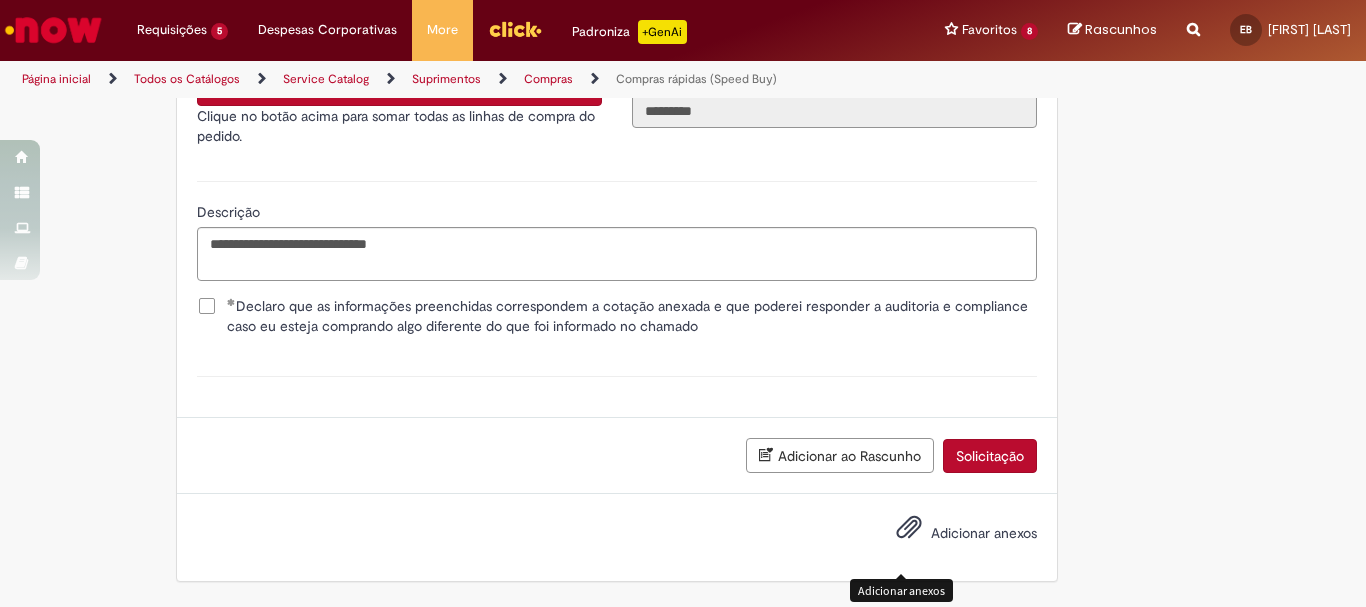 click at bounding box center (909, 528) 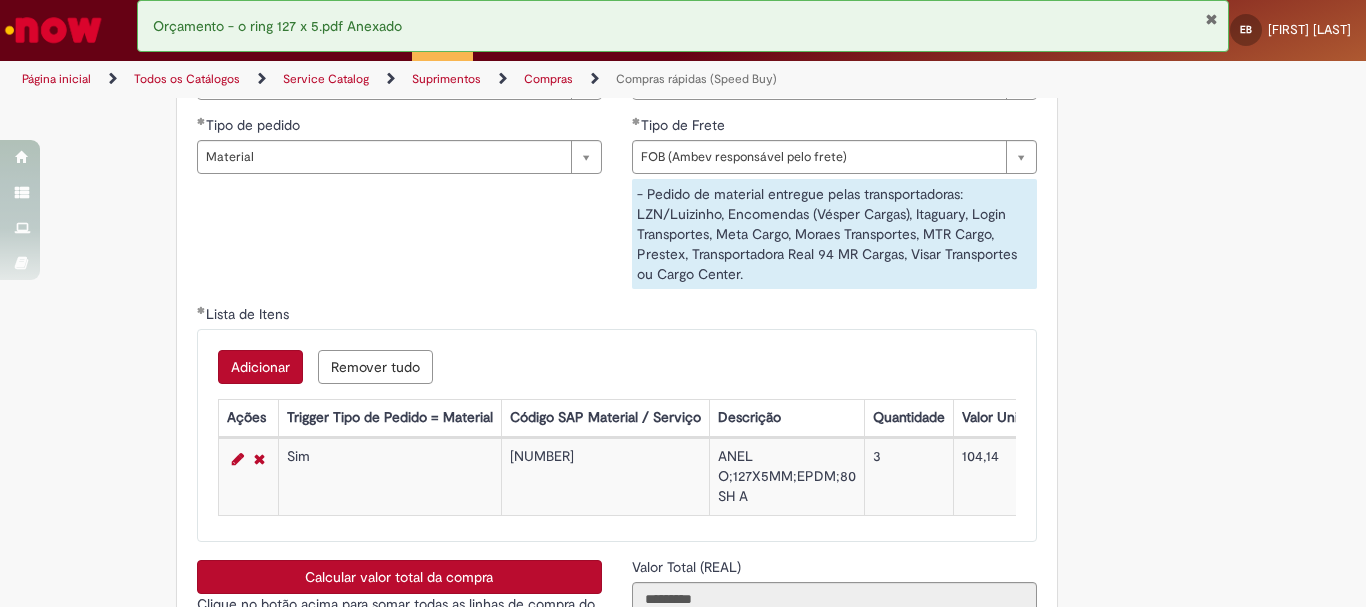 scroll, scrollTop: 3576, scrollLeft: 0, axis: vertical 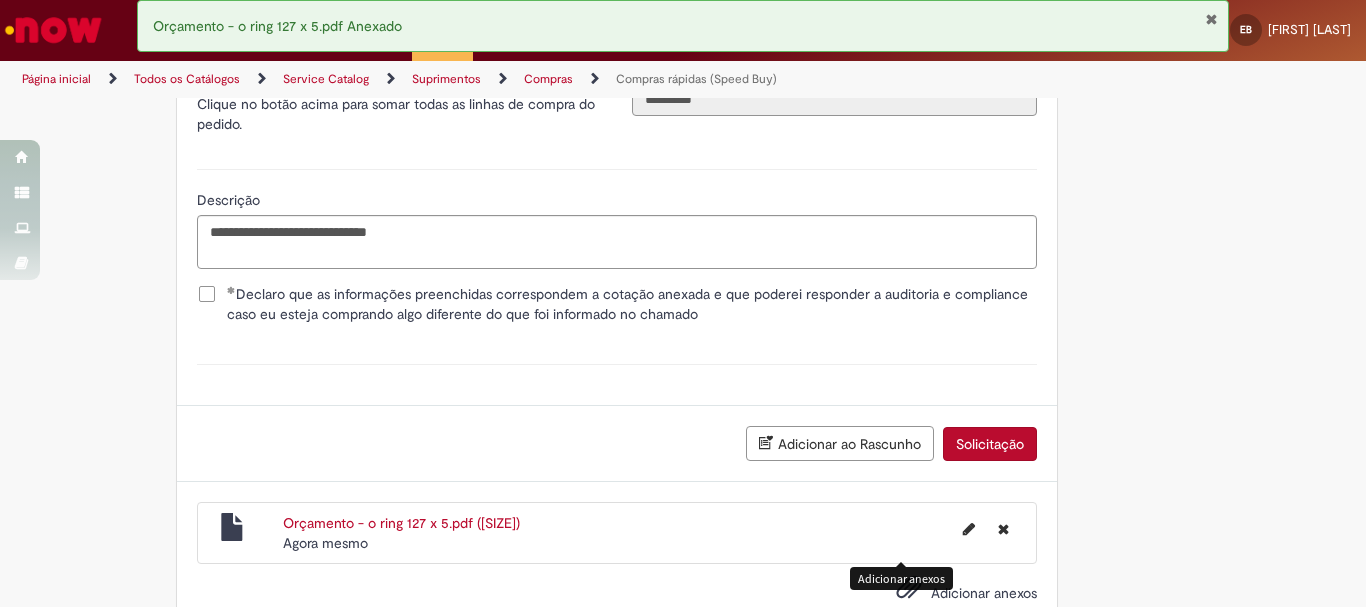 click on "Solicitação" at bounding box center [990, 444] 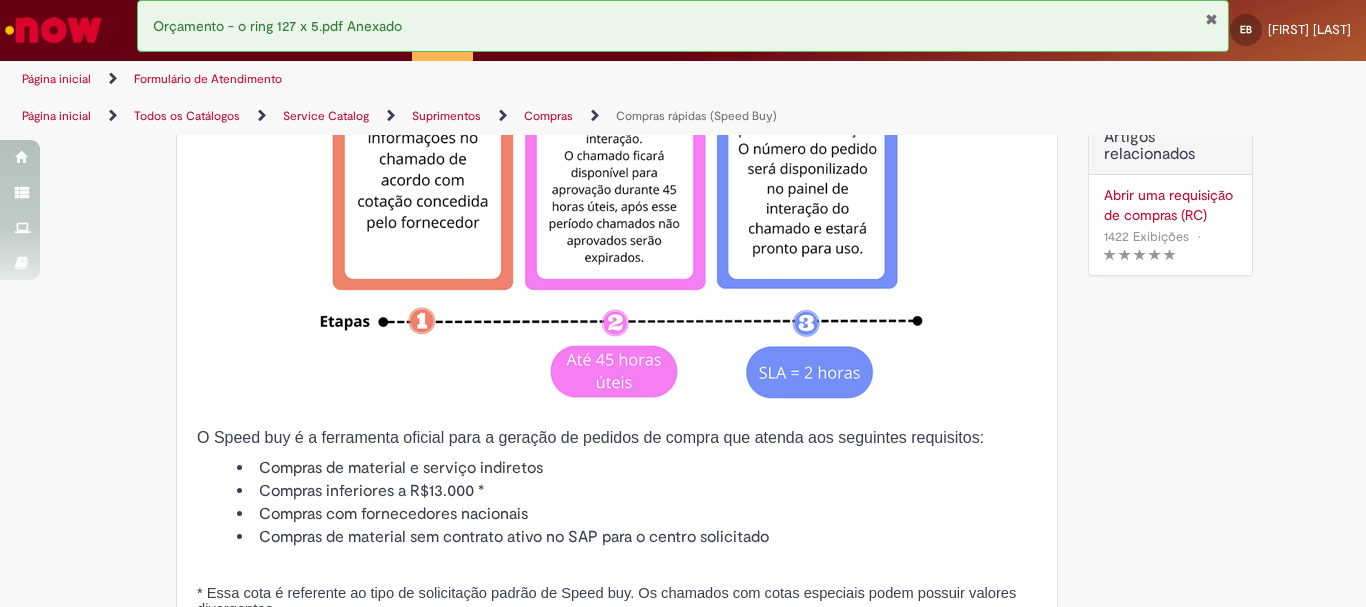 scroll, scrollTop: 0, scrollLeft: 0, axis: both 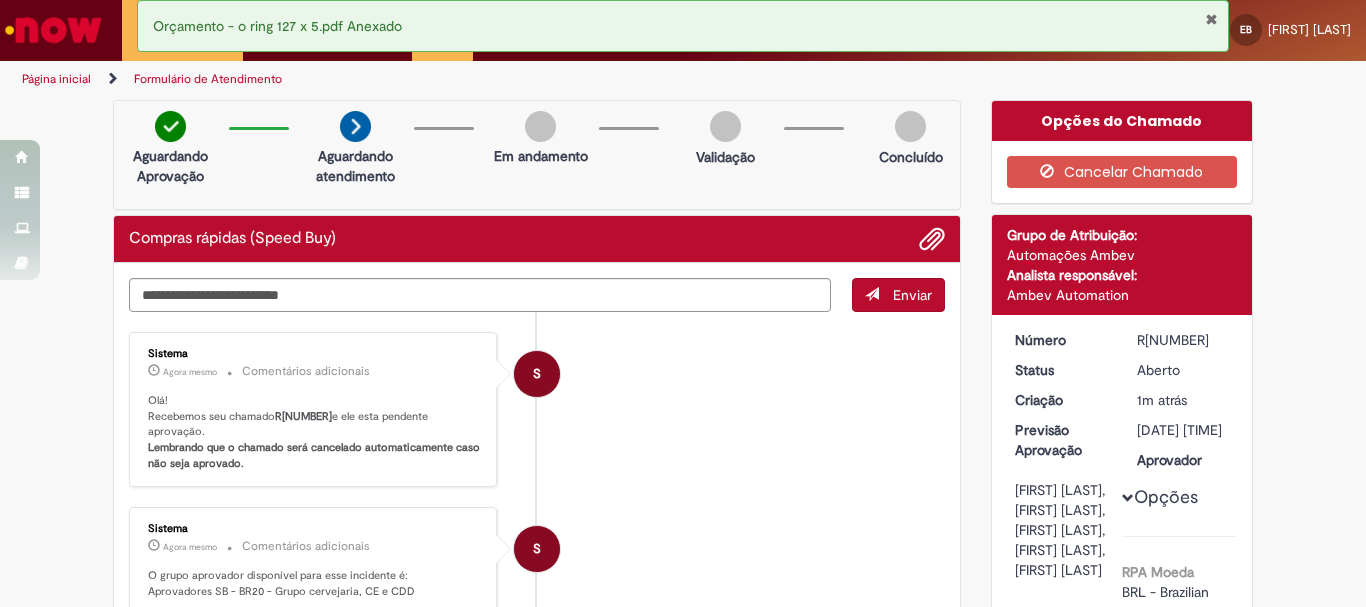 click at bounding box center (1211, 19) 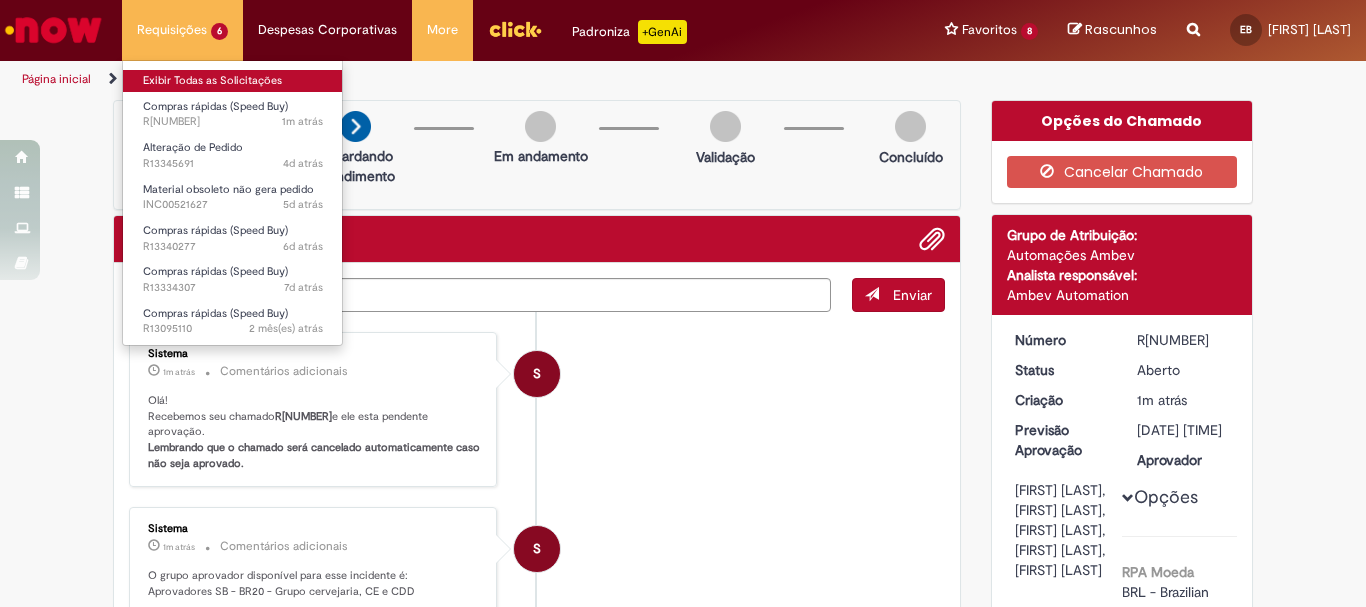 click on "Exibir Todas as Solicitações" at bounding box center [233, 81] 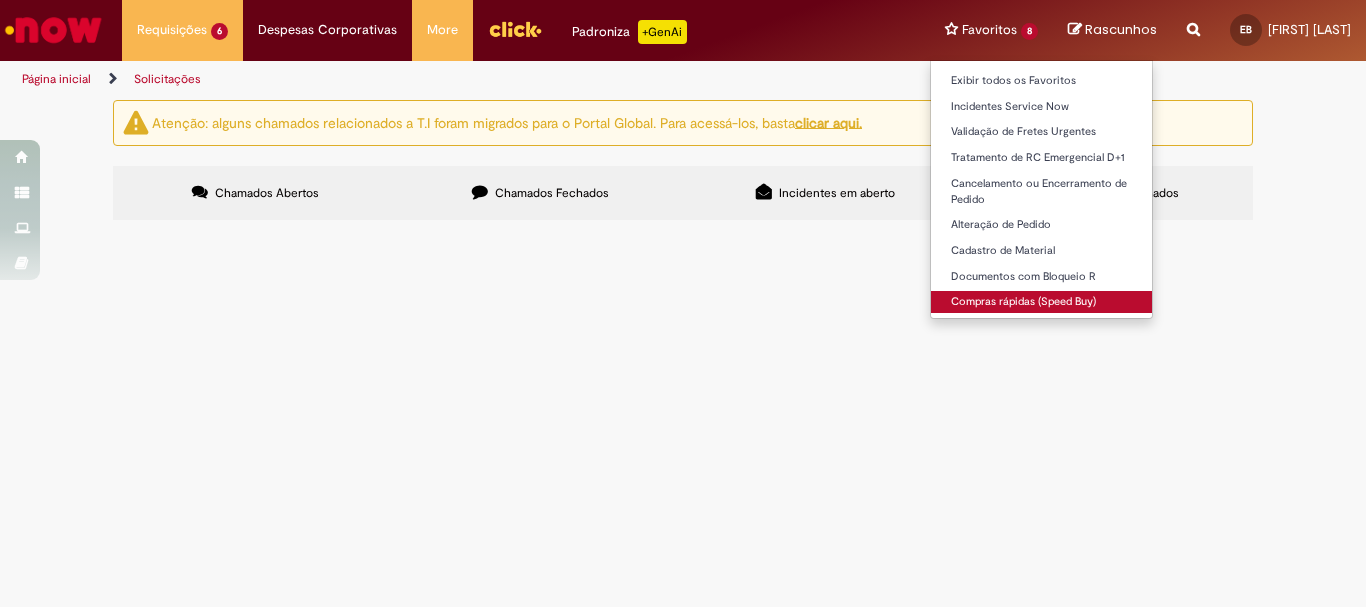 click on "Compras rápidas (Speed Buy)" at bounding box center (1041, 302) 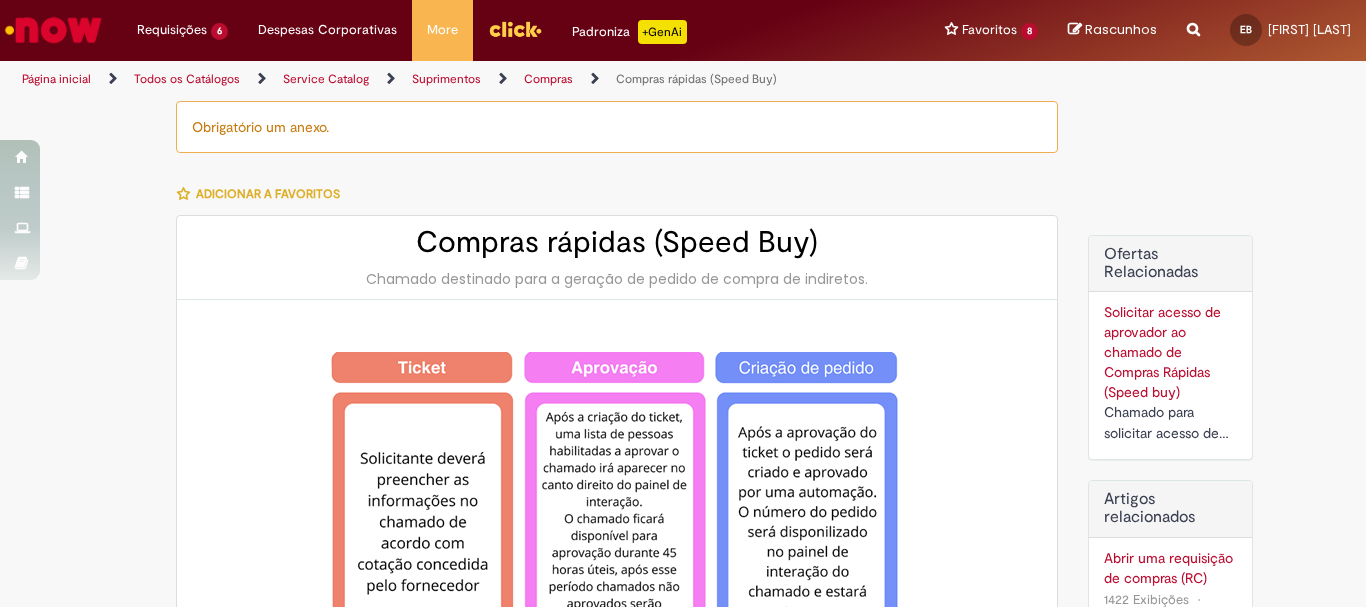 type on "********" 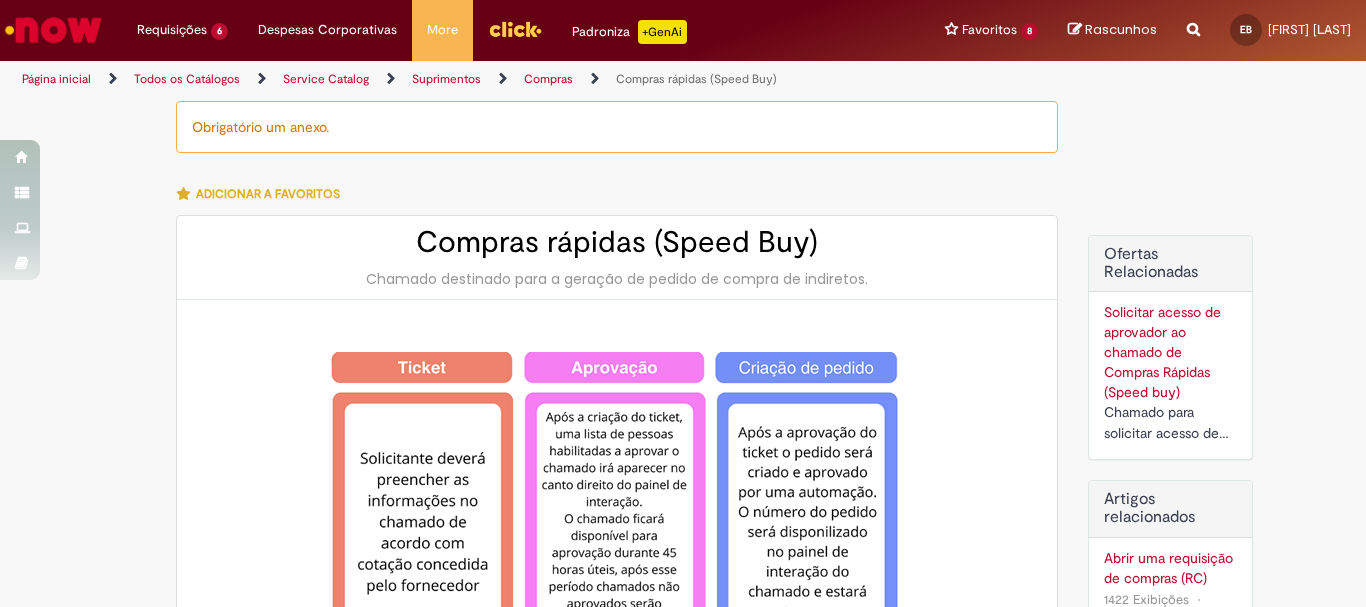 type on "**********" 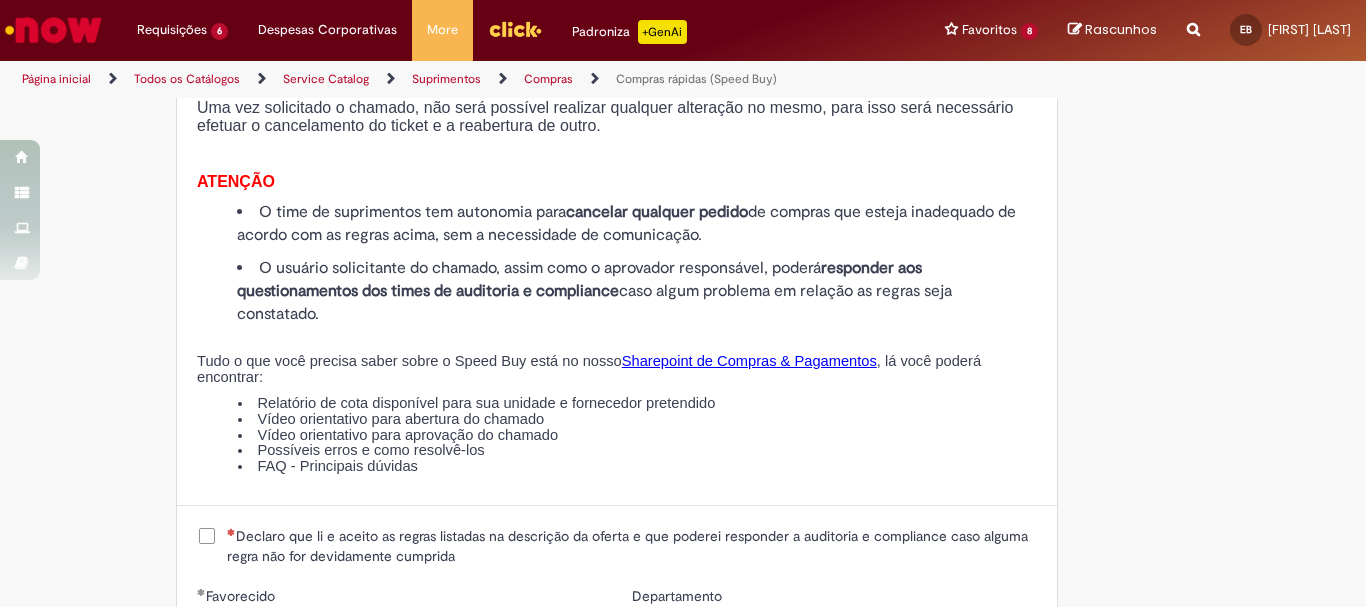 scroll, scrollTop: 2500, scrollLeft: 0, axis: vertical 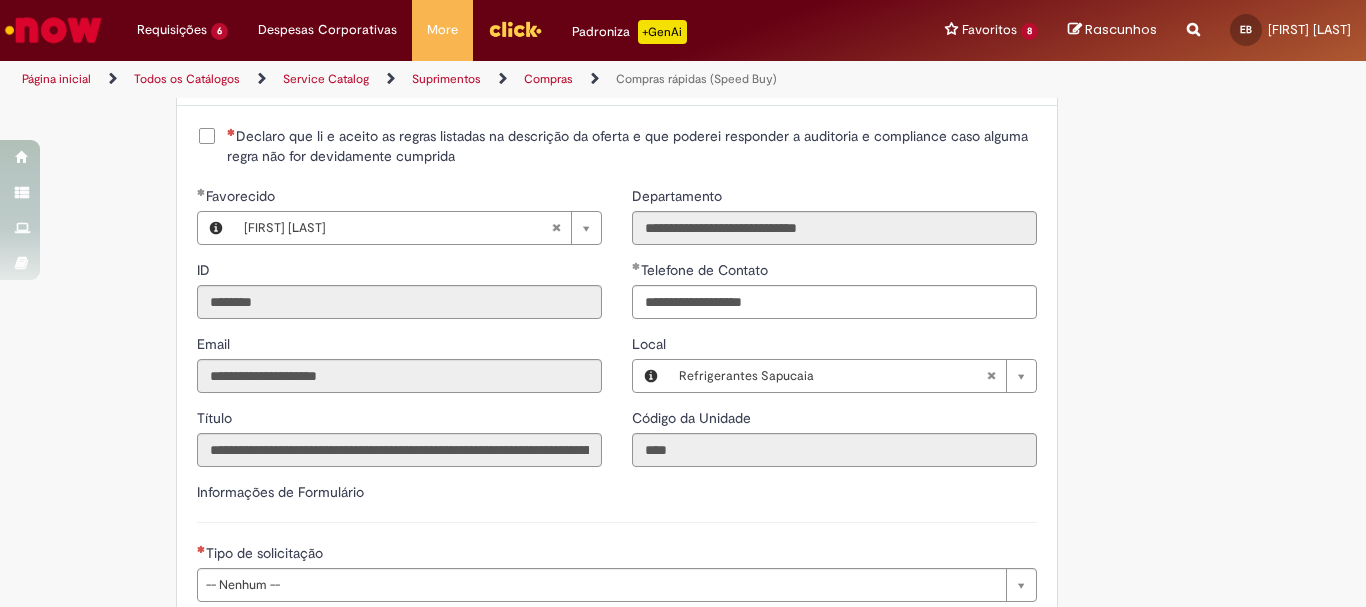 click on "Declaro que li e aceito as regras listadas na descrição da oferta e que poderei responder a auditoria e compliance caso alguma regra não for devidamente cumprida" at bounding box center [632, 146] 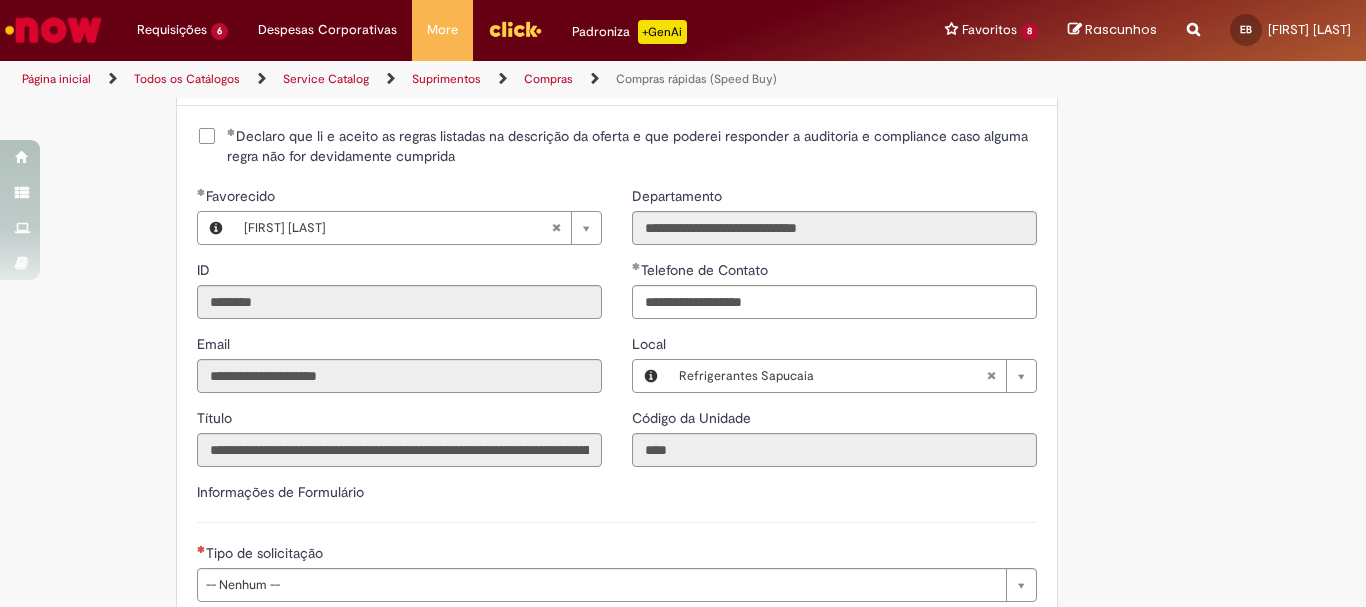 scroll, scrollTop: 2800, scrollLeft: 0, axis: vertical 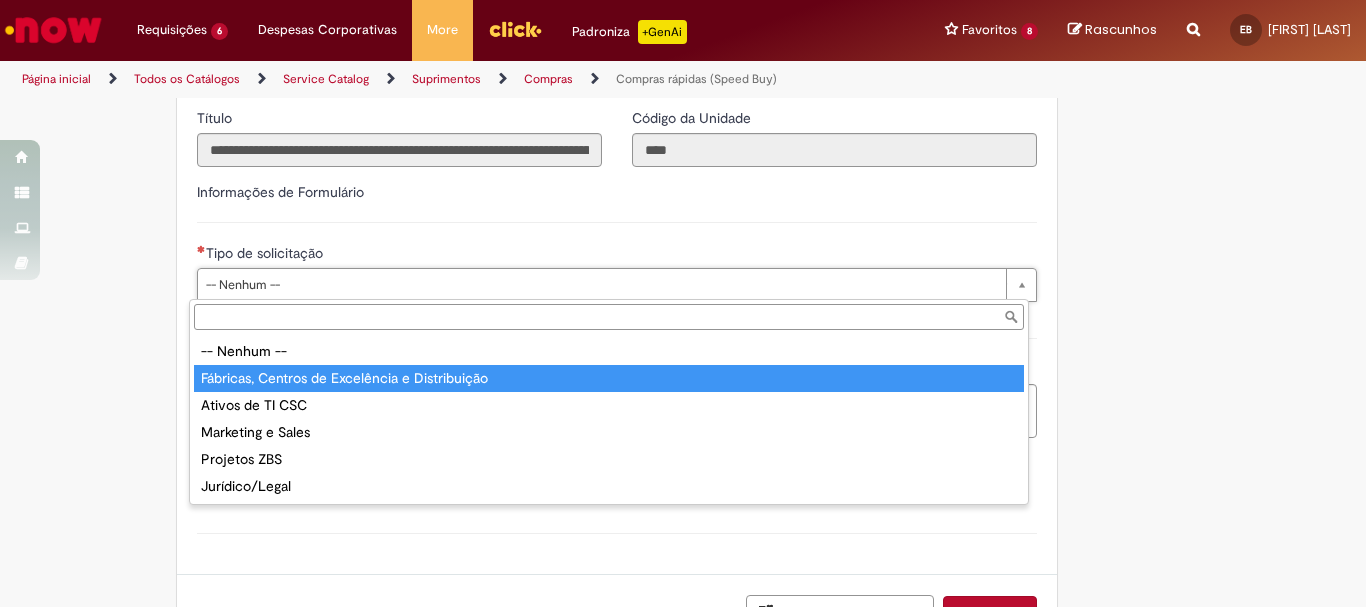 type on "**********" 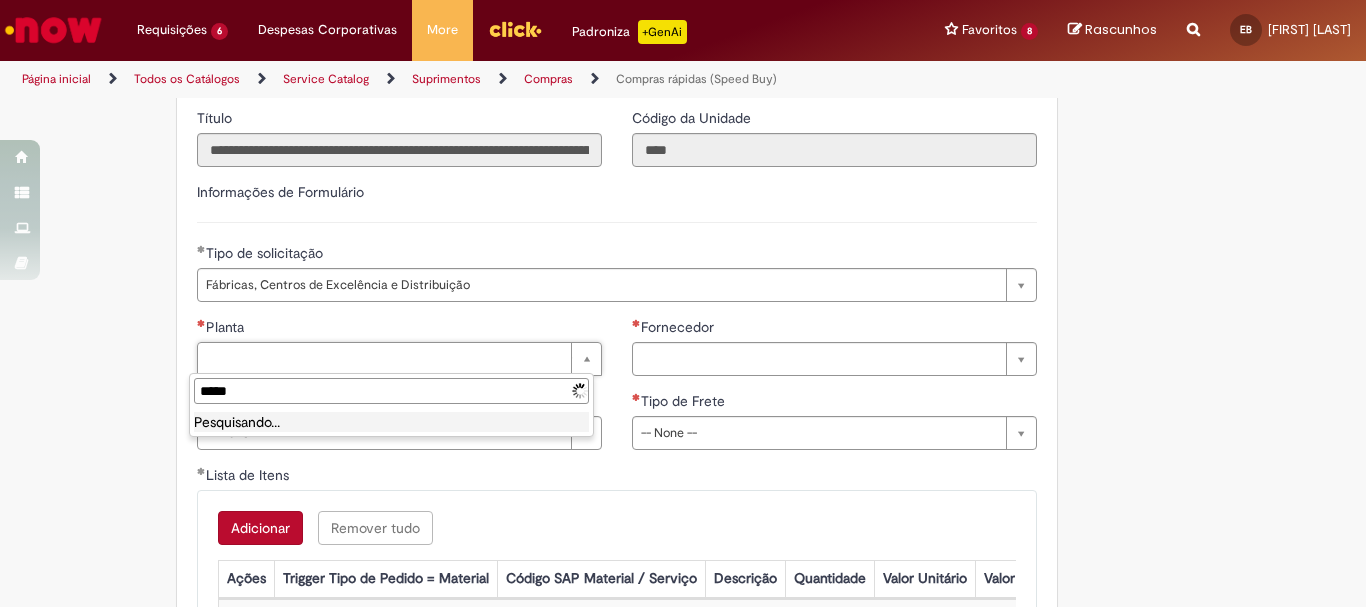 type on "******" 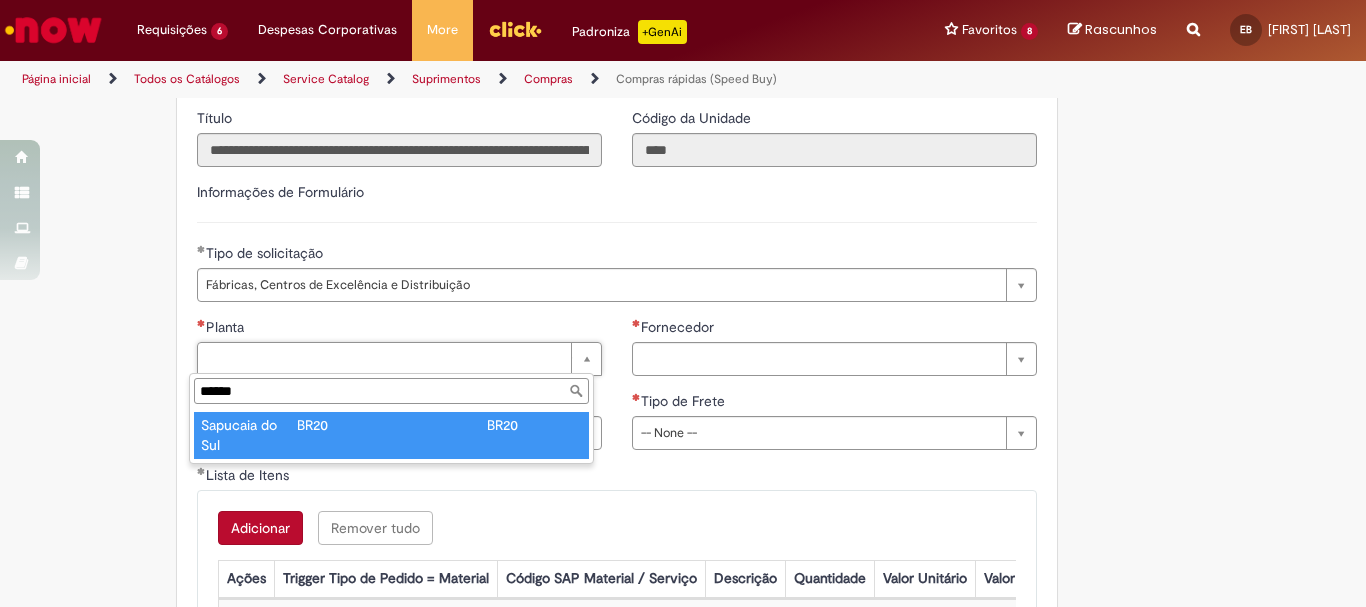 type on "**********" 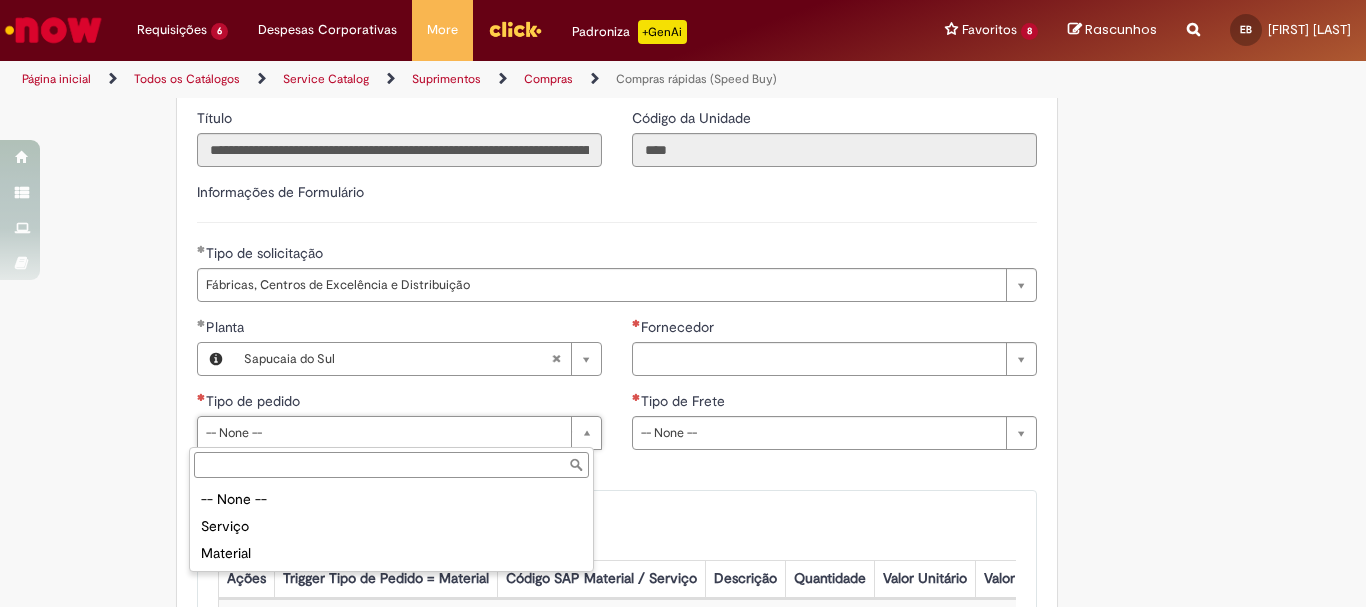 type on "********" 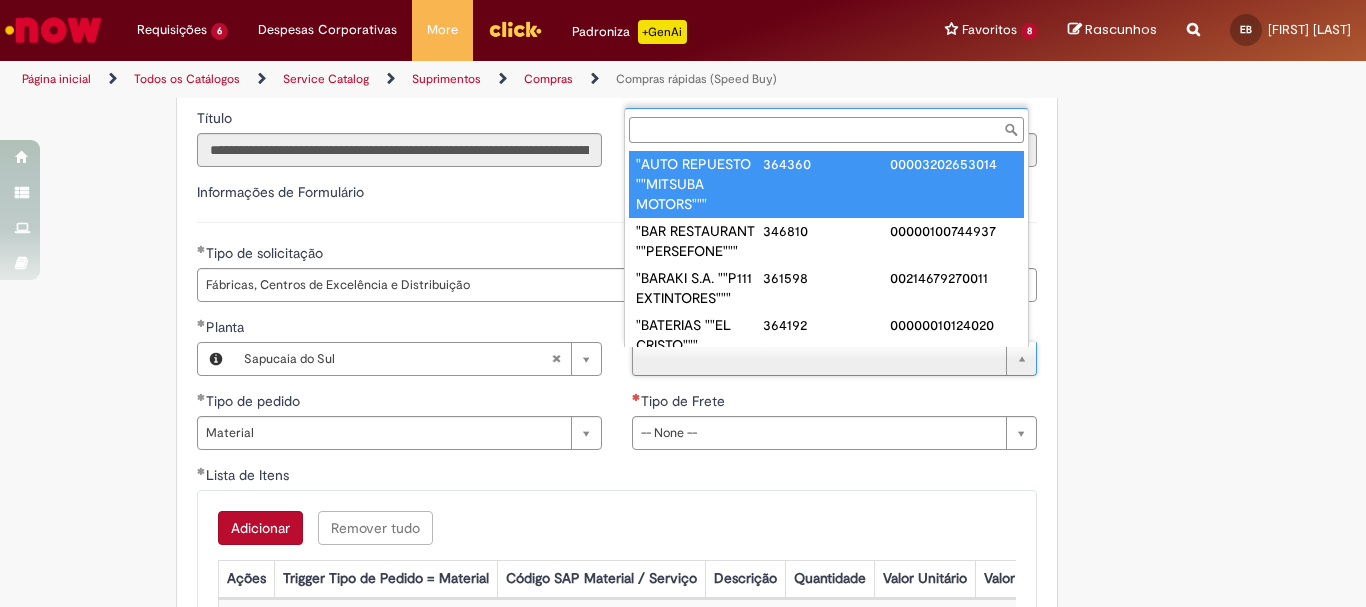 scroll, scrollTop: 0, scrollLeft: 0, axis: both 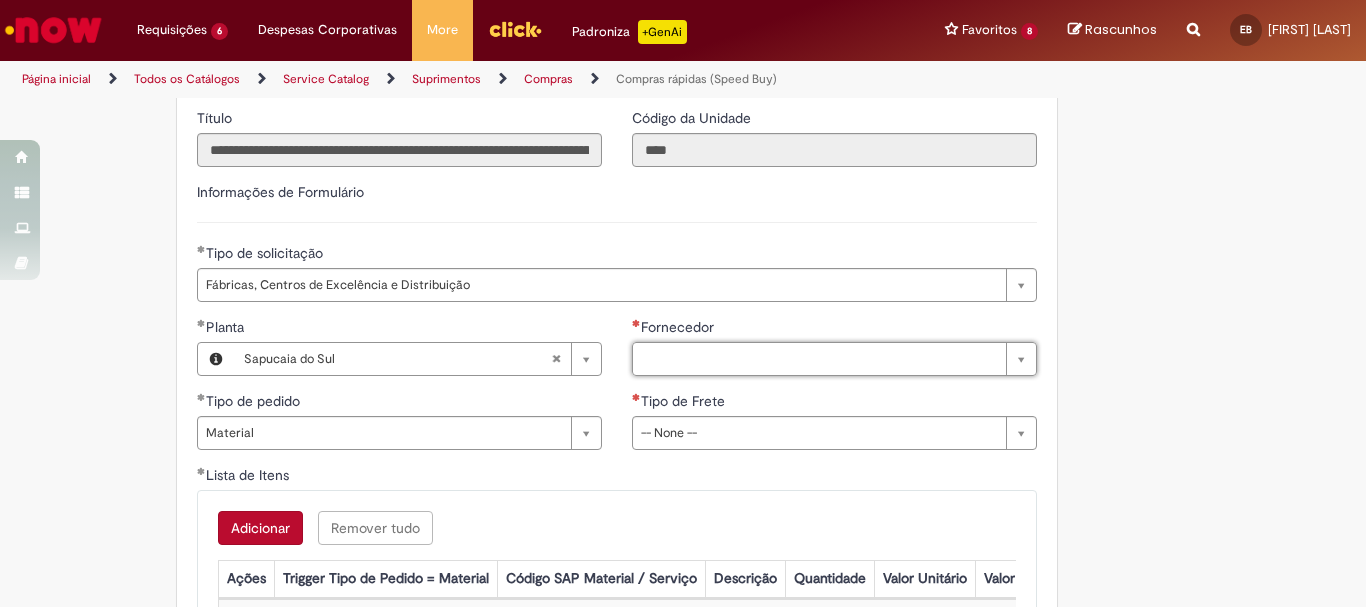 click on "Tipo de Frete" at bounding box center (834, 403) 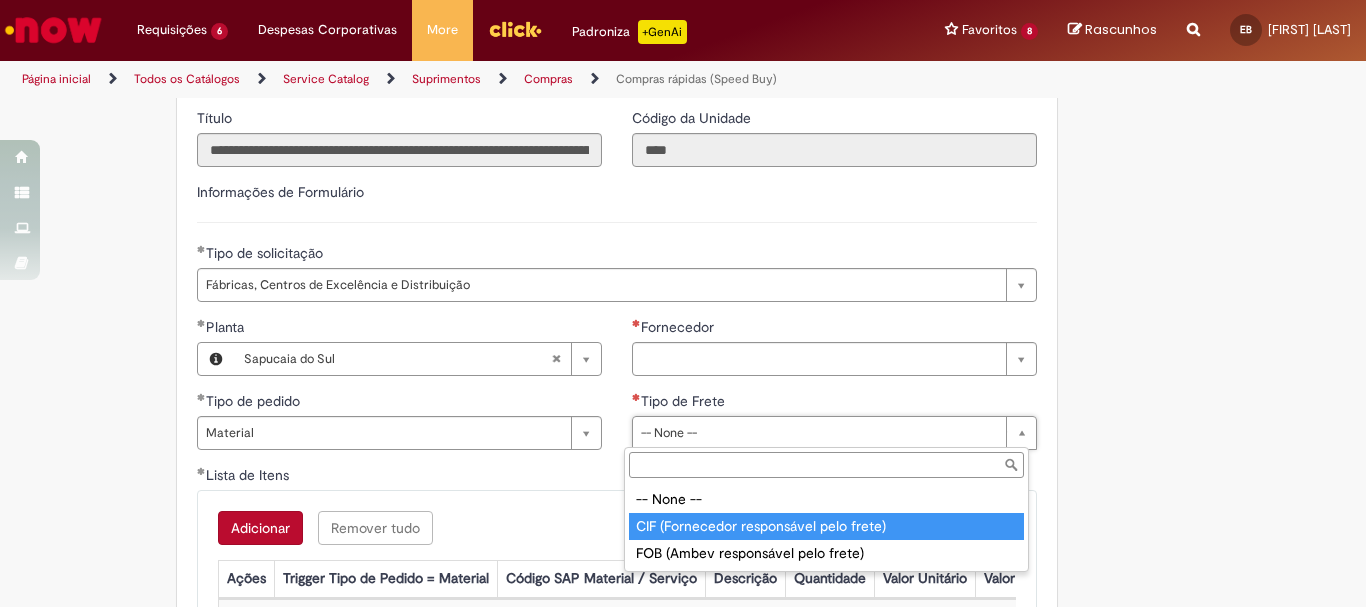 type on "**********" 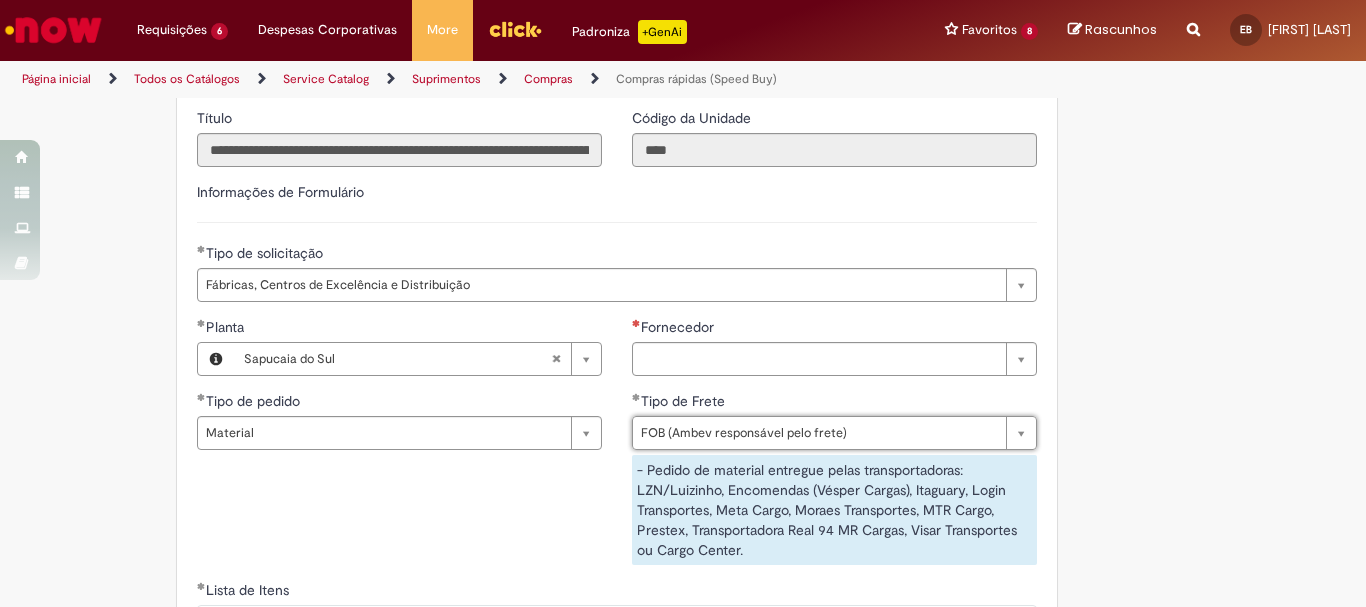 scroll, scrollTop: 3100, scrollLeft: 0, axis: vertical 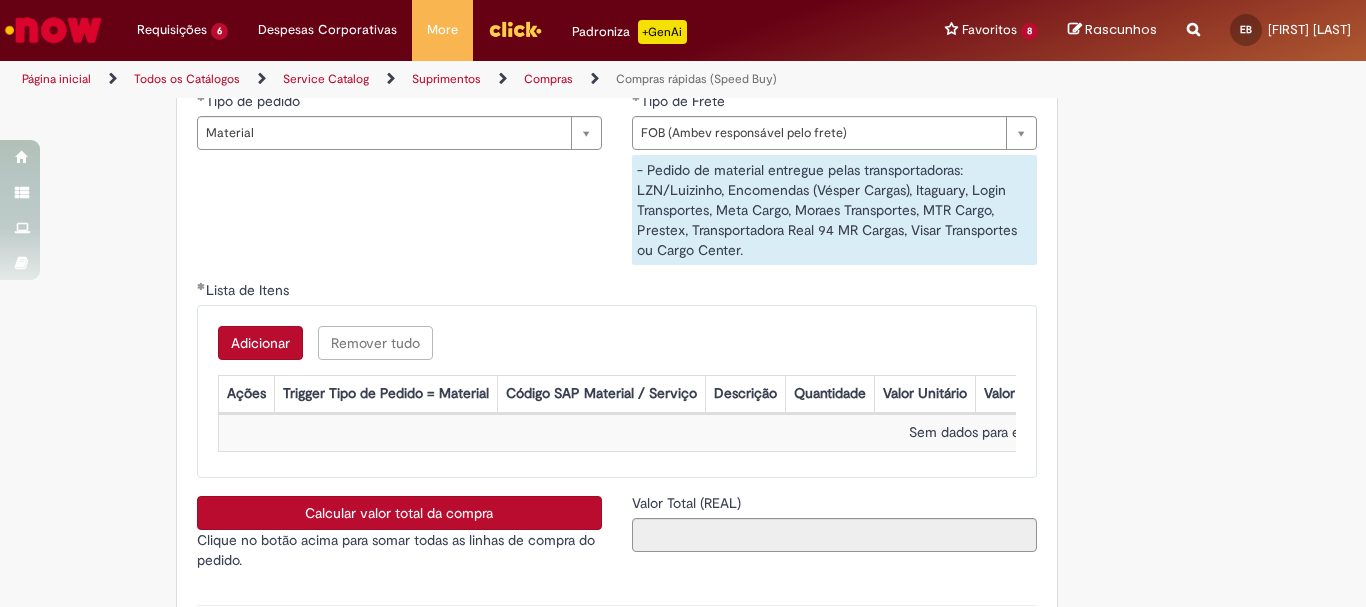 click on "Adicionar" at bounding box center [260, 343] 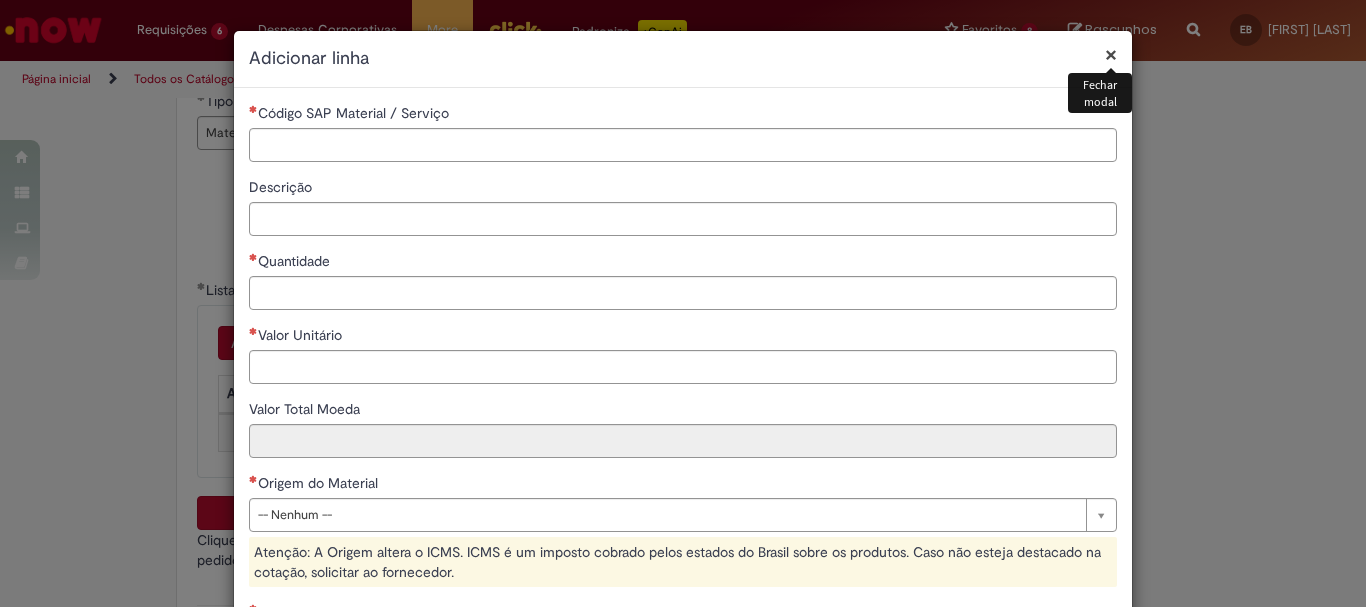 click on "Código SAP Material / Serviço" at bounding box center (683, 115) 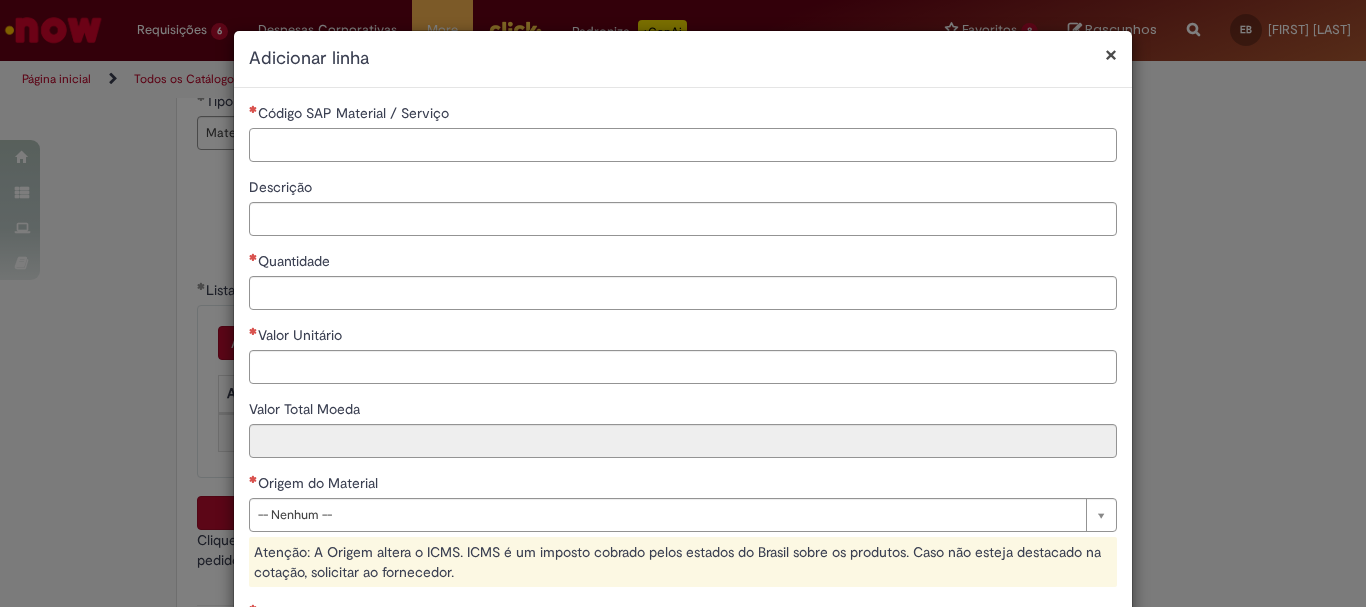 click on "Código SAP Material / Serviço" at bounding box center (683, 145) 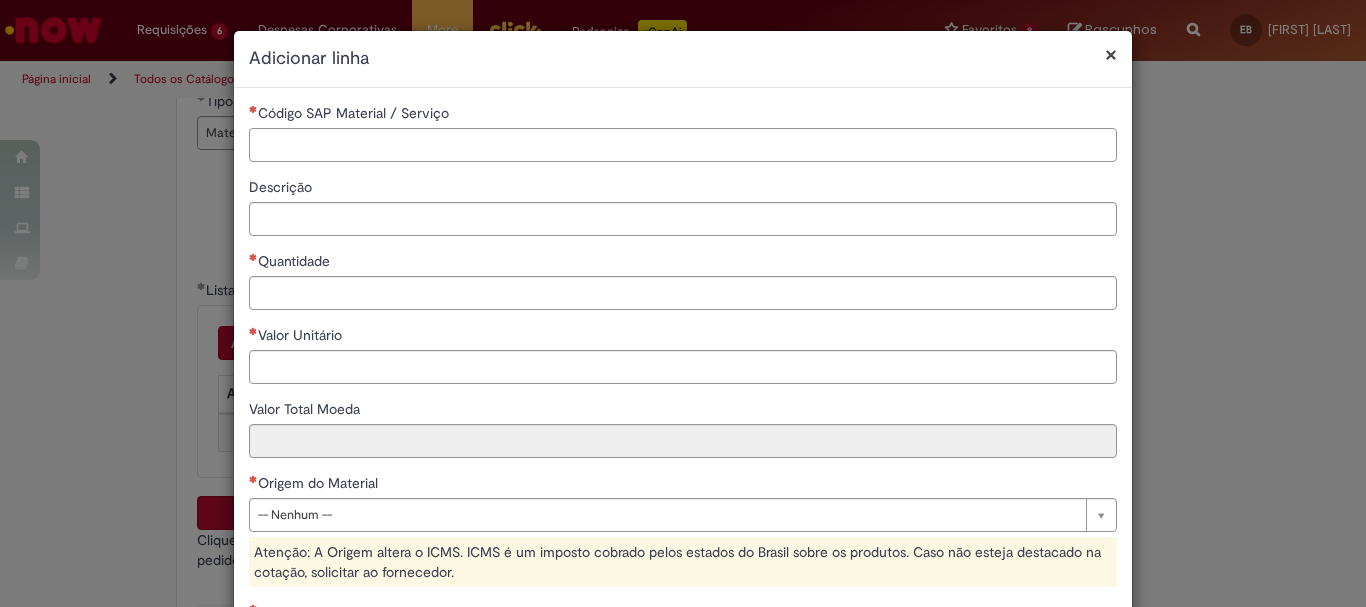 paste on "********" 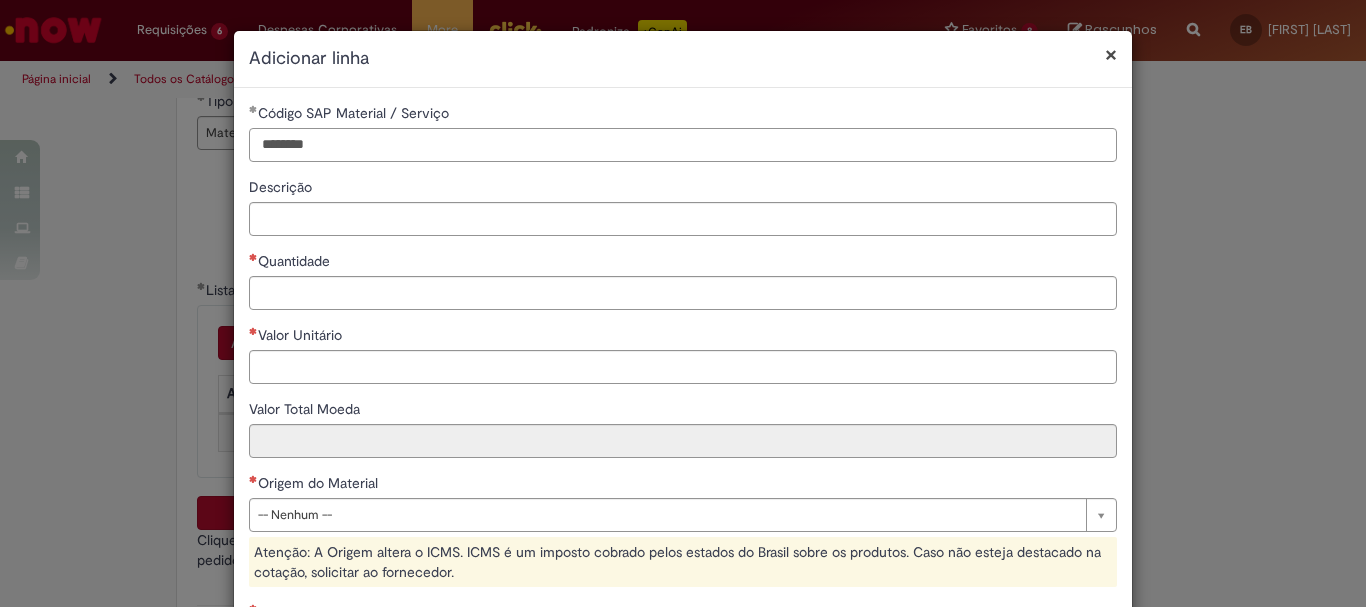 type on "********" 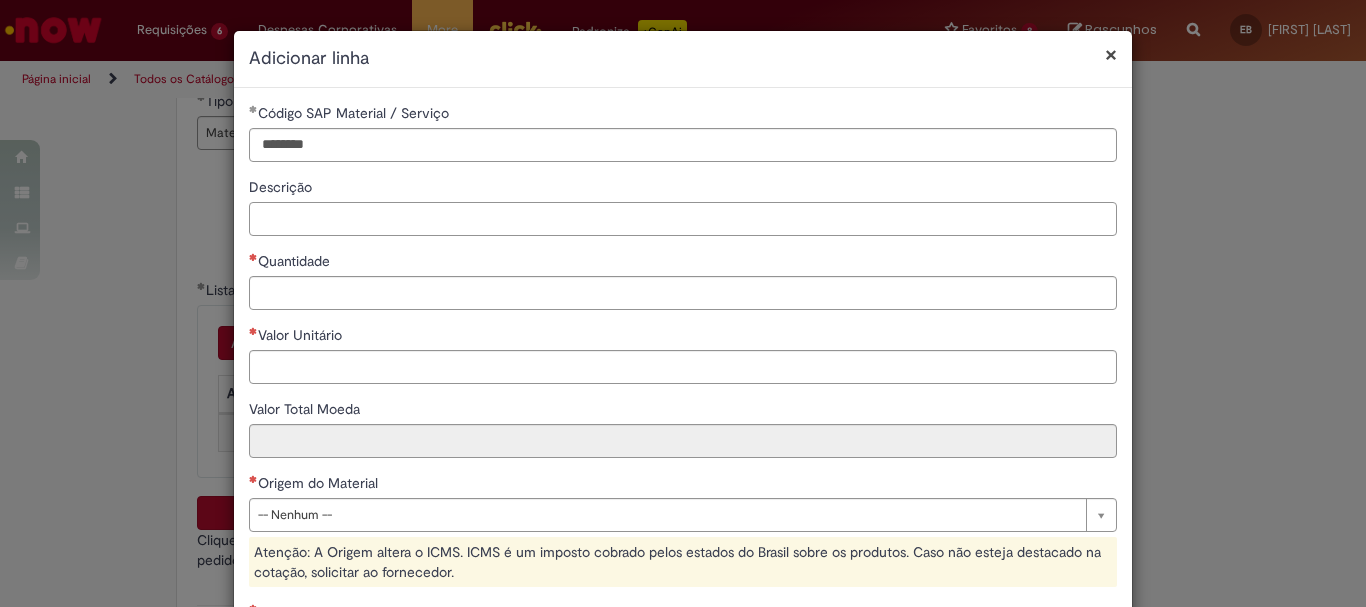 click on "Descrição" at bounding box center [683, 219] 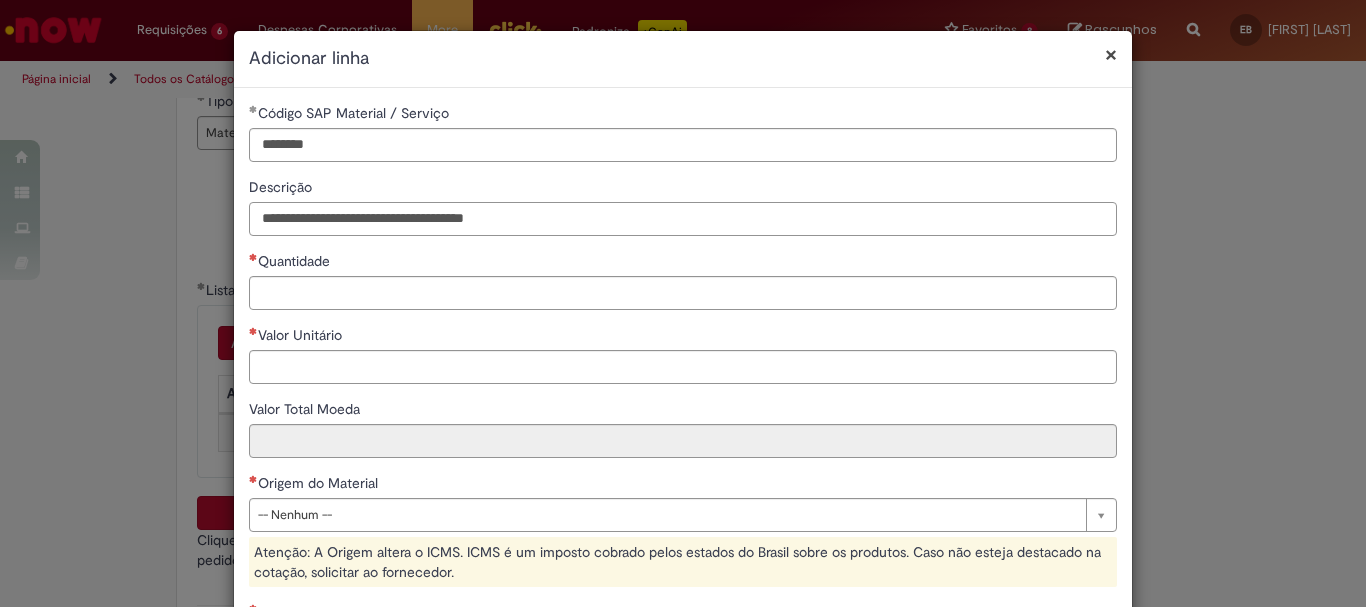 type on "**********" 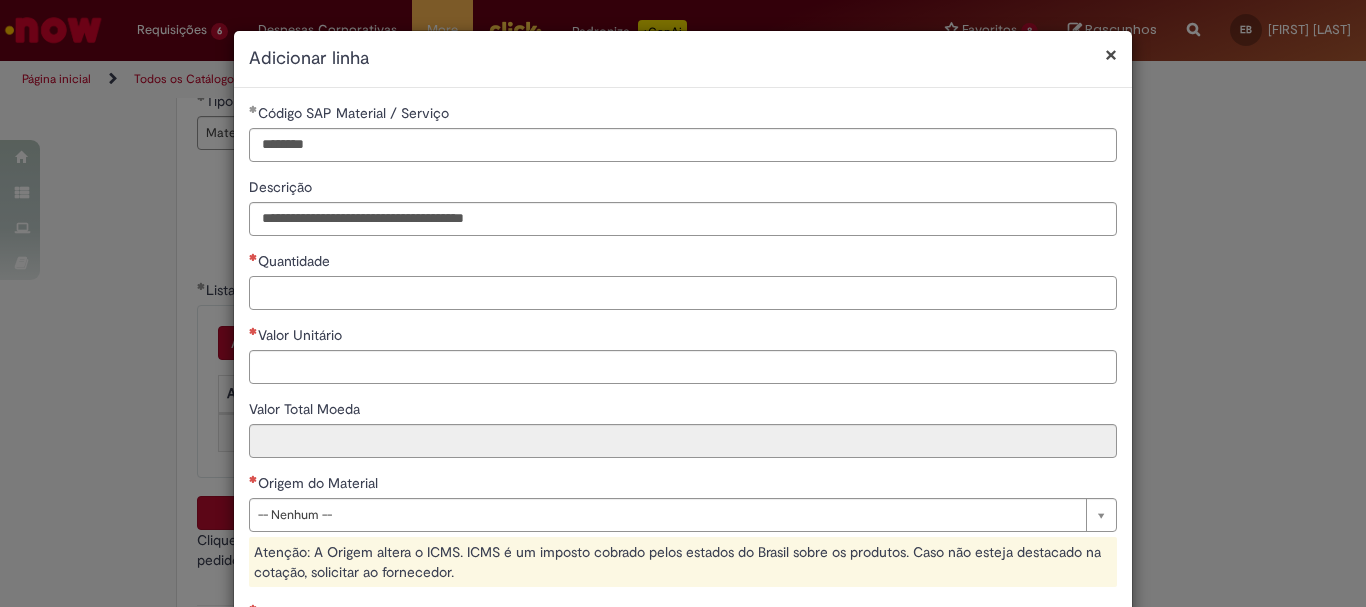 click on "Quantidade" at bounding box center [683, 293] 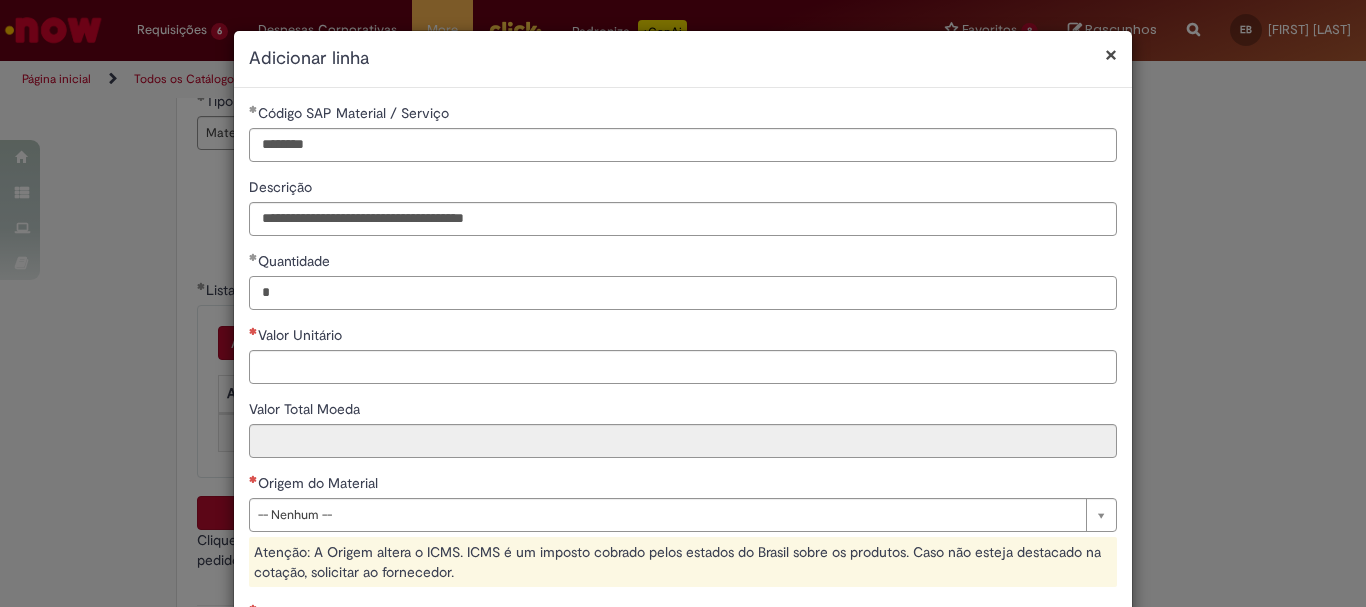 type on "*" 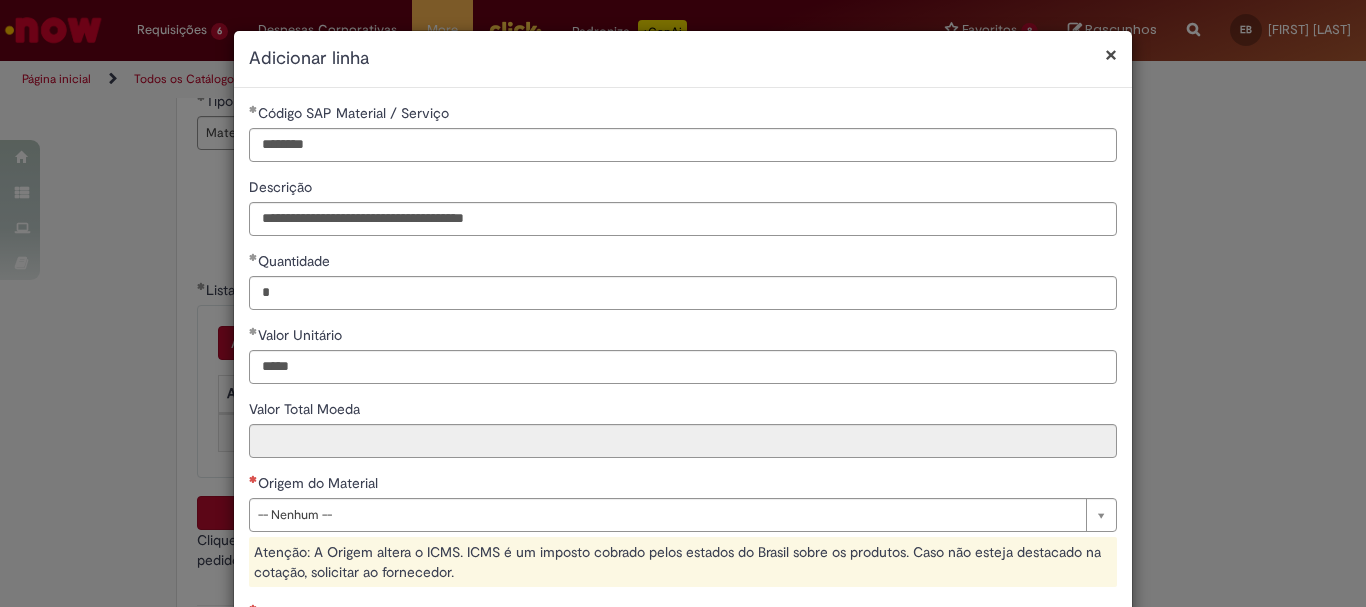 type on "******" 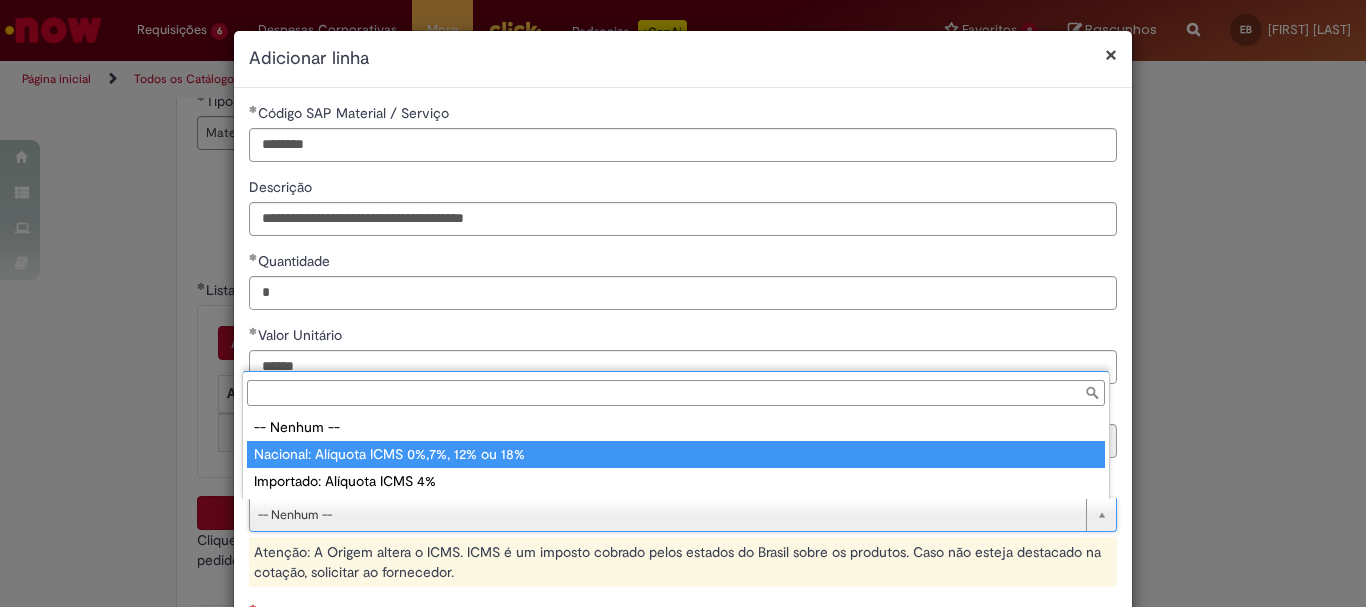 type on "**********" 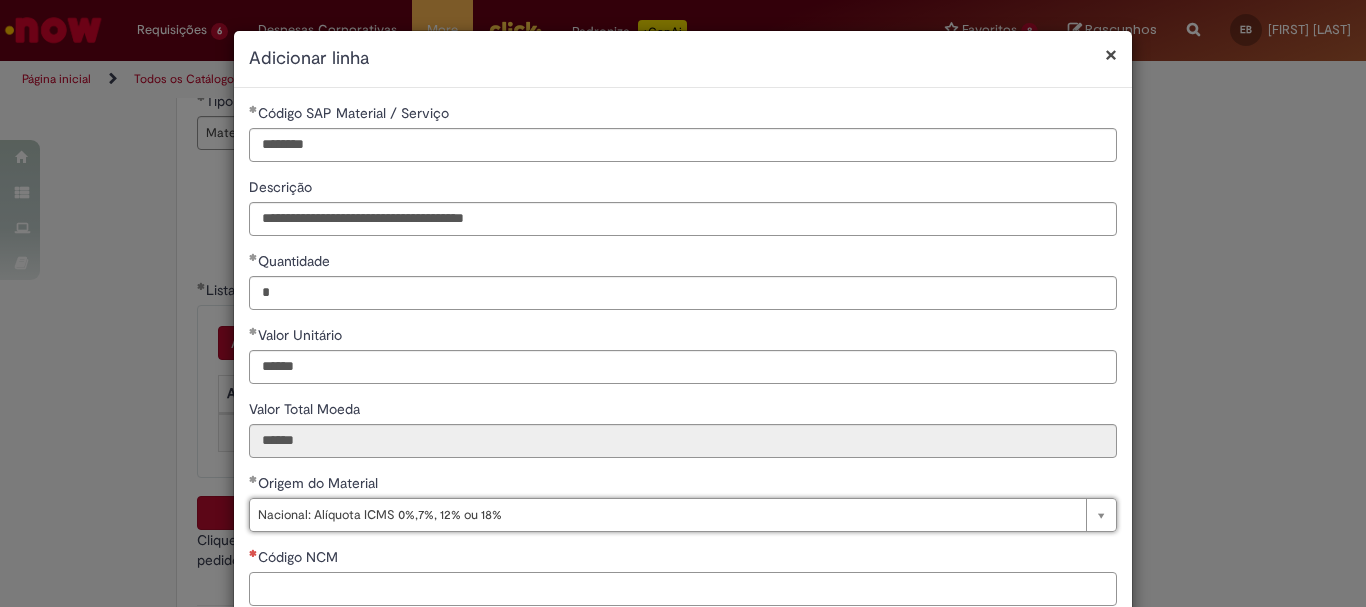 click on "Código NCM" at bounding box center [683, 589] 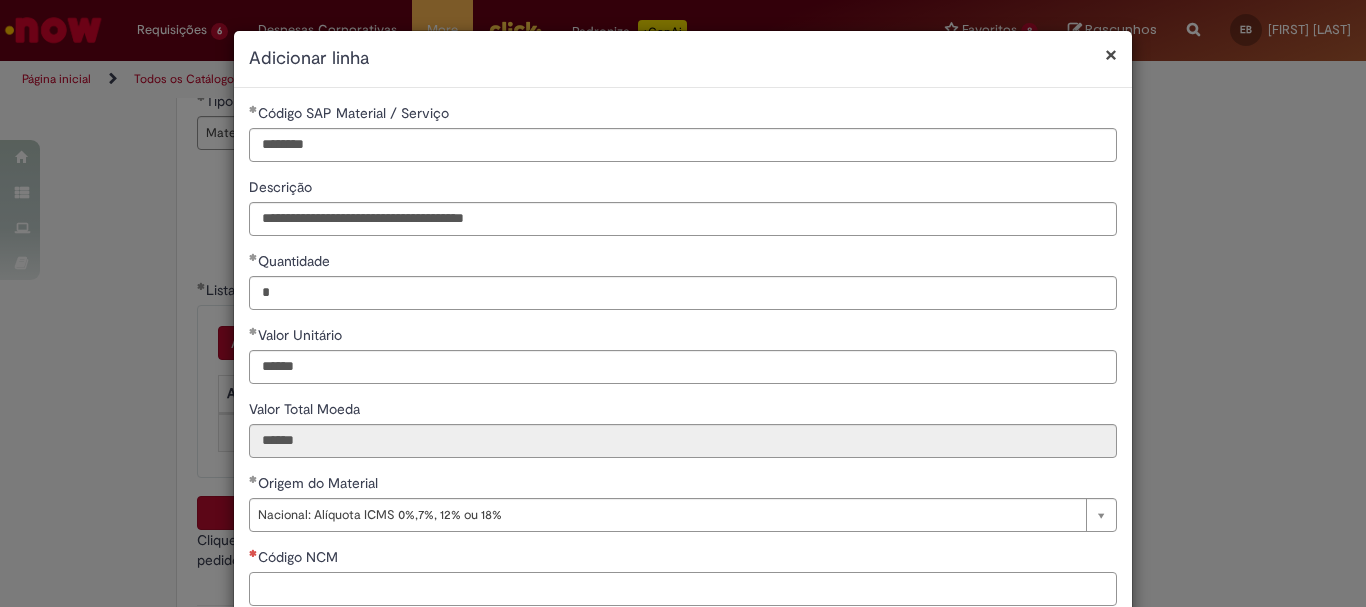 paste on "**********" 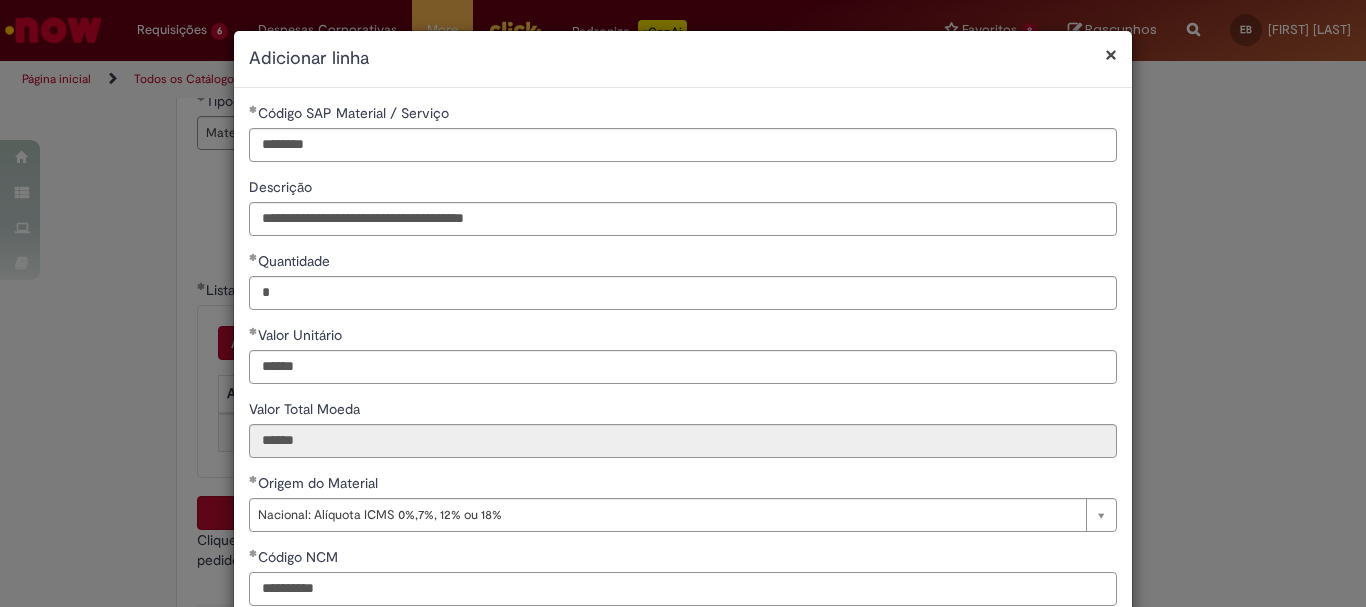 scroll, scrollTop: 300, scrollLeft: 0, axis: vertical 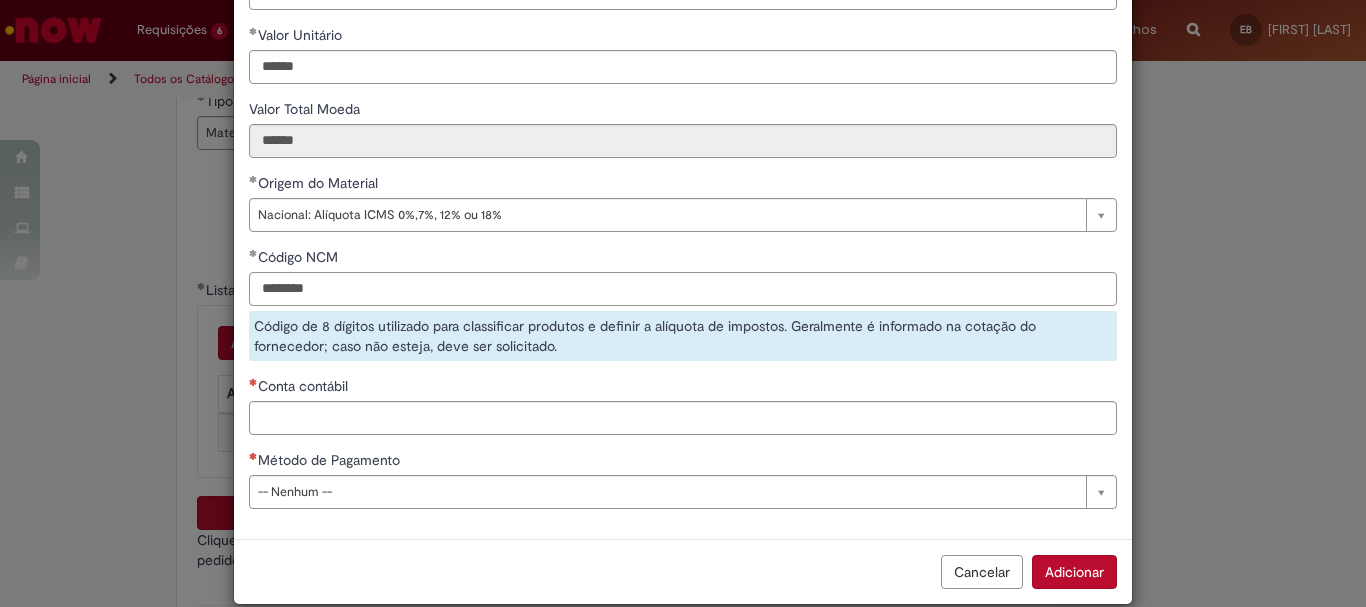 type on "********" 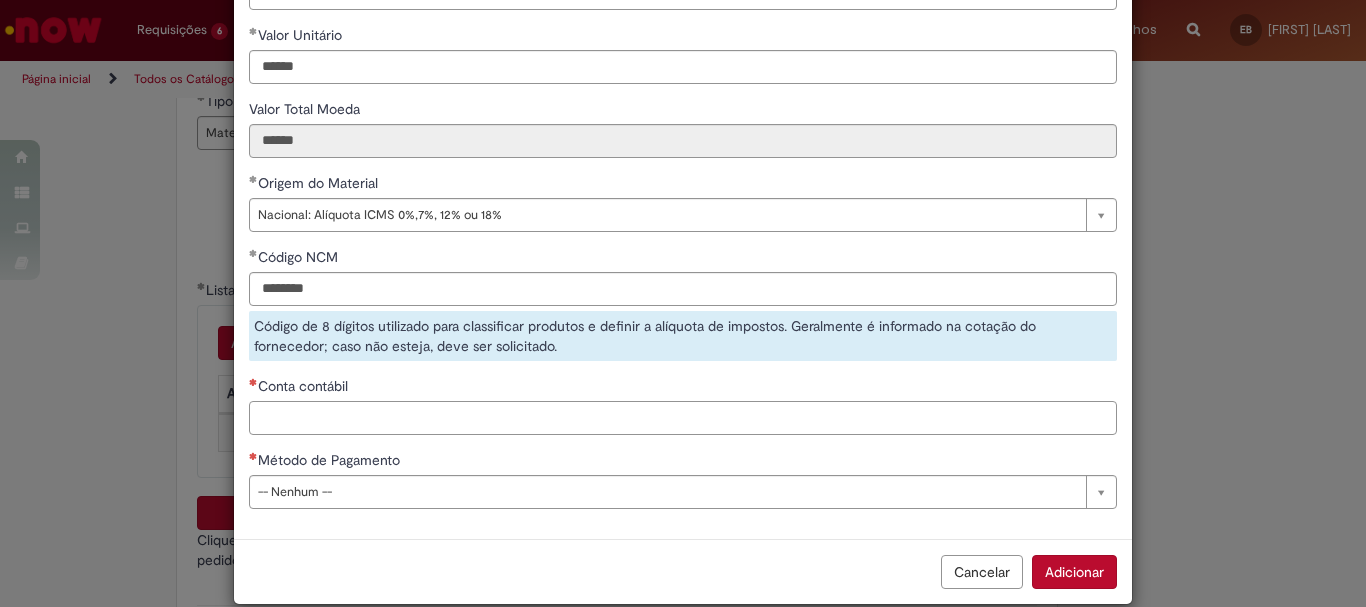 click on "**********" at bounding box center [683, 163] 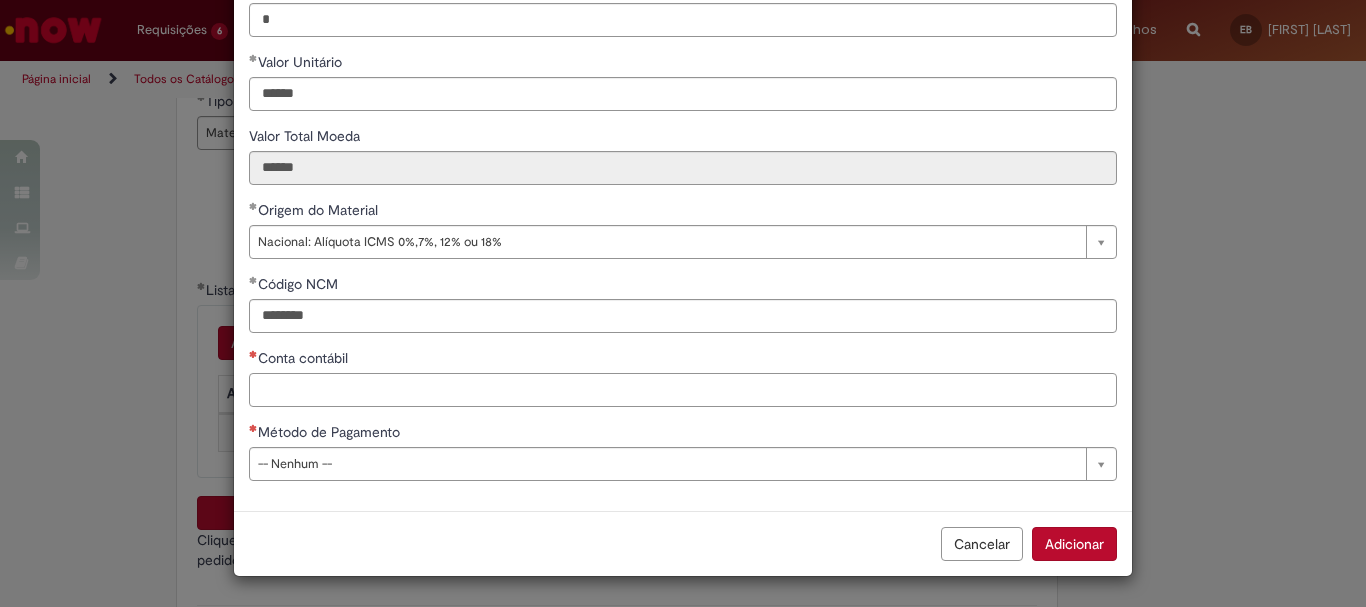 scroll, scrollTop: 273, scrollLeft: 0, axis: vertical 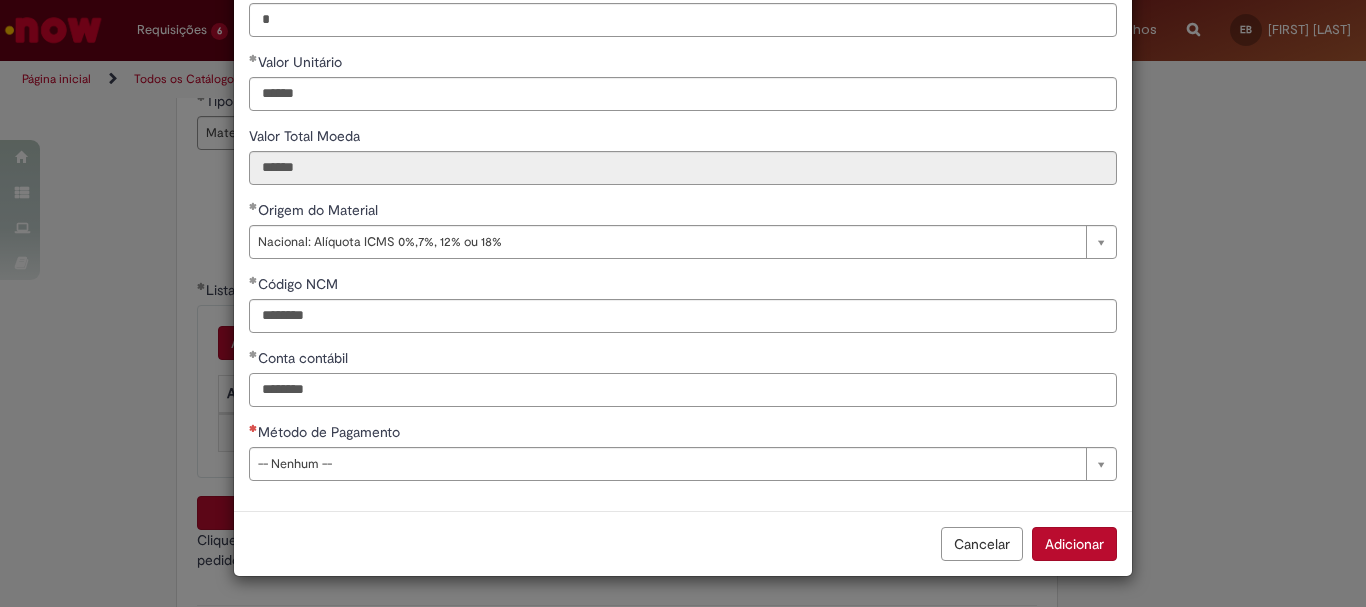type on "********" 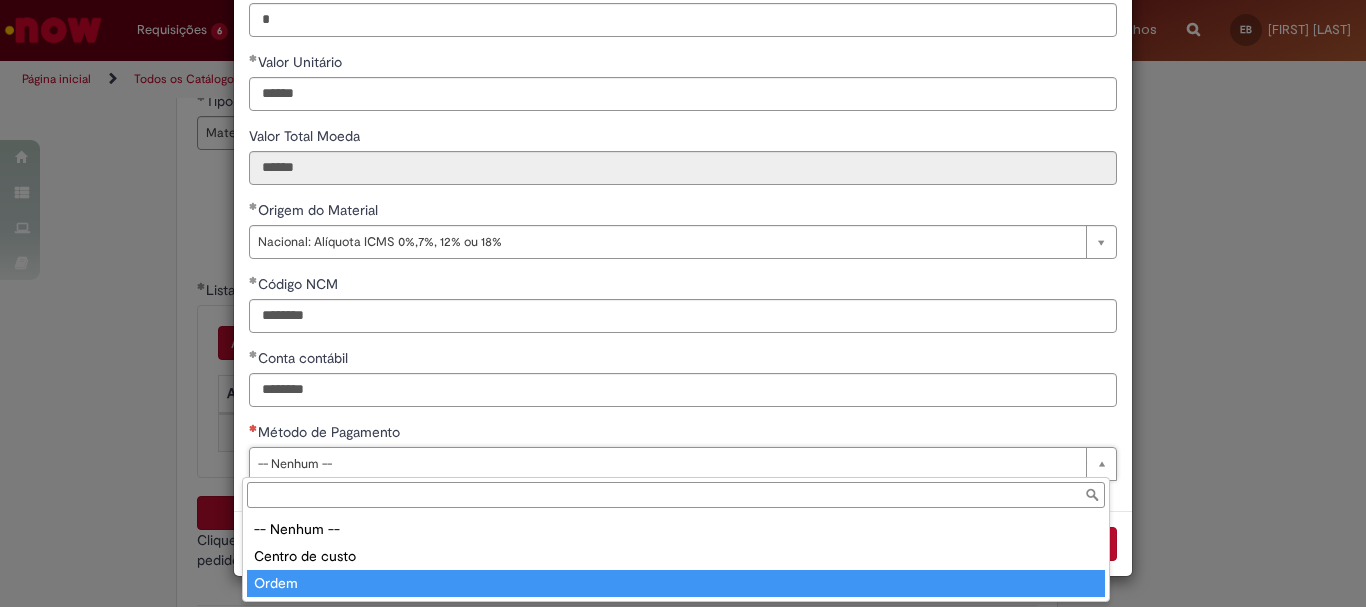 type on "*****" 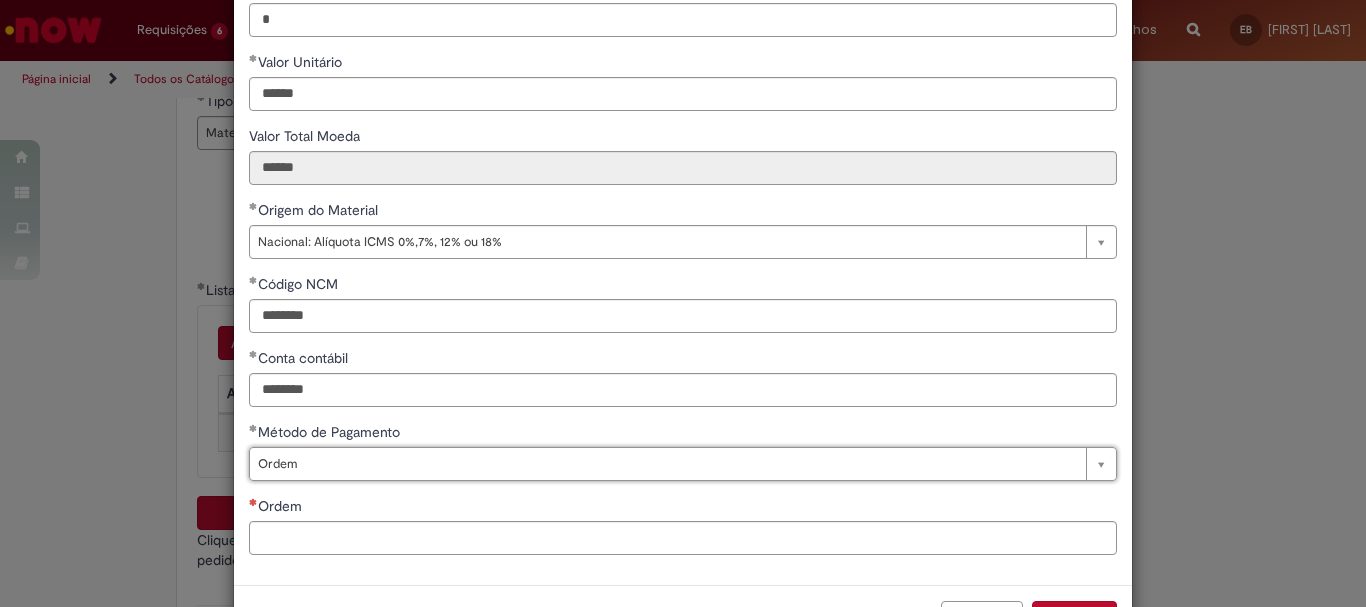 scroll, scrollTop: 347, scrollLeft: 0, axis: vertical 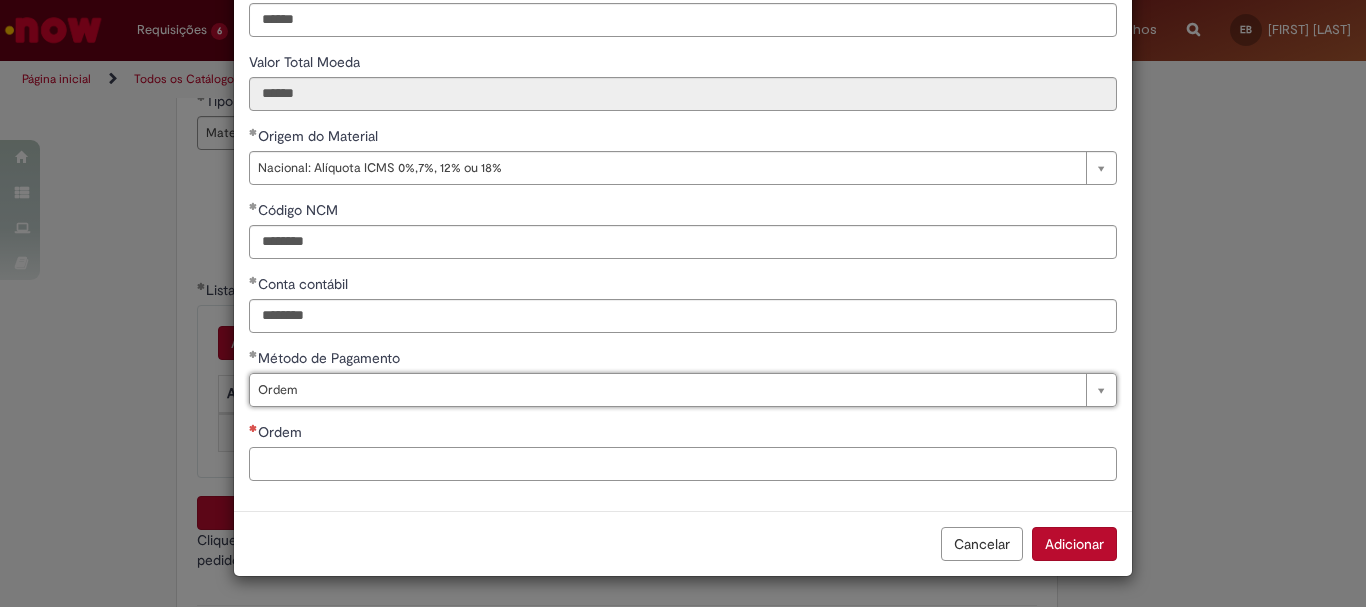 click on "Ordem" at bounding box center (683, 464) 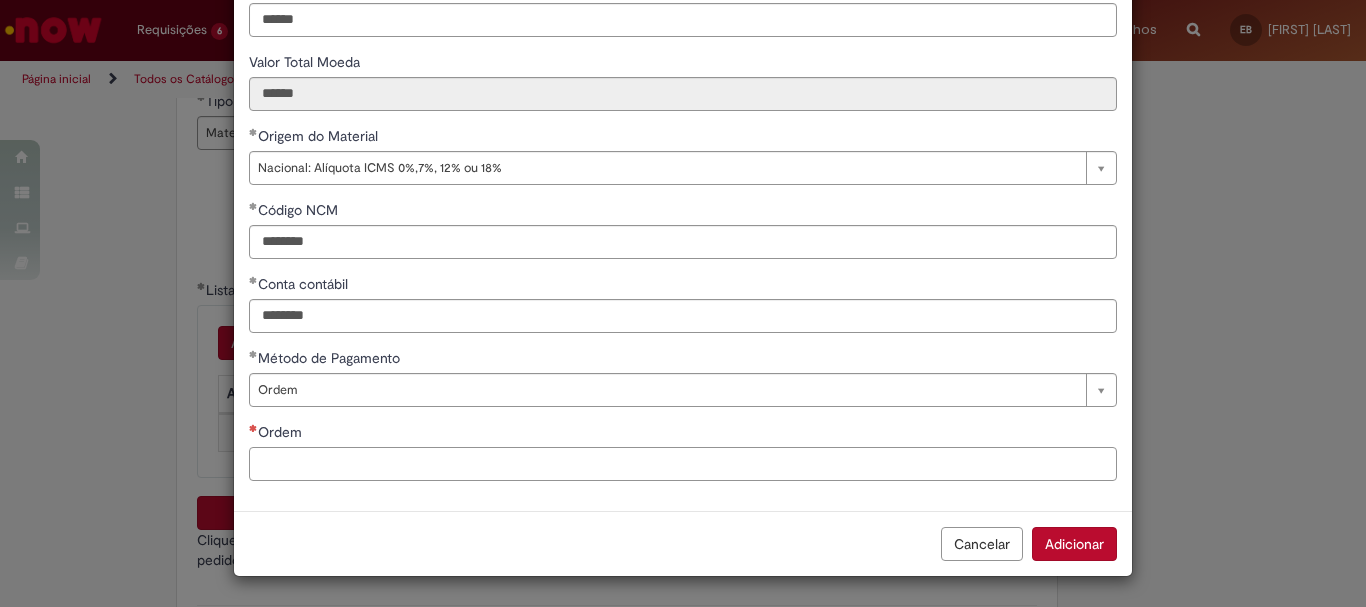paste on "**********" 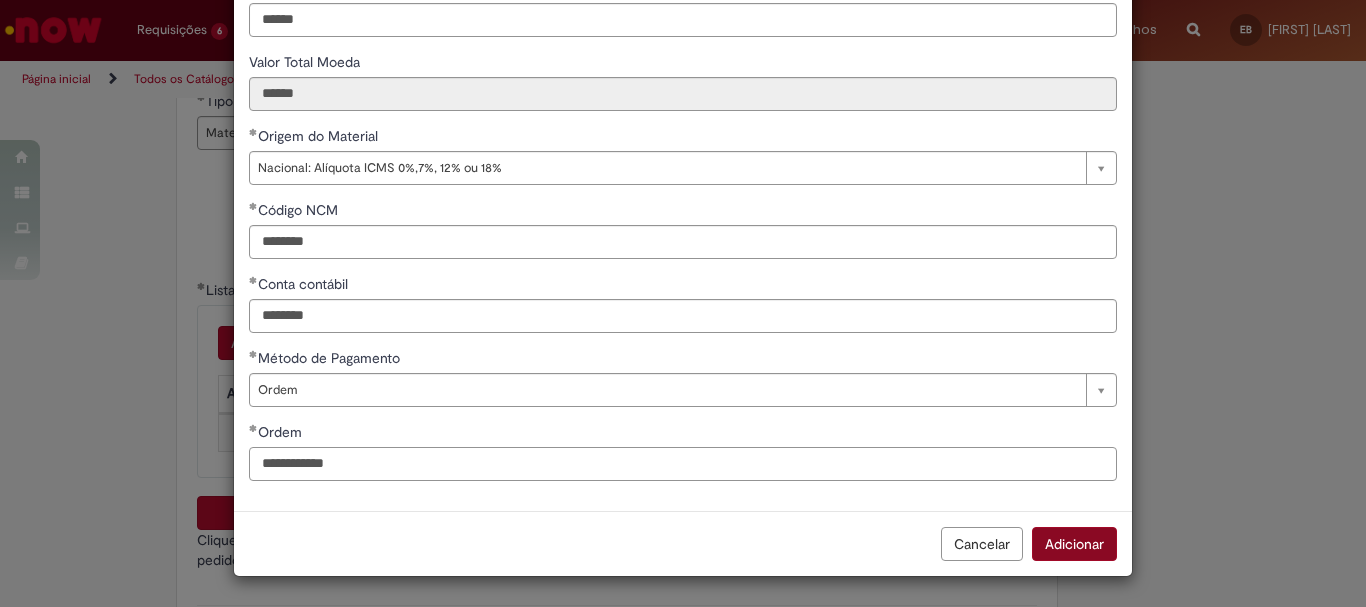 type on "**********" 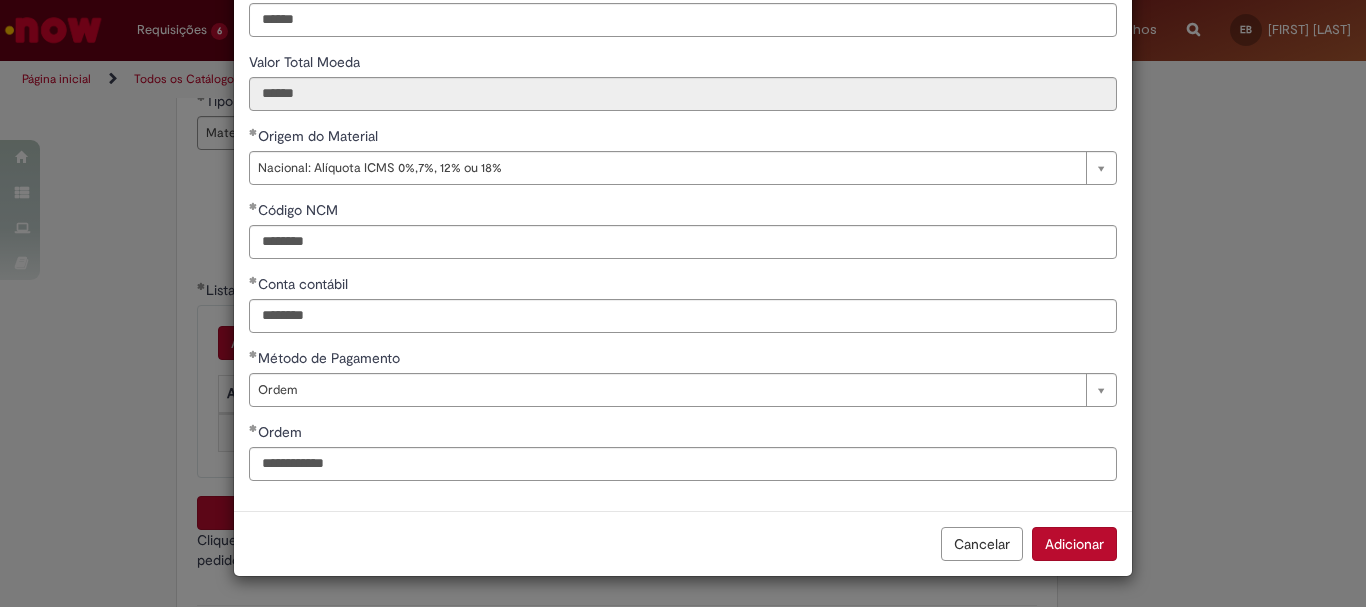 click on "Adicionar" at bounding box center [1074, 544] 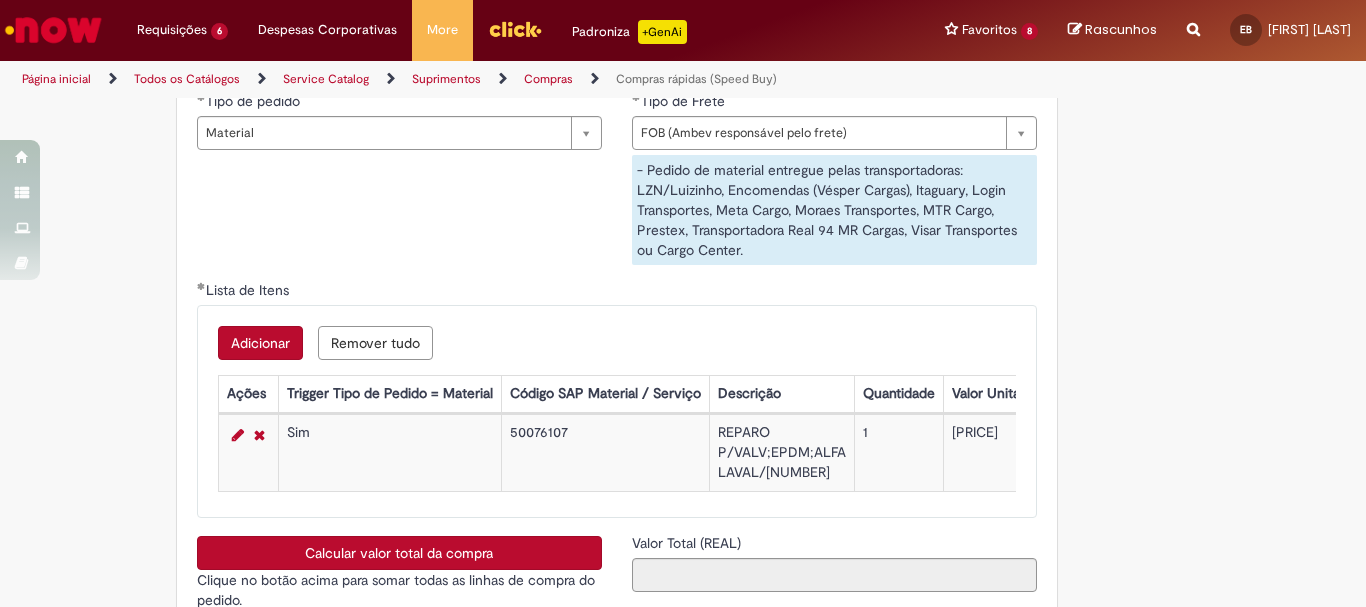 click on "Adicionar" at bounding box center [260, 343] 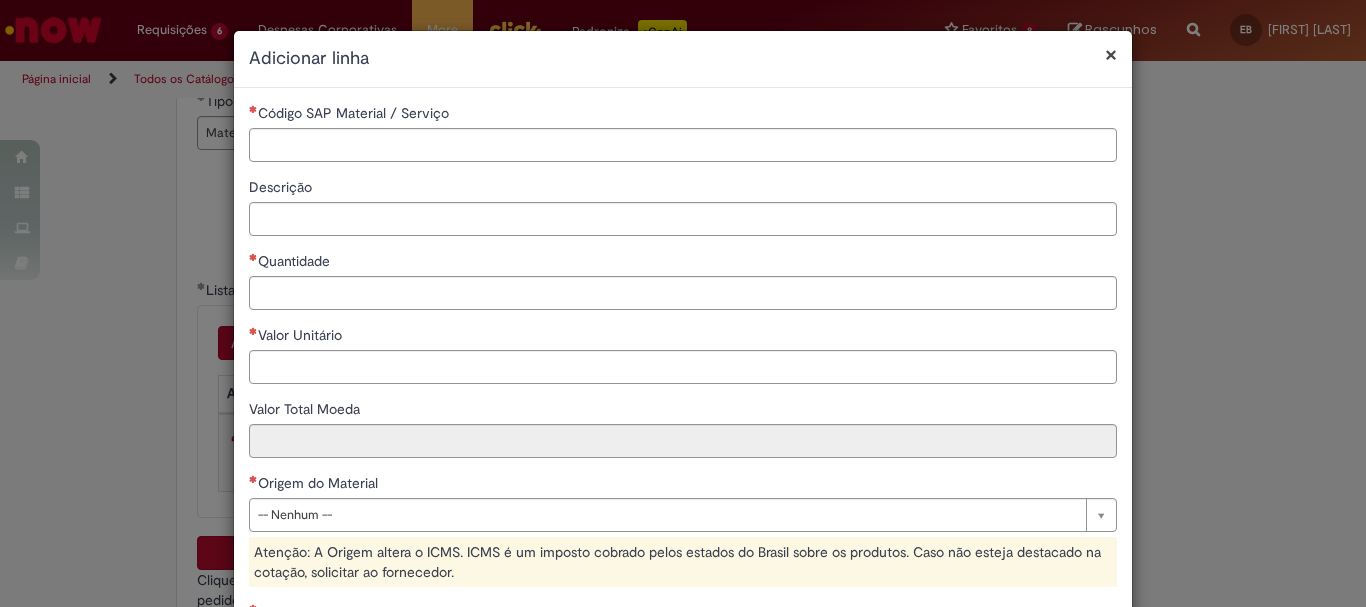scroll, scrollTop: 383, scrollLeft: 0, axis: vertical 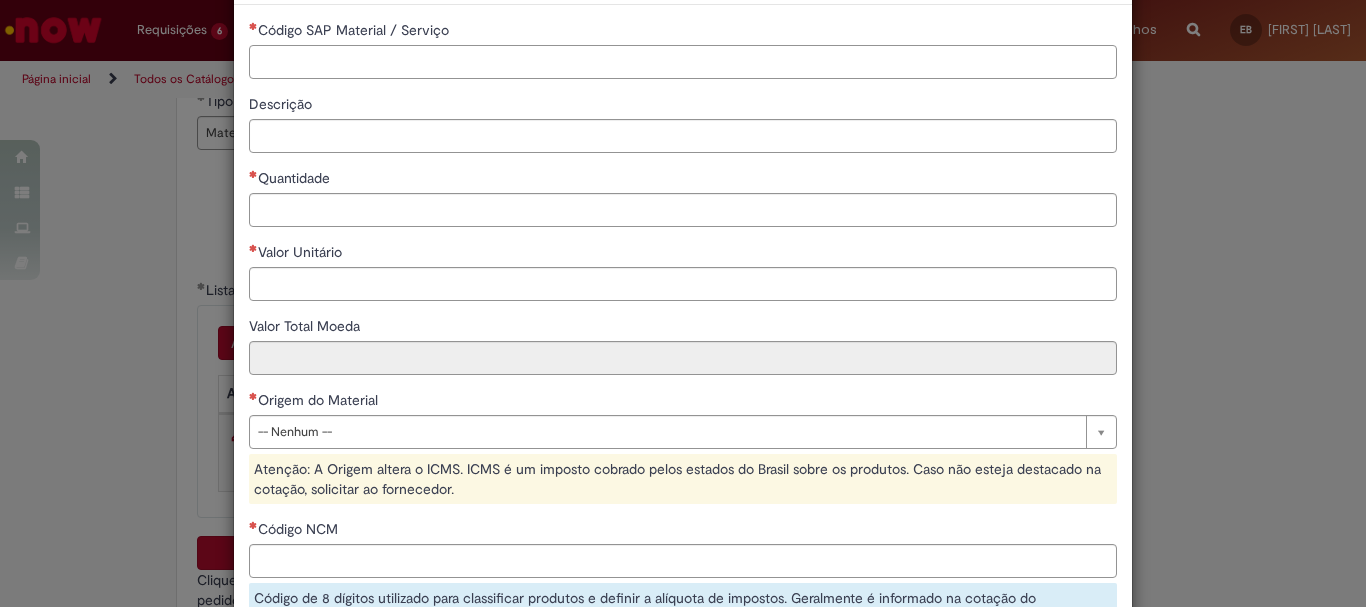 click on "Código SAP Material / Serviço" at bounding box center [683, 62] 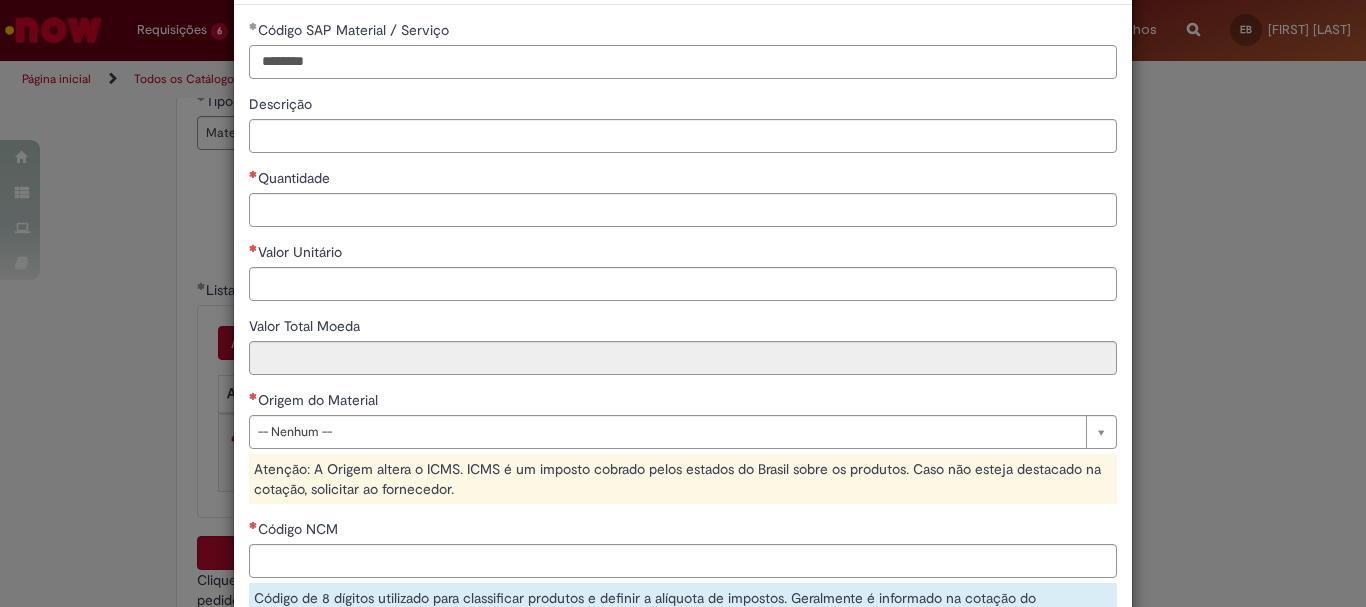 type on "********" 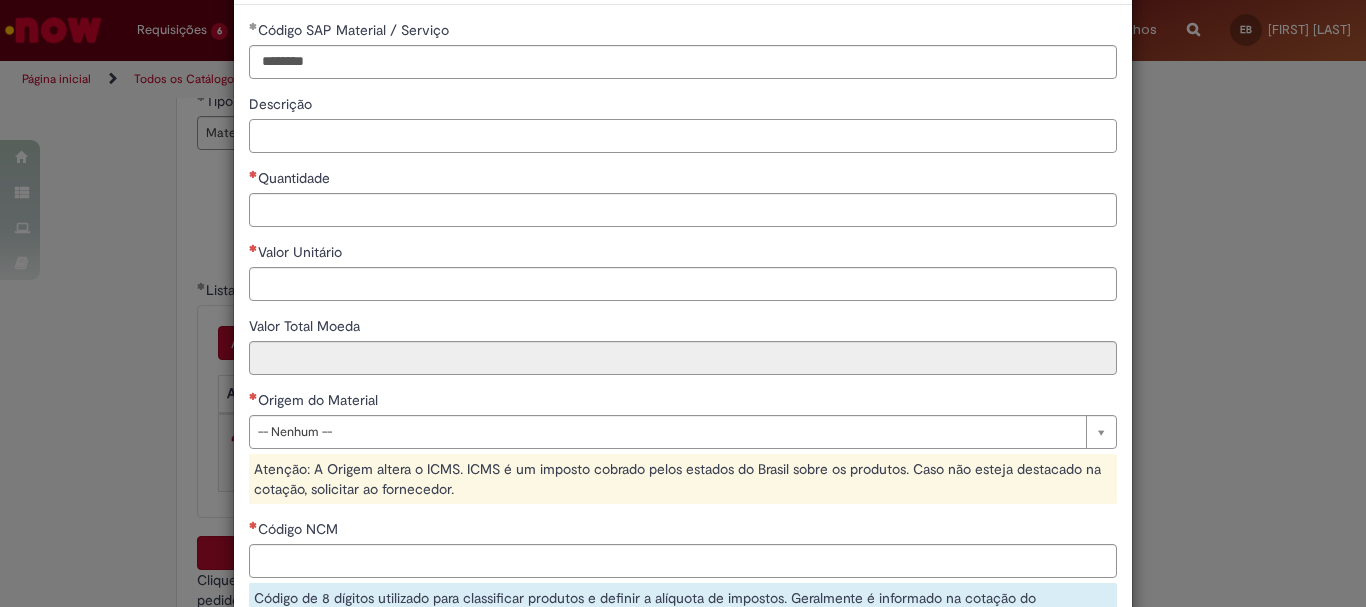 click on "Descrição" at bounding box center [683, 136] 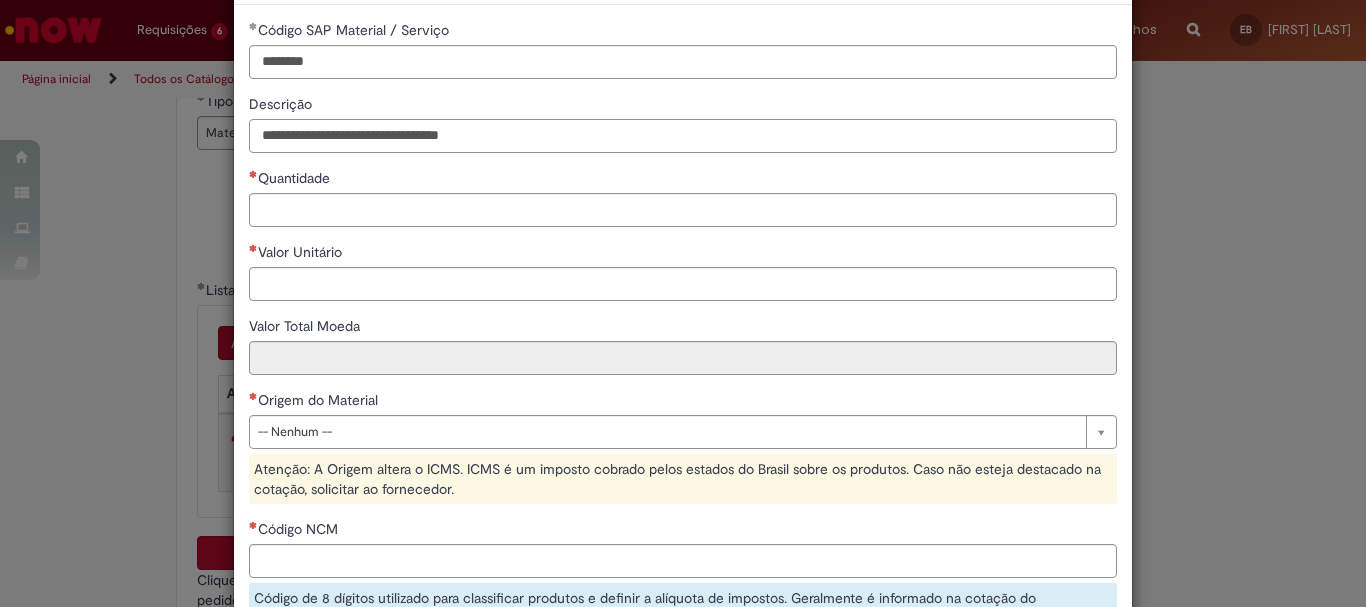 type on "**********" 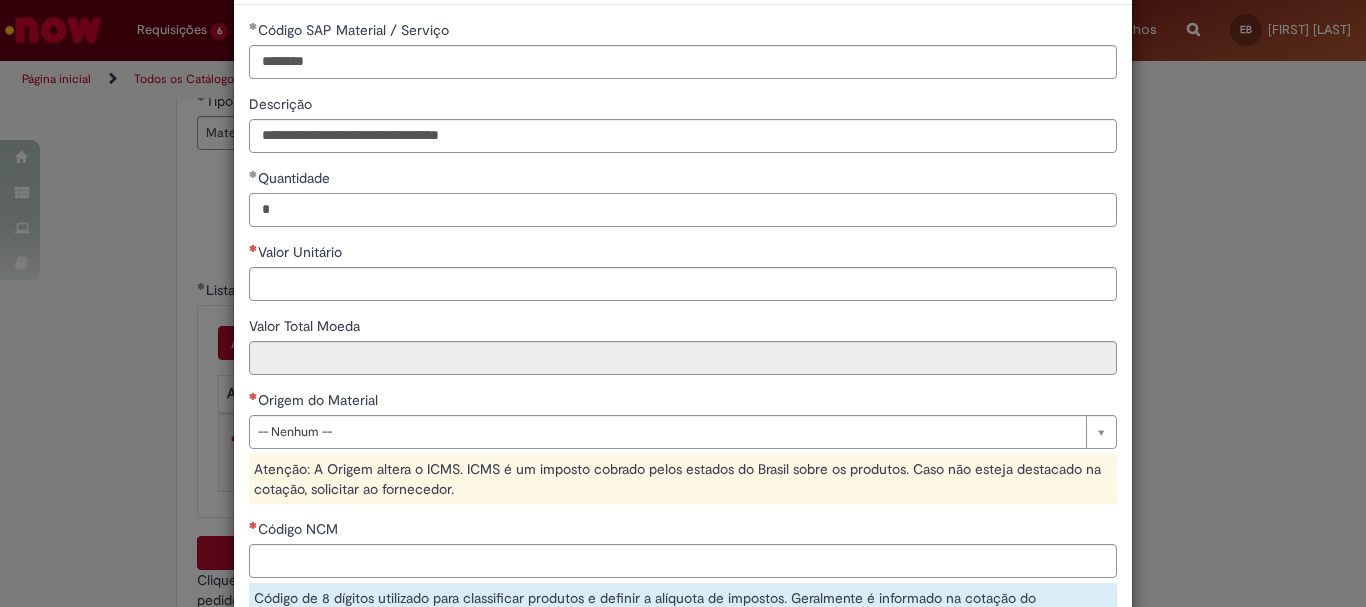 type on "*" 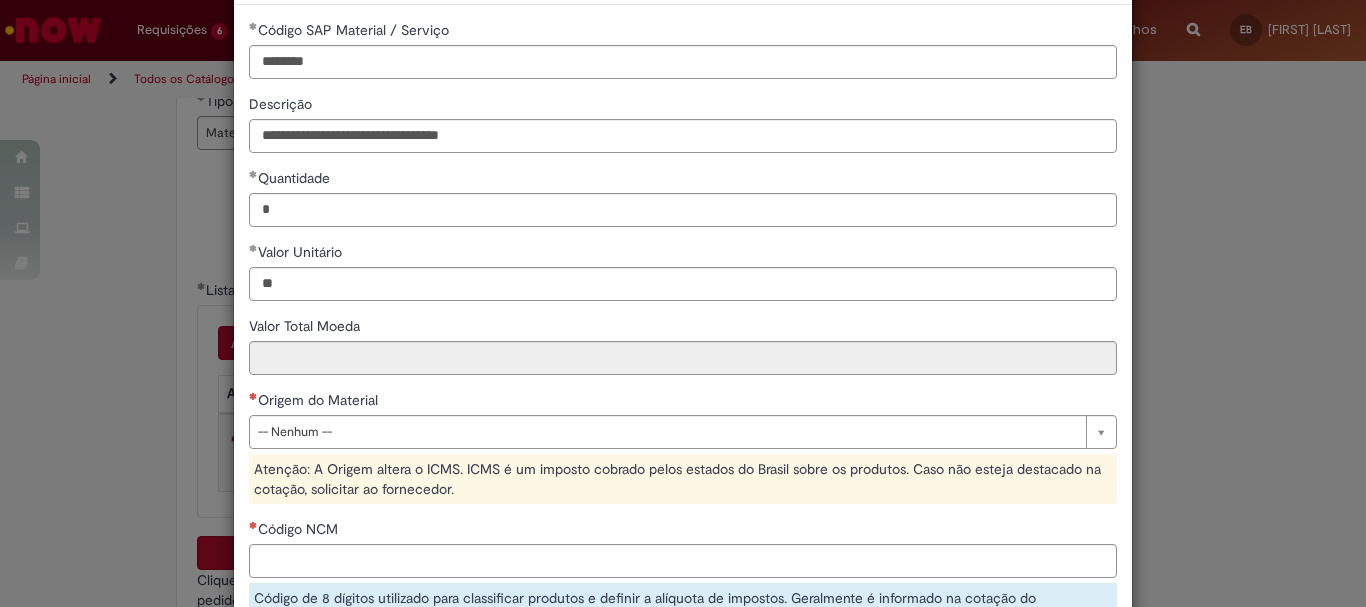 type on "*****" 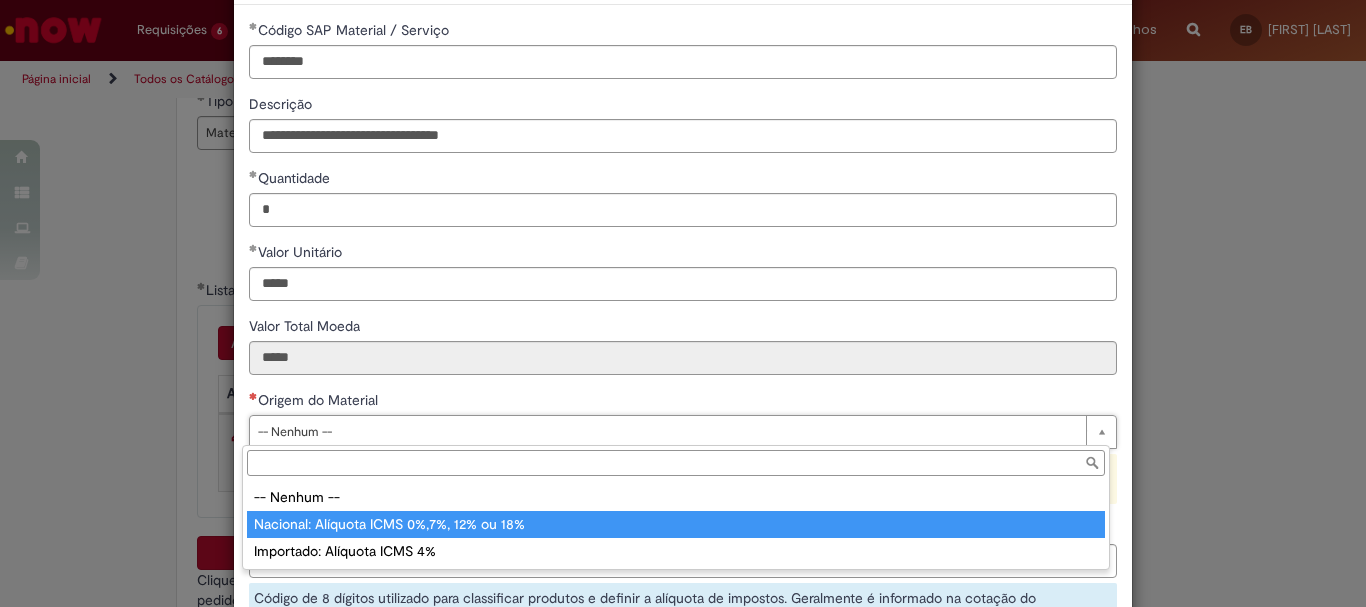 type on "**********" 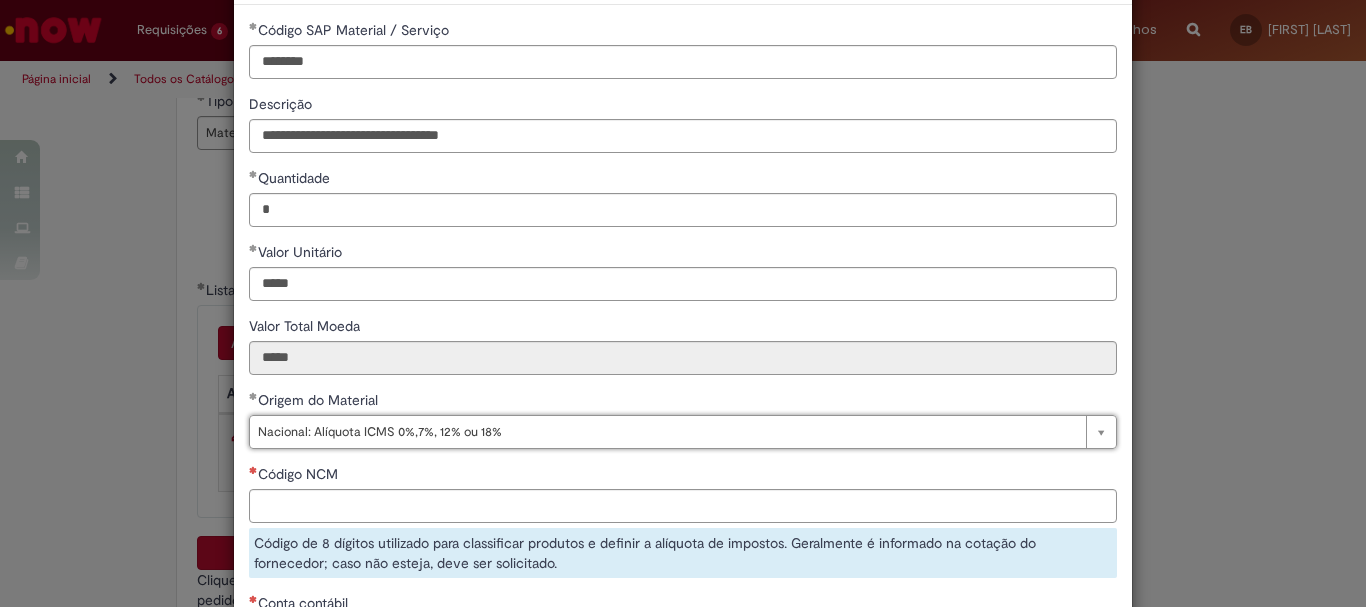 scroll, scrollTop: 283, scrollLeft: 0, axis: vertical 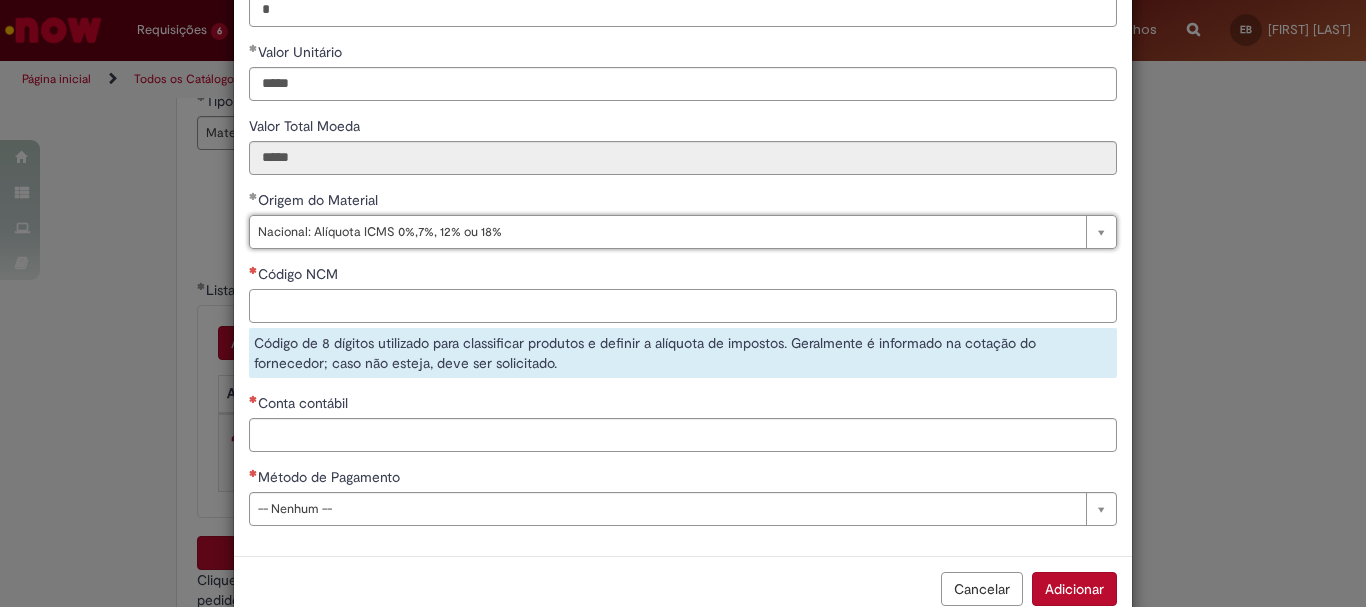 click on "Código NCM" at bounding box center (683, 306) 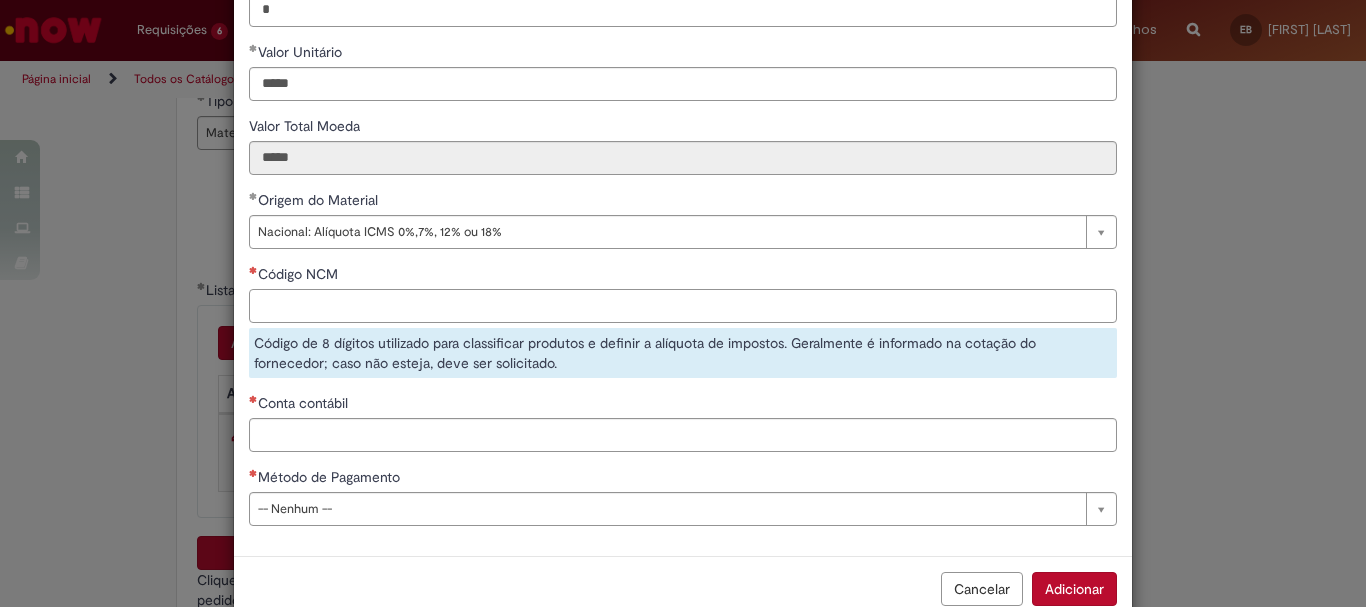 paste on "**********" 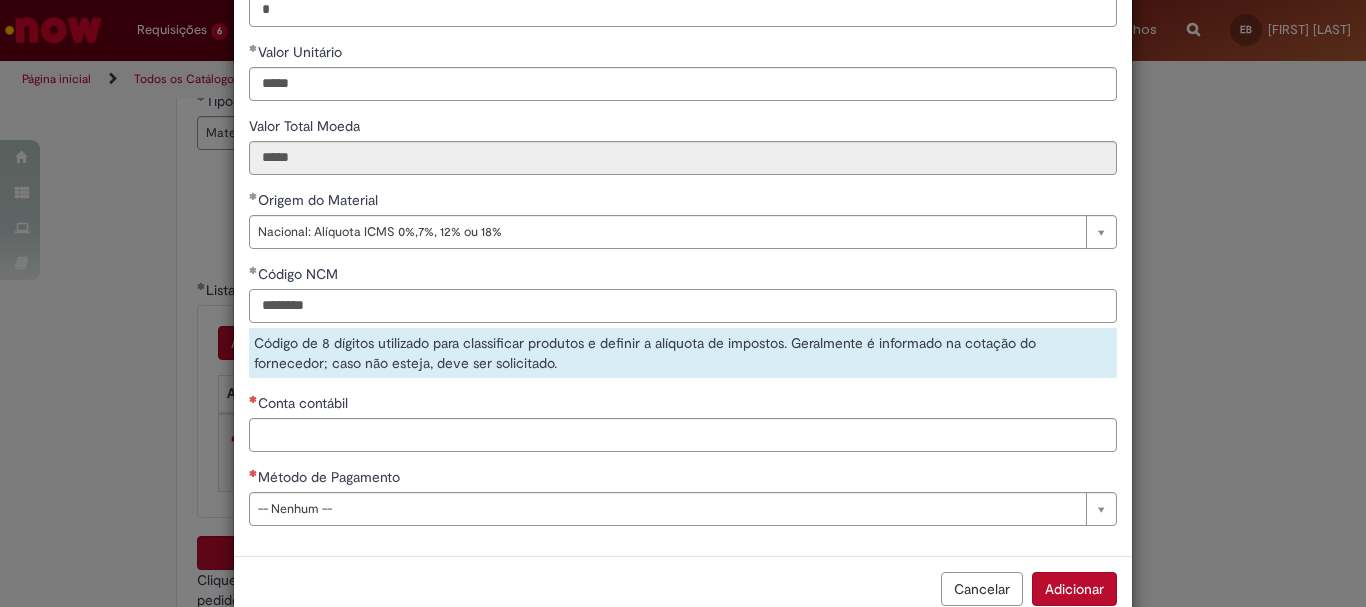 type on "********" 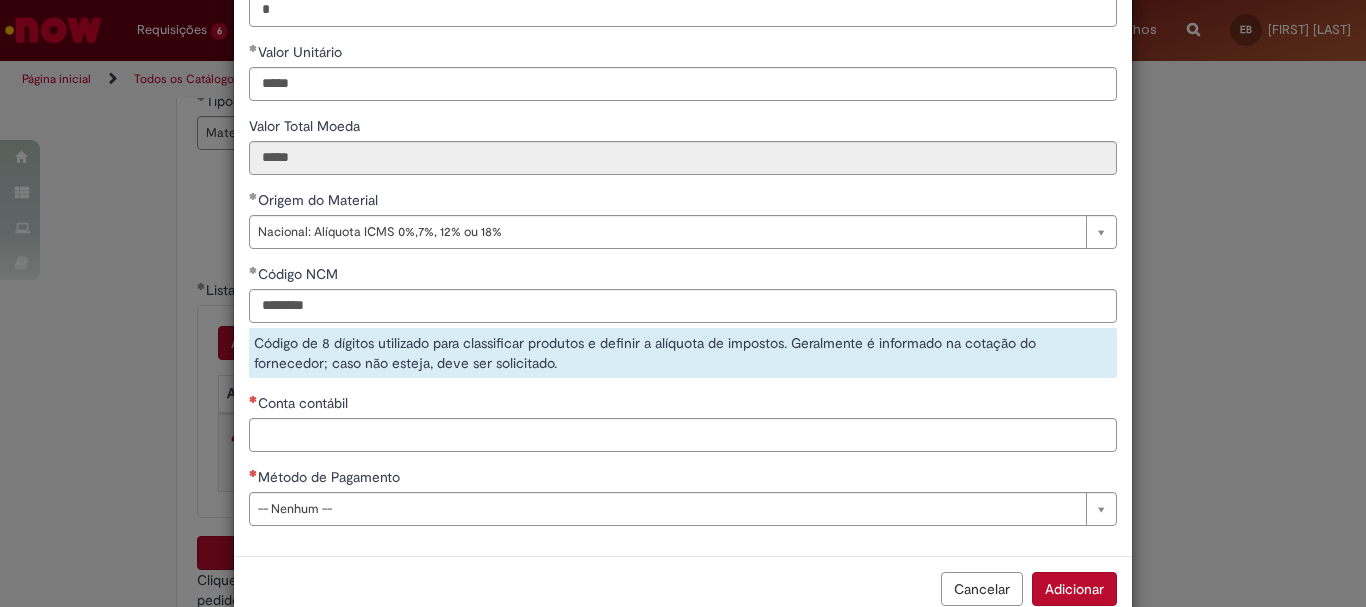 click on "**********" at bounding box center [683, 180] 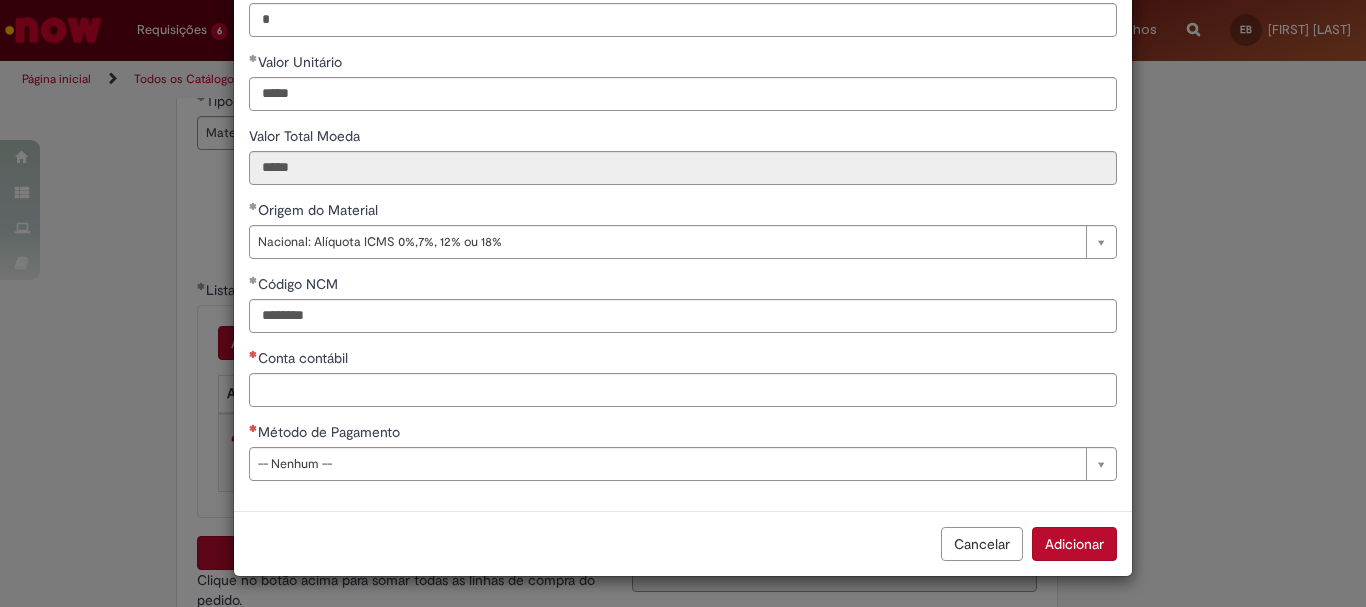 scroll, scrollTop: 275, scrollLeft: 0, axis: vertical 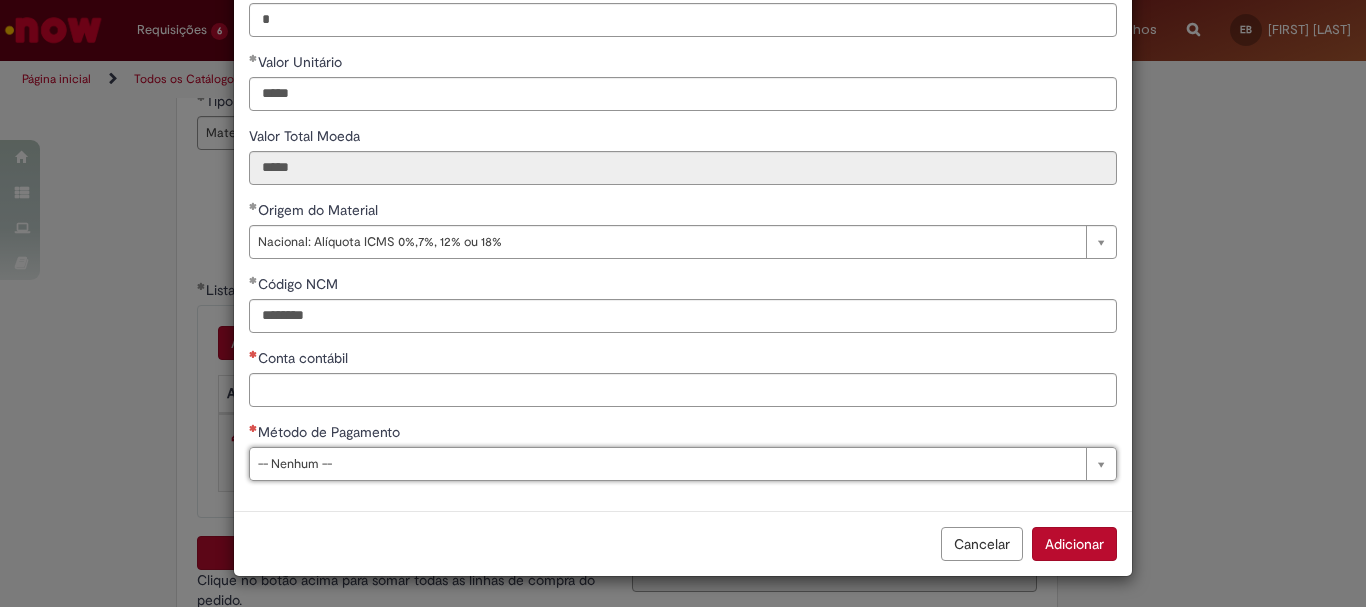 click on "**********" at bounding box center (683, 163) 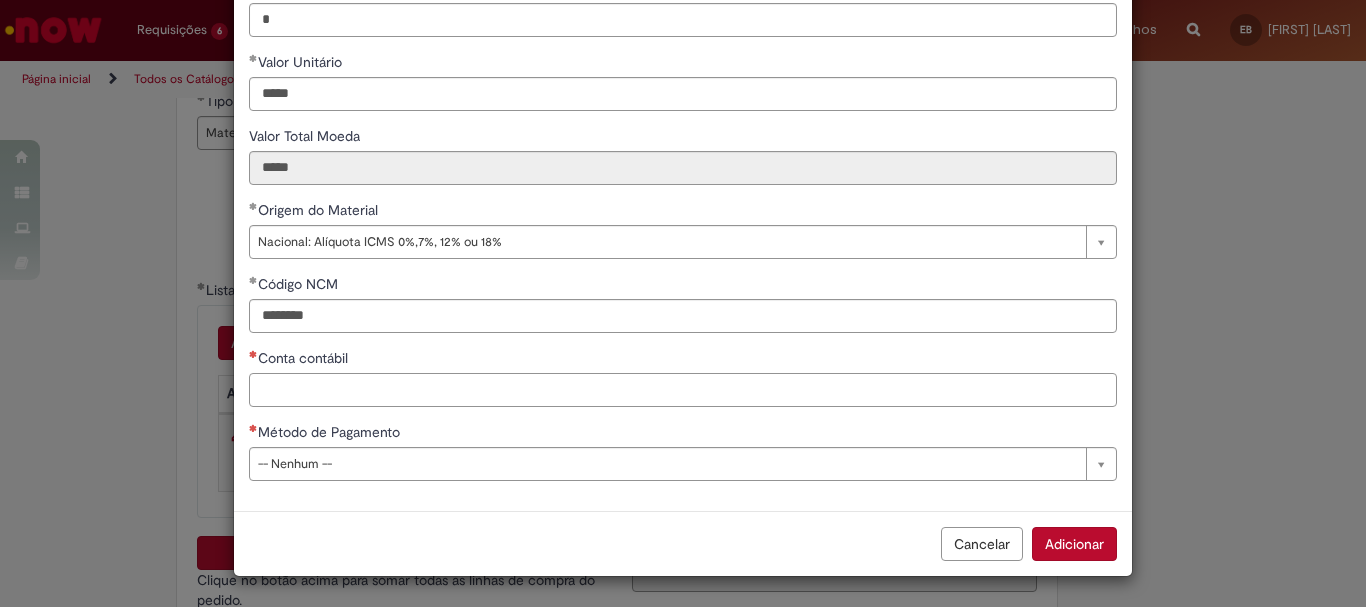 click on "Conta contábil" at bounding box center [683, 390] 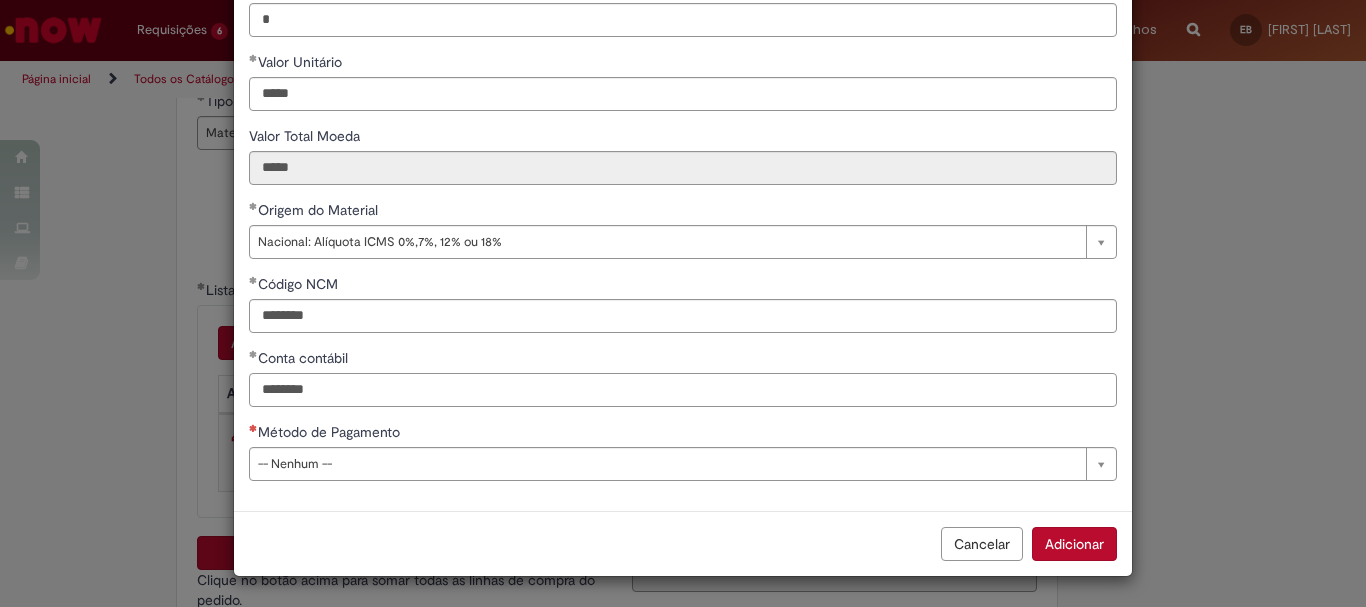 type on "********" 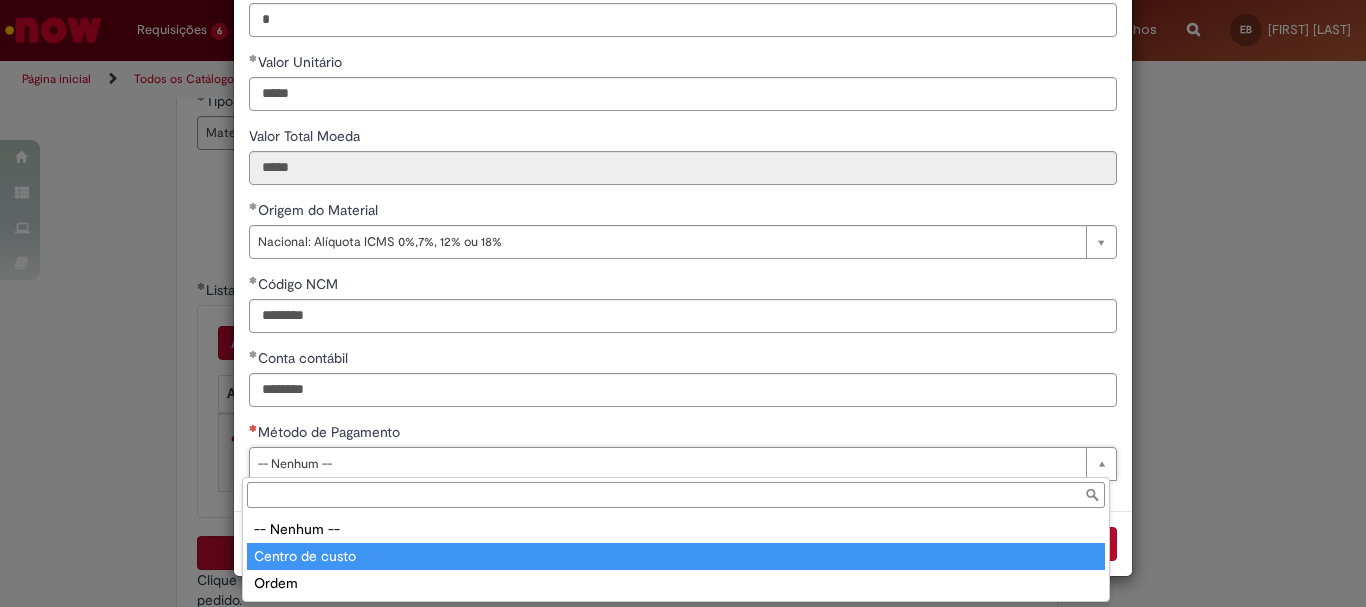 type on "**********" 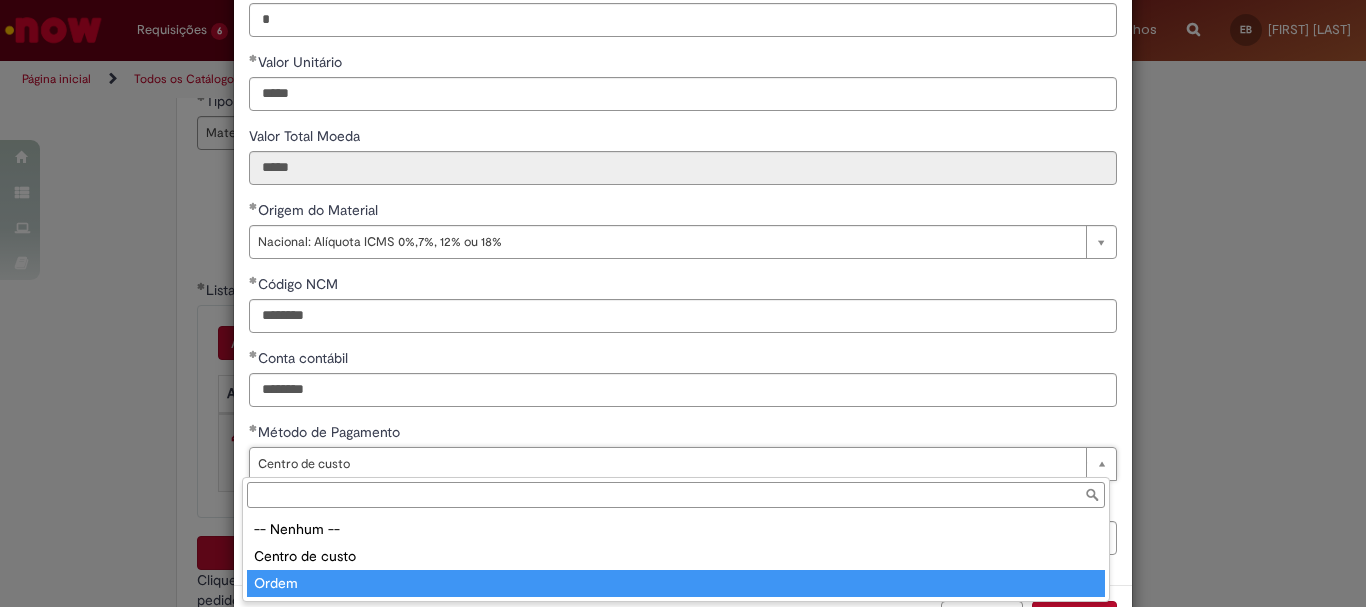 type on "*****" 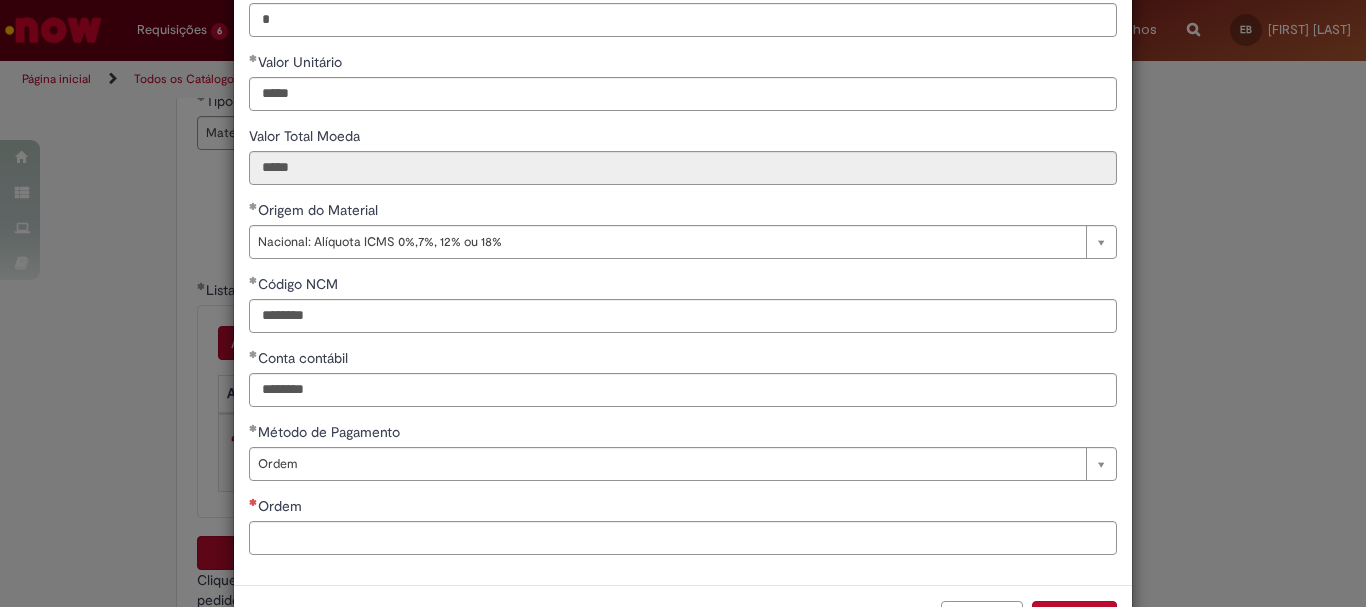 scroll, scrollTop: 0, scrollLeft: 0, axis: both 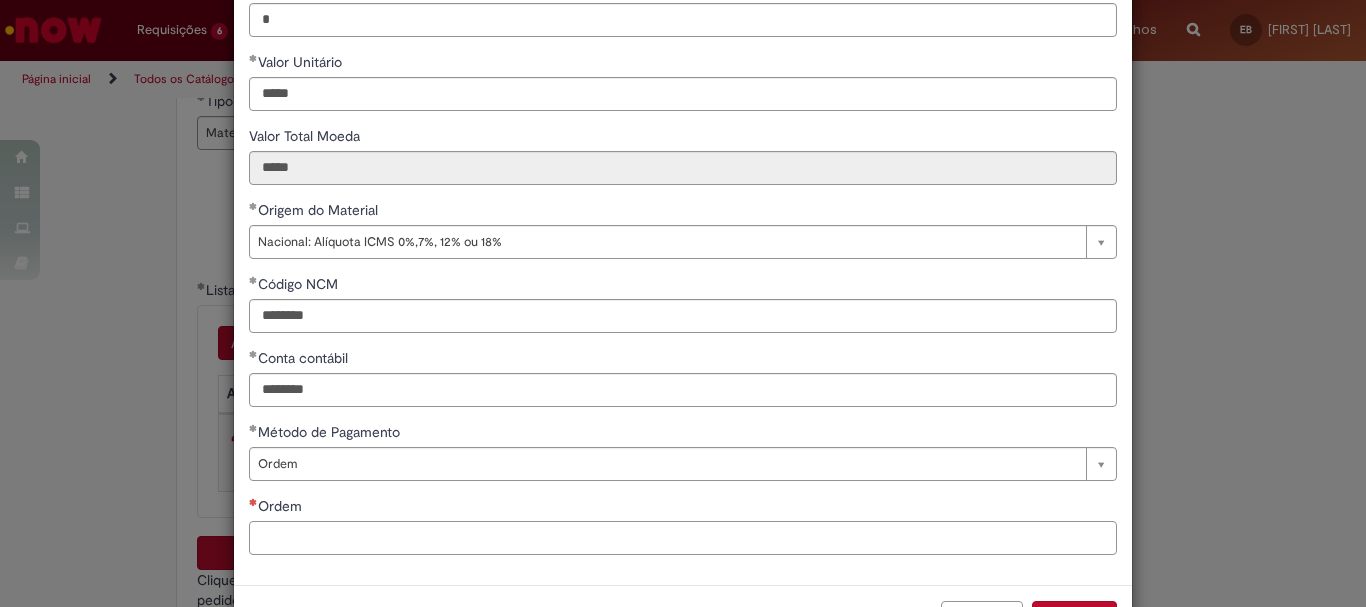 click on "Ordem" at bounding box center (683, 538) 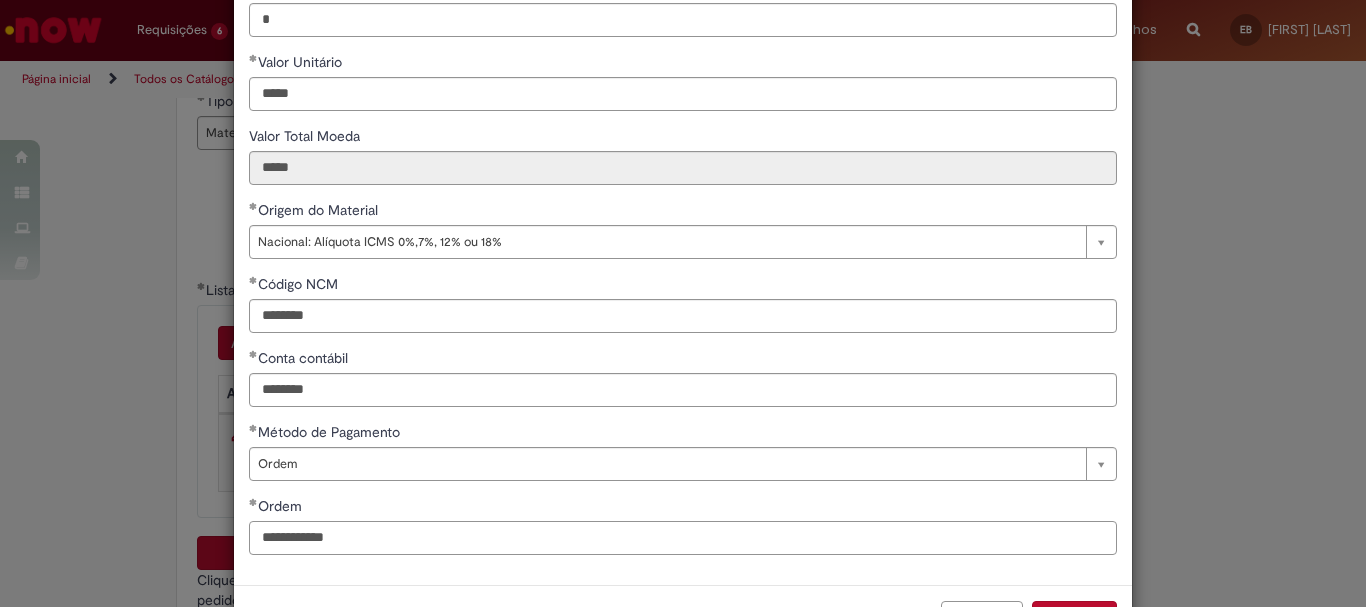 scroll, scrollTop: 347, scrollLeft: 0, axis: vertical 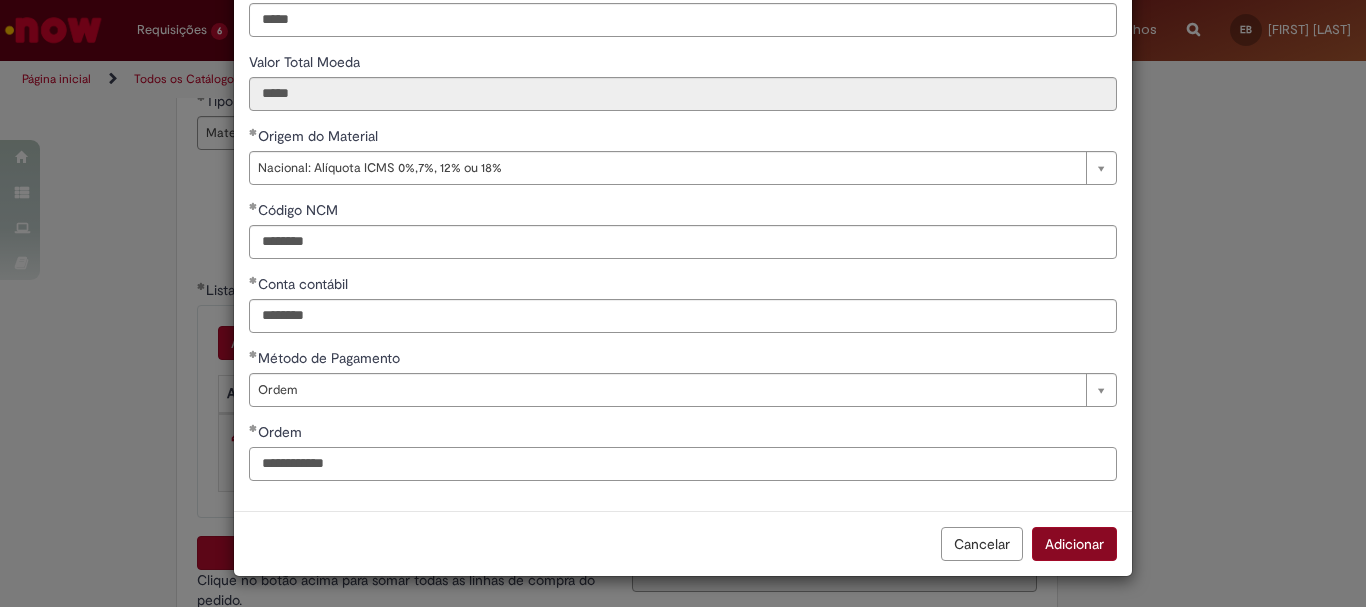 type on "**********" 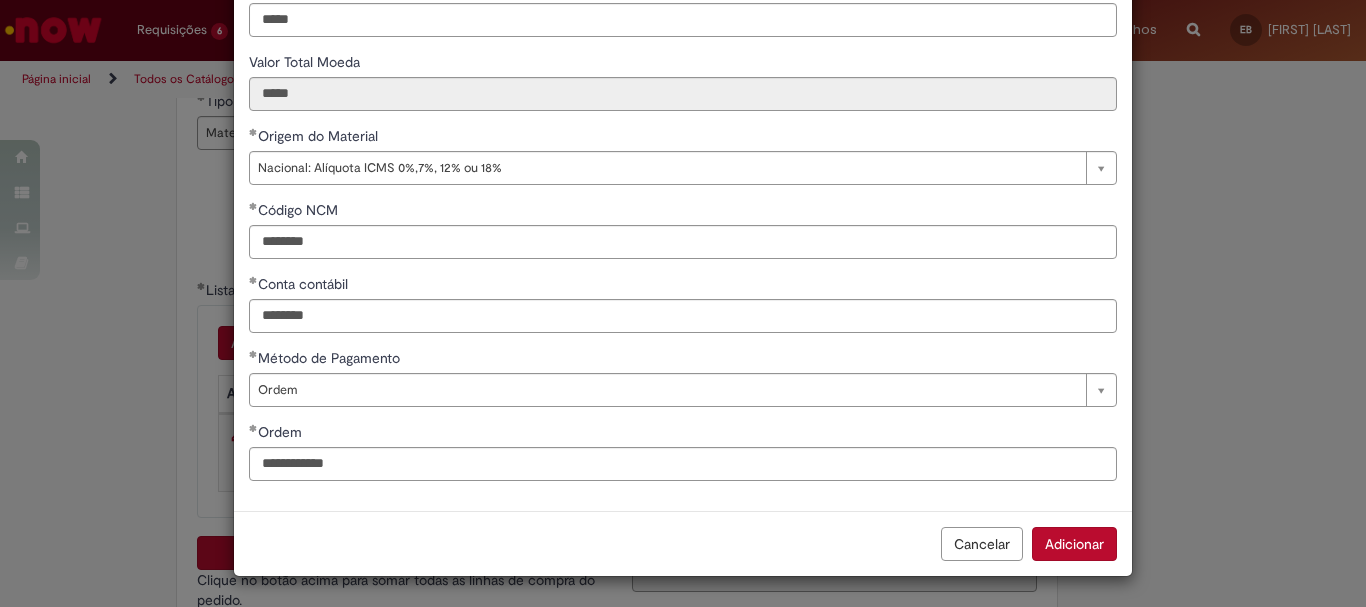 click on "Adicionar" at bounding box center [1074, 544] 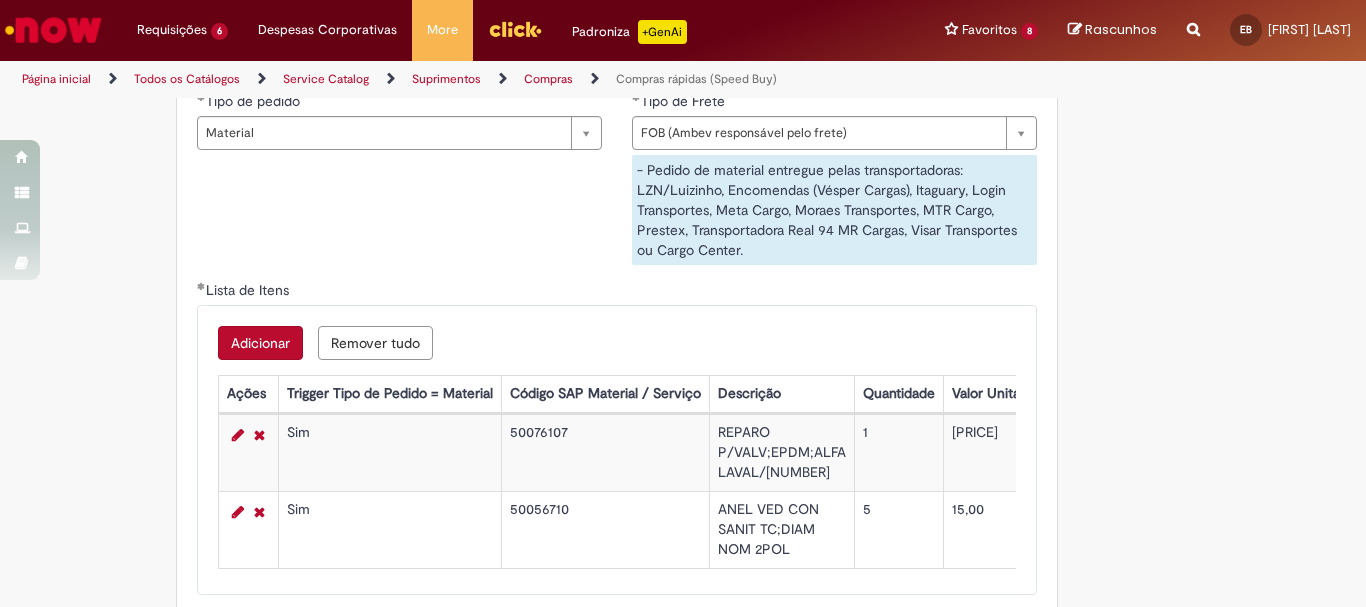 click on "Adicionar" at bounding box center [260, 343] 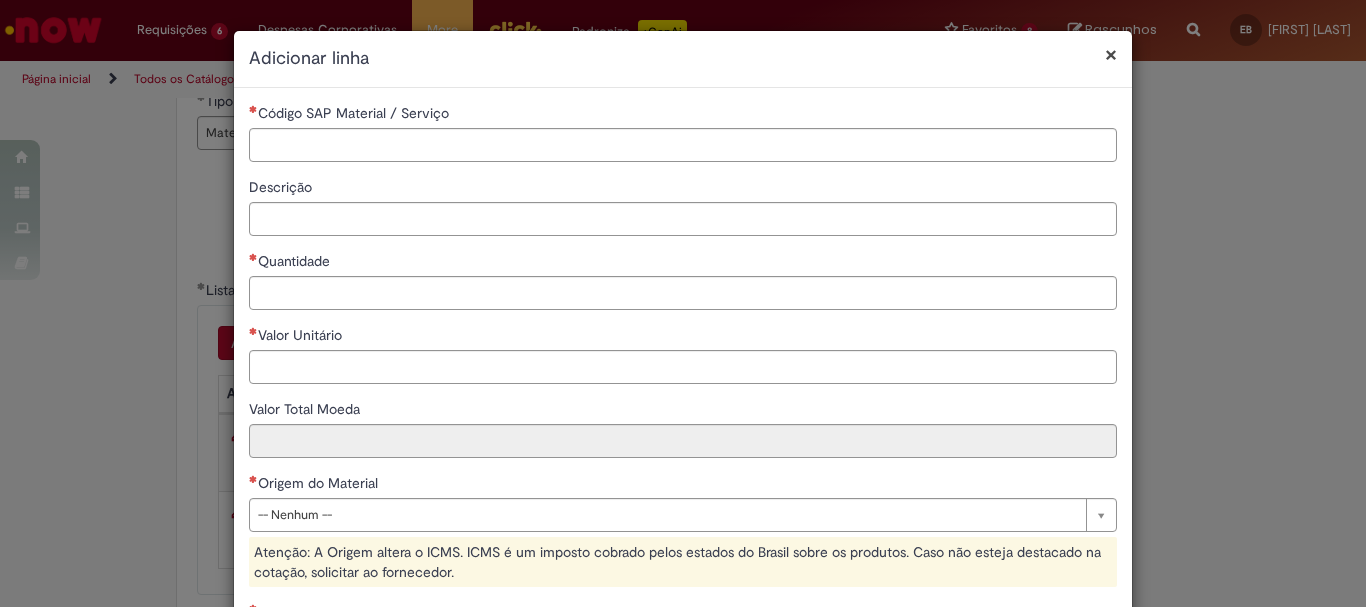 scroll, scrollTop: 383, scrollLeft: 0, axis: vertical 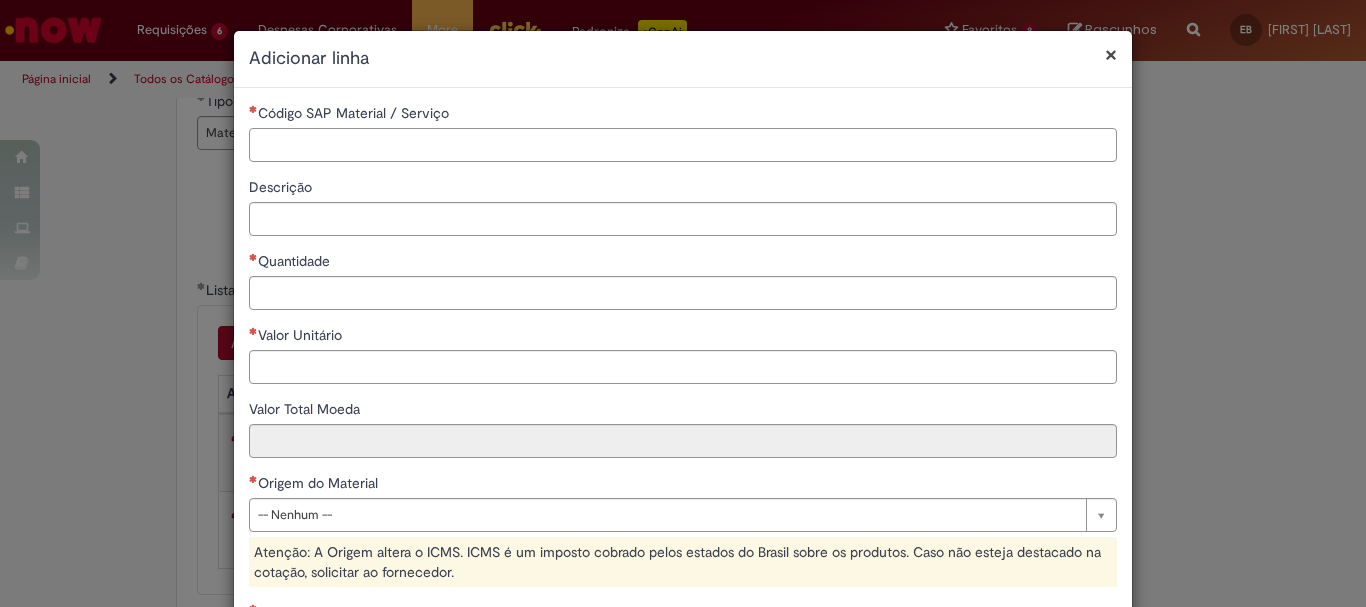 click on "Código SAP Material / Serviço" at bounding box center (683, 145) 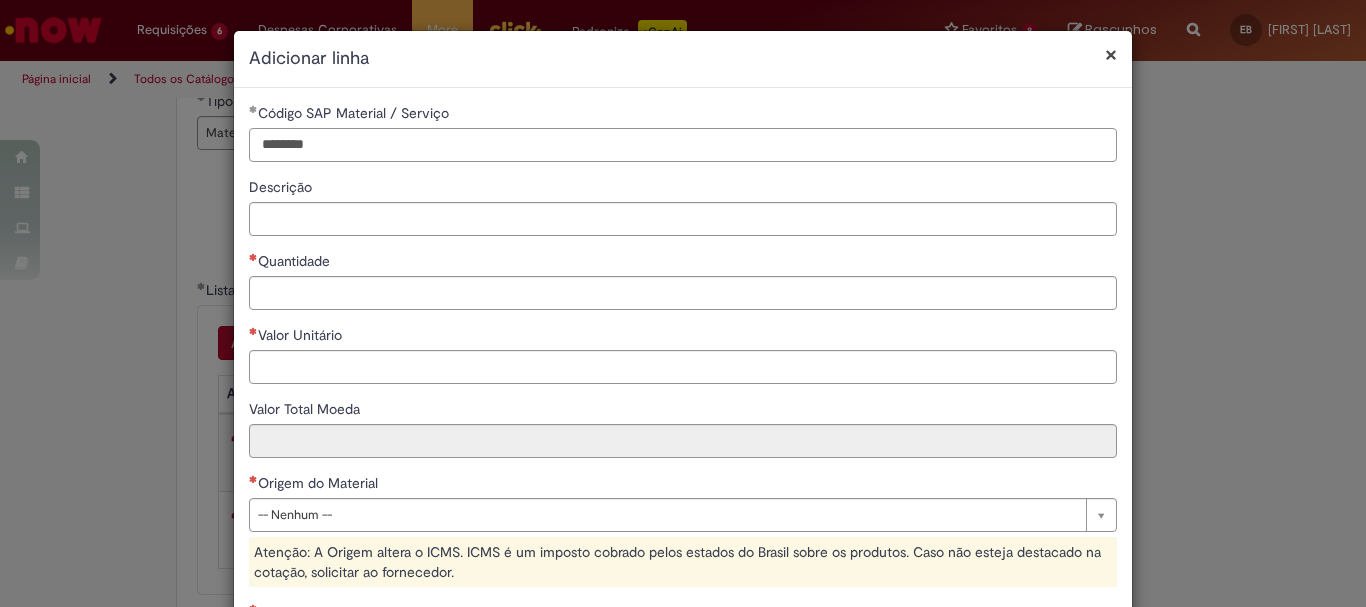 type on "********" 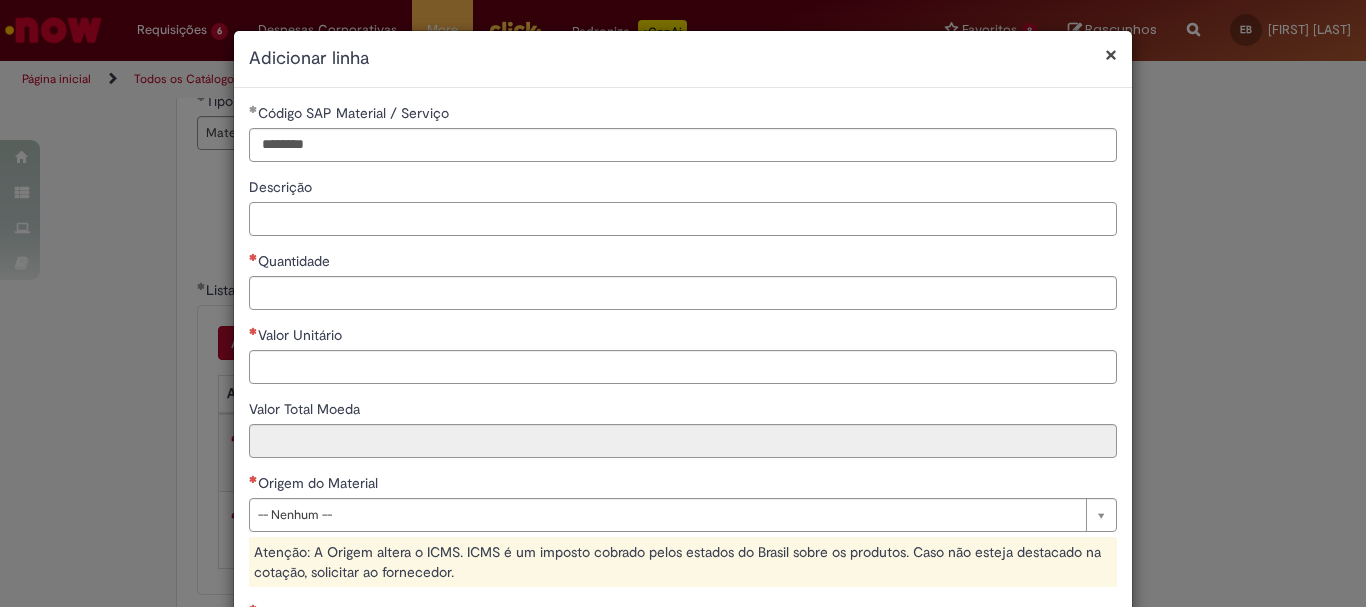 click on "Descrição" at bounding box center (683, 219) 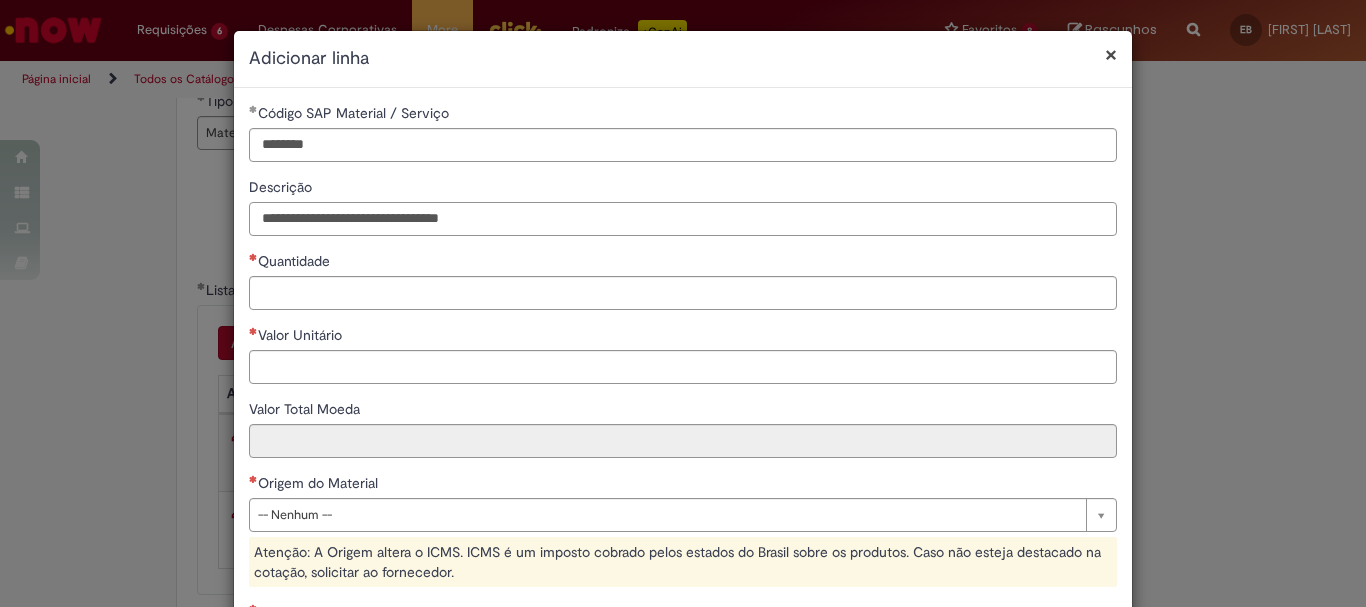 type on "**********" 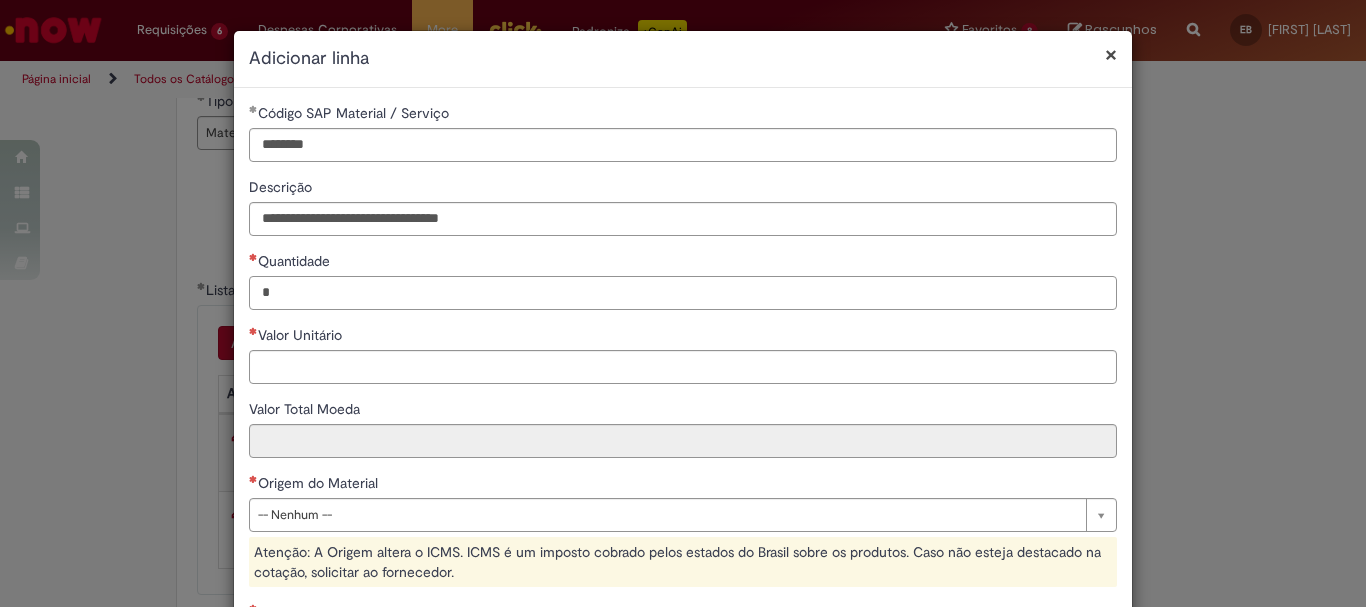 type on "*" 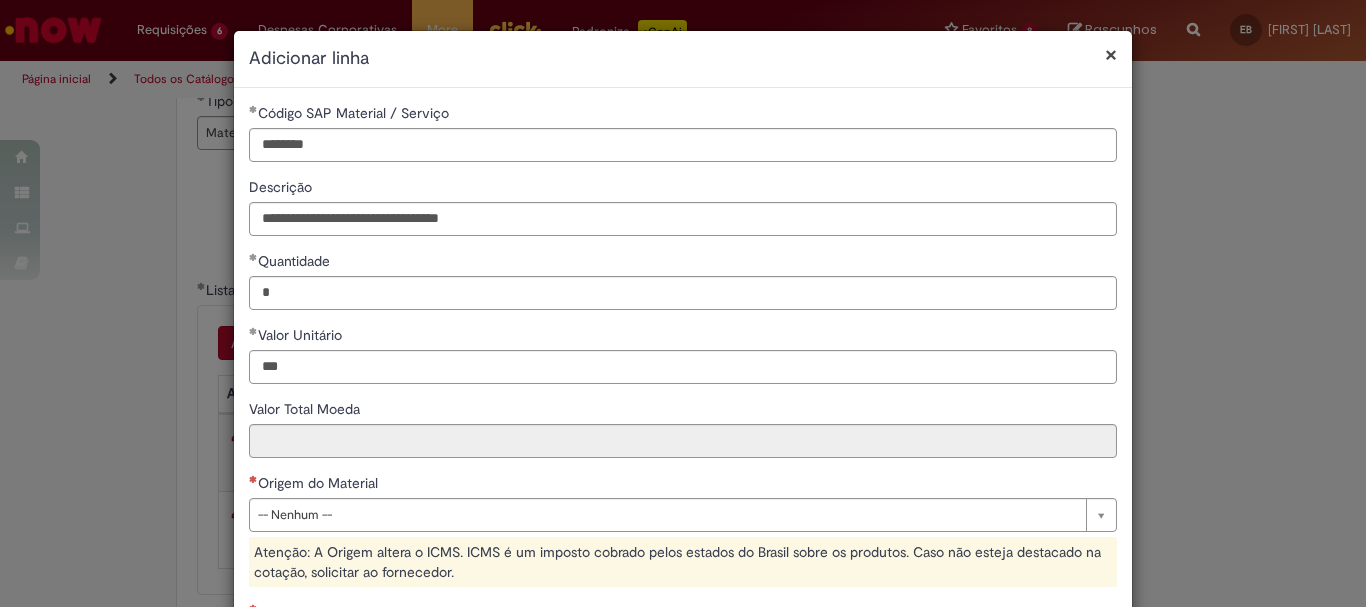 type on "******" 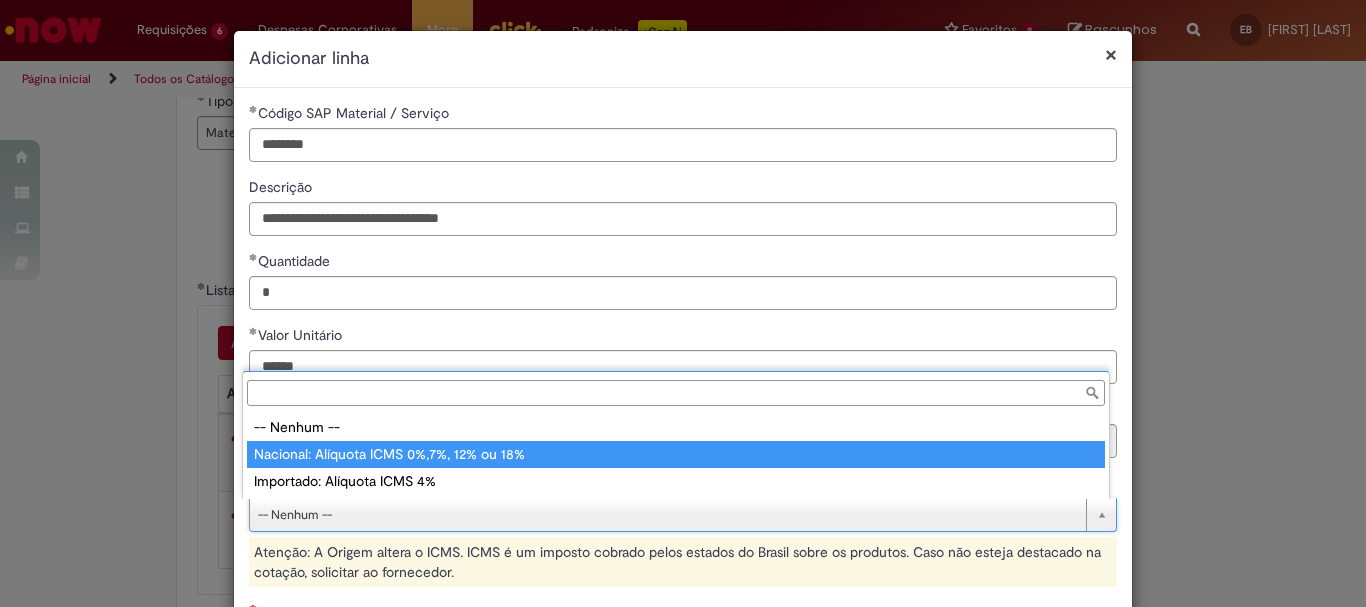 type on "**********" 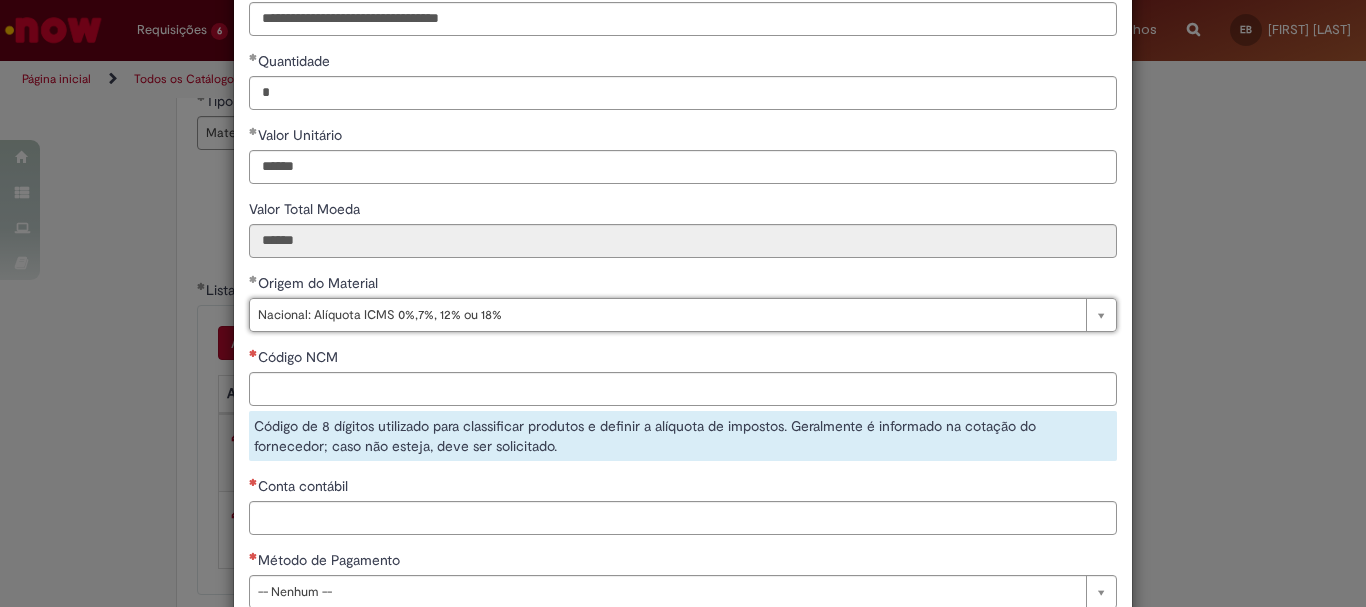 scroll, scrollTop: 300, scrollLeft: 0, axis: vertical 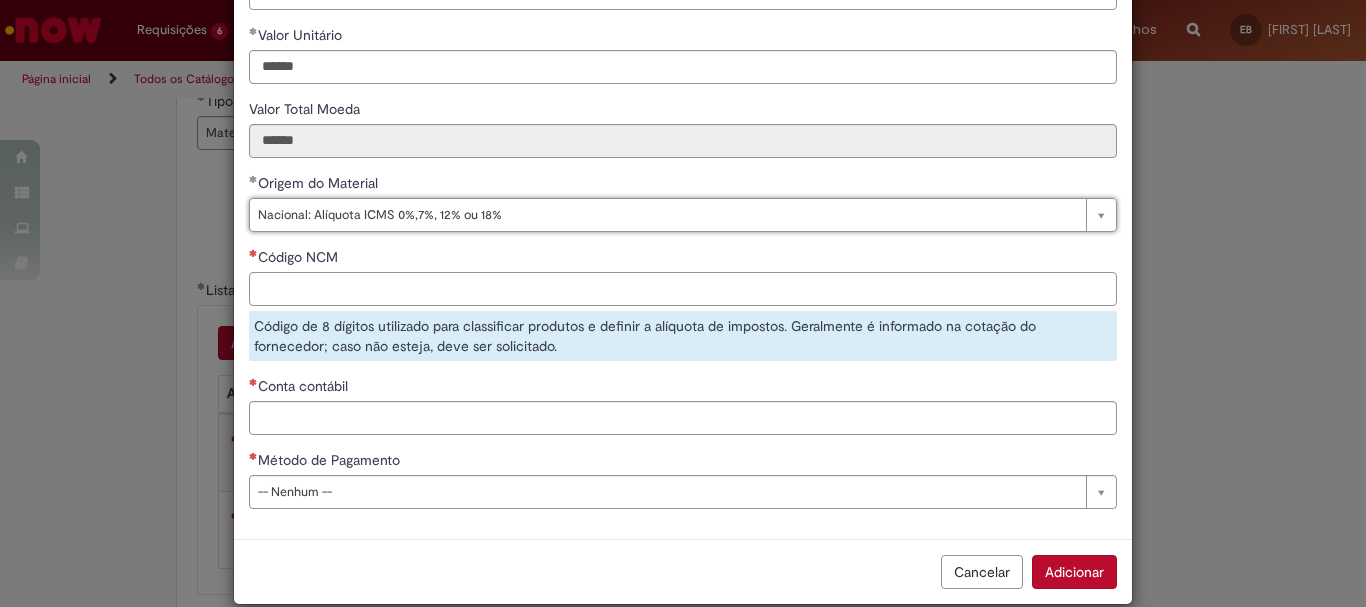 click on "Código NCM" at bounding box center (683, 289) 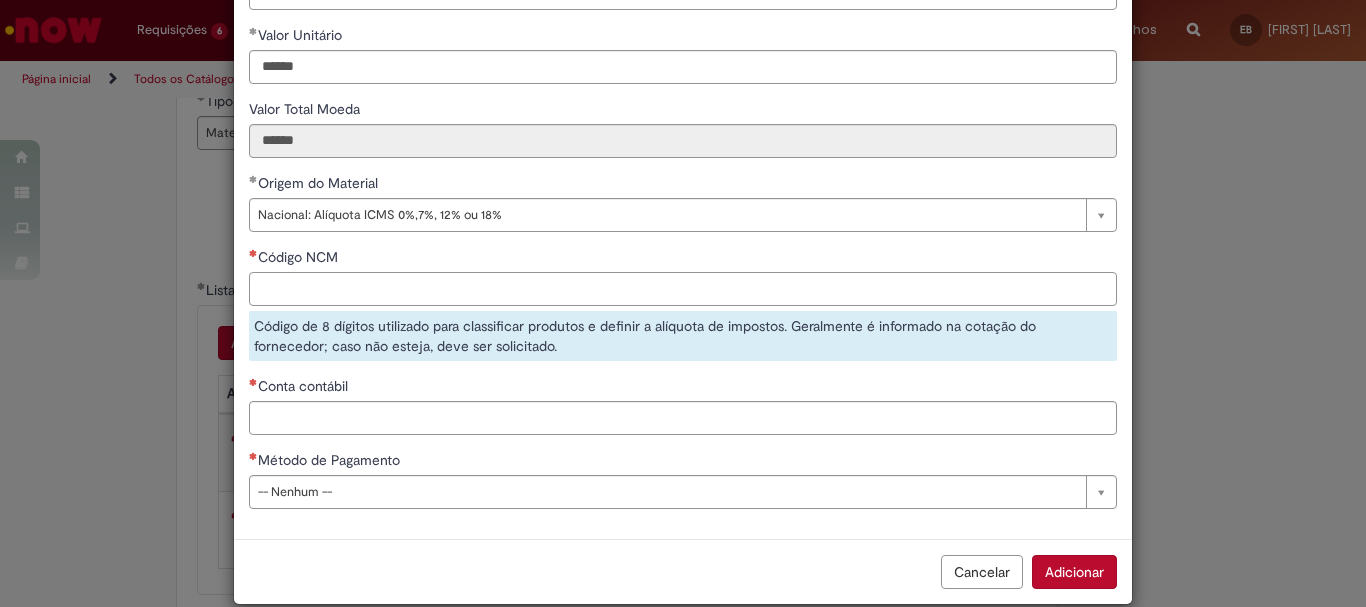 paste on "**********" 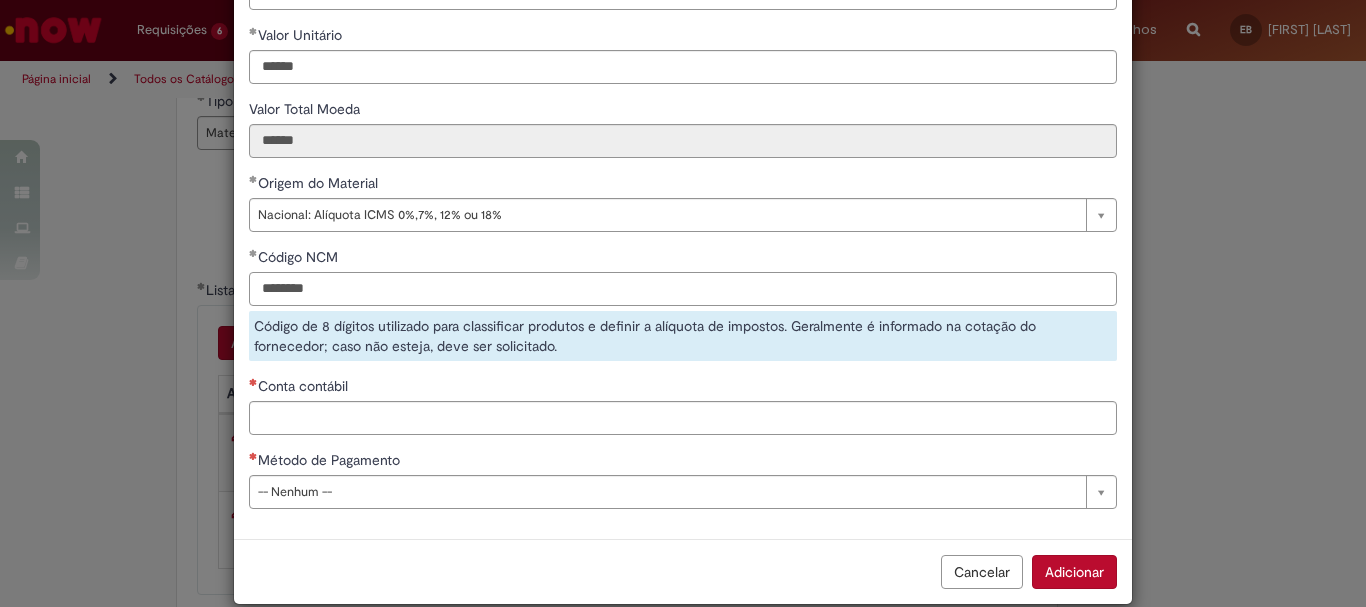 type on "********" 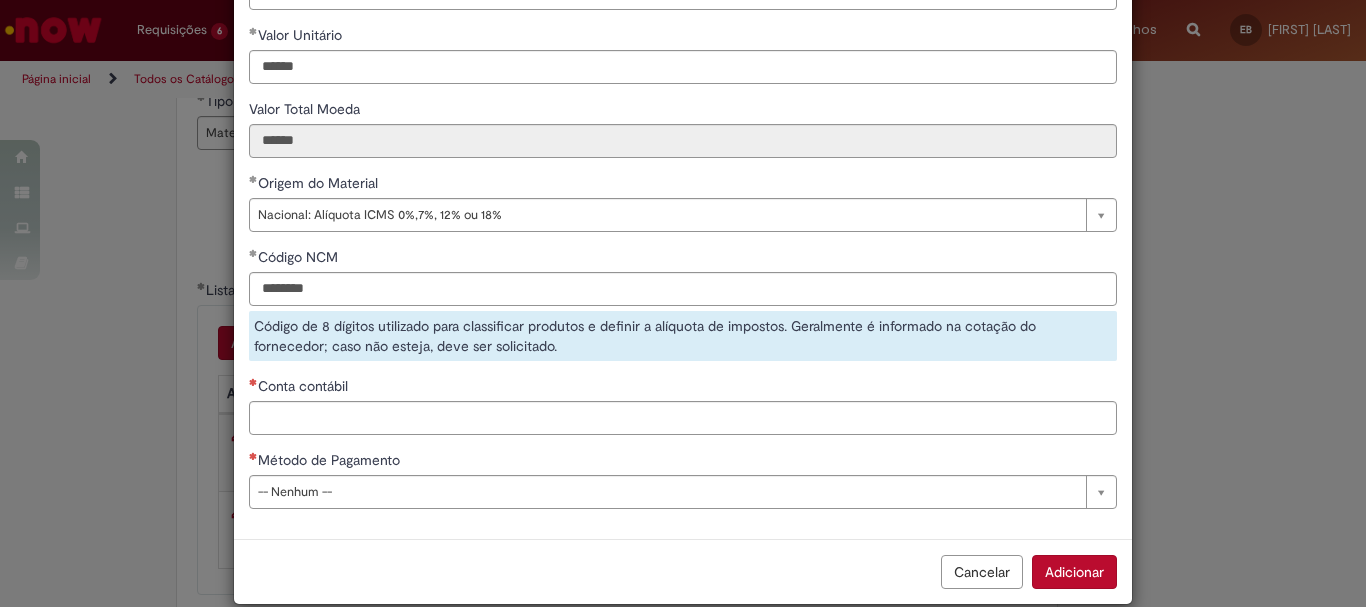 click on "Conta contábil" at bounding box center [683, 405] 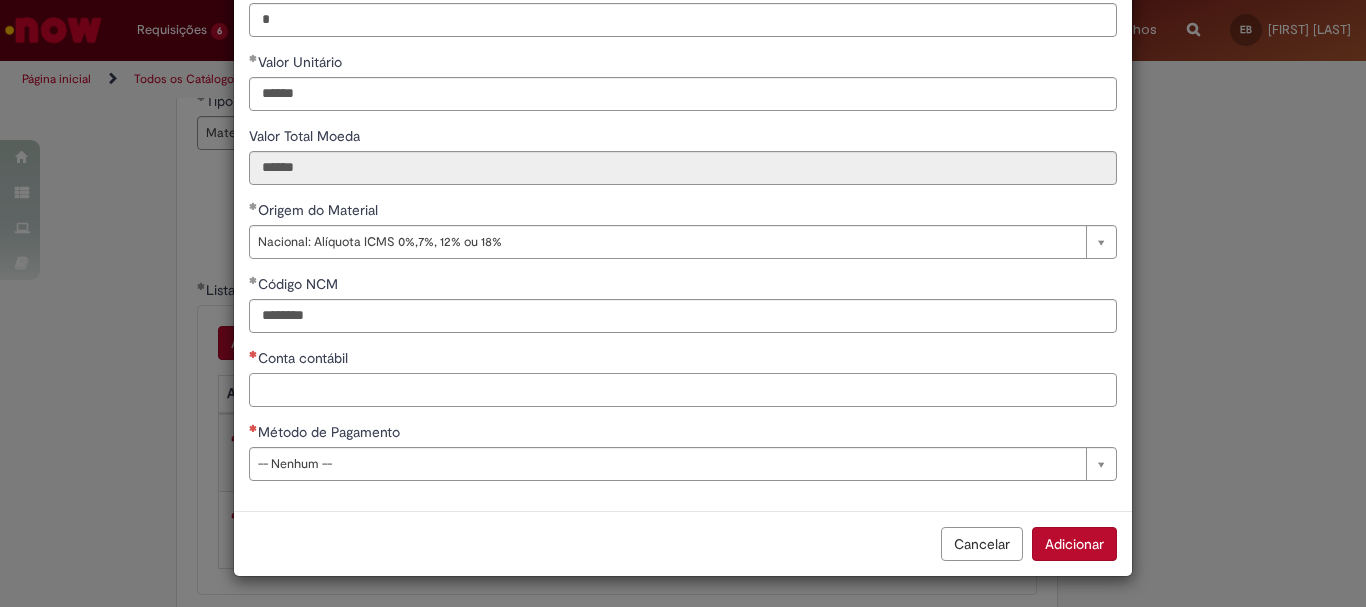 click on "Conta contábil" at bounding box center [683, 390] 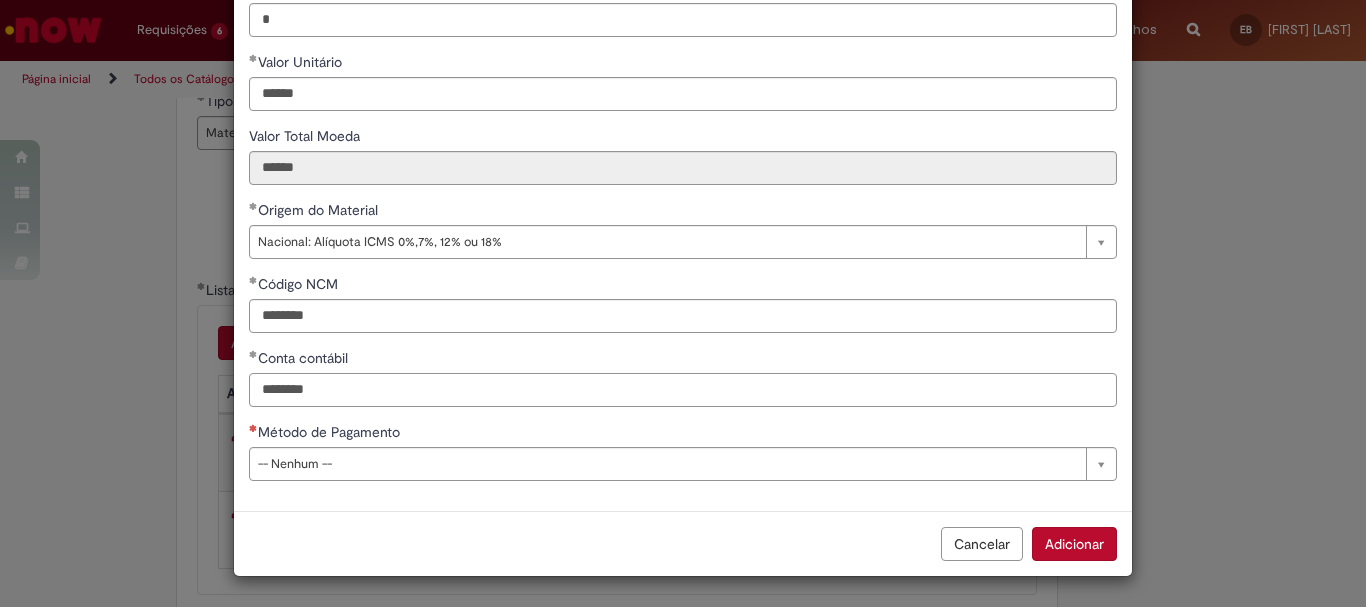 type on "********" 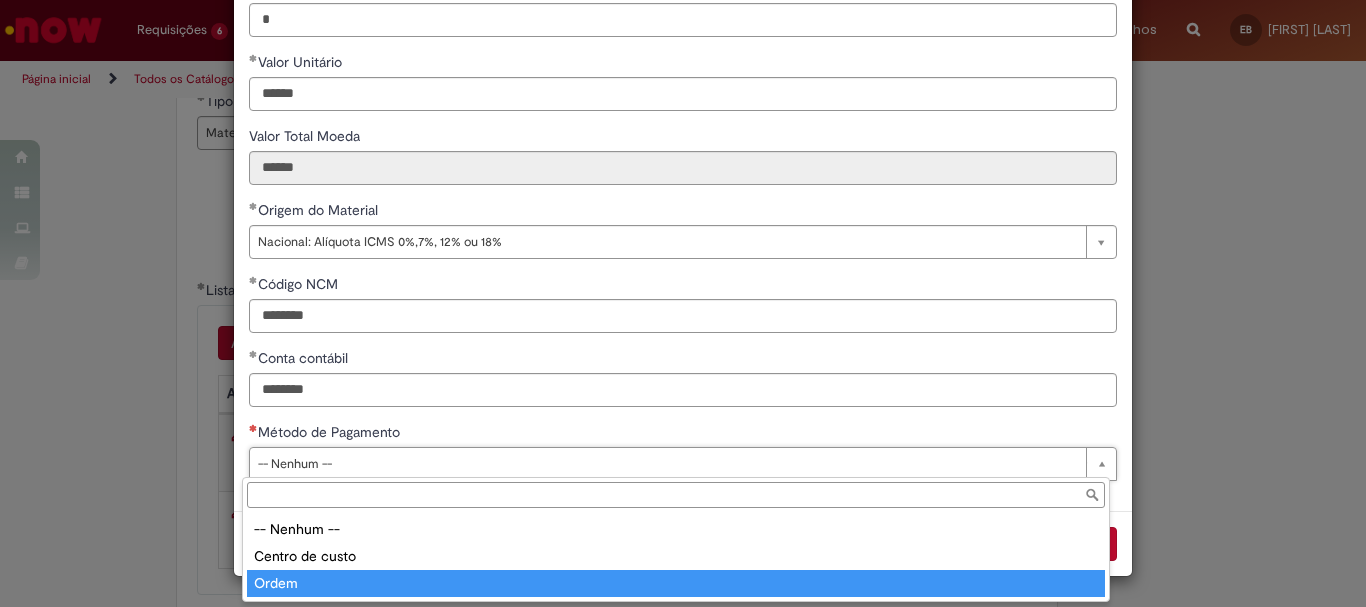 type on "*****" 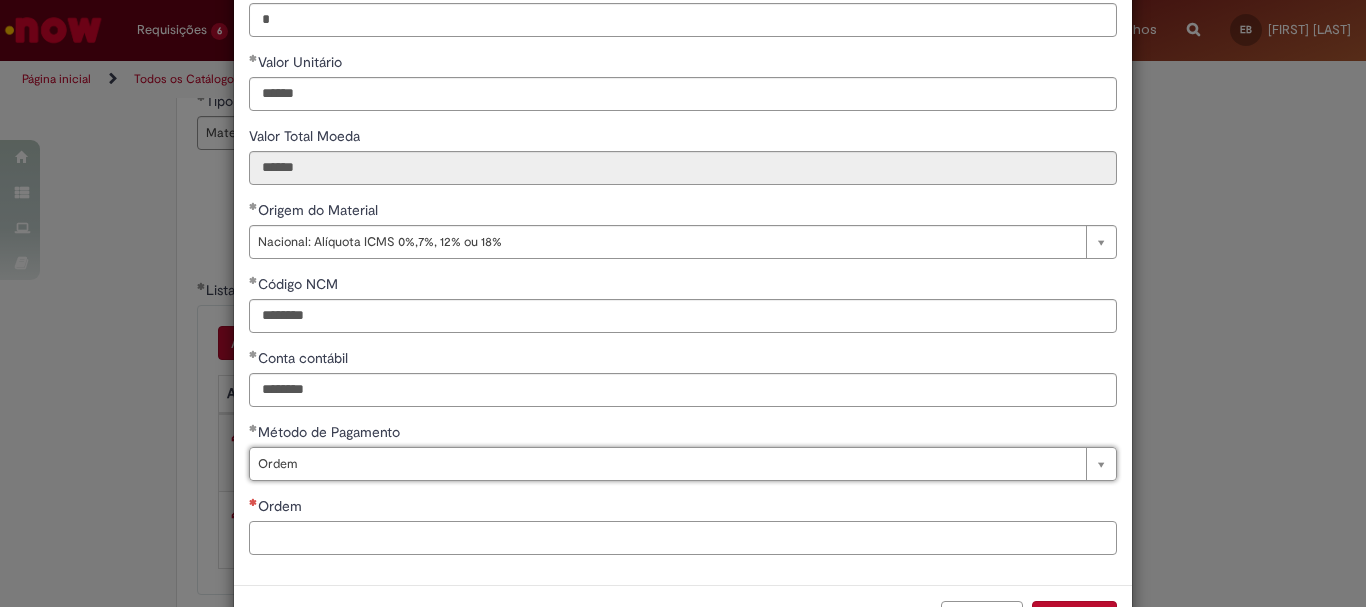 click on "Ordem" at bounding box center (683, 538) 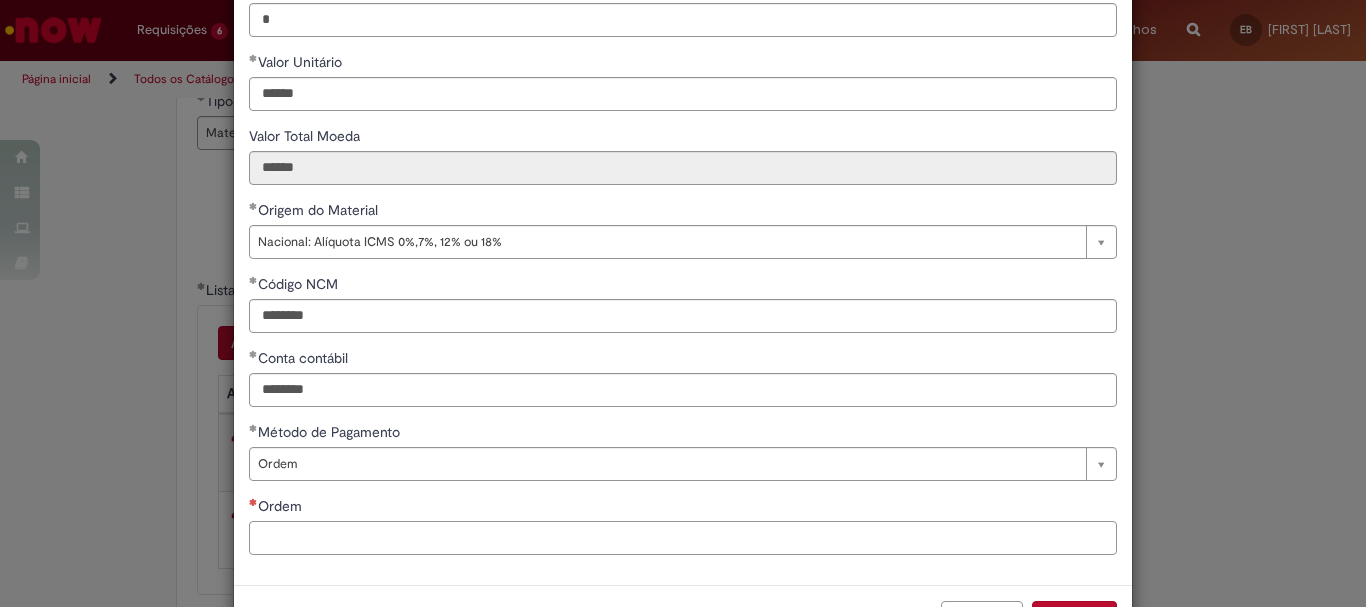 paste on "**********" 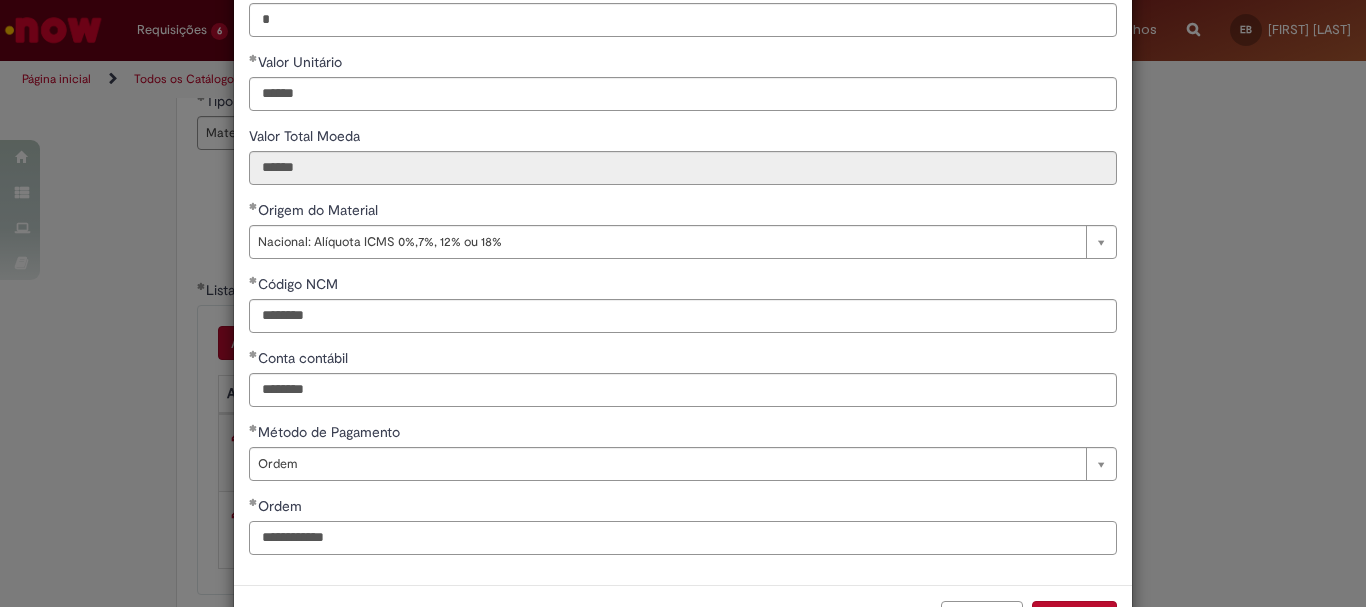 scroll, scrollTop: 347, scrollLeft: 0, axis: vertical 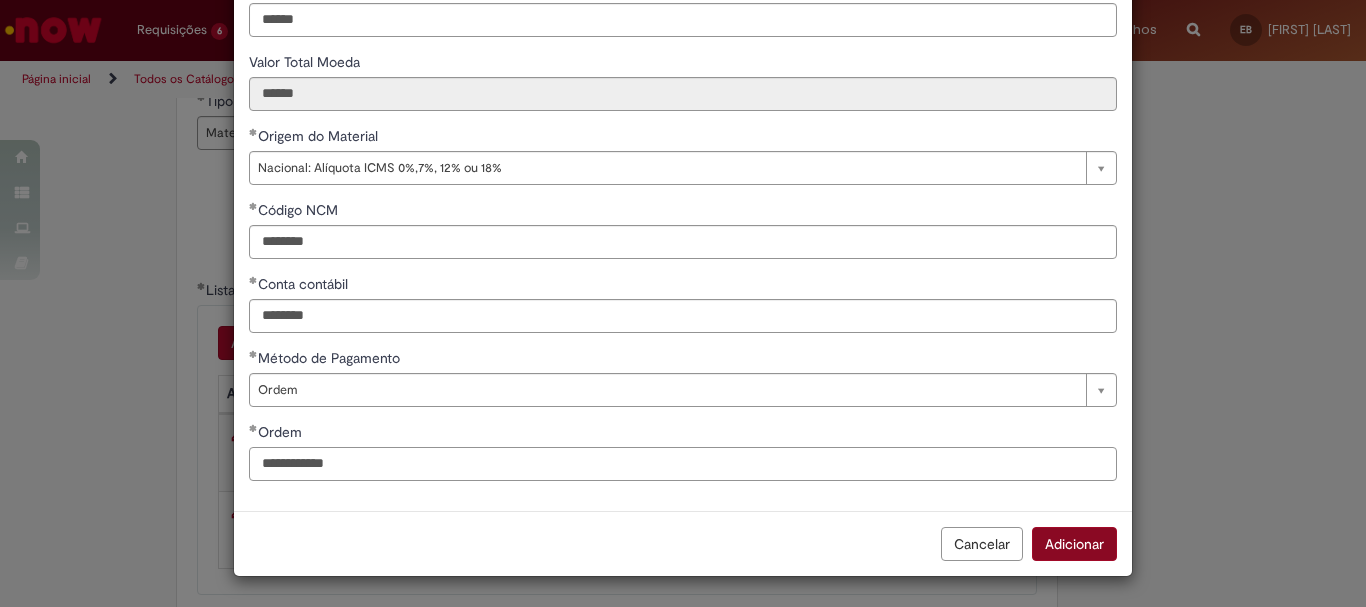 type on "**********" 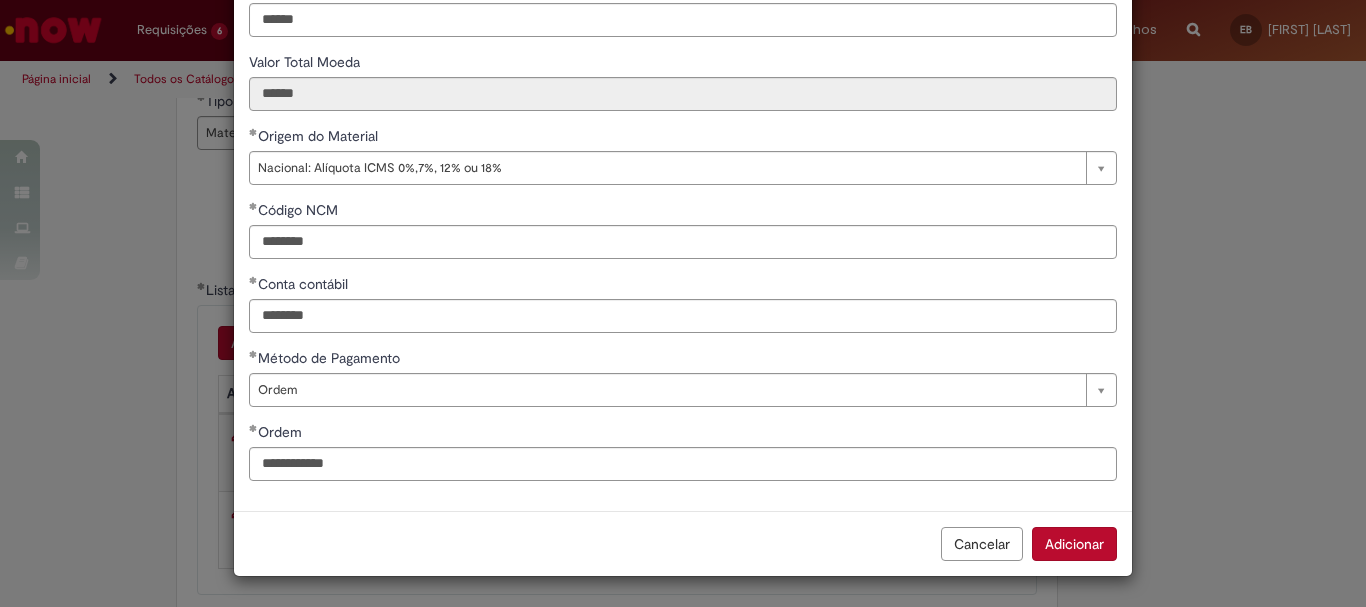 click on "Adicionar" at bounding box center [1074, 544] 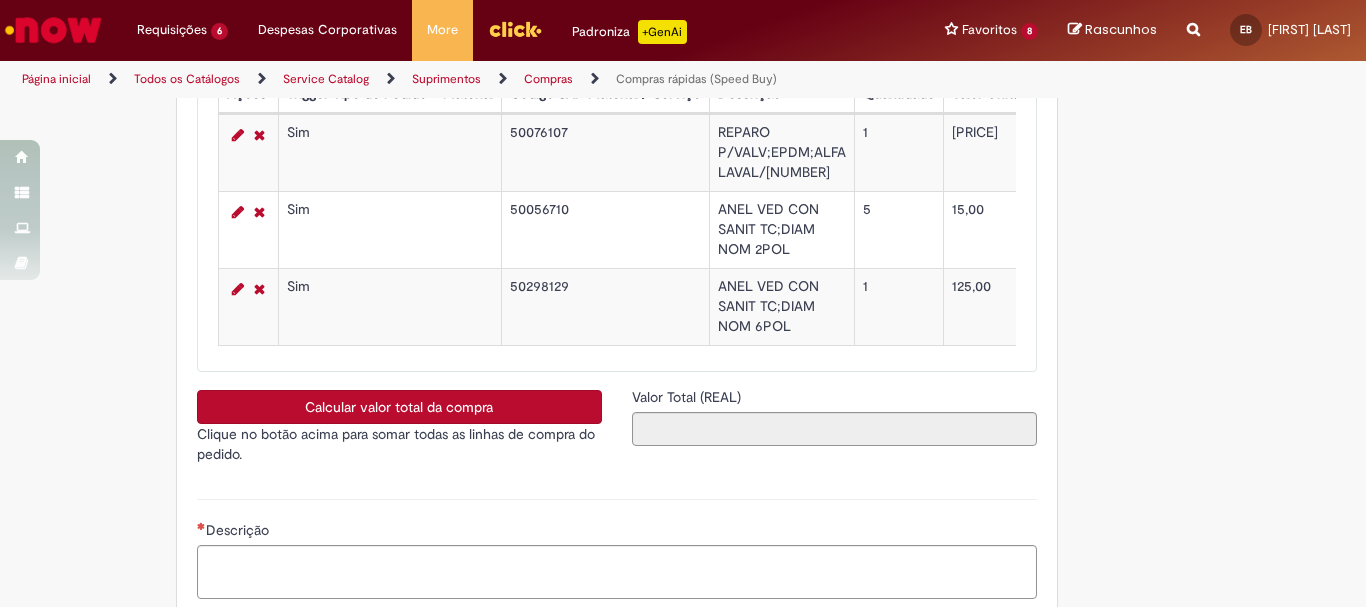 scroll, scrollTop: 3300, scrollLeft: 0, axis: vertical 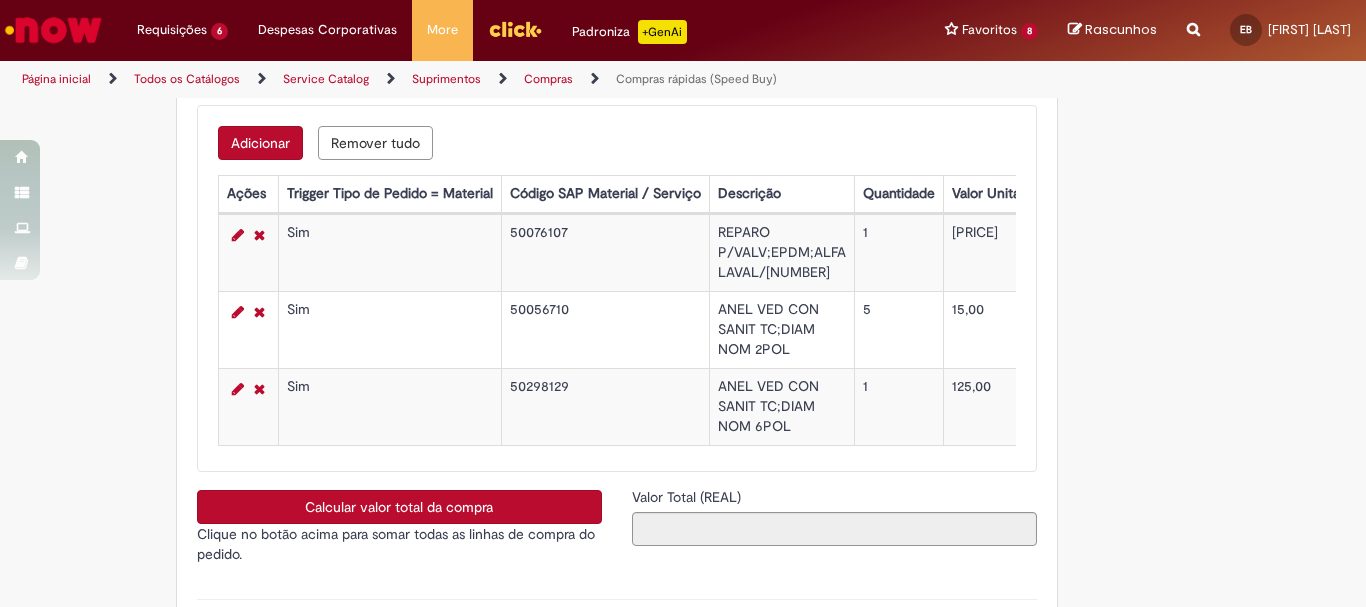 click on "Calcular valor total da compra" at bounding box center (399, 507) 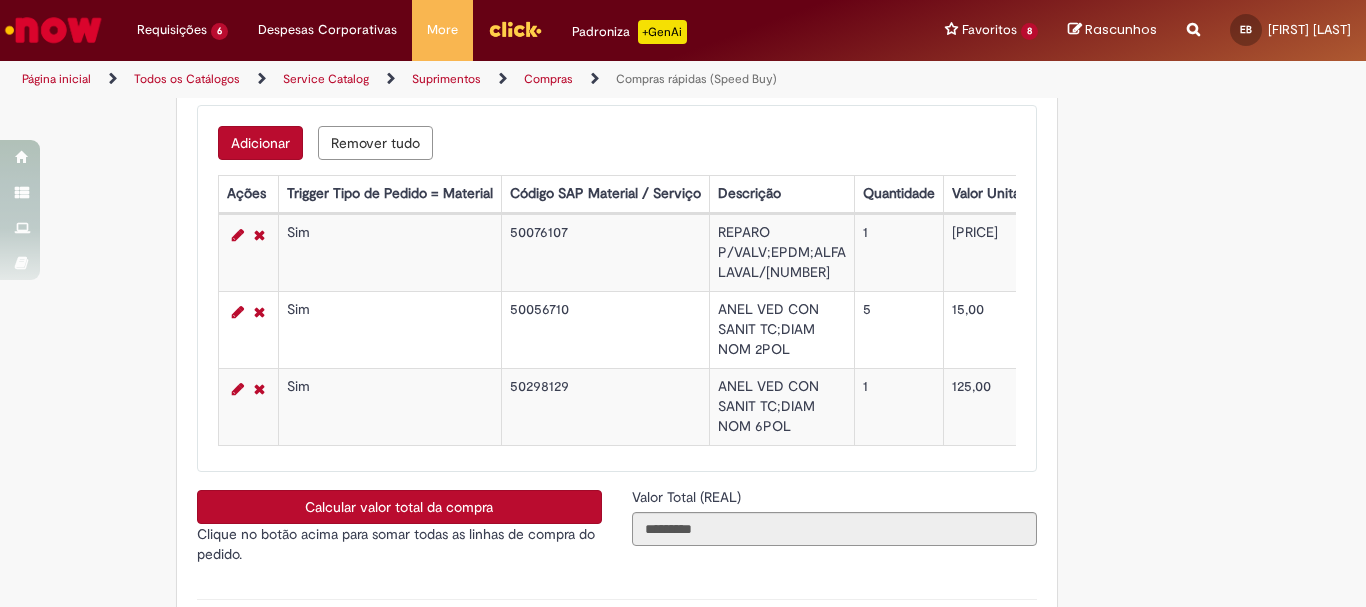 click on "Adicionar" at bounding box center (260, 143) 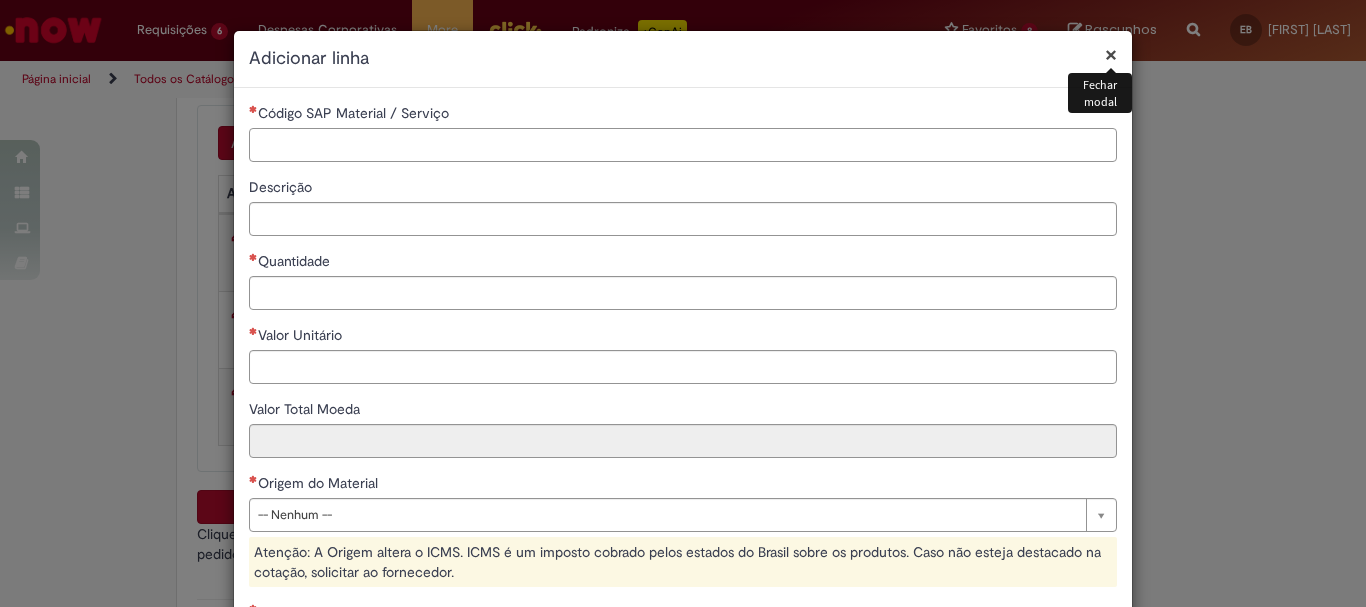 click on "Código SAP Material / Serviço" at bounding box center (683, 145) 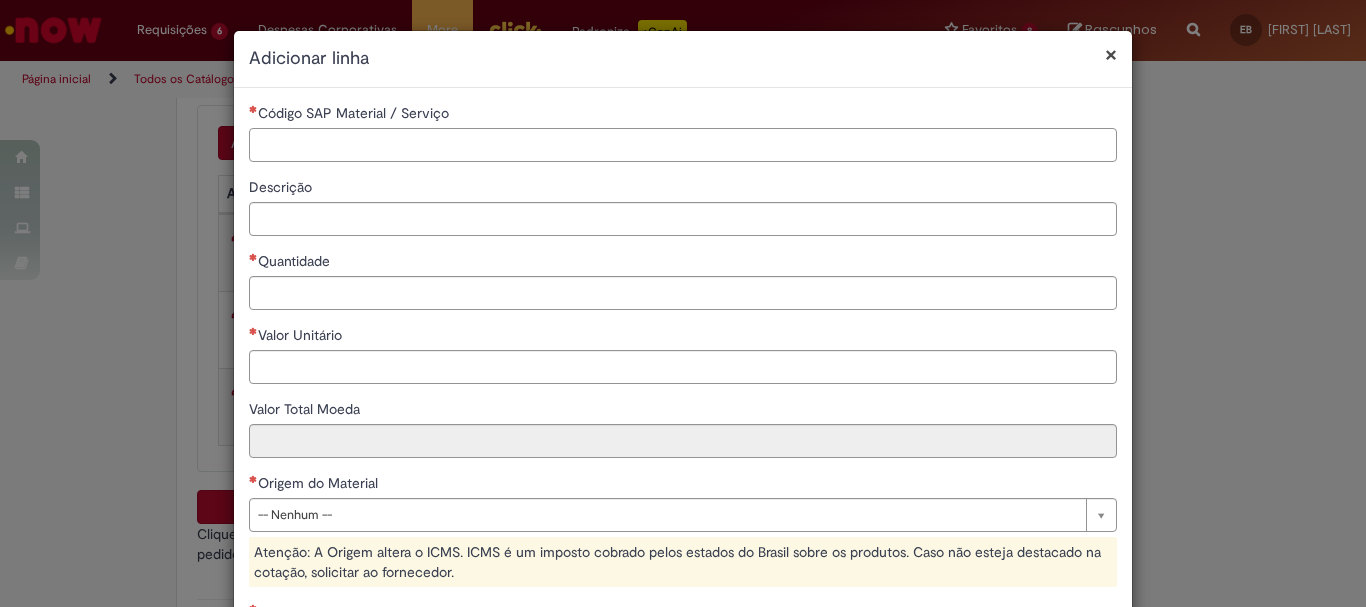 paste on "********" 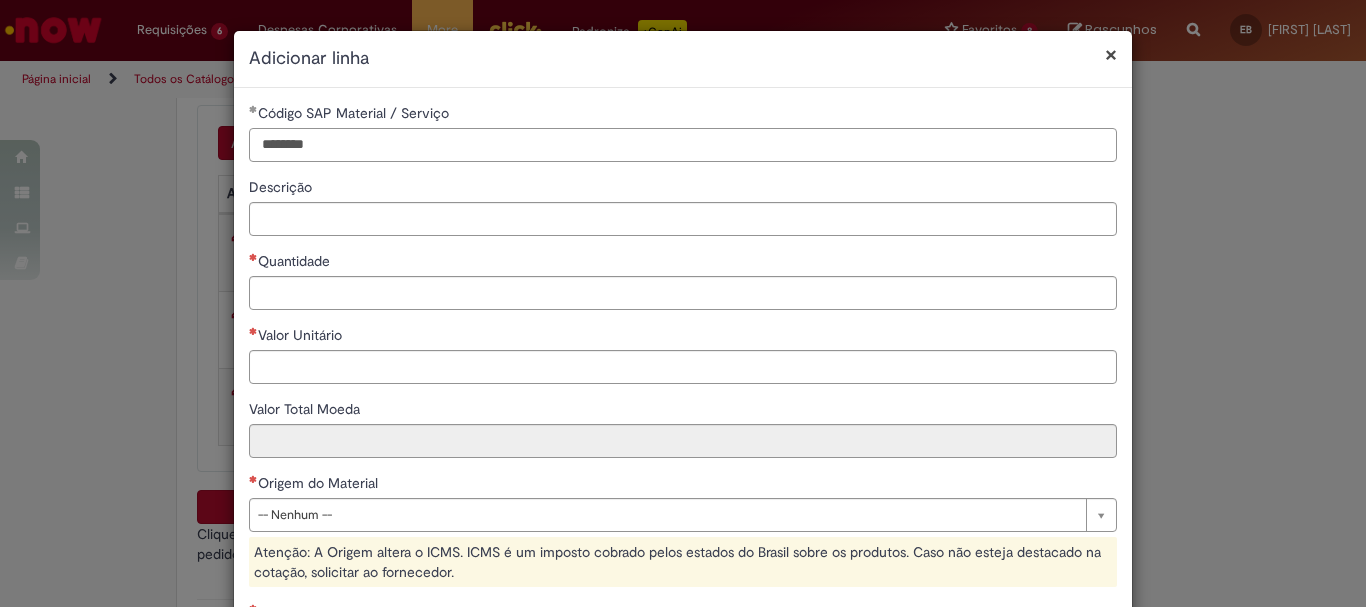 type on "********" 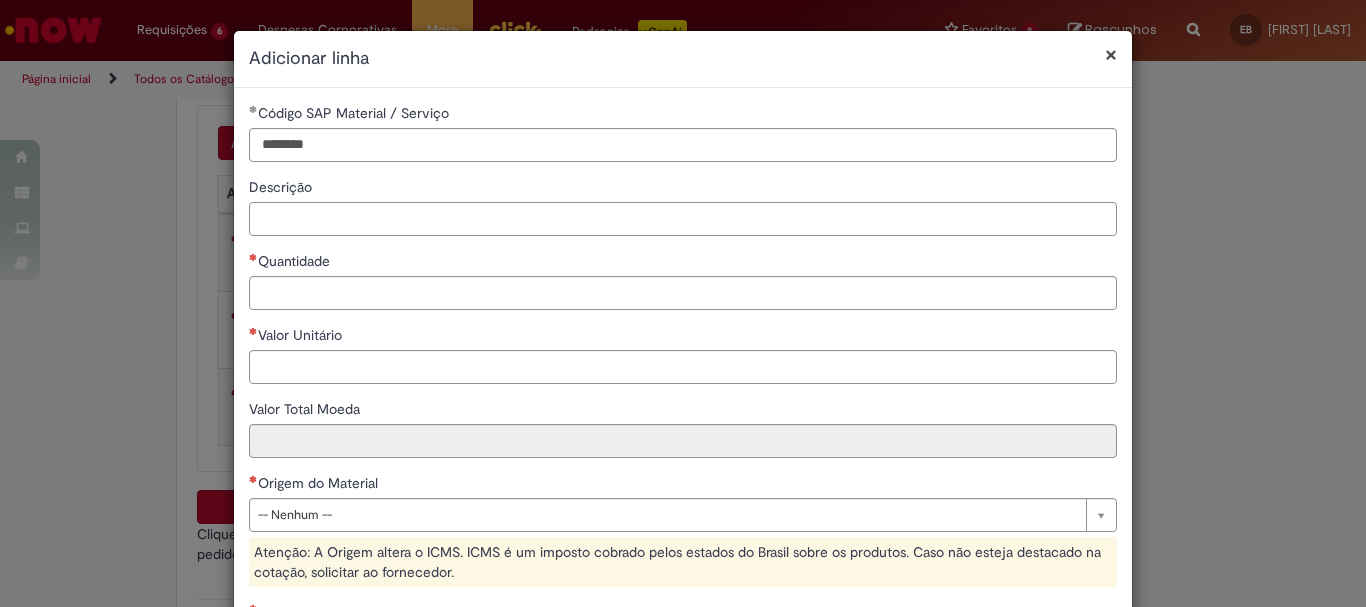click on "Descrição" at bounding box center [683, 219] 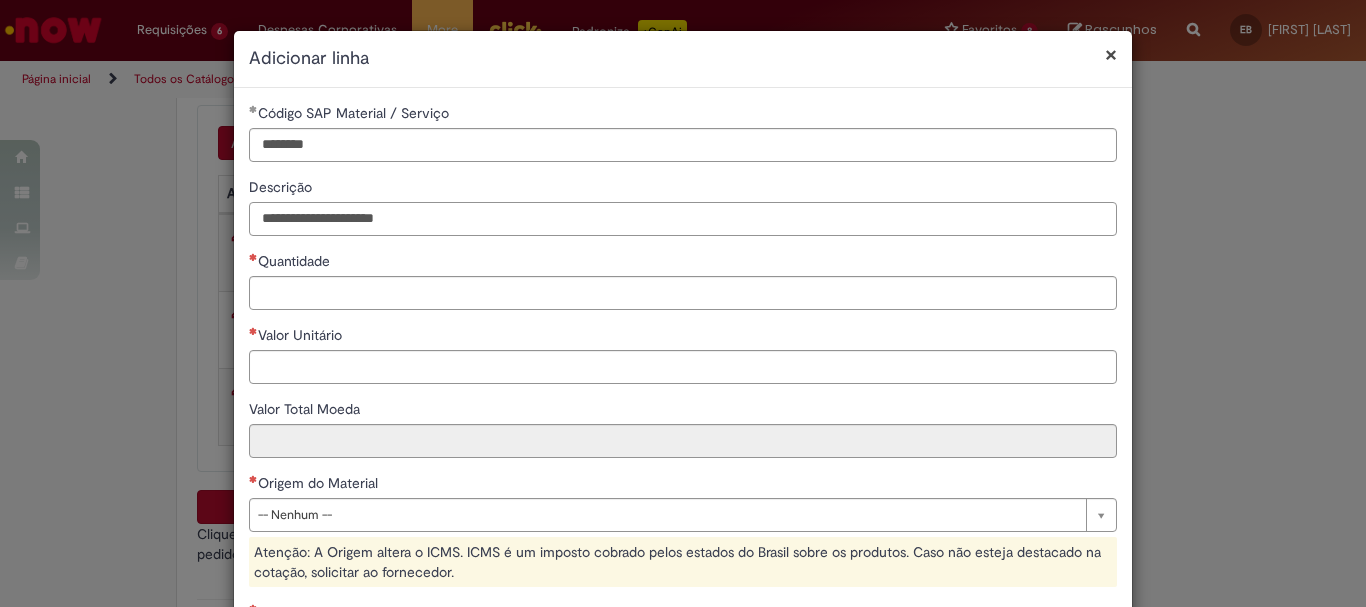 type on "**********" 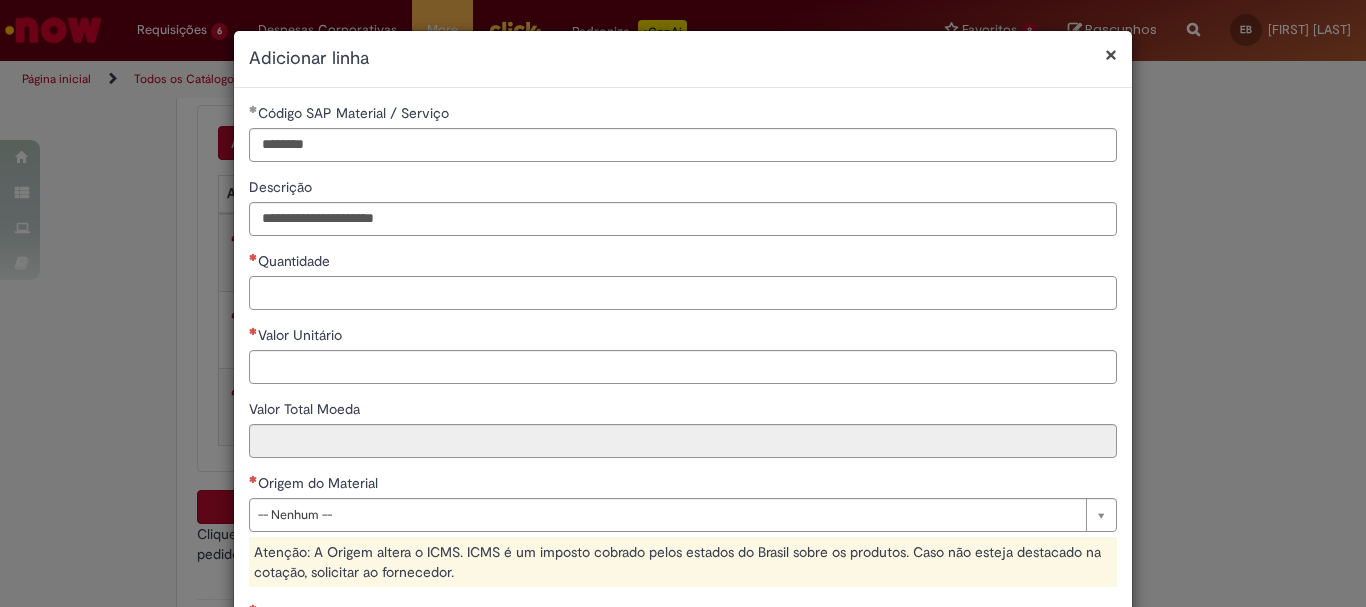 click on "Quantidade" at bounding box center [683, 293] 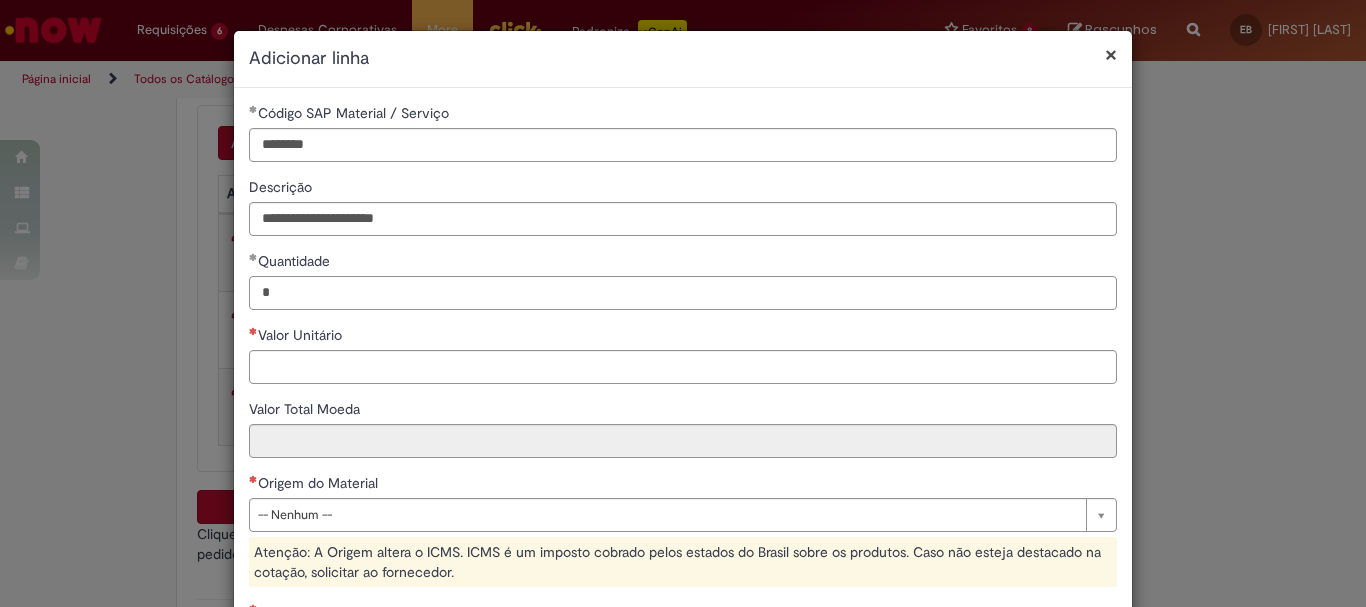type on "*" 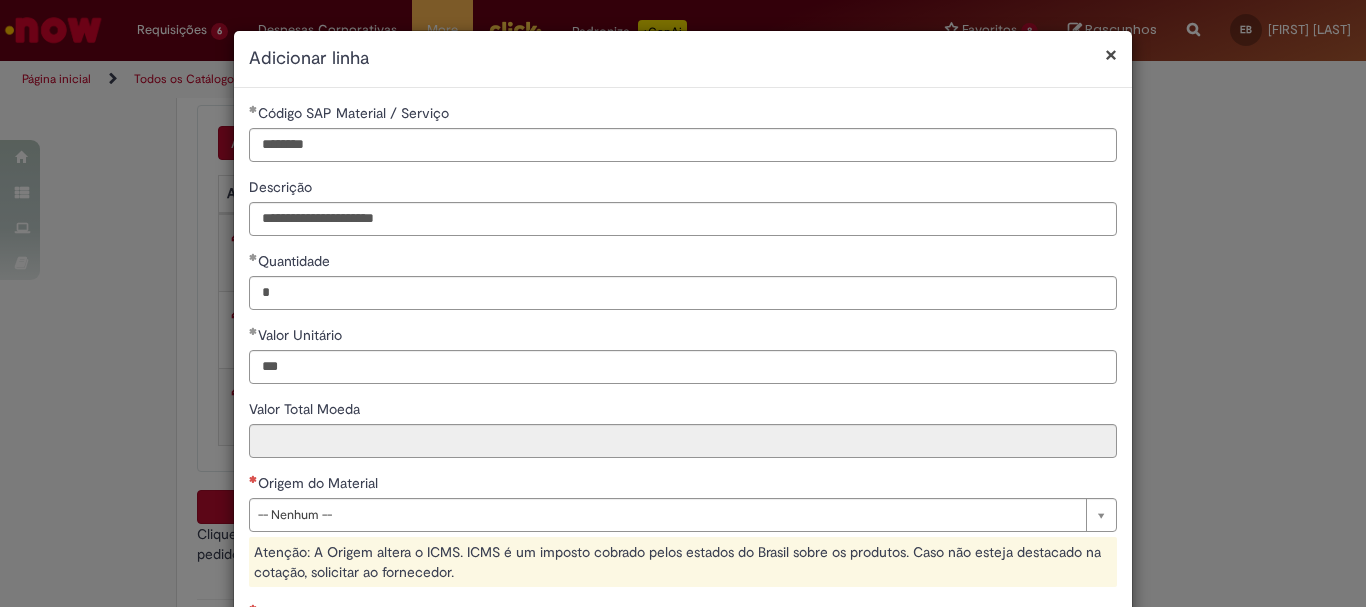 type on "******" 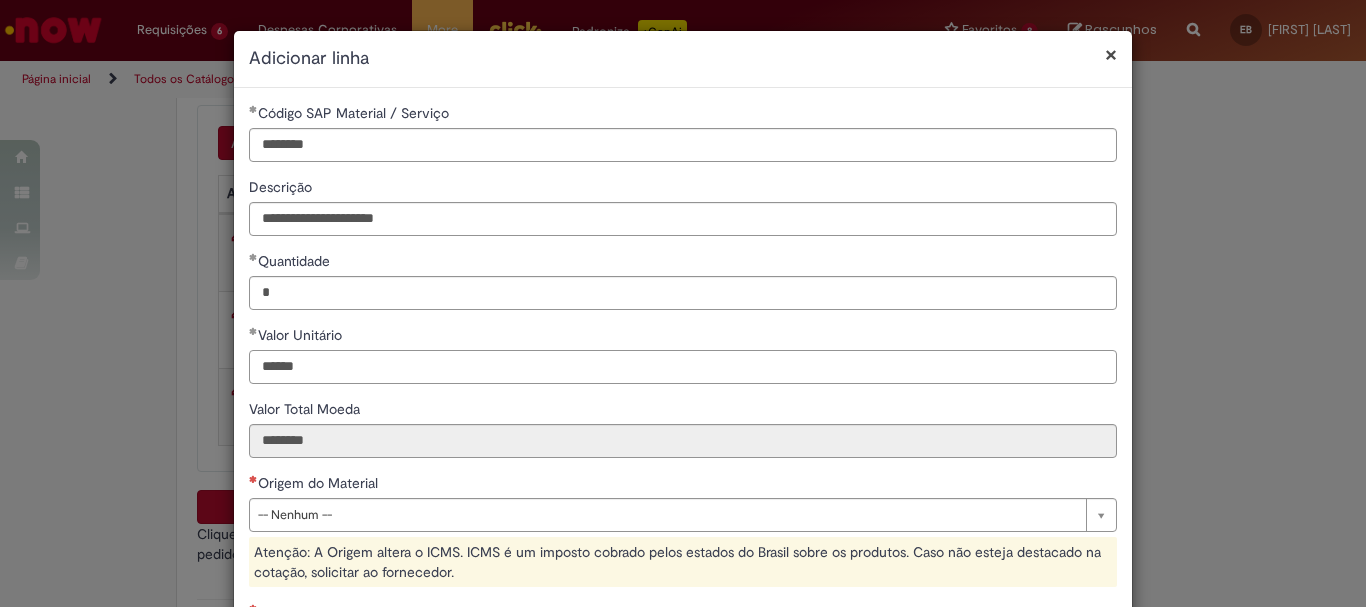 scroll, scrollTop: 200, scrollLeft: 0, axis: vertical 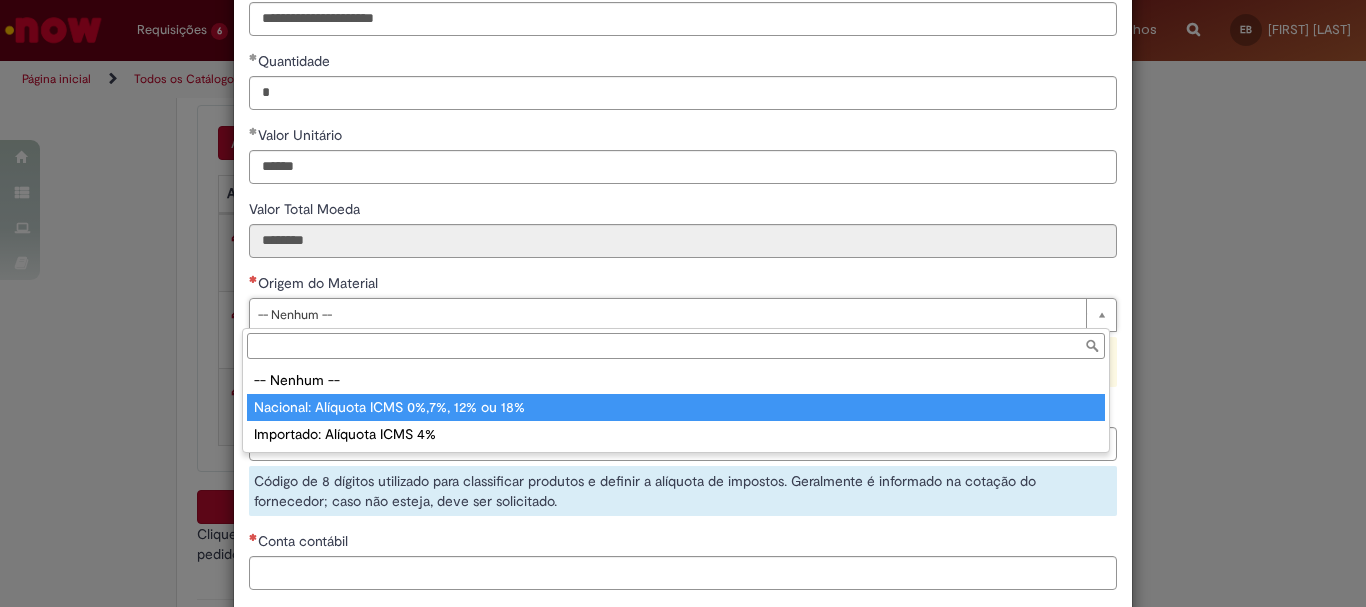 type on "**********" 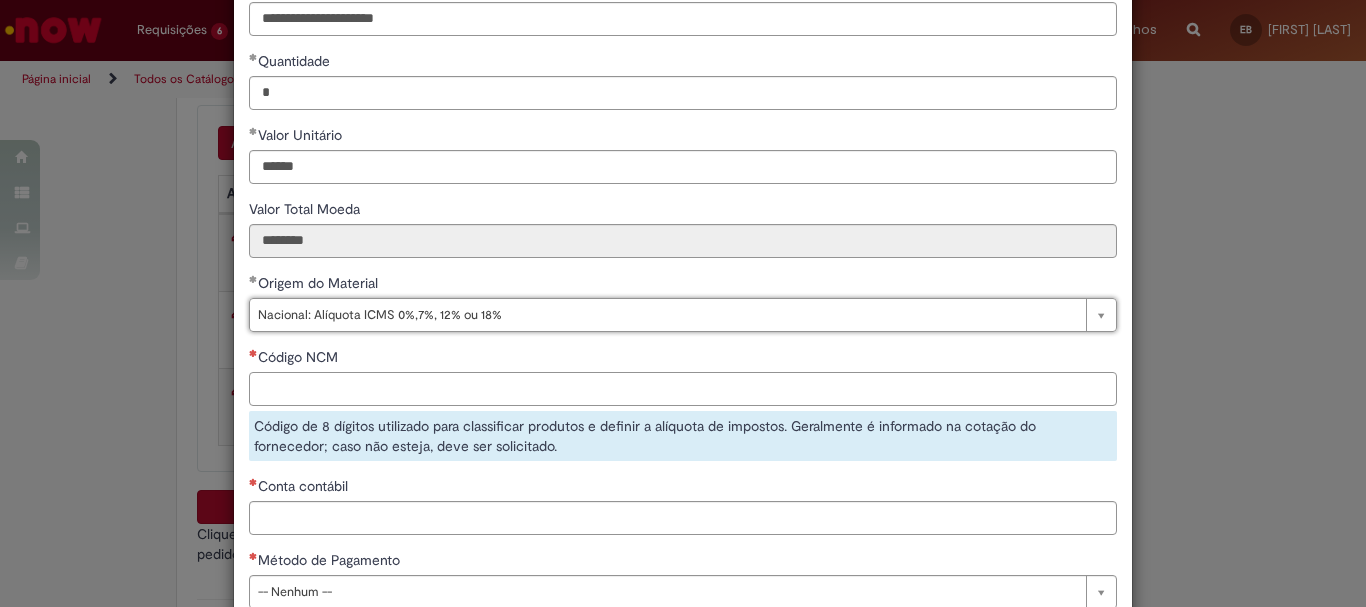 click on "Código NCM" at bounding box center (683, 389) 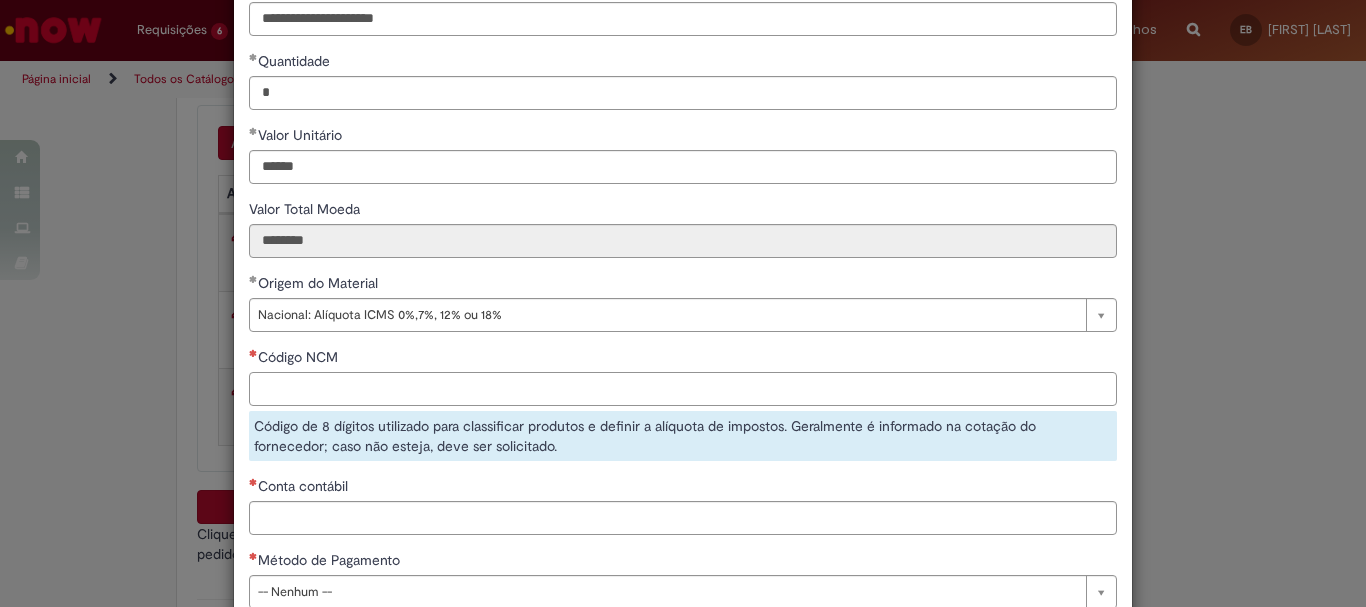 paste on "**********" 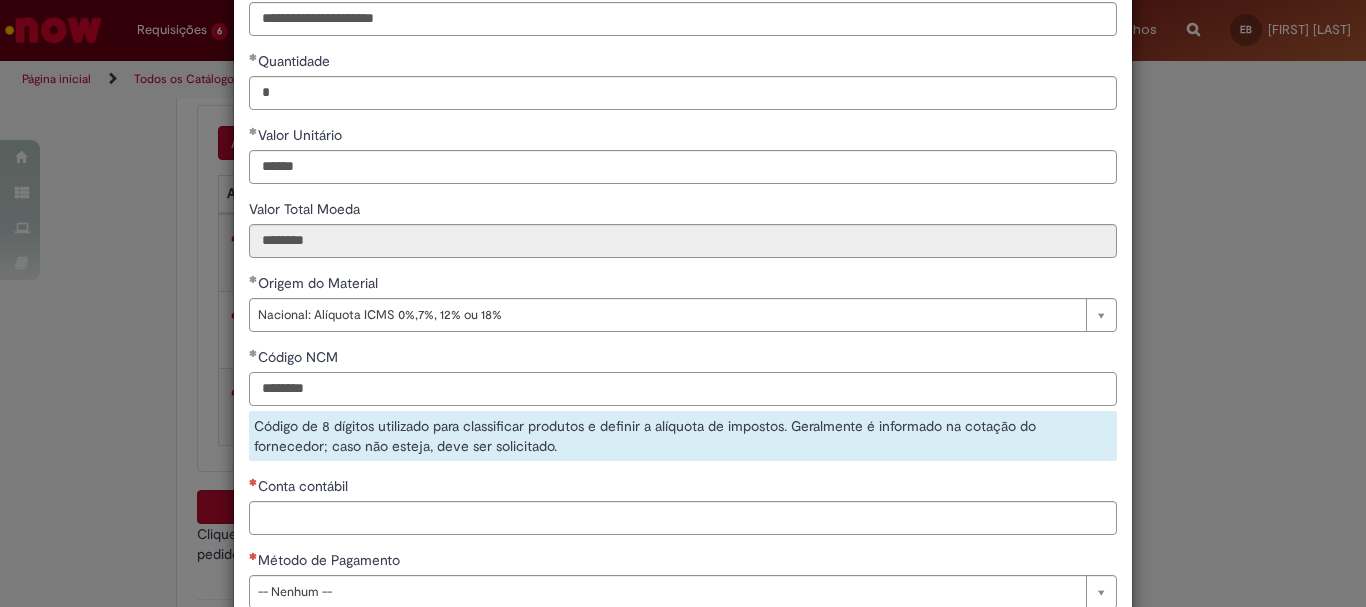 type on "********" 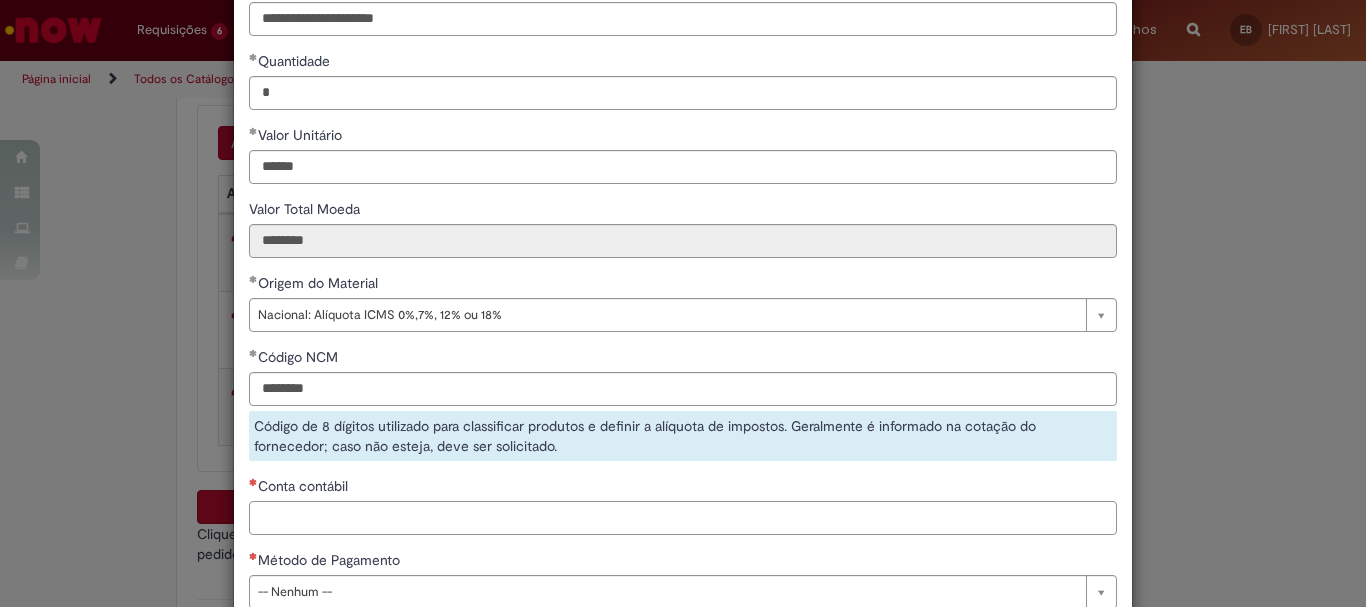 click on "**********" at bounding box center [683, 263] 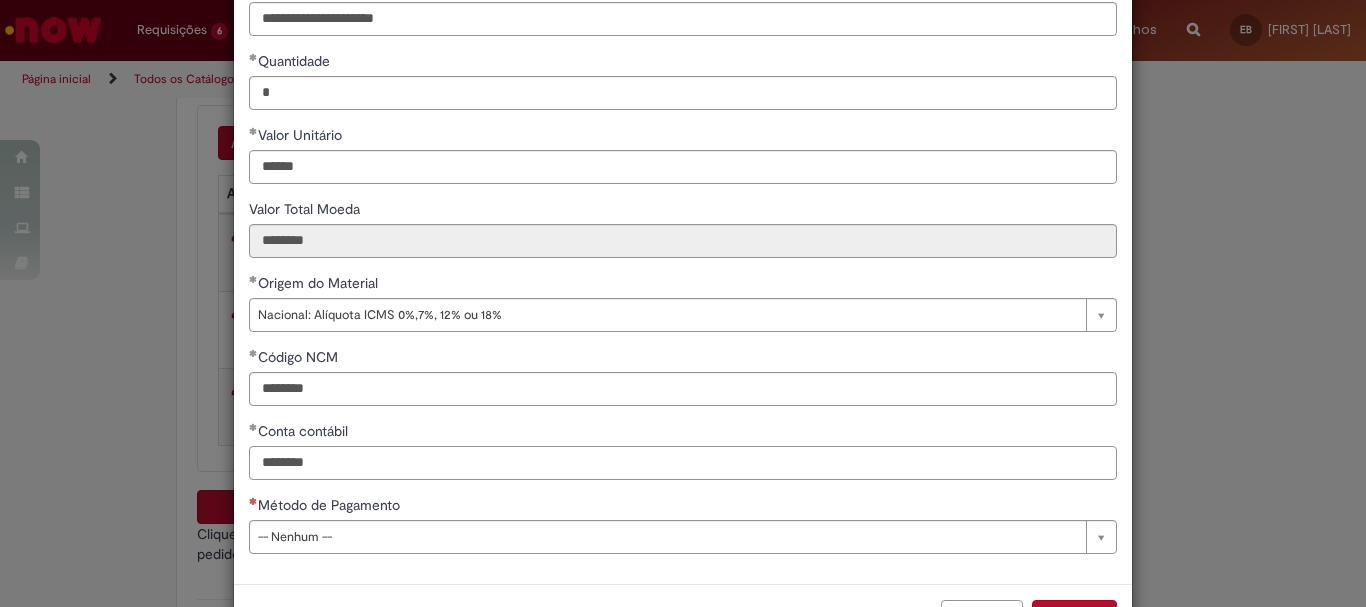 type on "********" 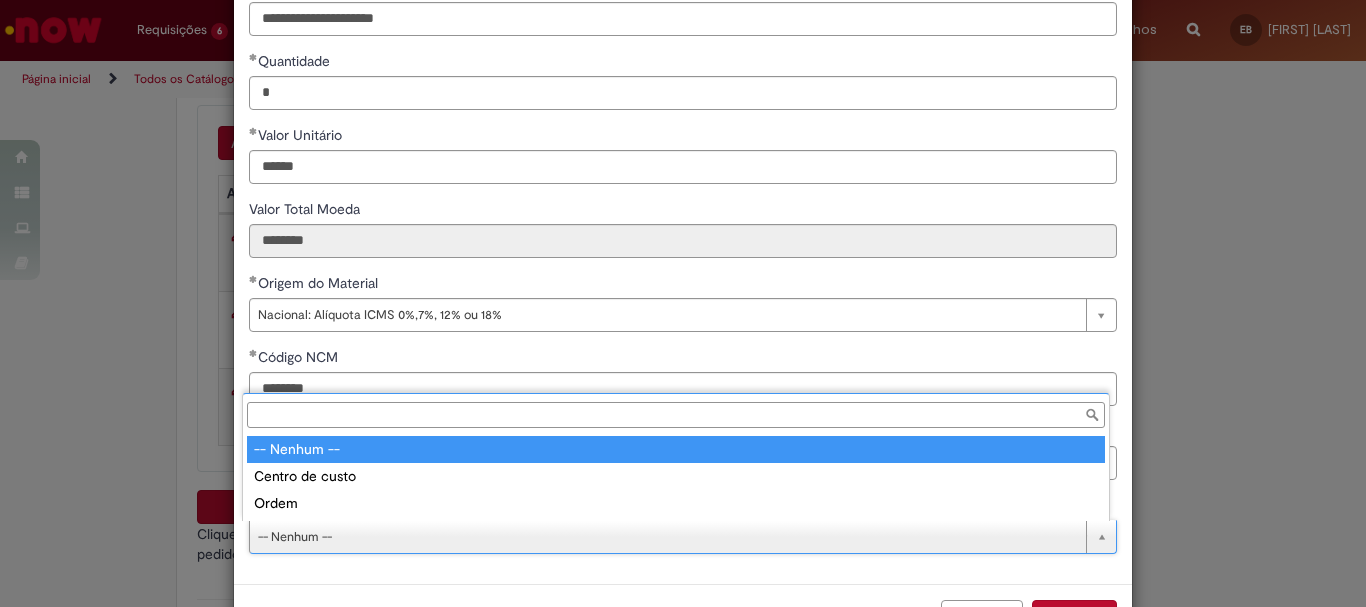 type on "*****" 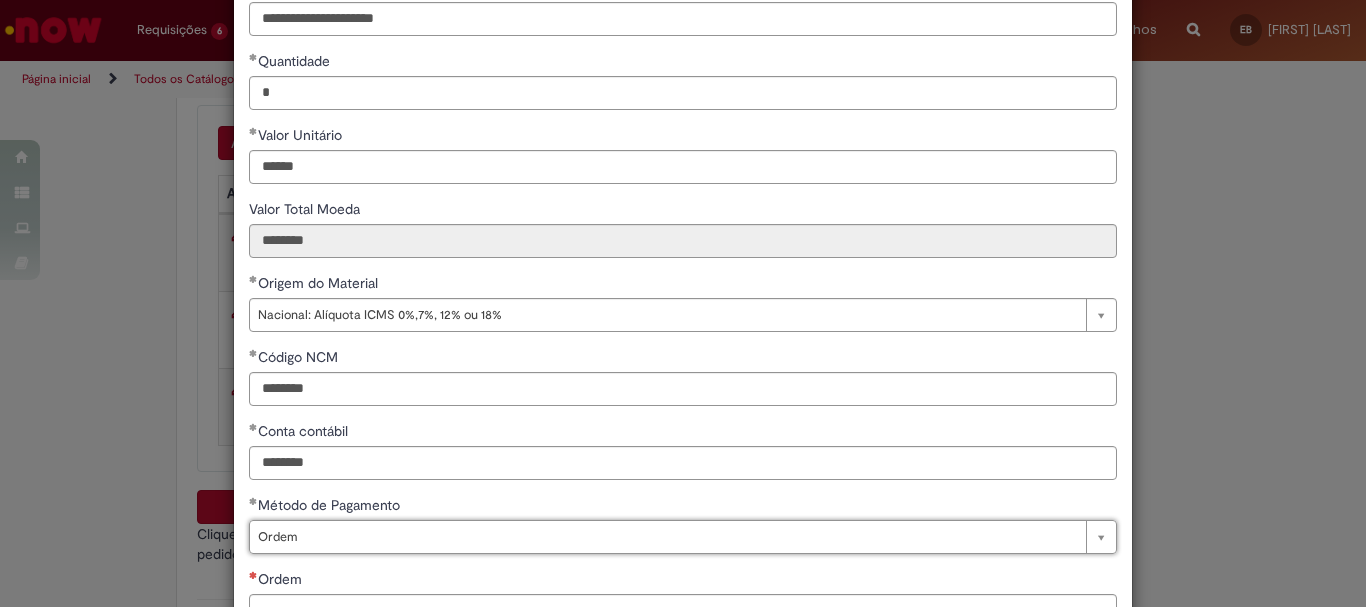 scroll, scrollTop: 347, scrollLeft: 0, axis: vertical 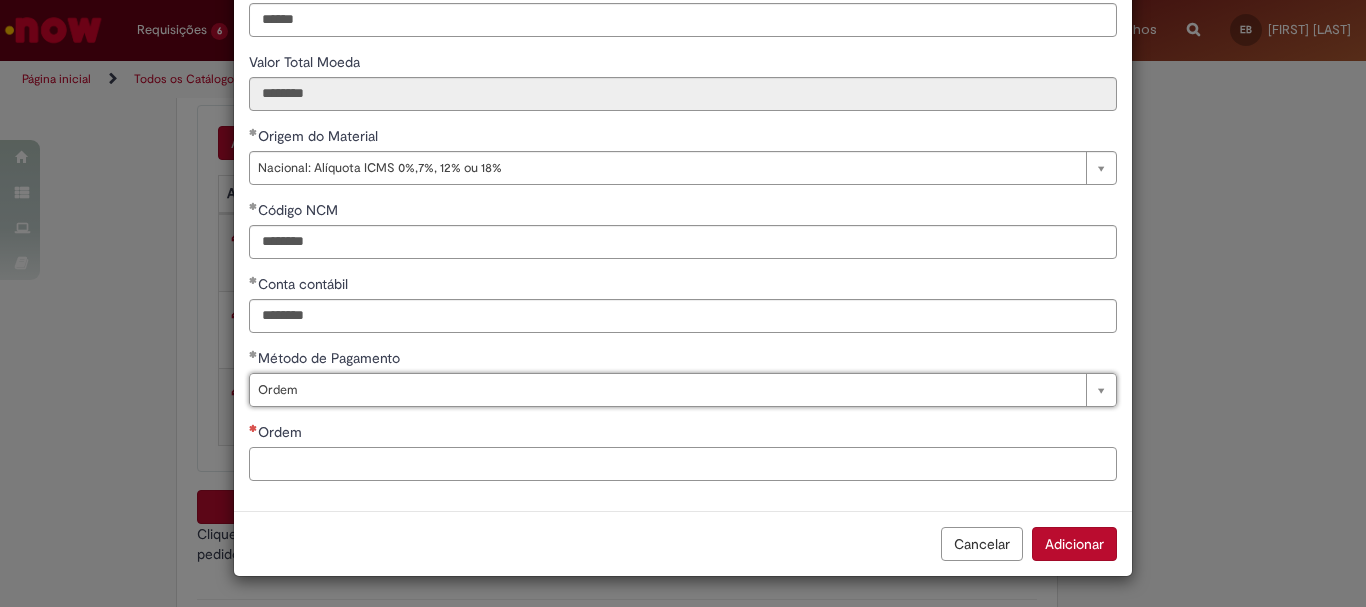 click on "Ordem" at bounding box center [683, 464] 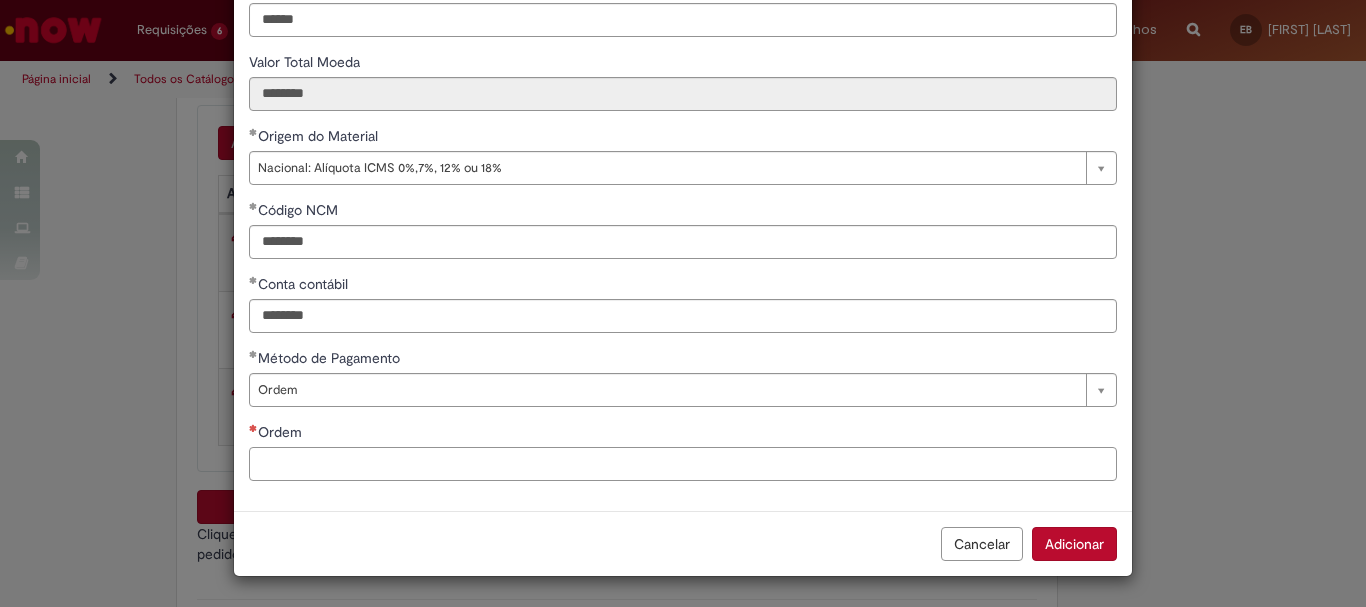 paste on "**********" 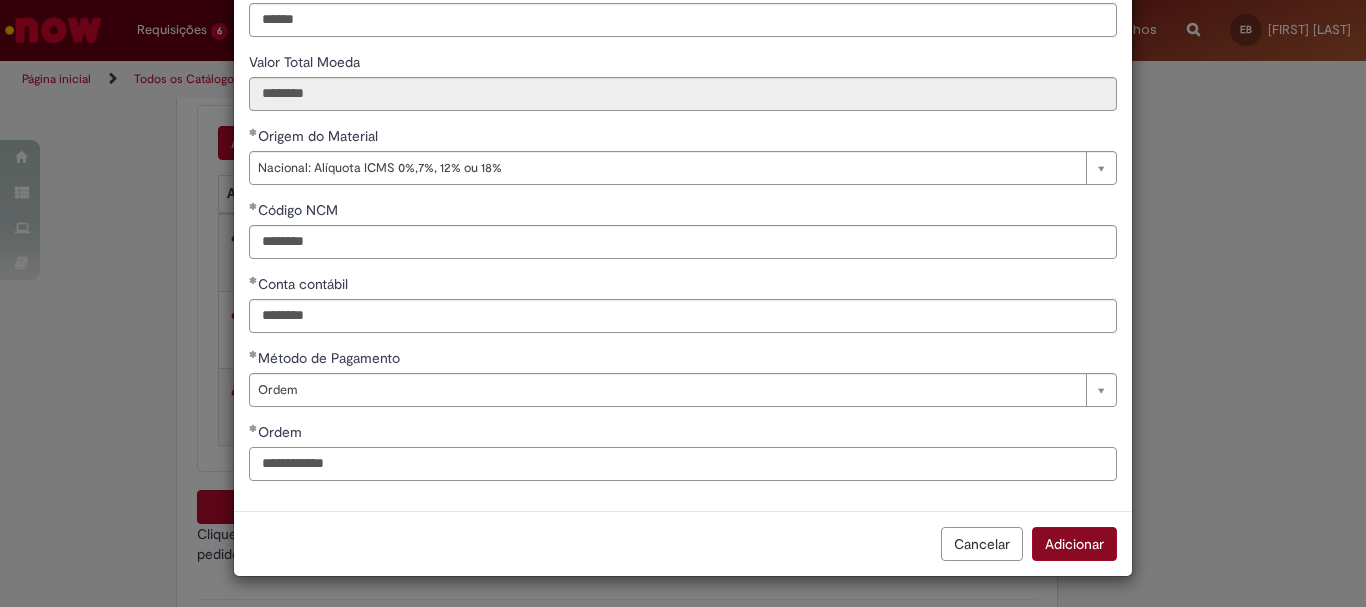 type on "**********" 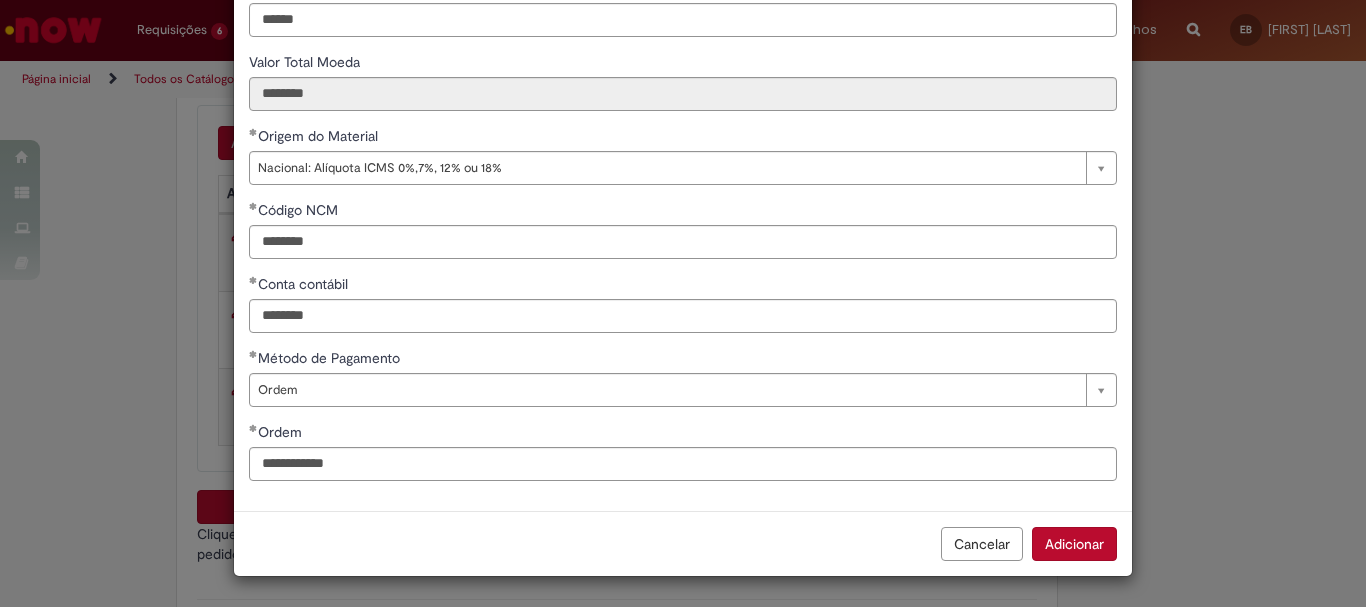 click on "Adicionar" at bounding box center [1074, 544] 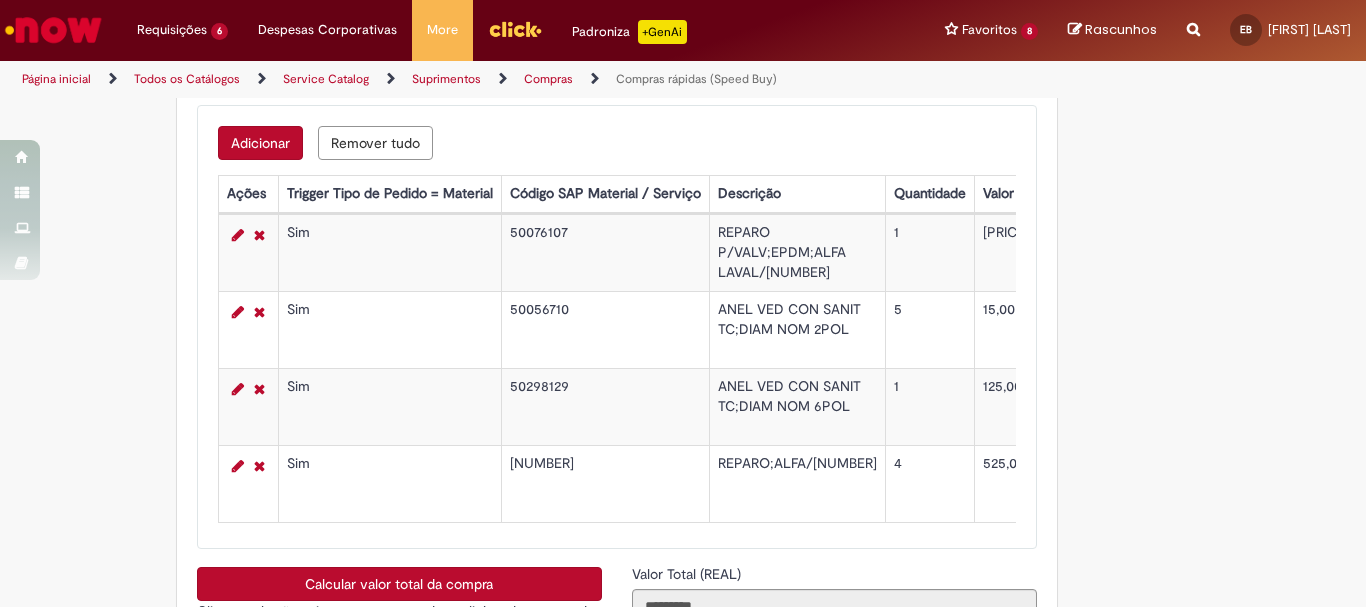 click on "Adicionar" at bounding box center [260, 143] 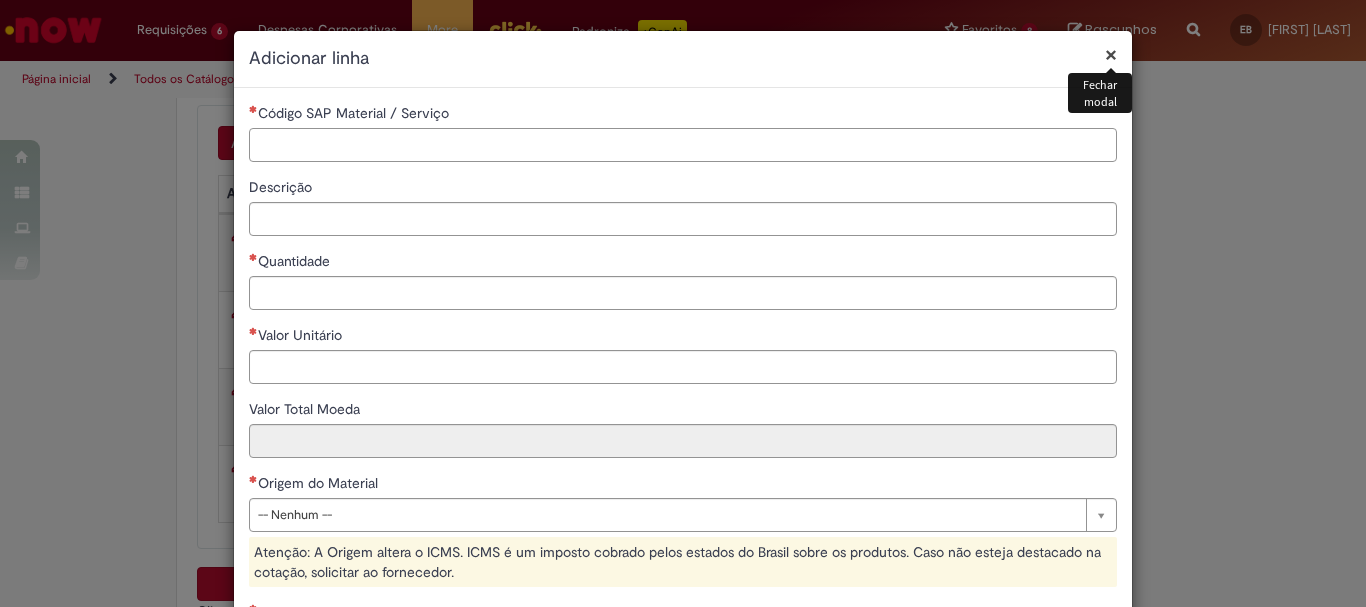click on "Código SAP Material / Serviço" at bounding box center [683, 145] 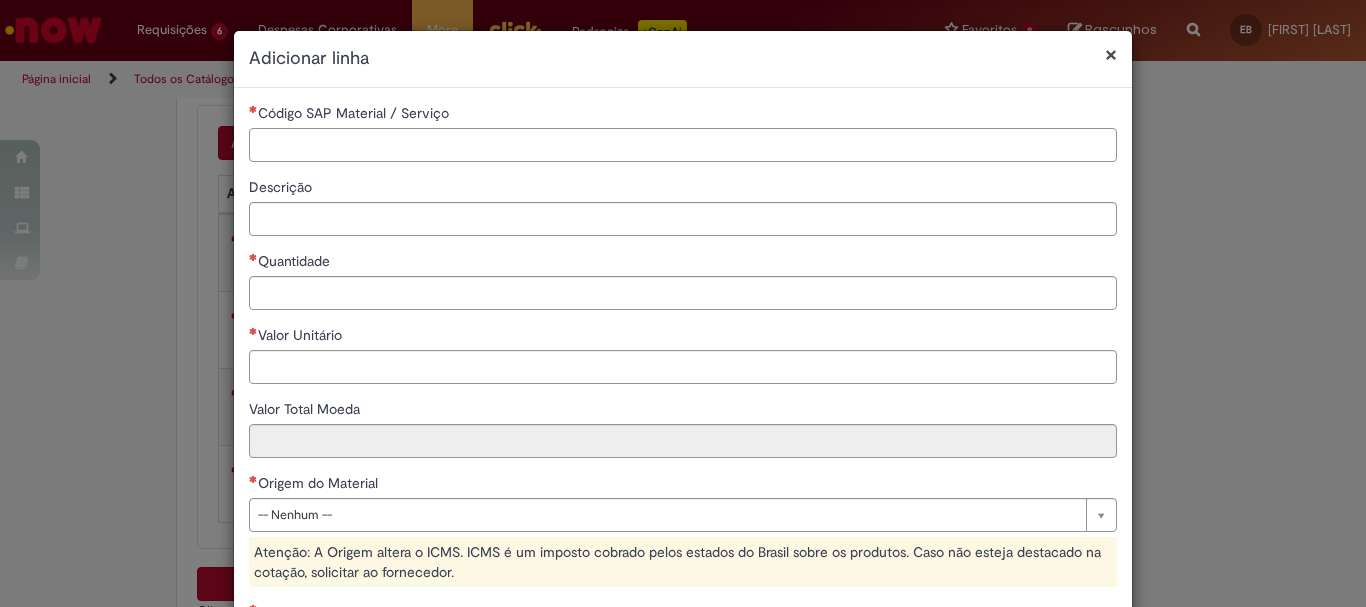 paste on "********" 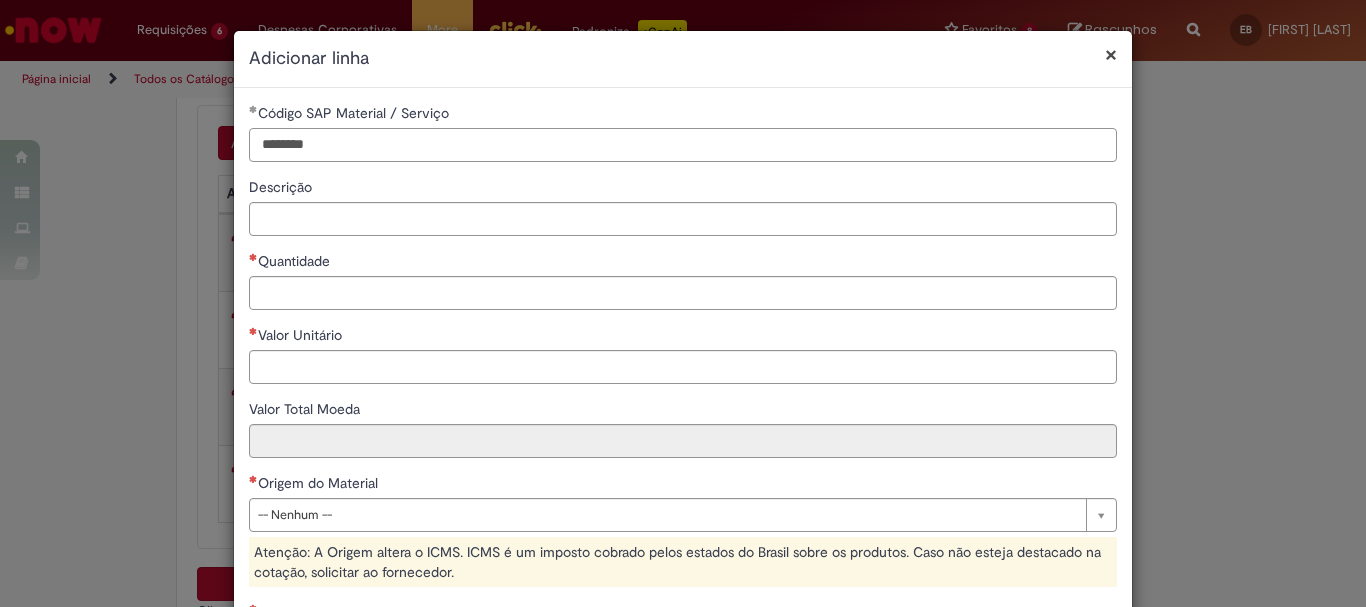 type on "********" 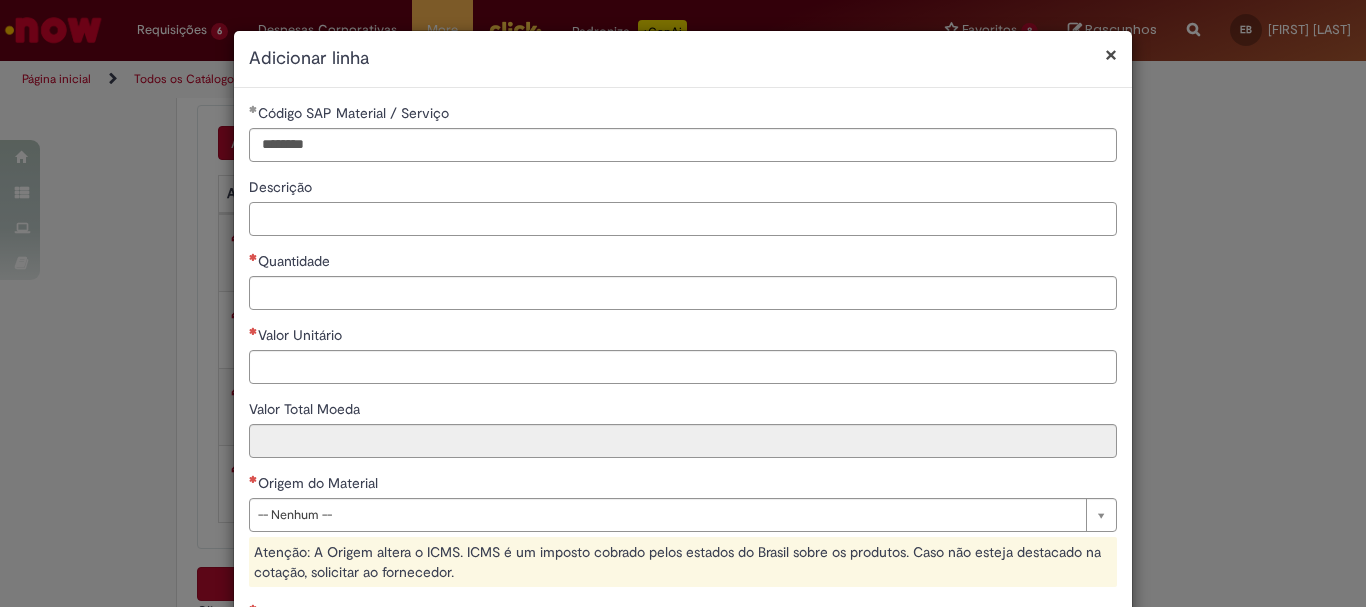 click on "Descrição" at bounding box center [683, 219] 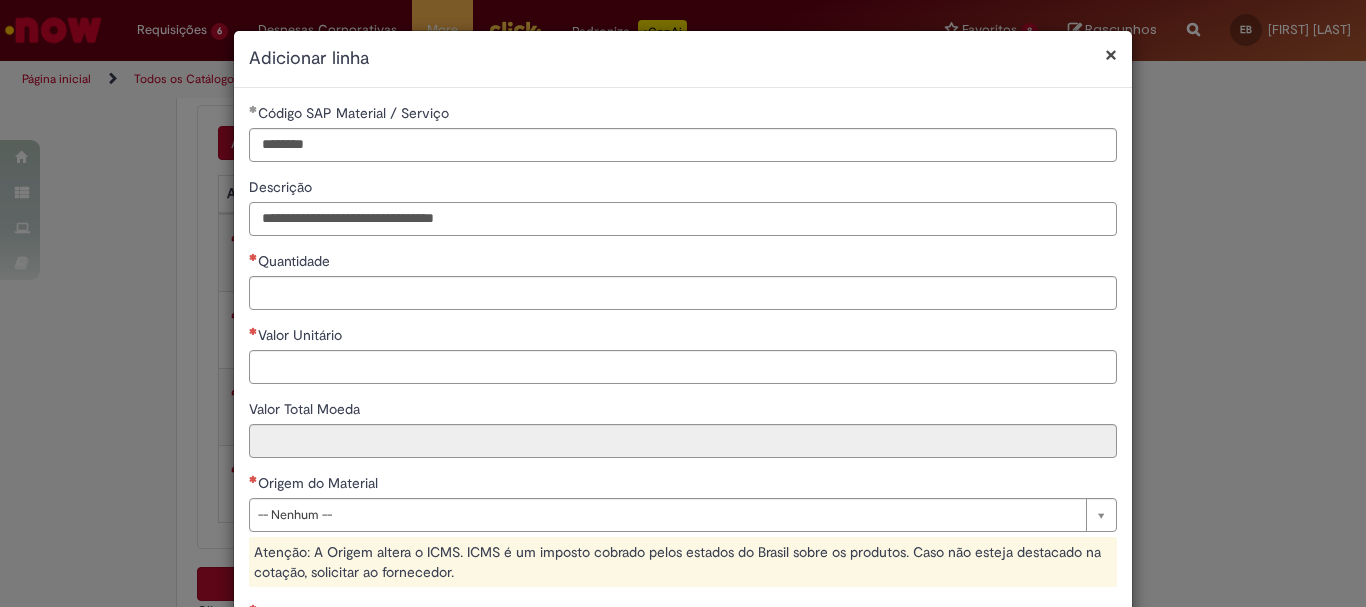 type on "**********" 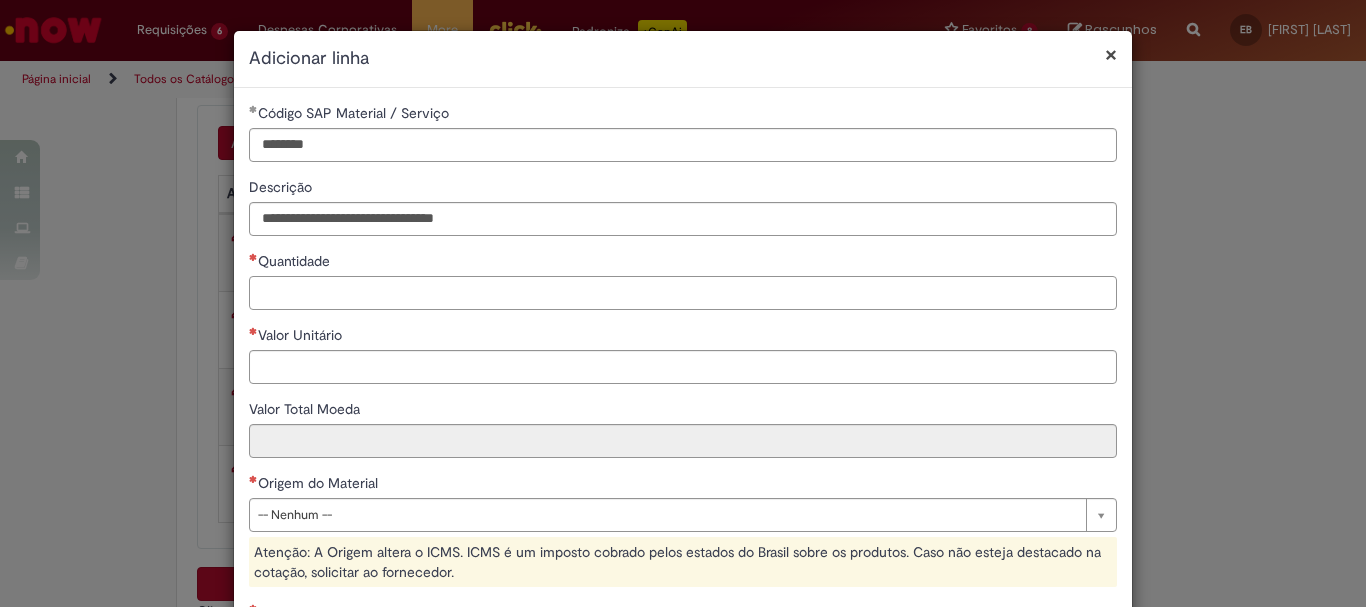 click on "Quantidade" at bounding box center [683, 293] 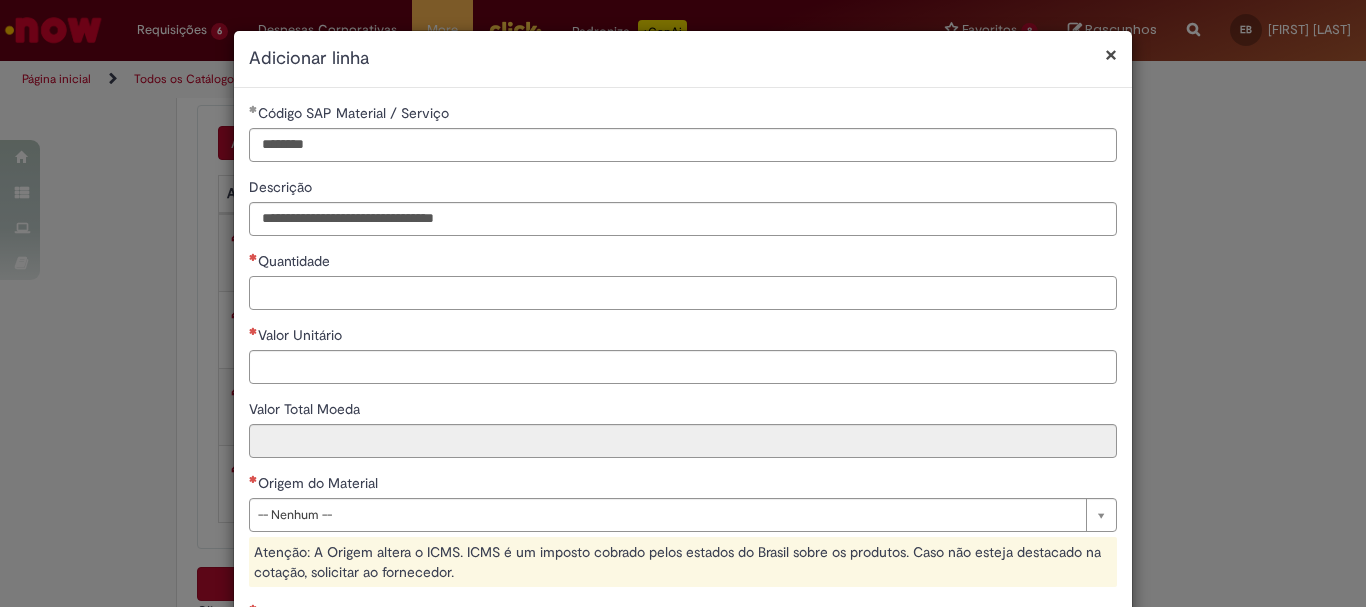 click on "Quantidade" at bounding box center [683, 293] 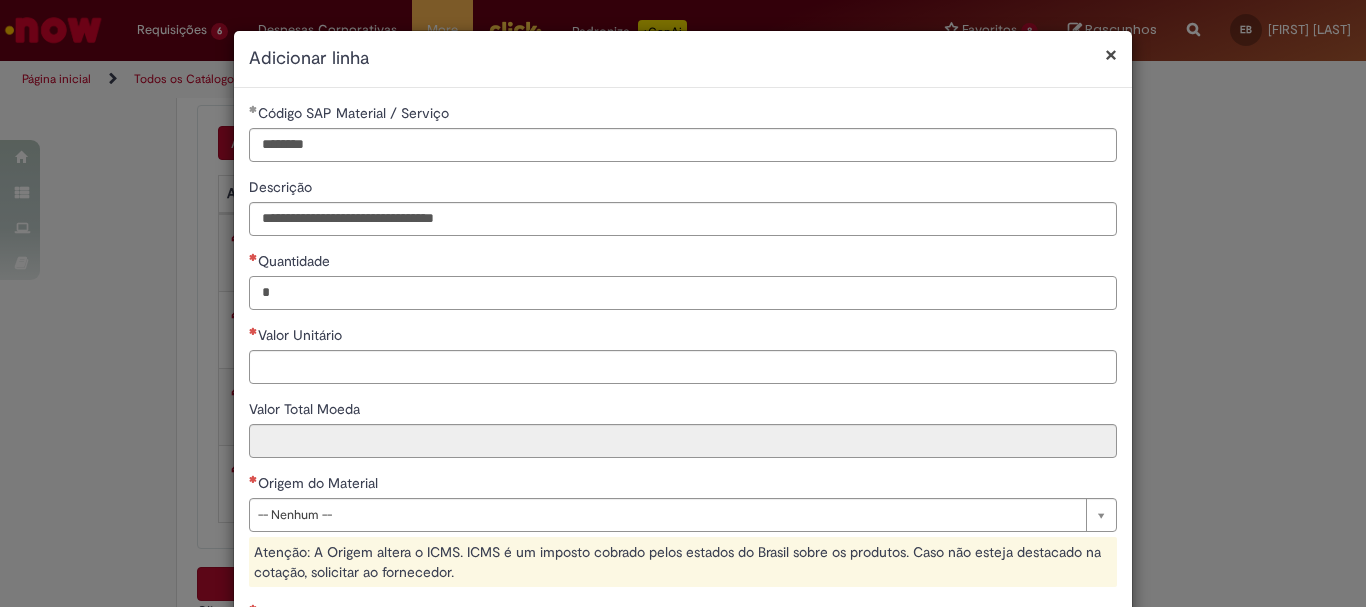 type on "*" 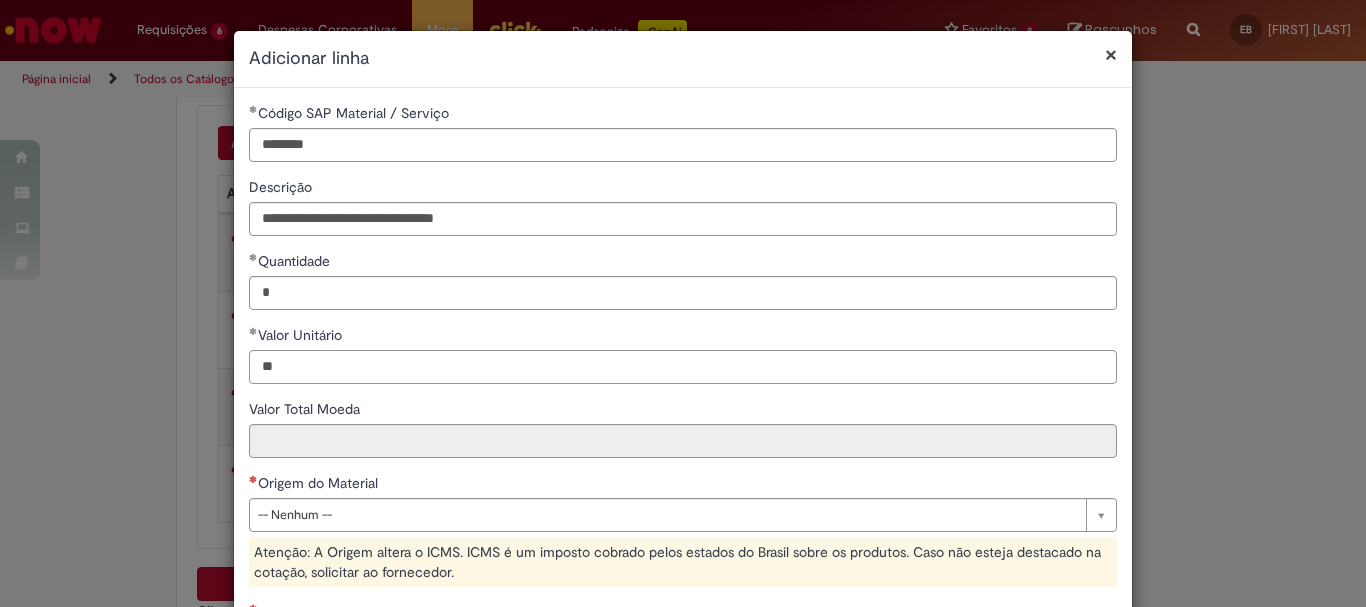 scroll, scrollTop: 200, scrollLeft: 0, axis: vertical 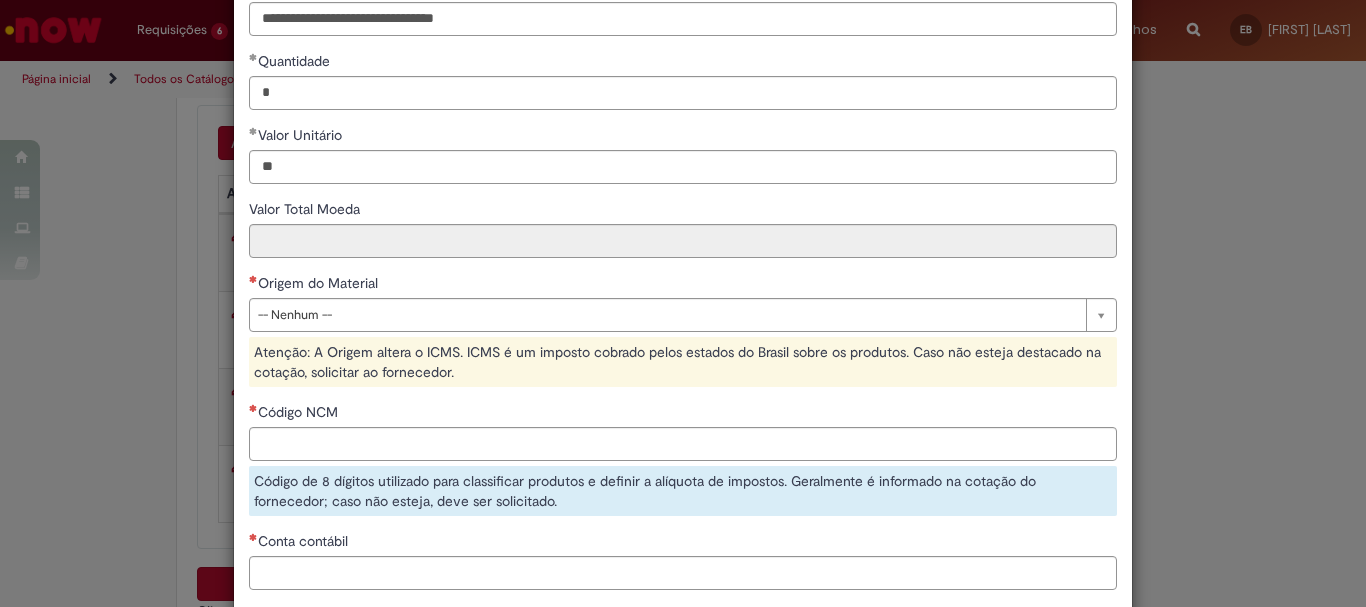 type on "*****" 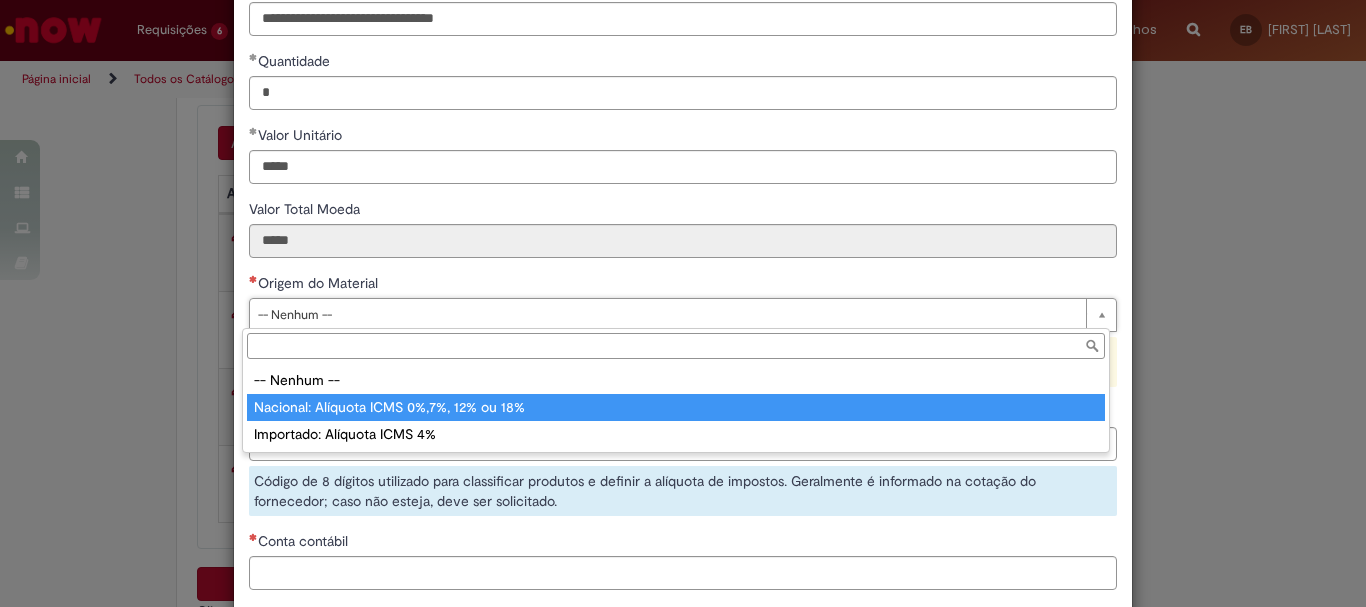 type on "**********" 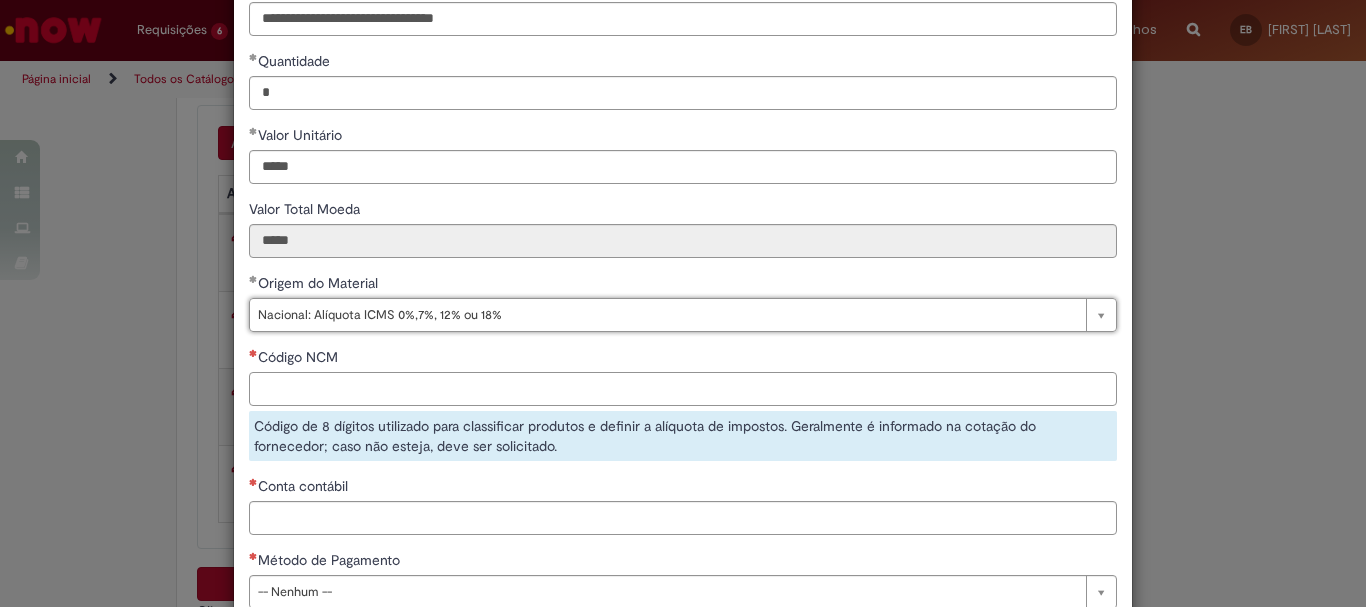 click on "Código NCM" at bounding box center [683, 389] 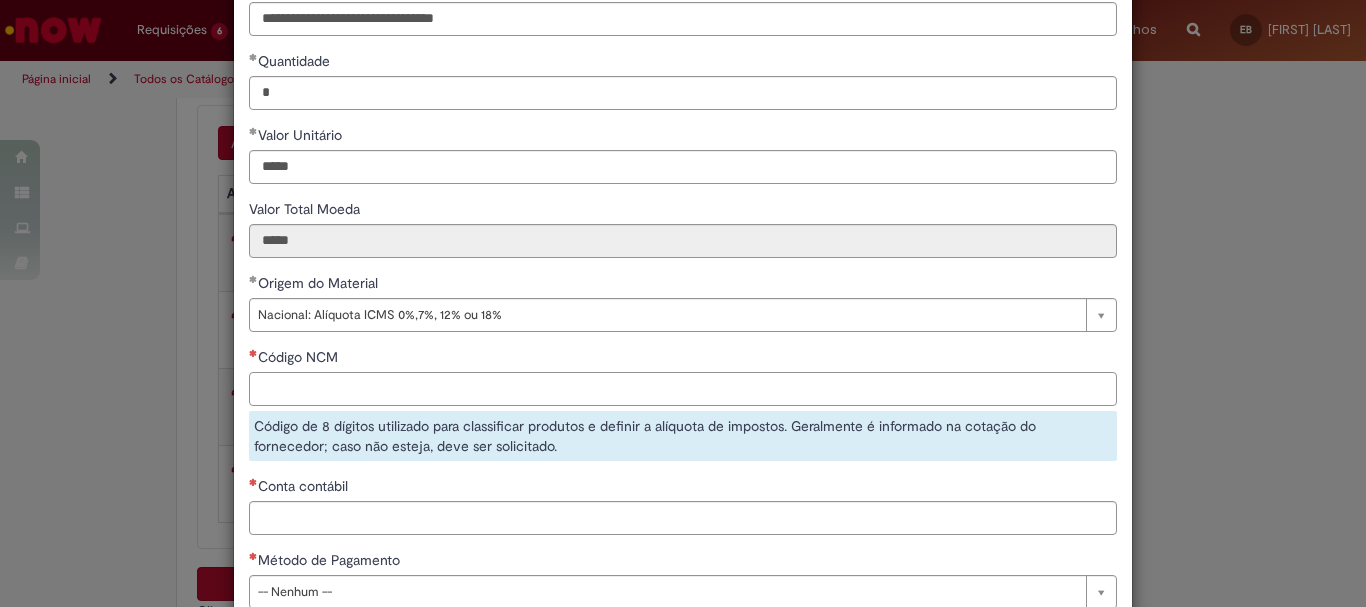 paste on "**********" 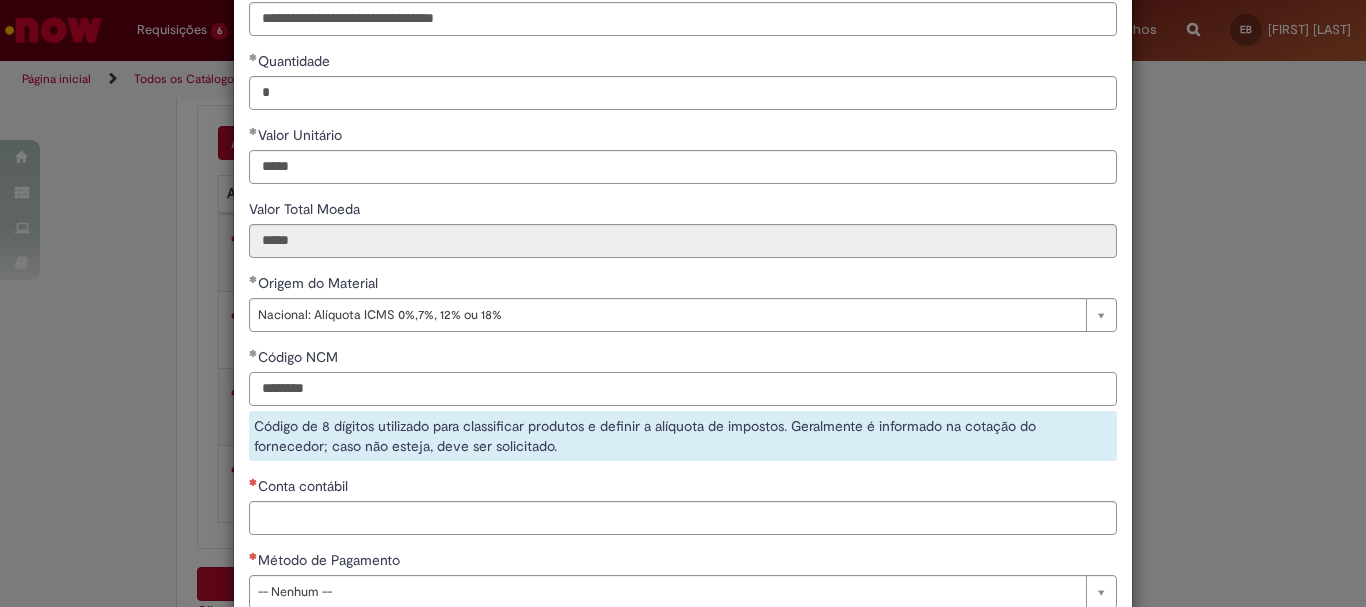 type on "********" 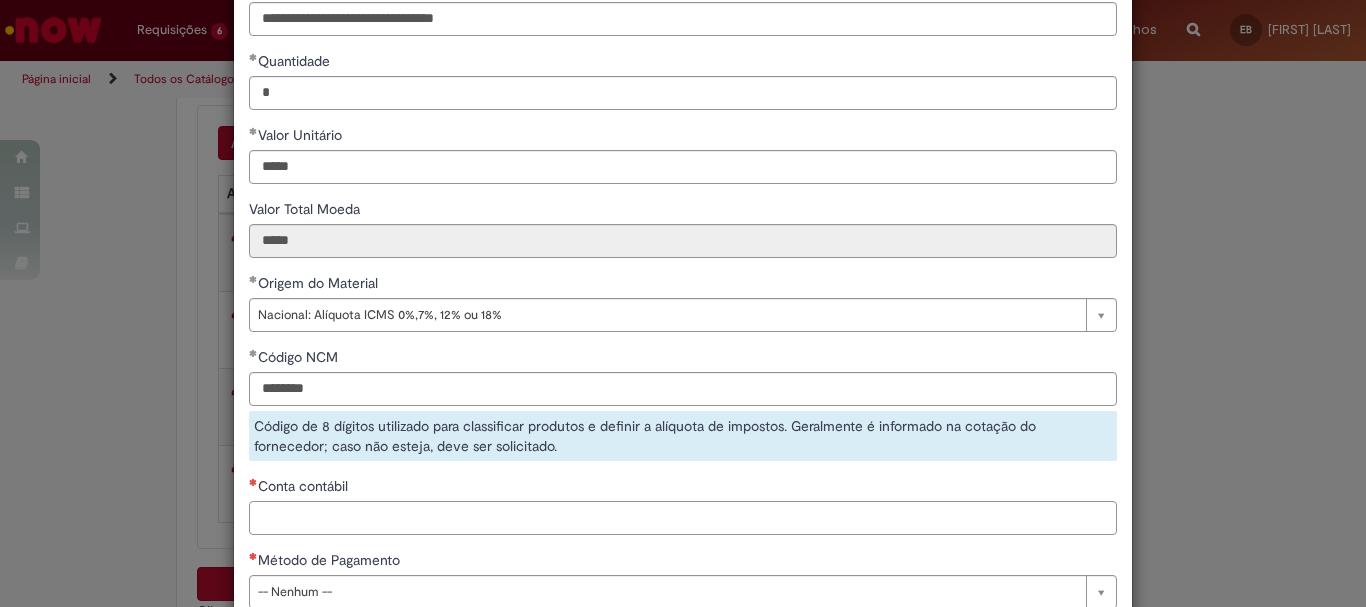 click on "**********" at bounding box center [683, 263] 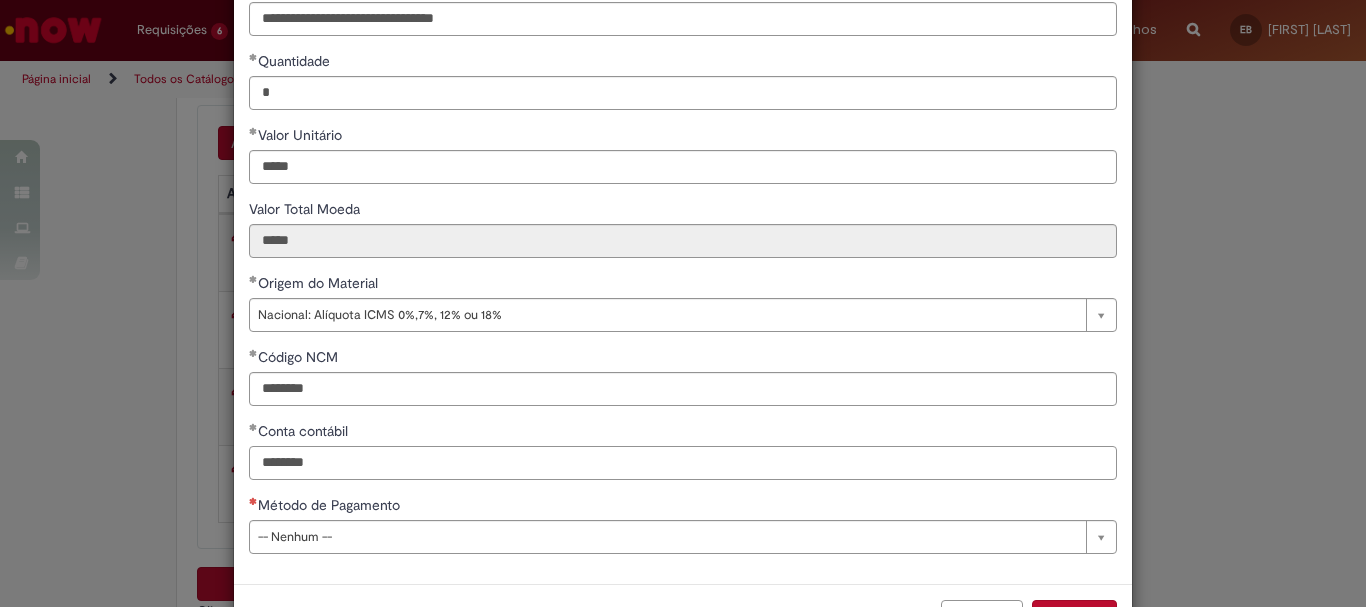 type on "********" 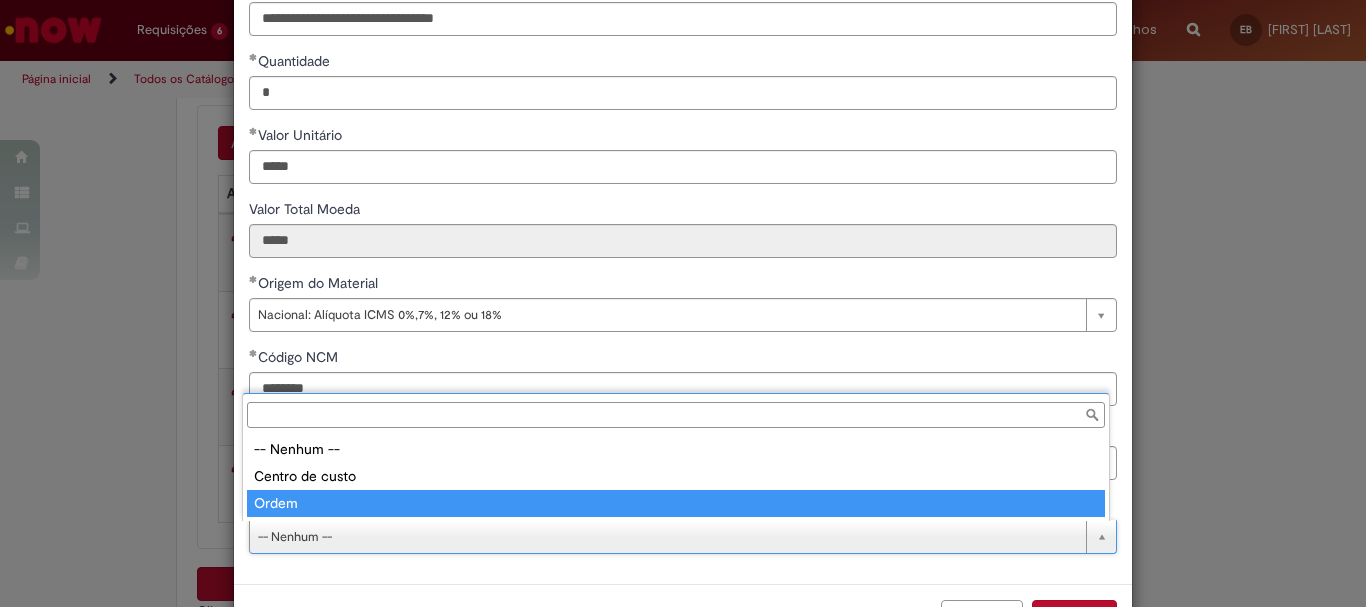 type on "*****" 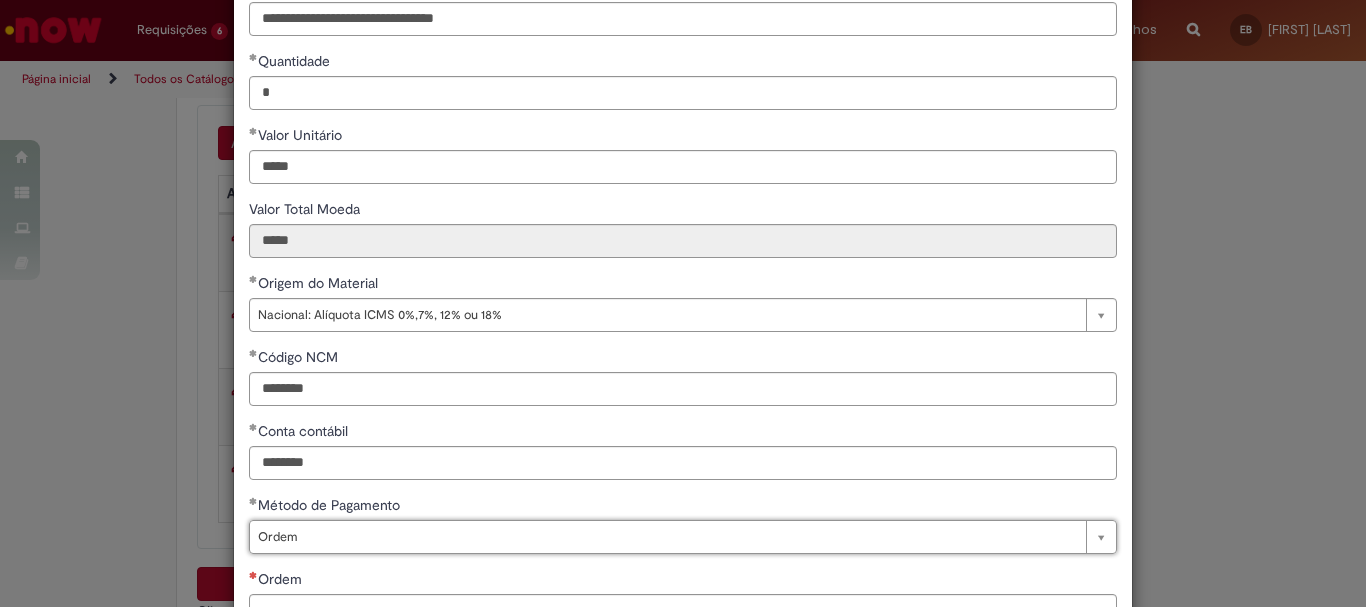 scroll, scrollTop: 347, scrollLeft: 0, axis: vertical 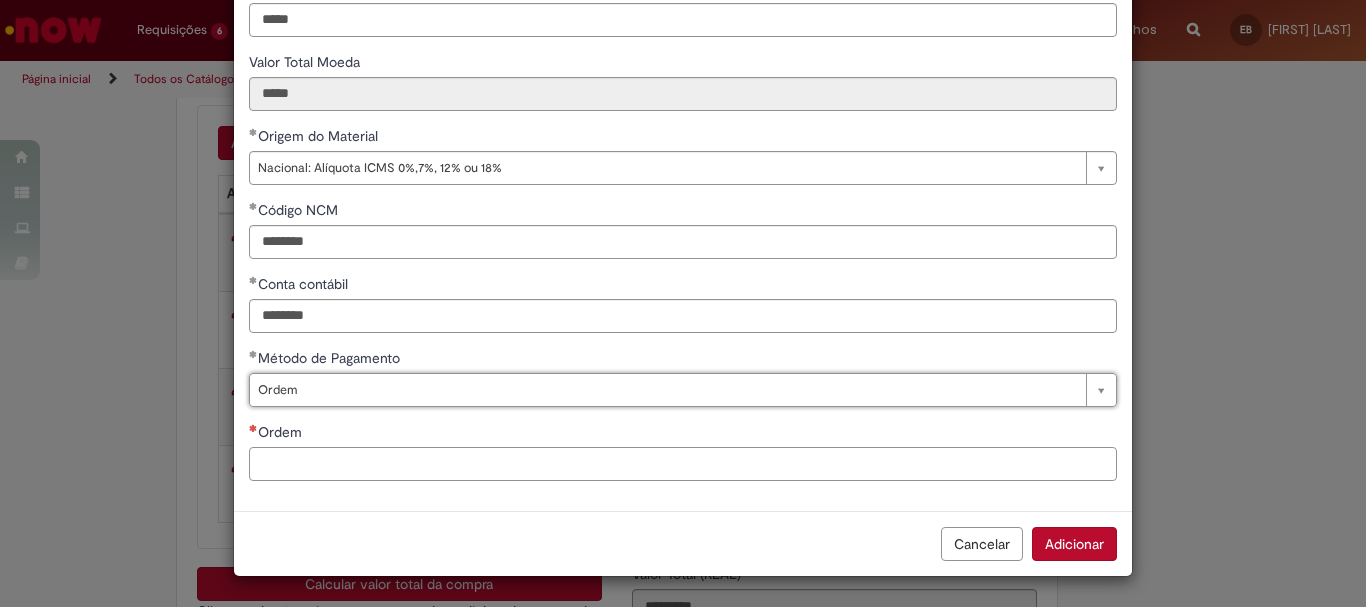 click on "Ordem" at bounding box center [683, 464] 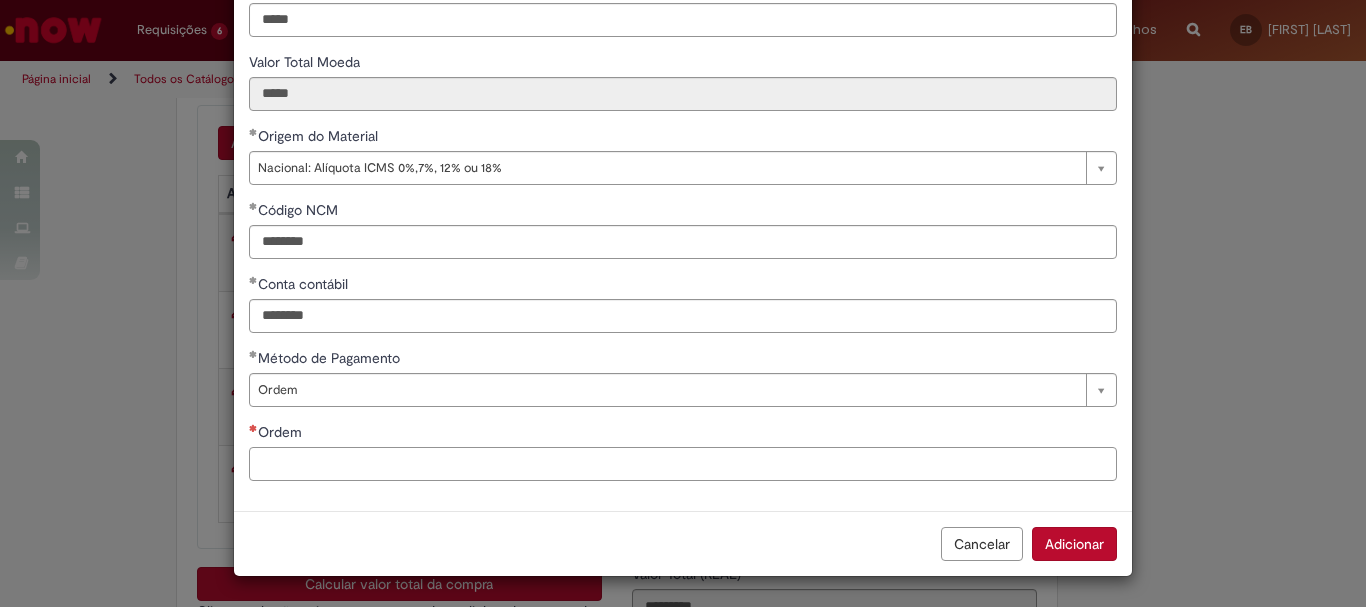 paste on "**********" 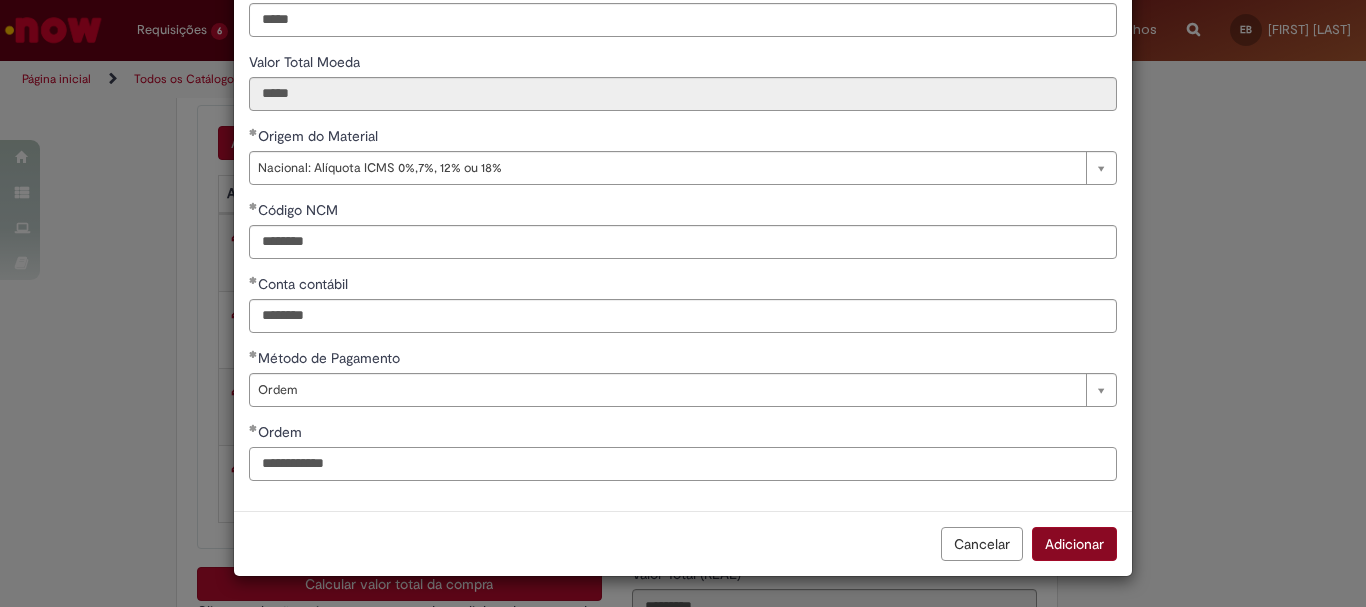 type on "**********" 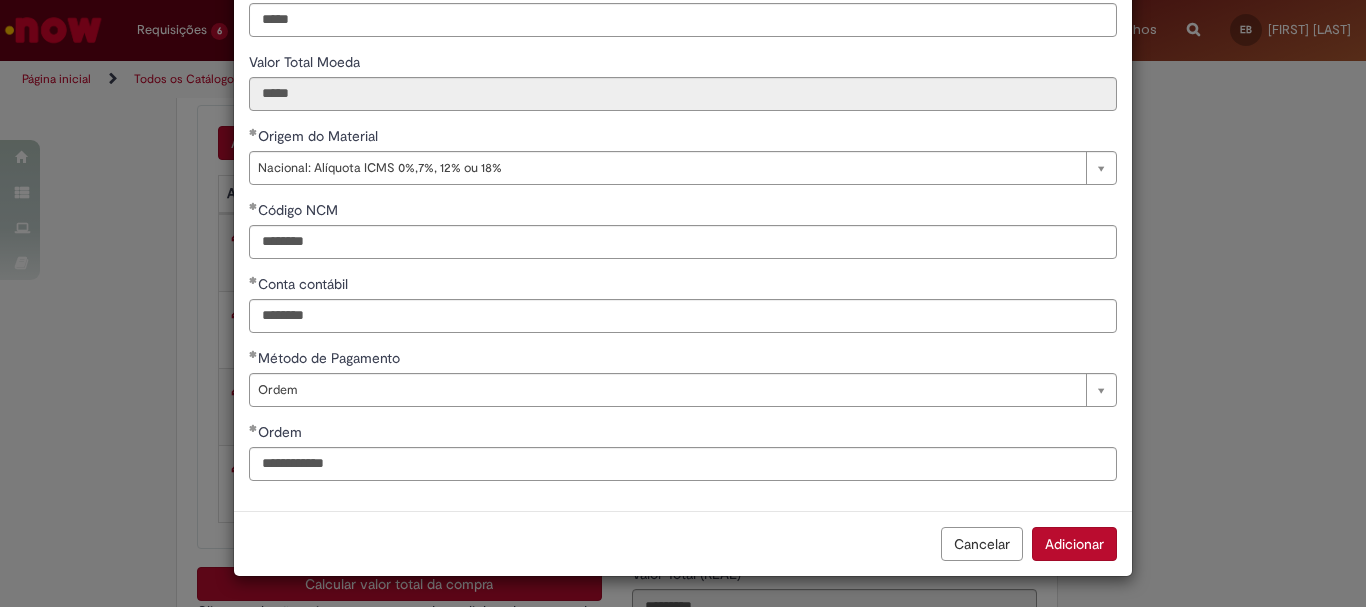 click on "Adicionar" at bounding box center [1074, 544] 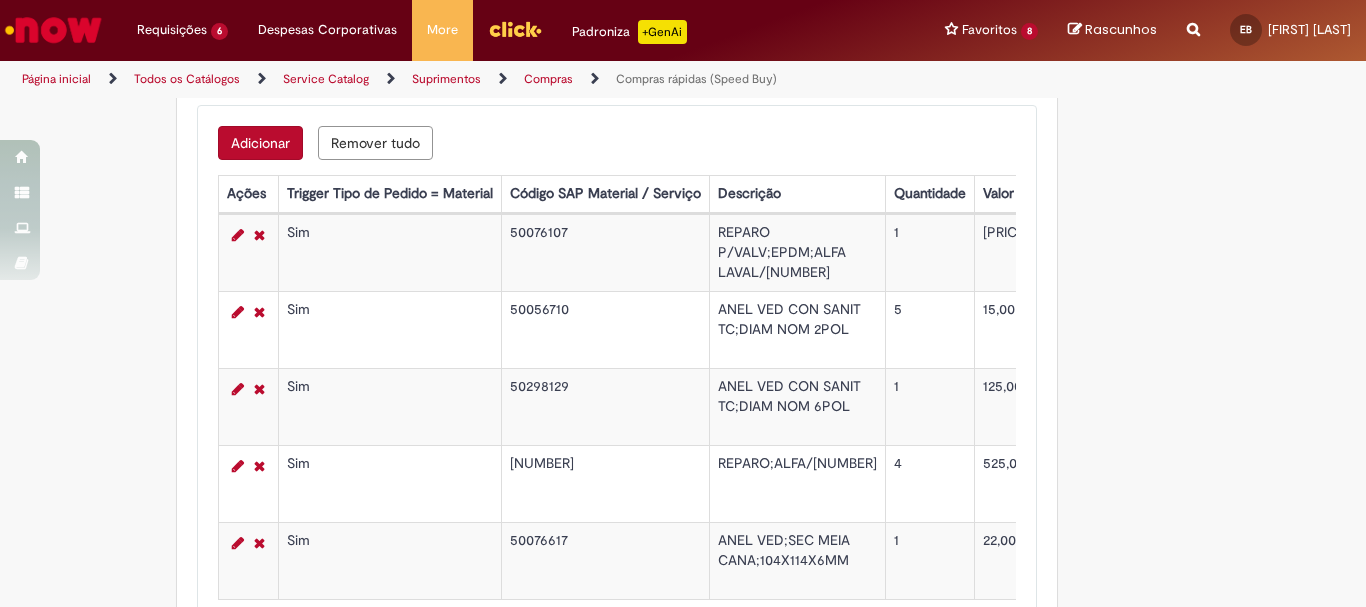 click on "Adicionar" at bounding box center [260, 143] 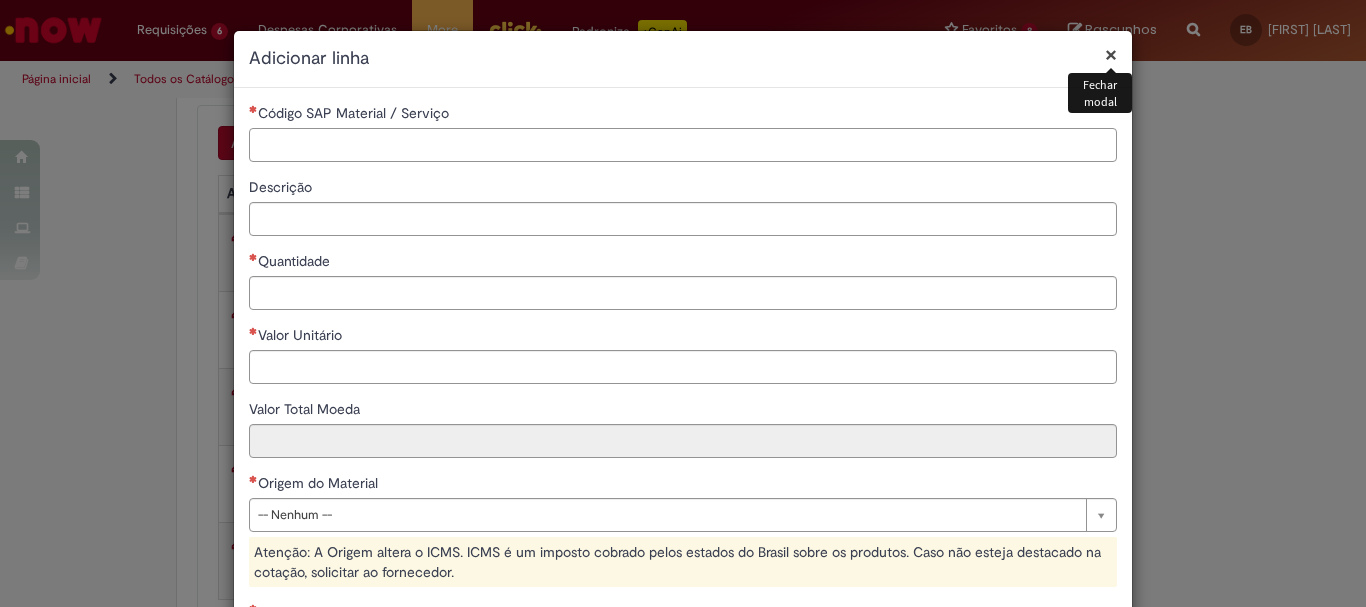 click on "Código SAP Material / Serviço" at bounding box center [683, 145] 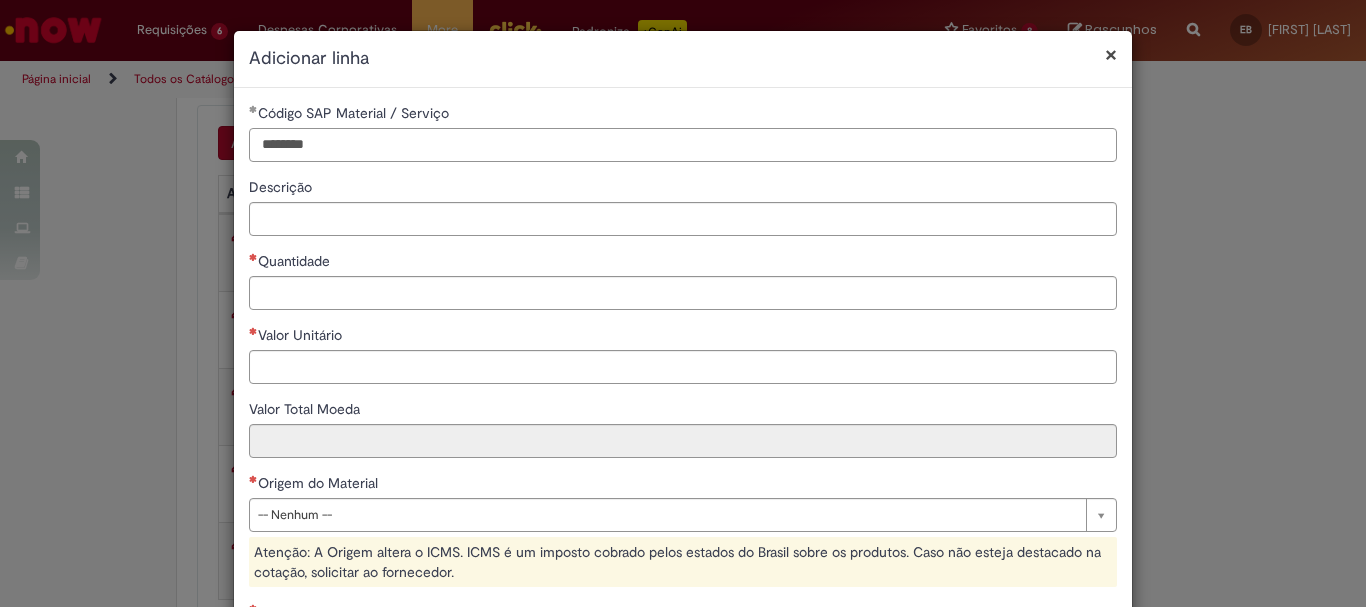 type on "********" 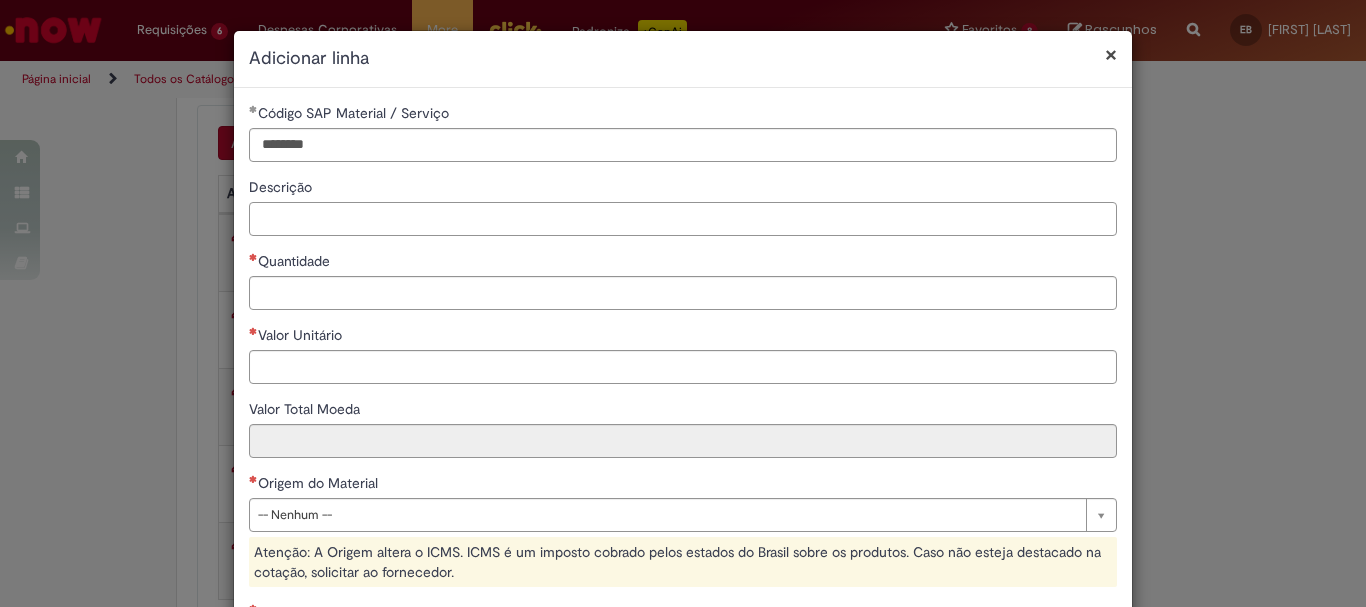 click on "Descrição" at bounding box center (683, 219) 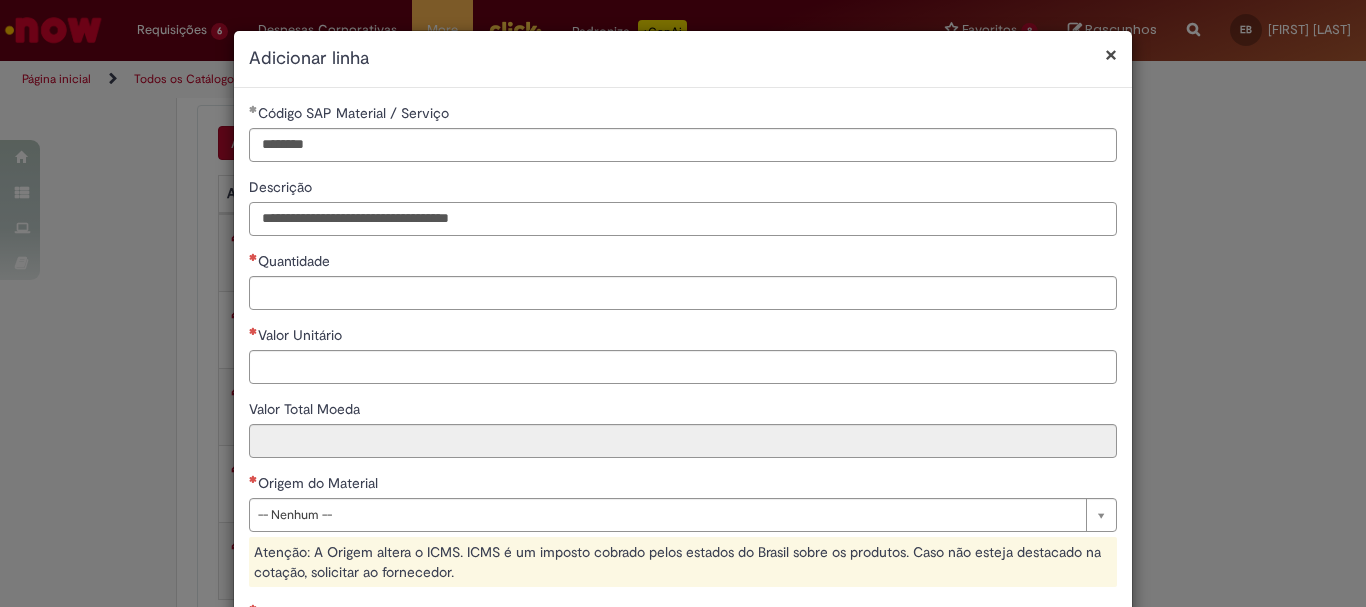 type on "**********" 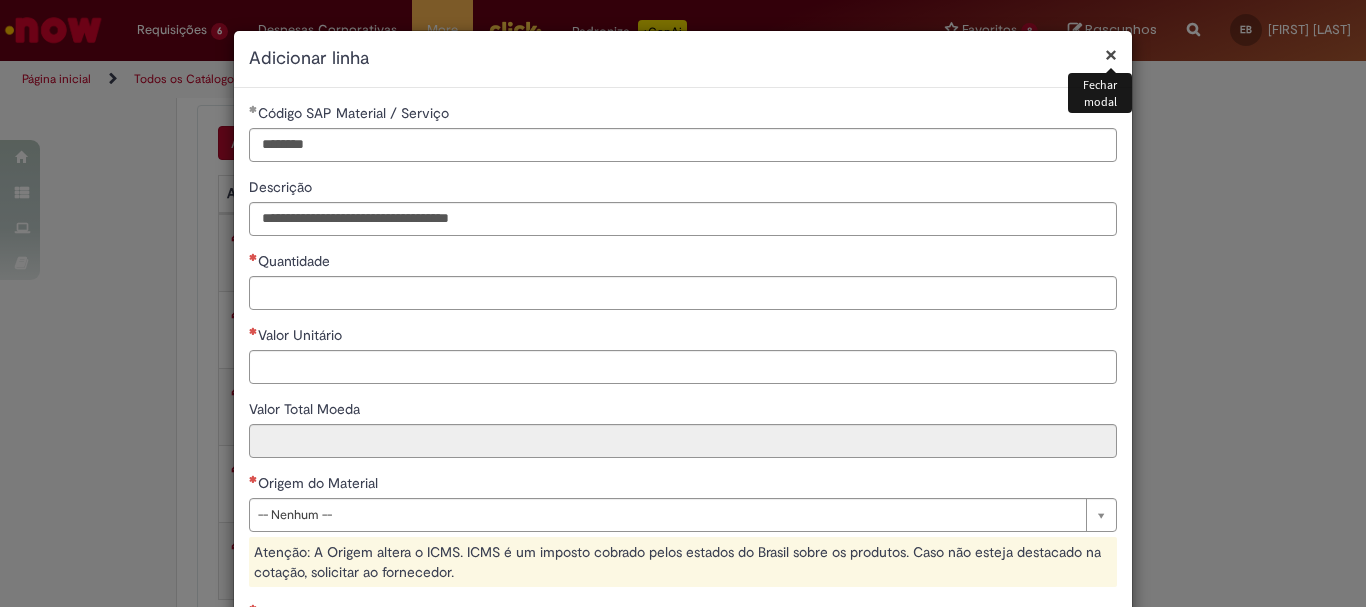 click on "×" at bounding box center (1111, 54) 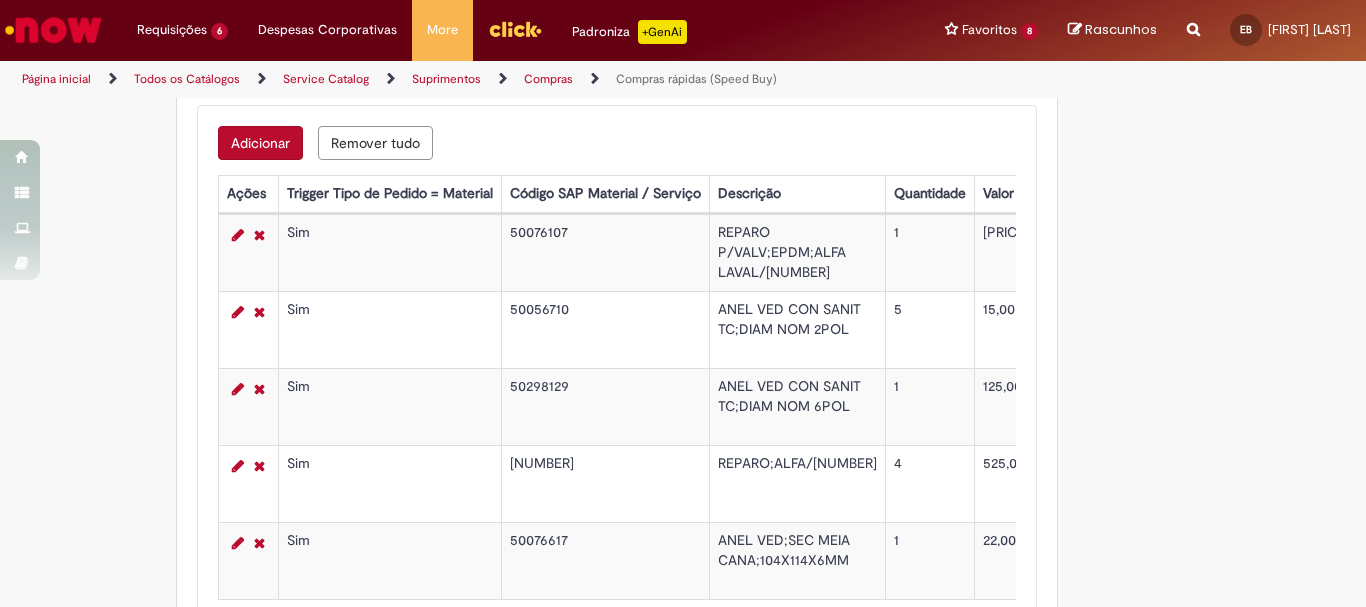 scroll, scrollTop: 3700, scrollLeft: 0, axis: vertical 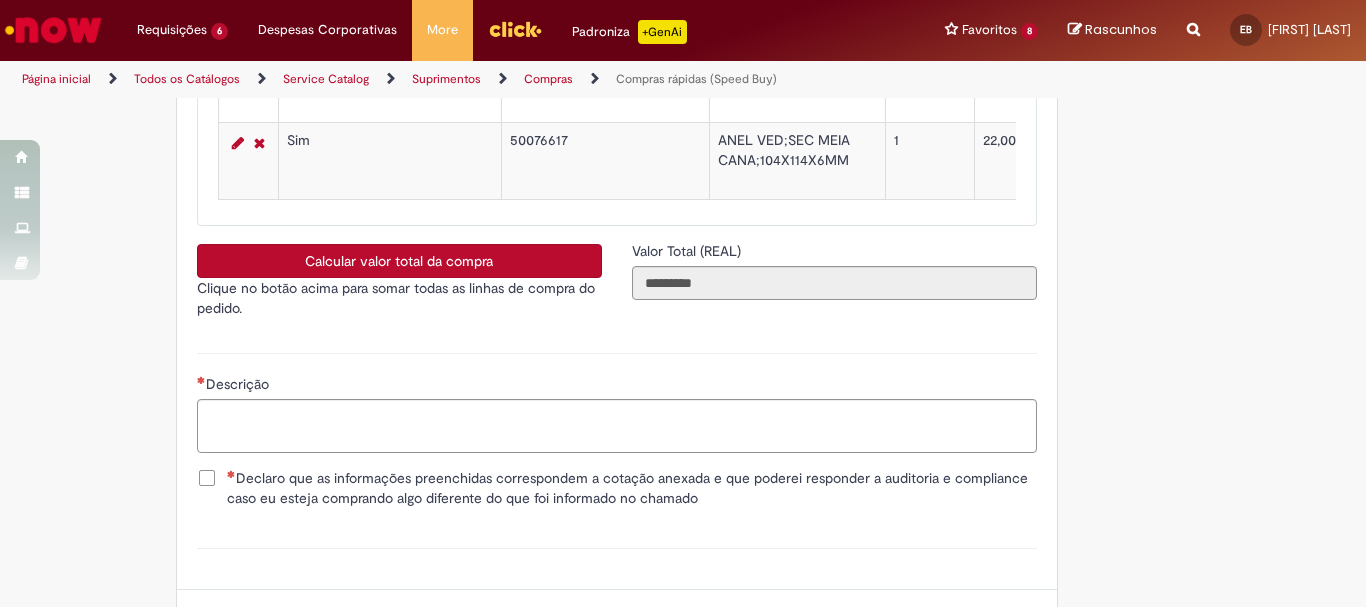 click on "Calcular valor total da compra" at bounding box center (399, 261) 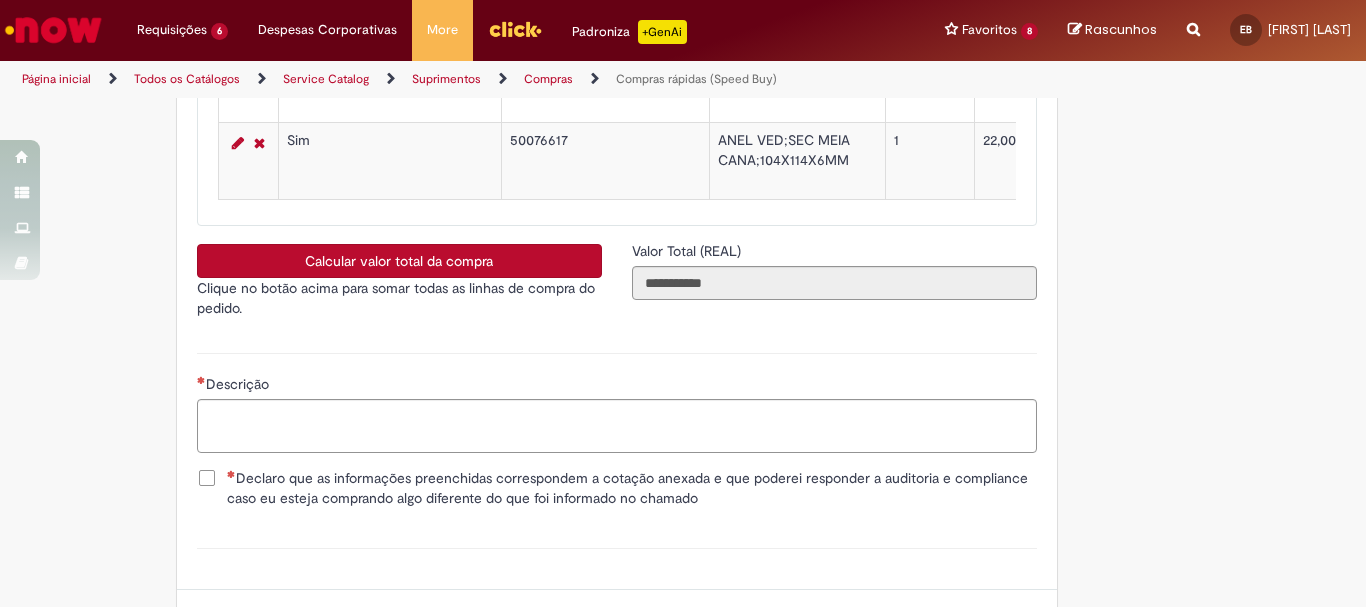 click on "Descrição" at bounding box center [617, 386] 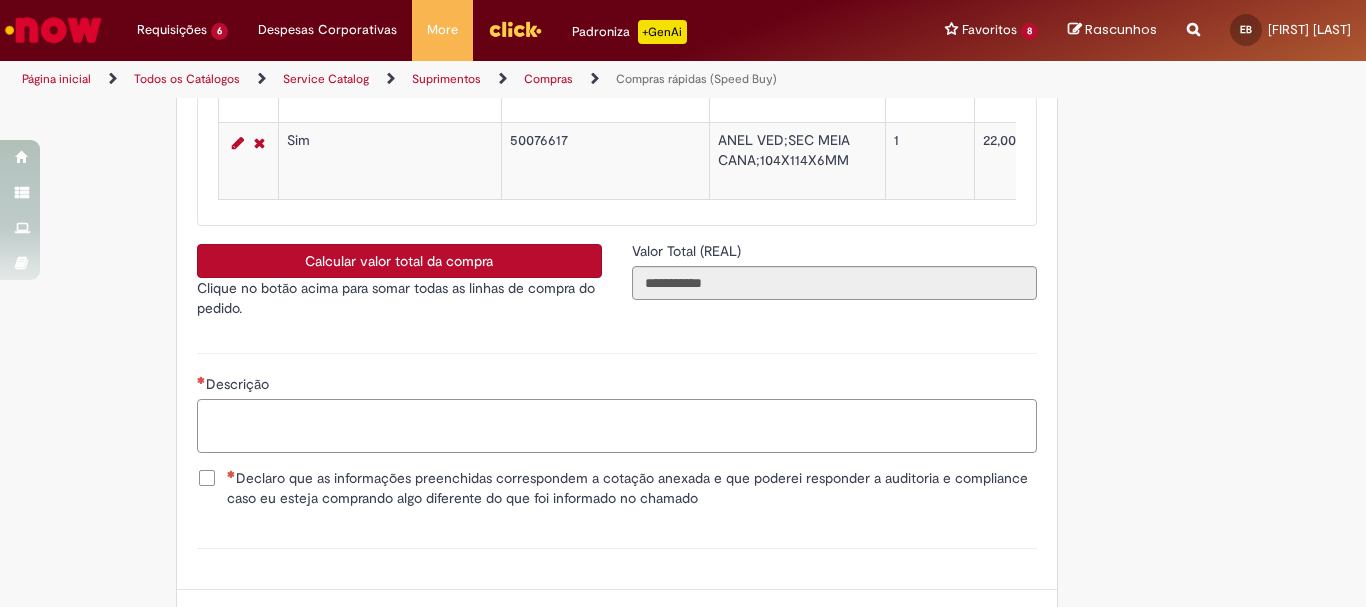 click on "Descrição" at bounding box center (617, 426) 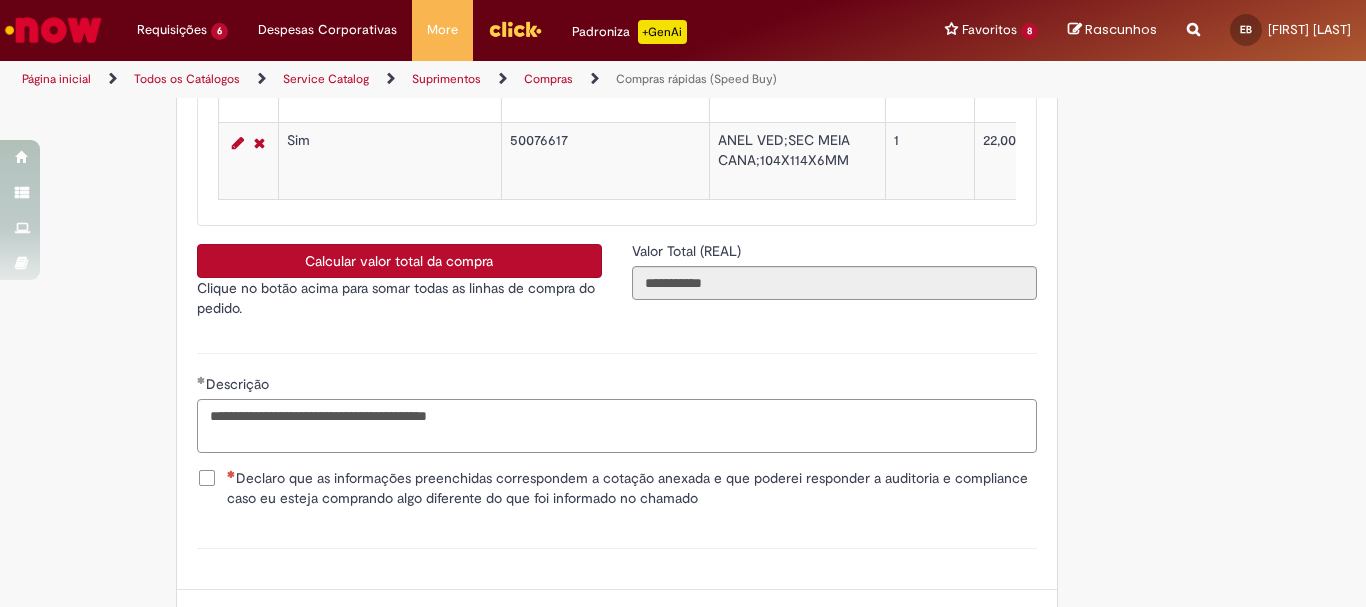scroll, scrollTop: 3884, scrollLeft: 0, axis: vertical 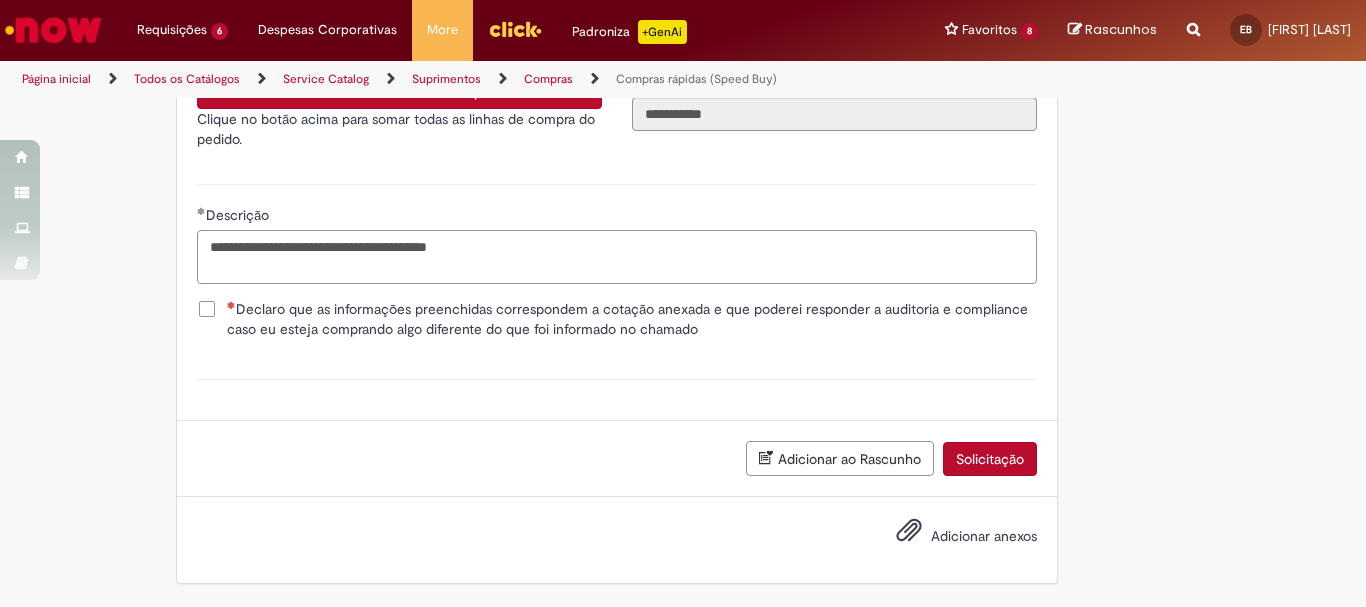 type on "**********" 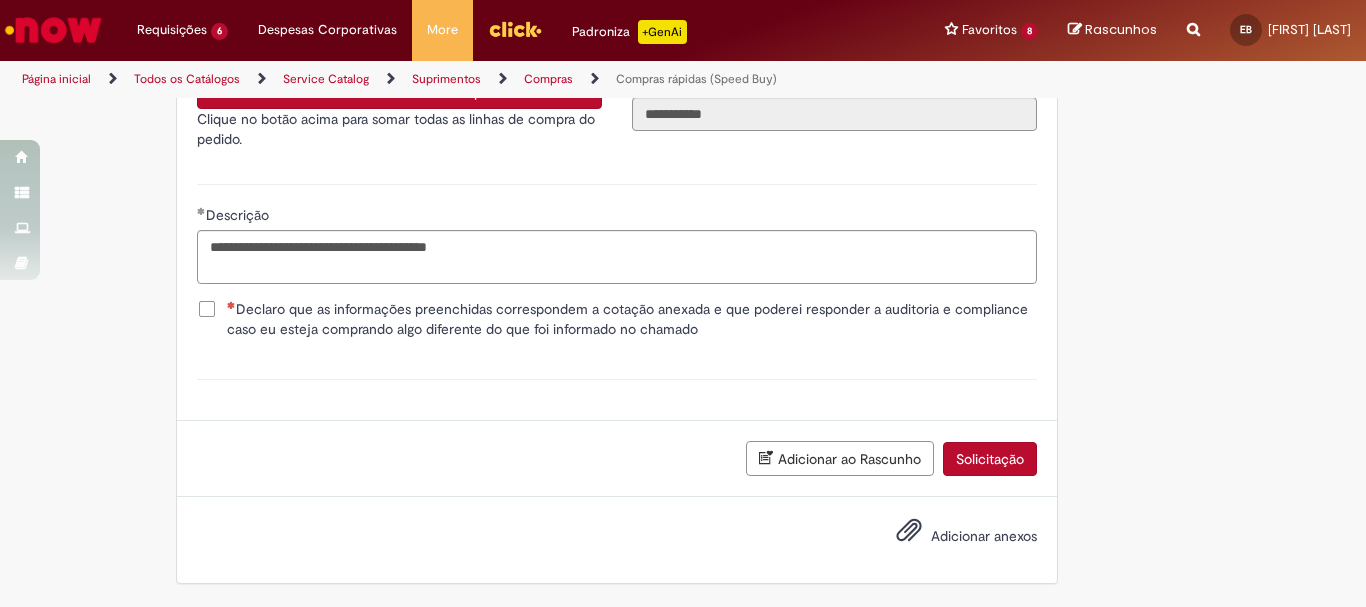 click on "Declaro que as informações preenchidas correspondem a cotação anexada e que poderei responder a auditoria e compliance caso eu esteja comprando algo diferente do que foi informado no chamado" at bounding box center [632, 319] 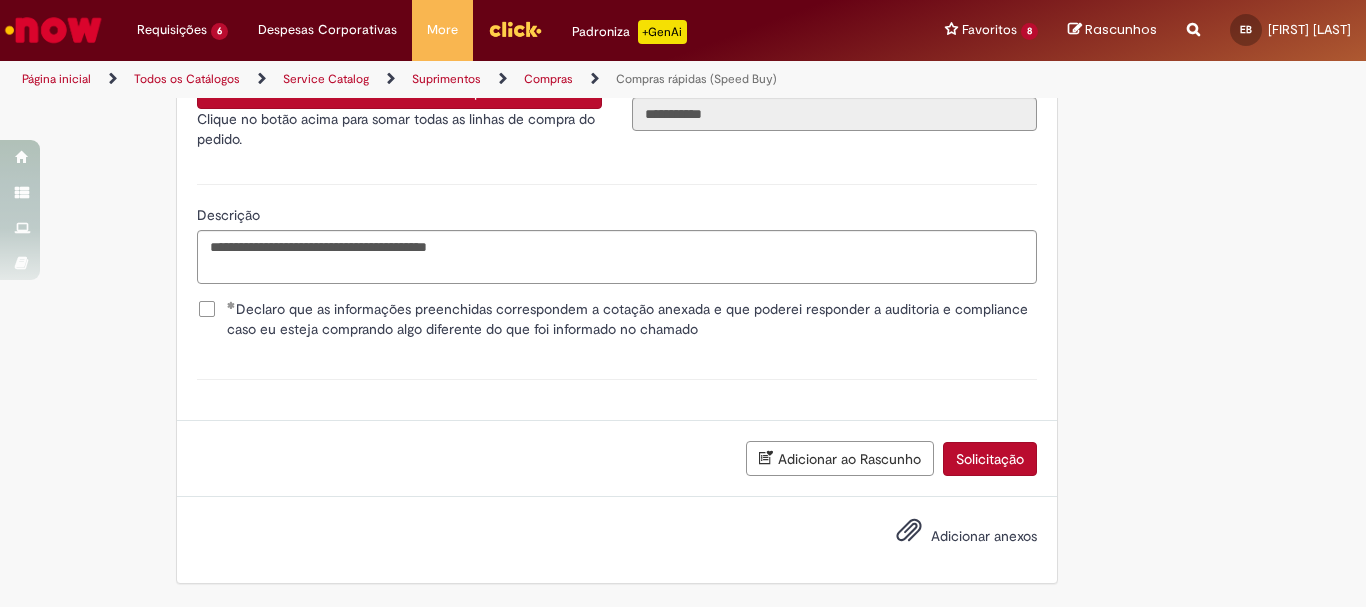 click on "Adicionar anexos" at bounding box center (984, 536) 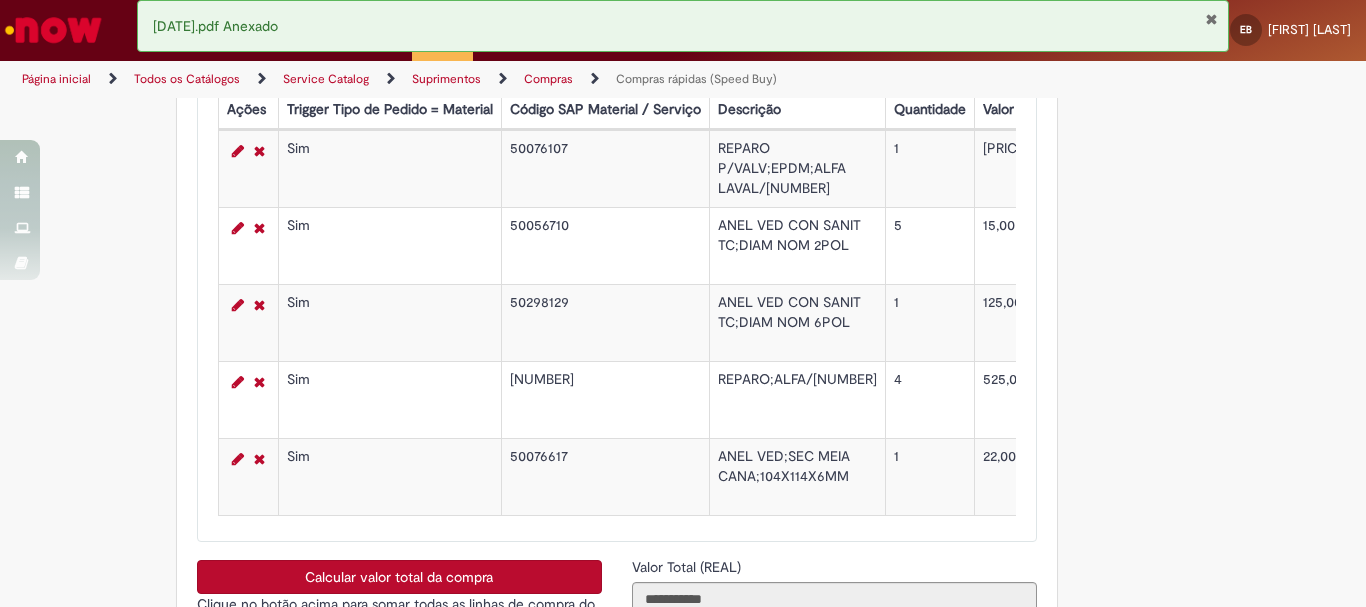 scroll, scrollTop: 2984, scrollLeft: 0, axis: vertical 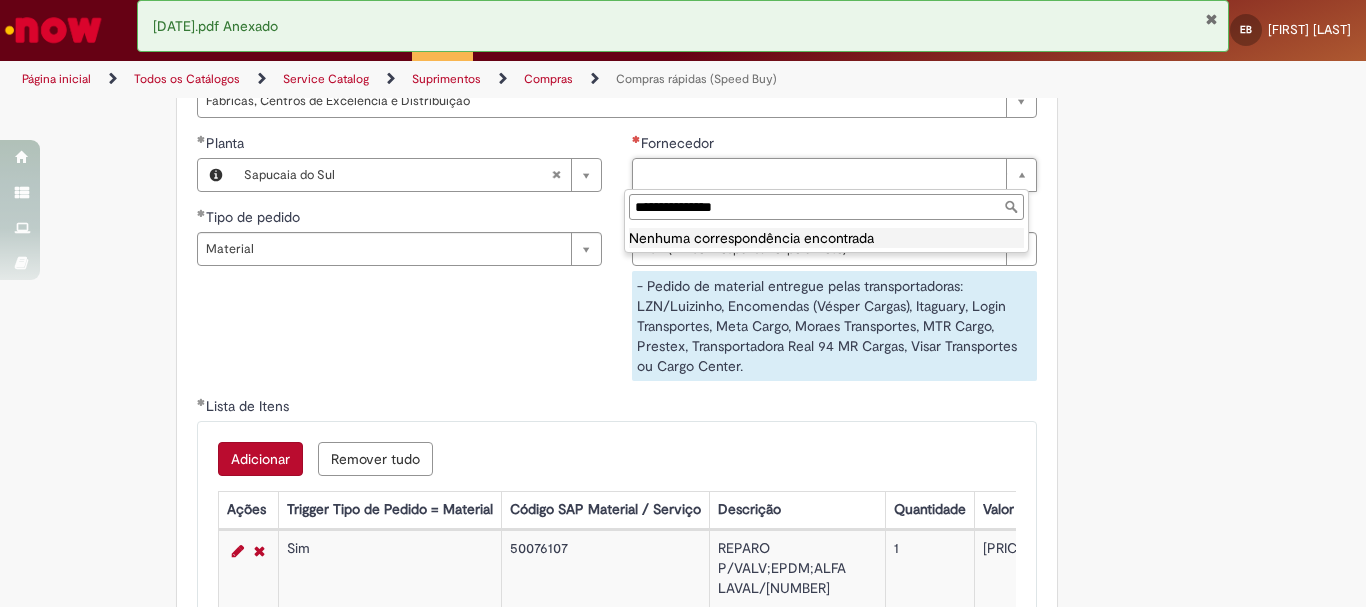 type on "**********" 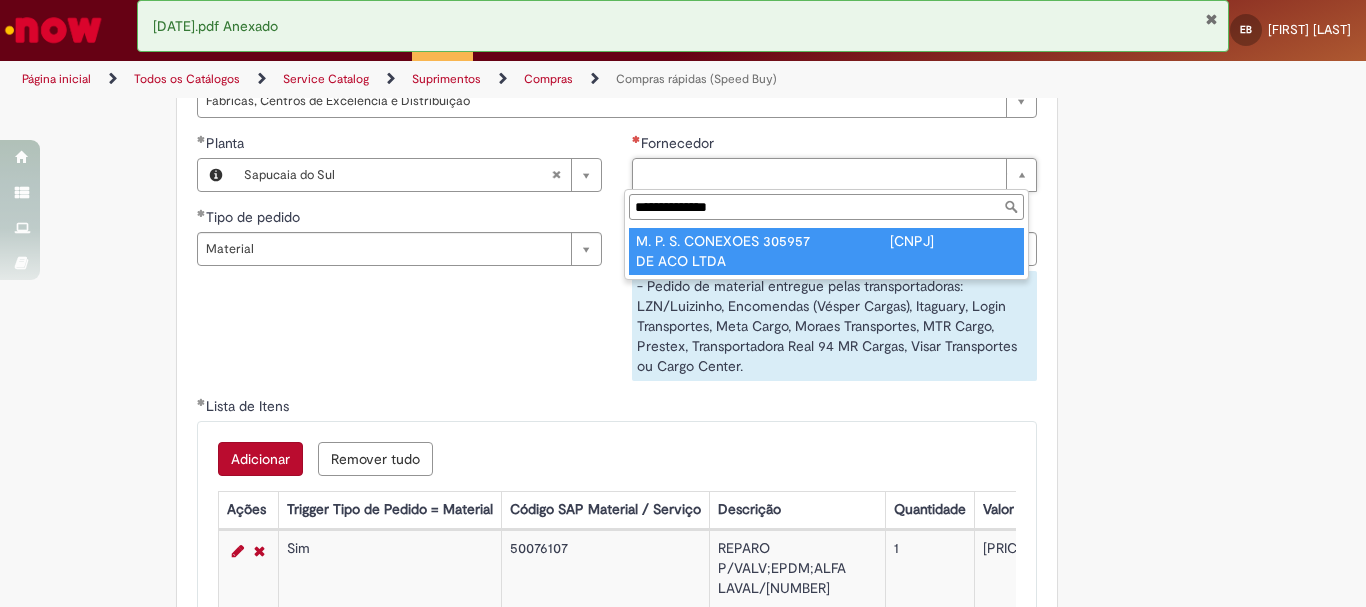 type on "**********" 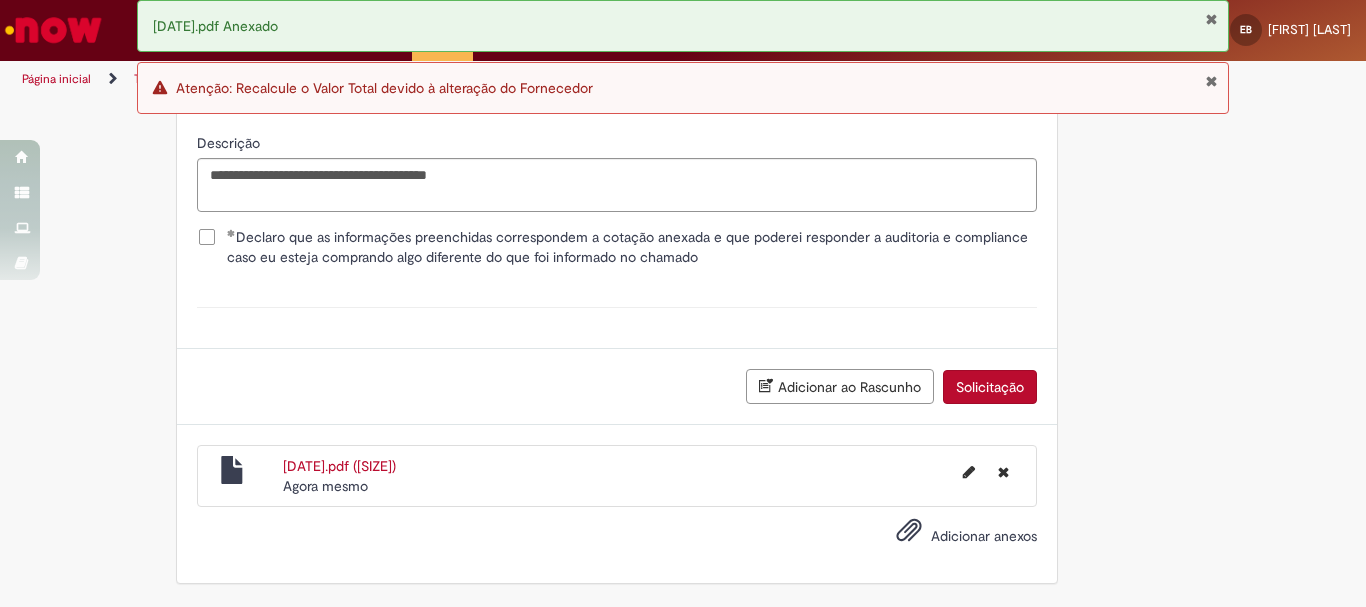 scroll, scrollTop: 3656, scrollLeft: 0, axis: vertical 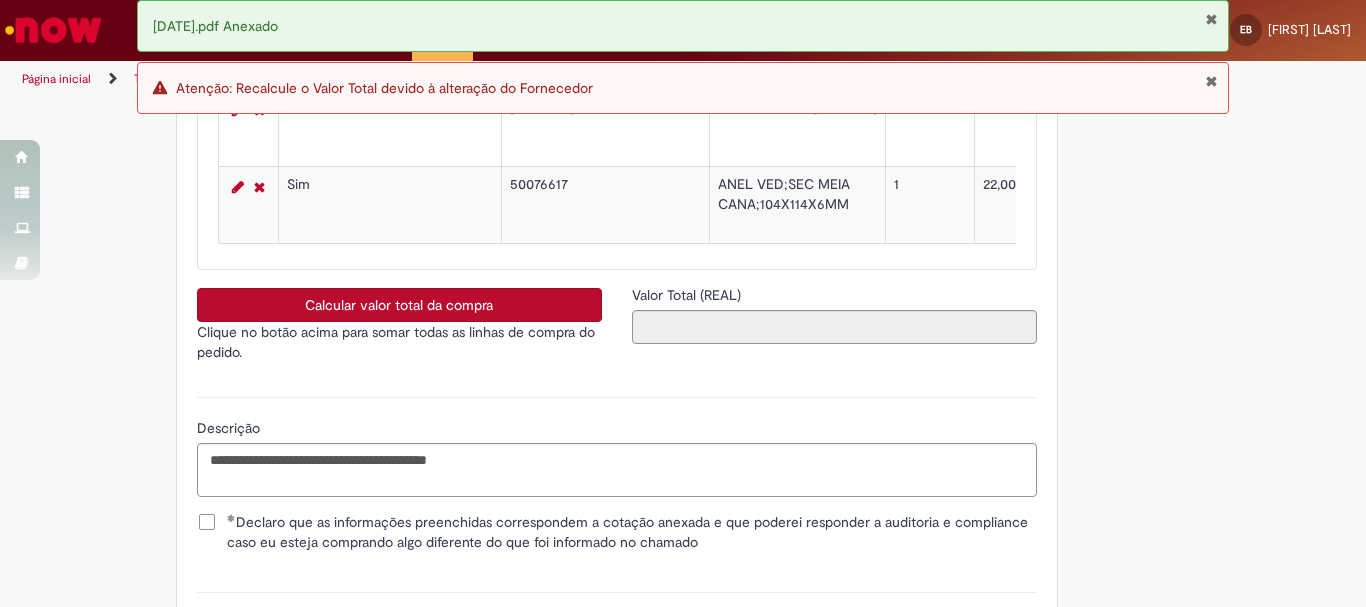 click on "Calcular valor total da compra" at bounding box center [399, 305] 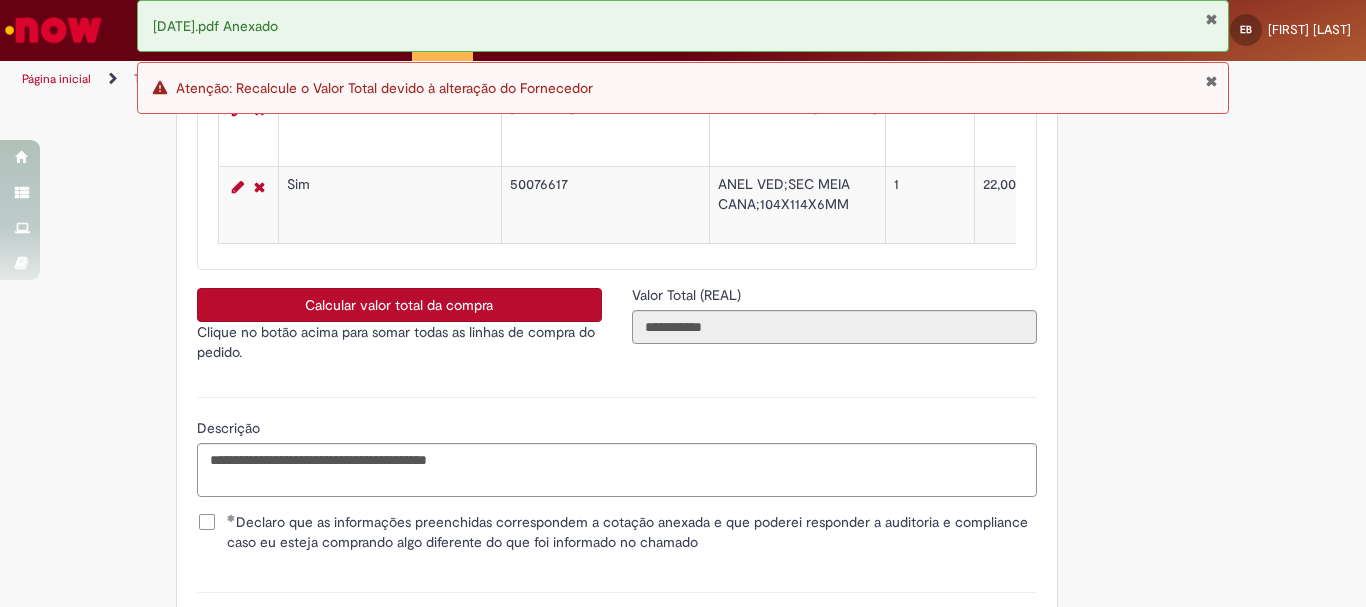 click at bounding box center (1211, 81) 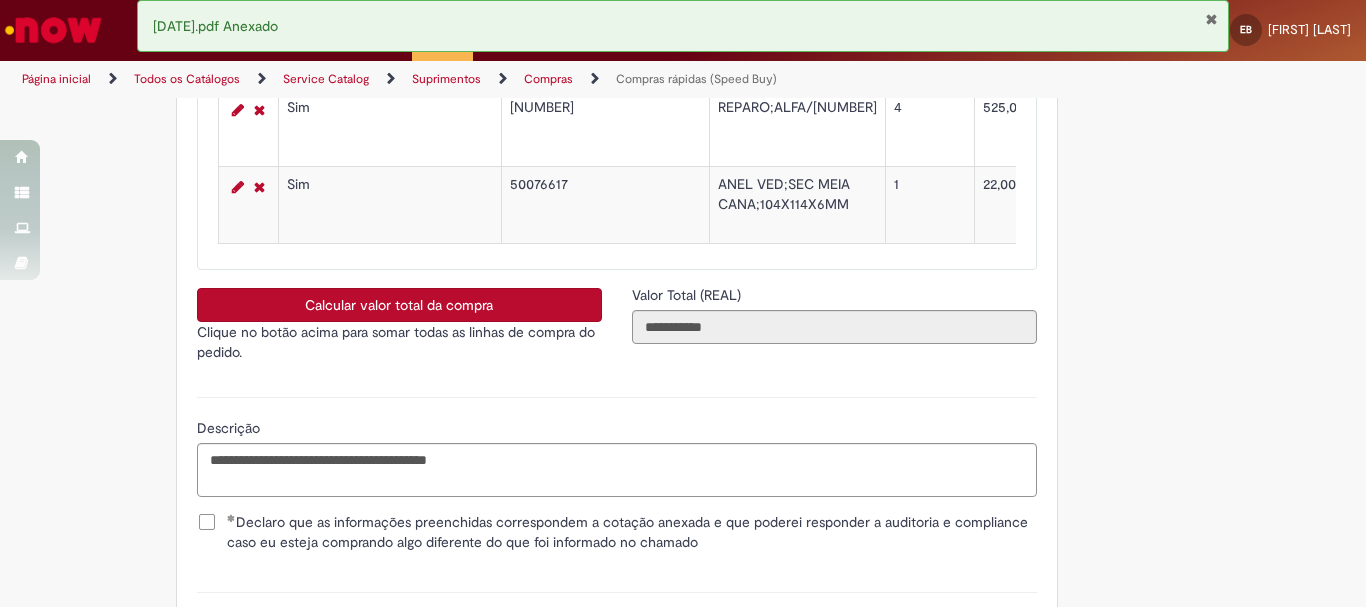 click at bounding box center [1211, 19] 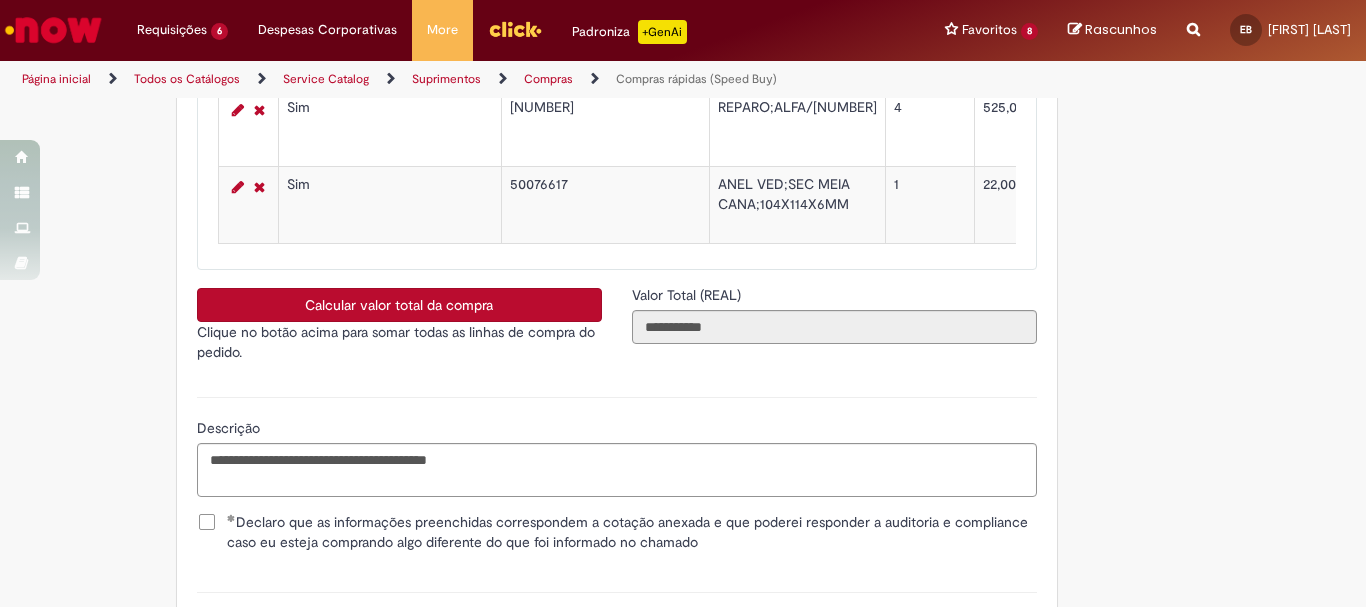 scroll, scrollTop: 3956, scrollLeft: 0, axis: vertical 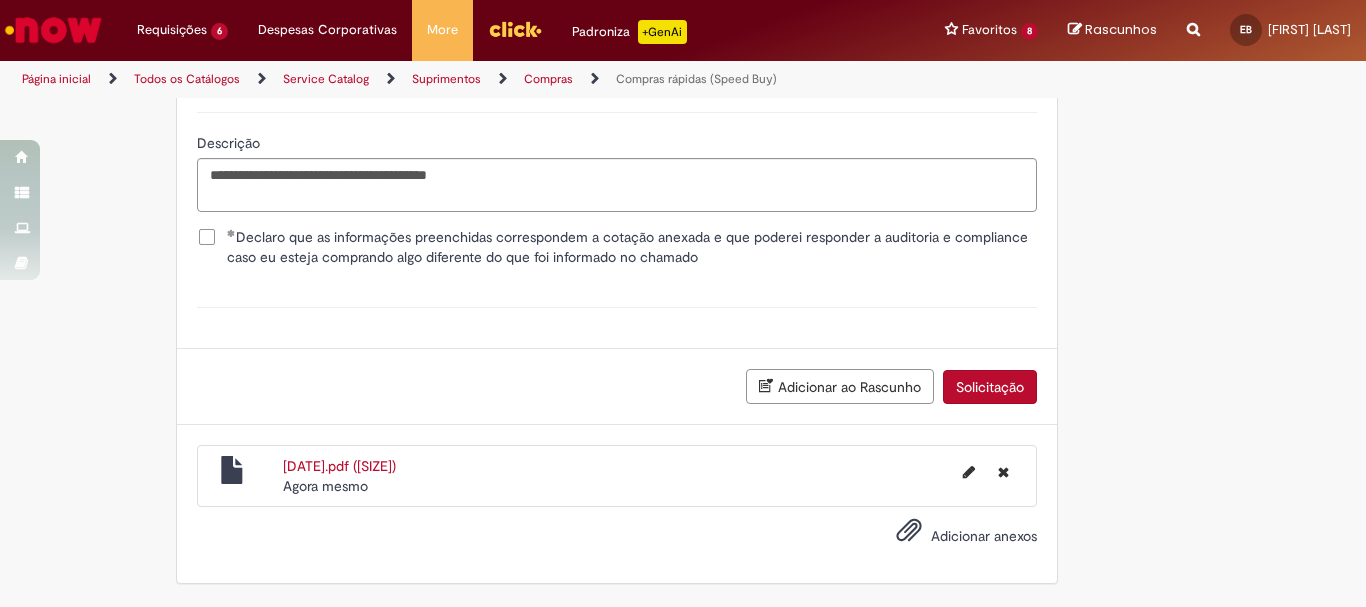 click on "Solicitação" at bounding box center (990, 387) 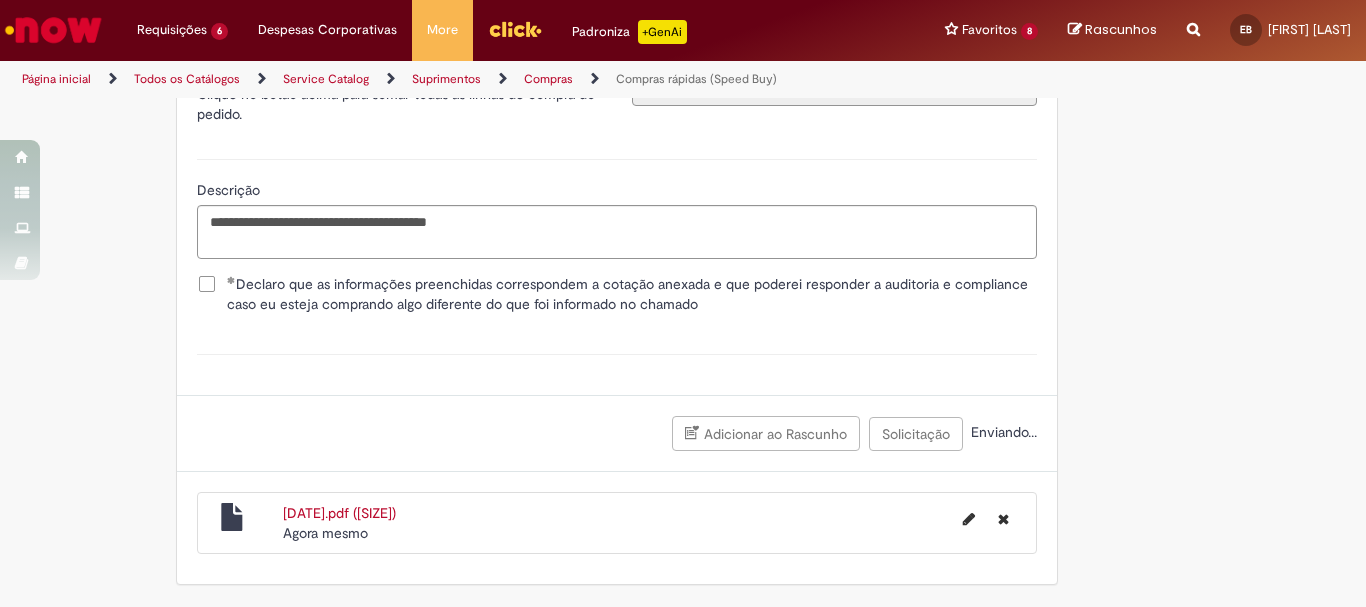 scroll, scrollTop: 3910, scrollLeft: 0, axis: vertical 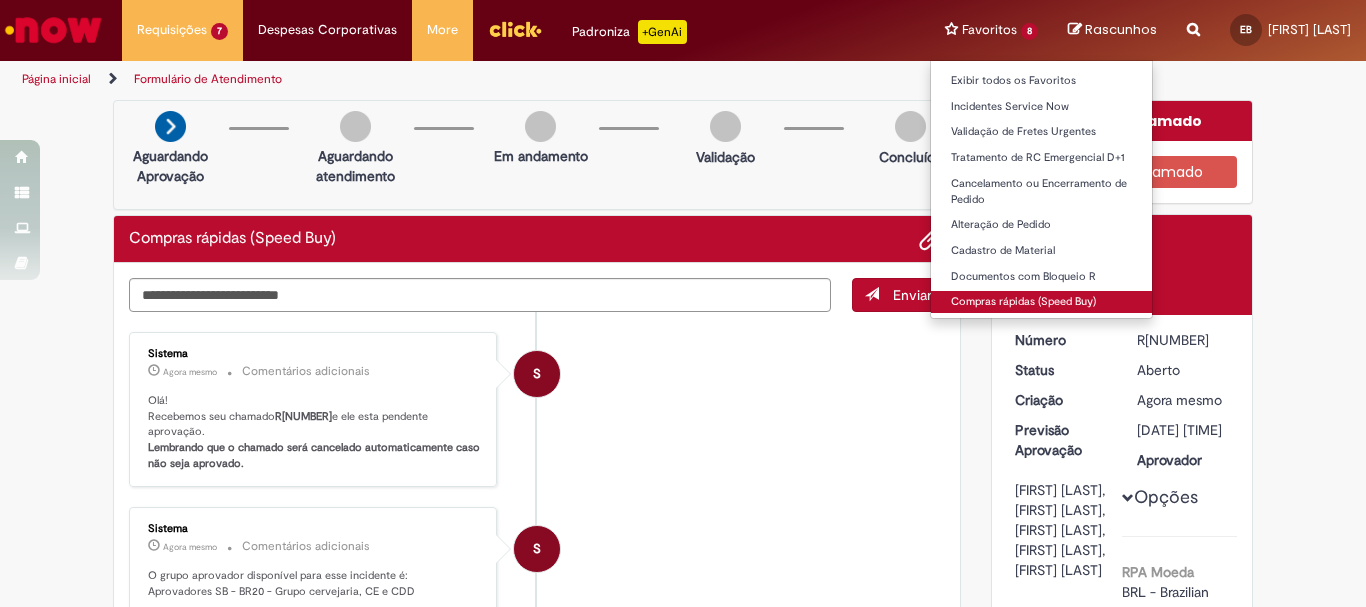 click on "Compras rápidas (Speed Buy)" at bounding box center [1041, 302] 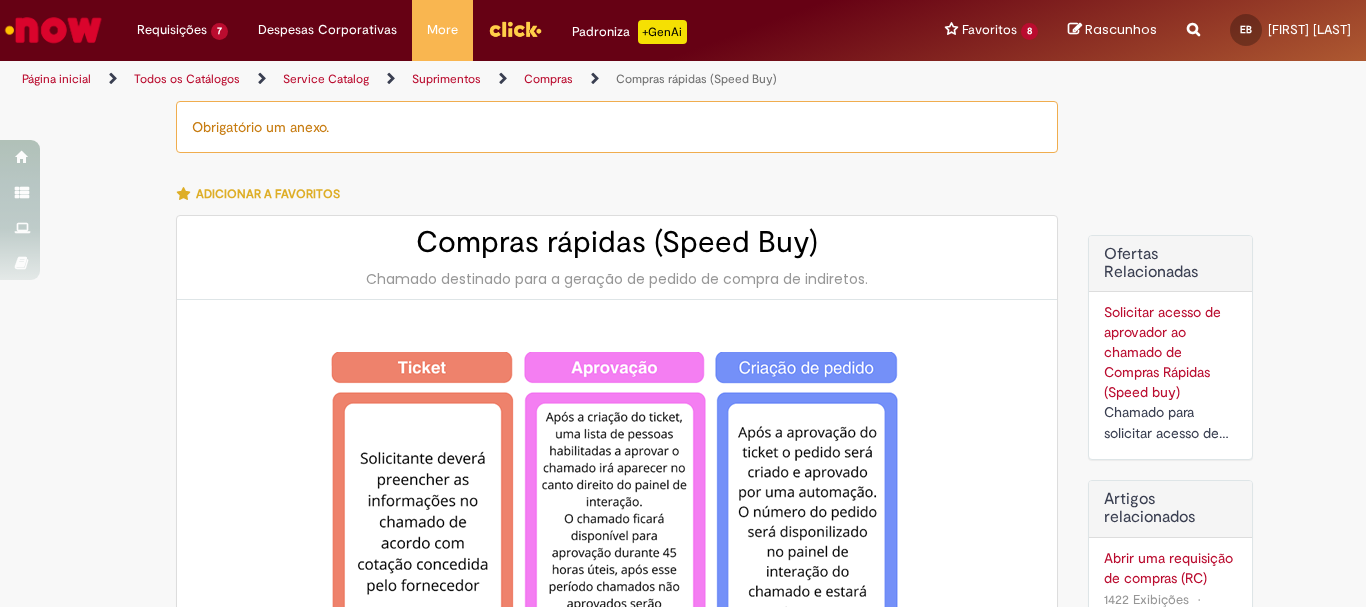 type on "********" 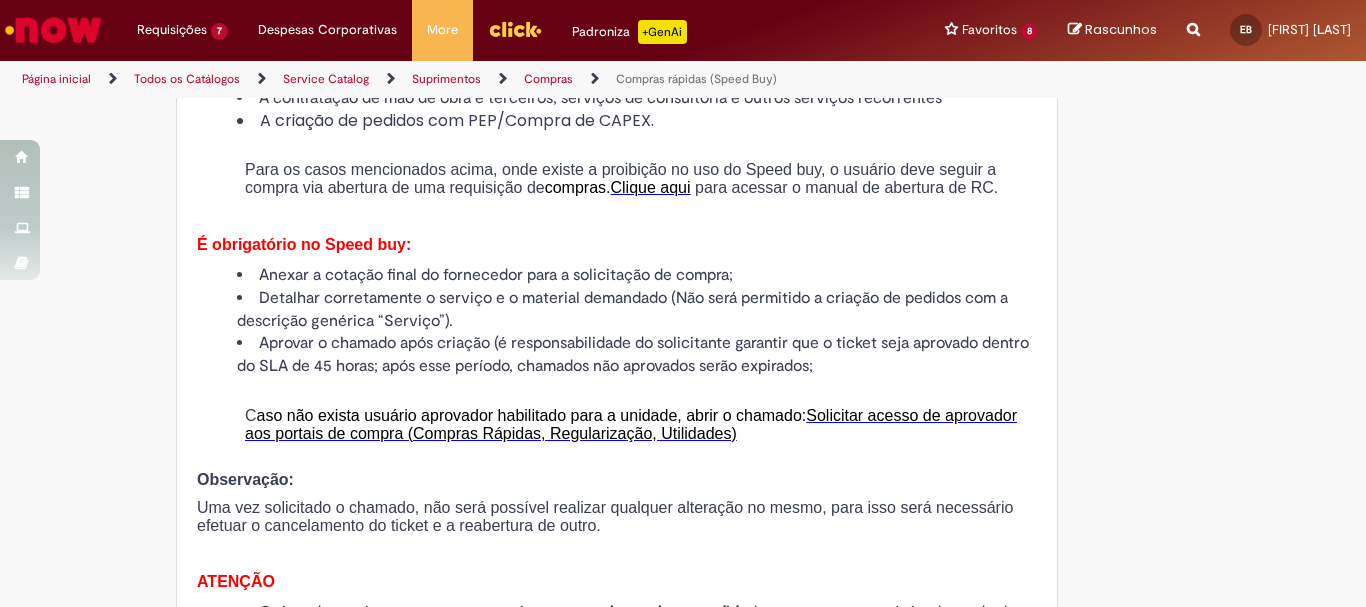 scroll, scrollTop: 2200, scrollLeft: 0, axis: vertical 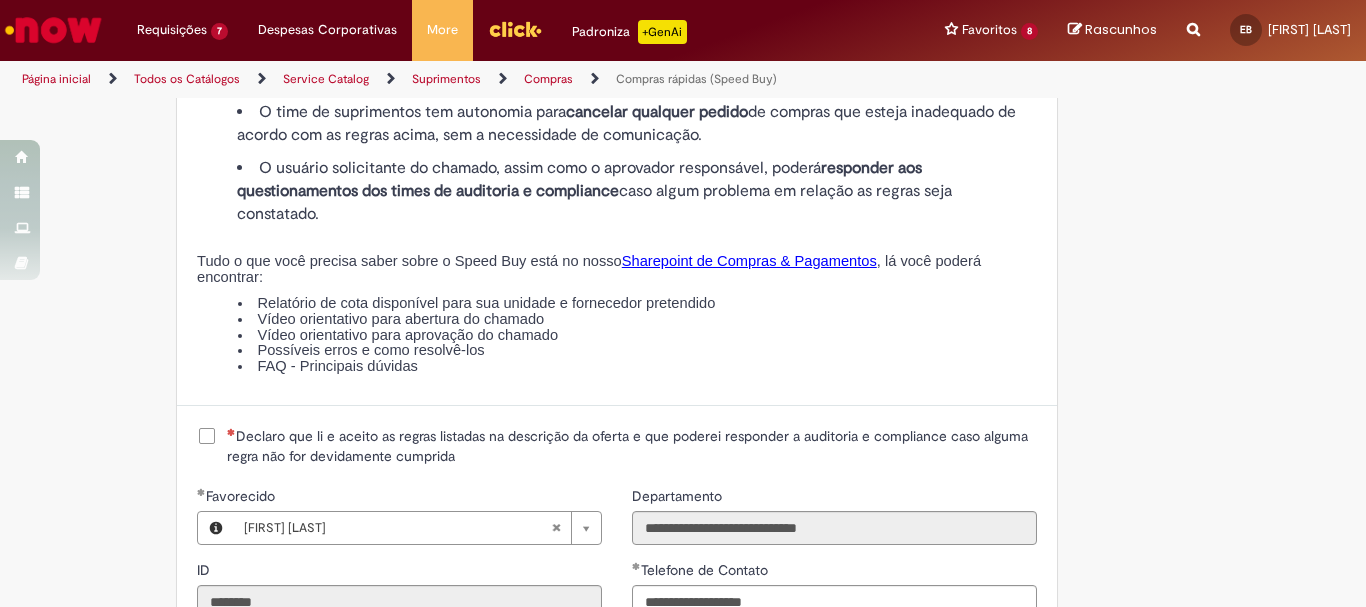click on "Declaro que li e aceito as regras listadas na descrição da oferta e que poderei responder a auditoria e compliance caso alguma regra não for devidamente cumprida" at bounding box center [632, 446] 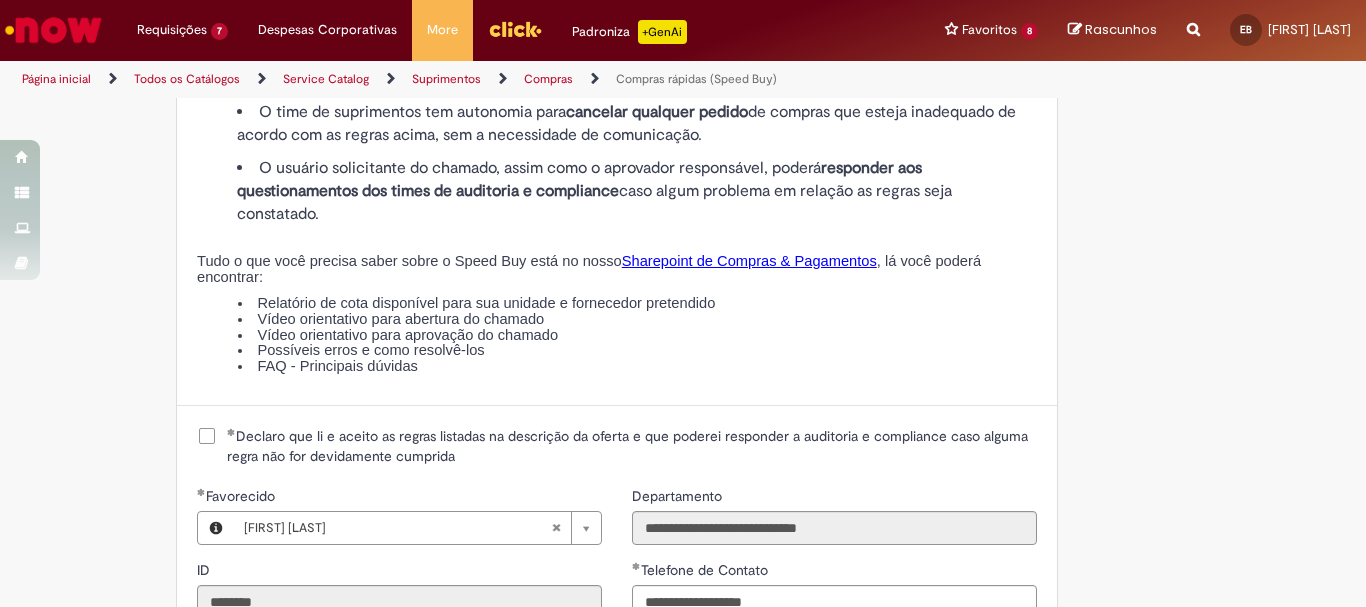 scroll, scrollTop: 2600, scrollLeft: 0, axis: vertical 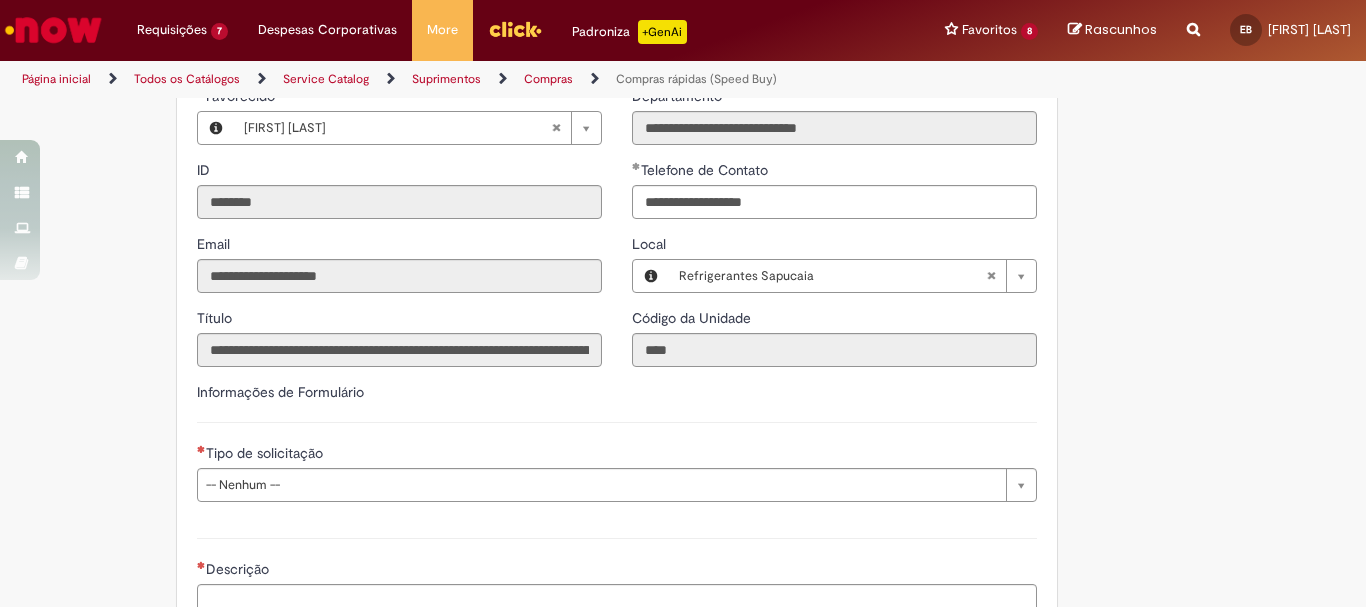 click on "Tipo de solicitação" at bounding box center [617, 455] 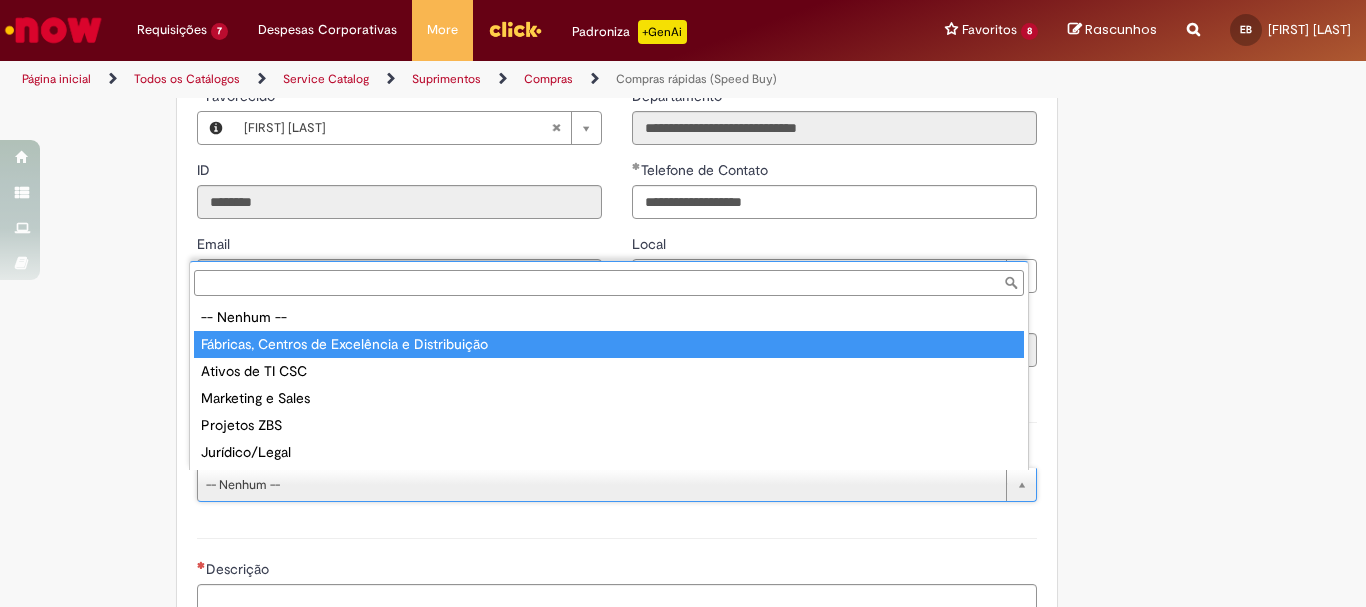 type on "**********" 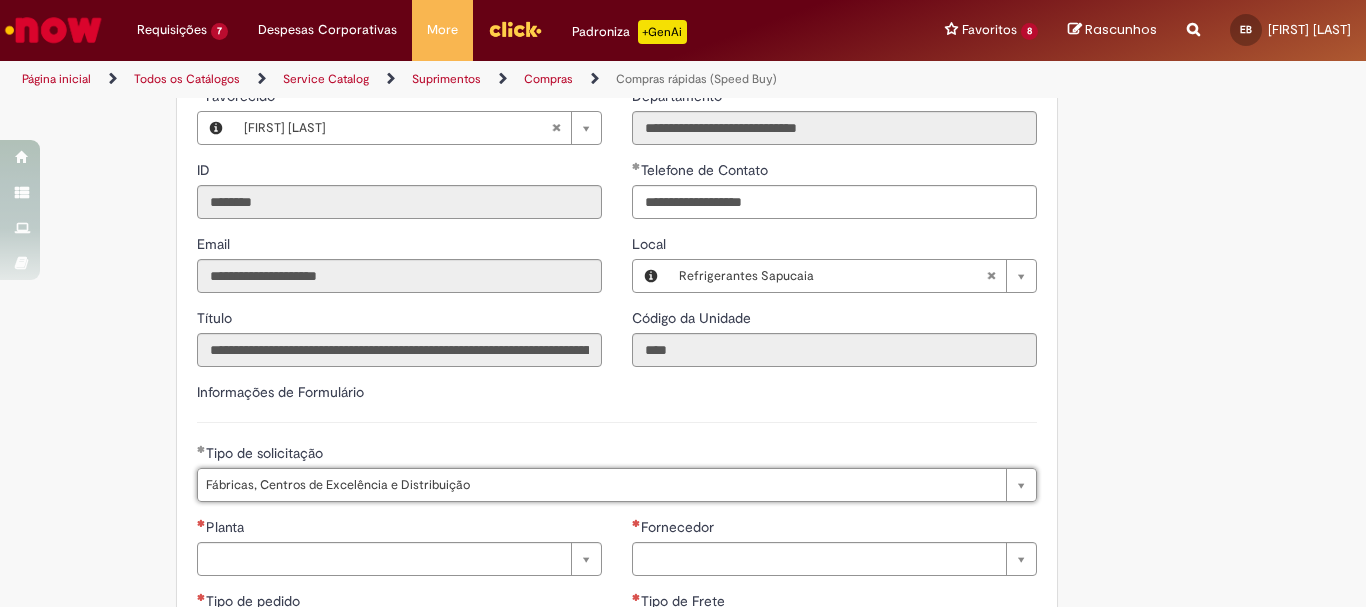 scroll, scrollTop: 3000, scrollLeft: 0, axis: vertical 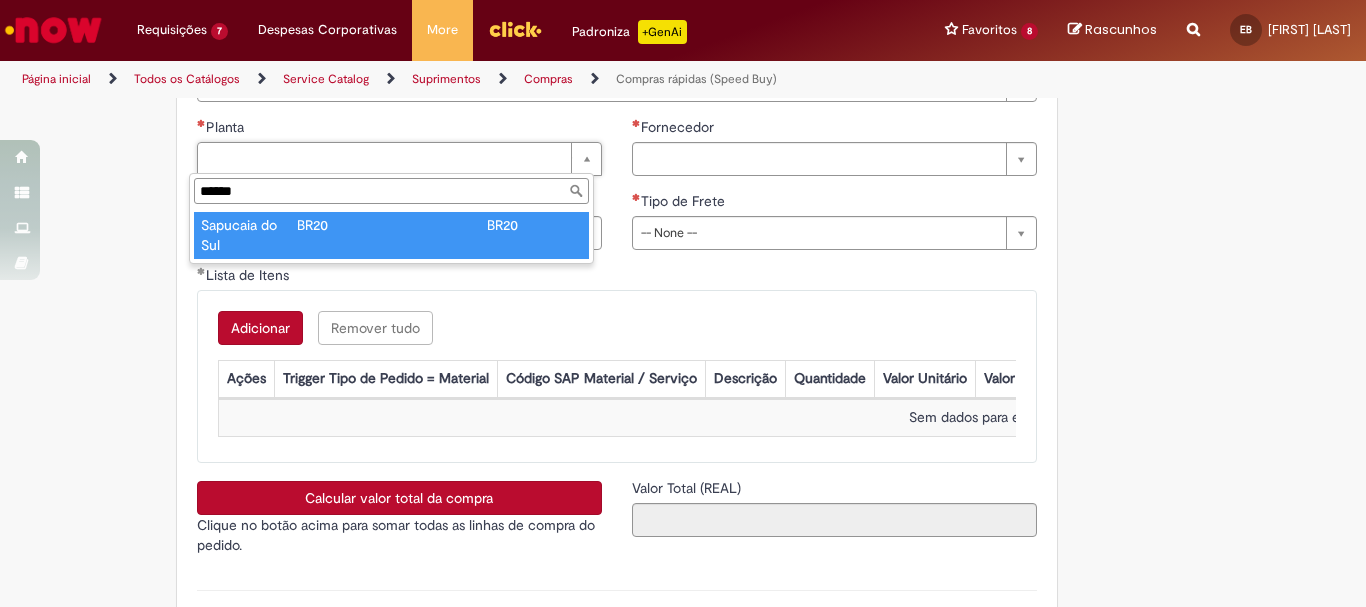 type on "******" 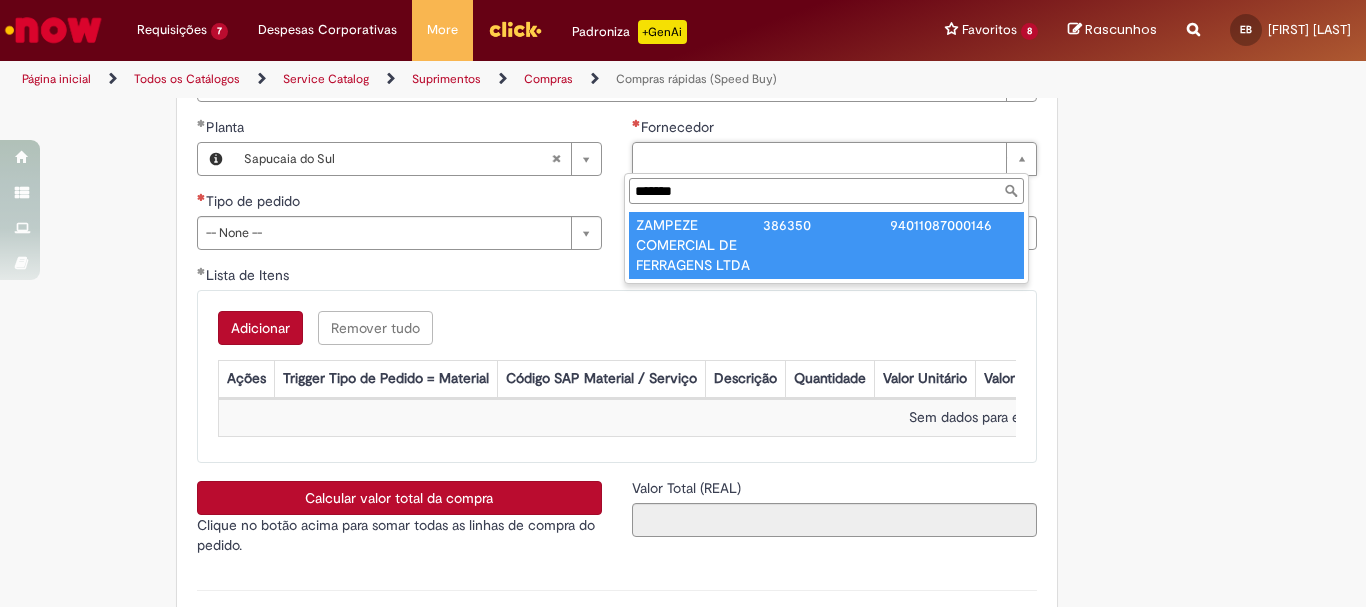 type on "*******" 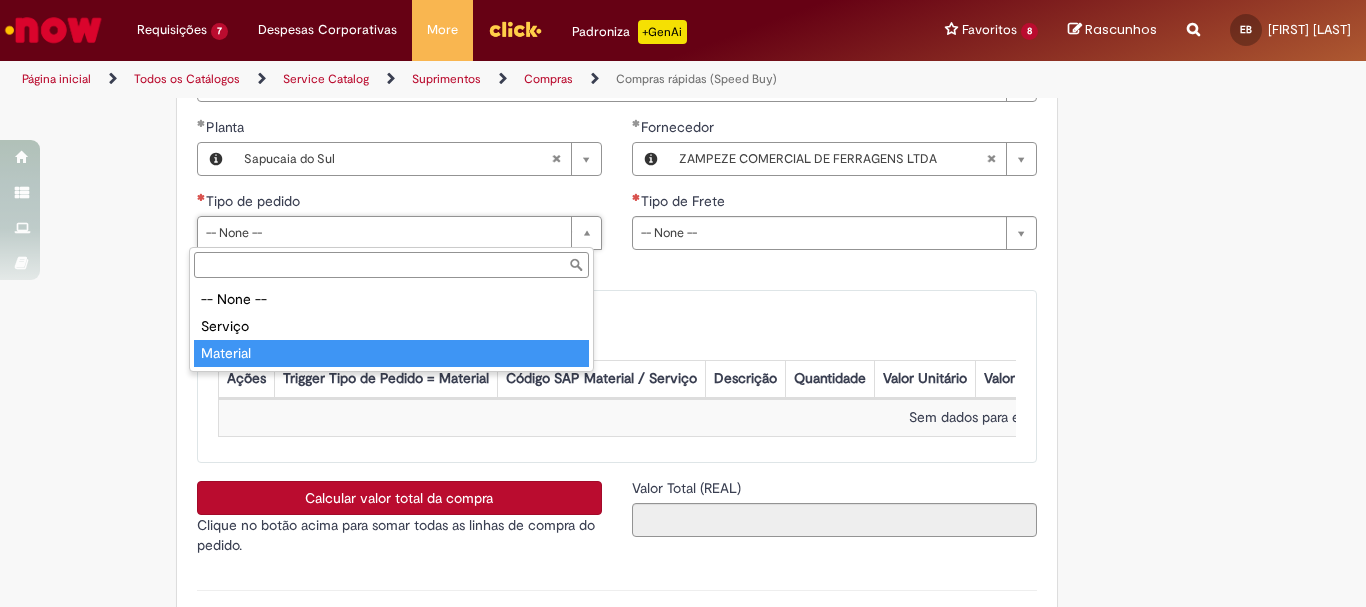 drag, startPoint x: 300, startPoint y: 346, endPoint x: 322, endPoint y: 339, distance: 23.086792 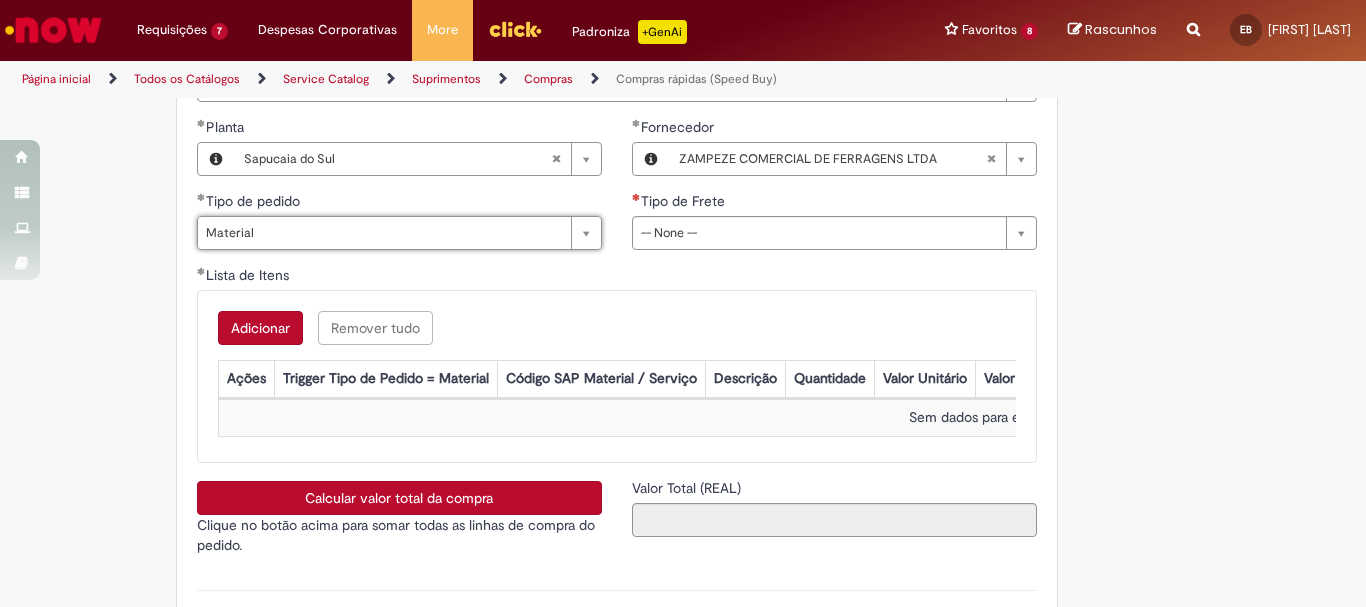 click on "Tipo de Frete" at bounding box center (834, 203) 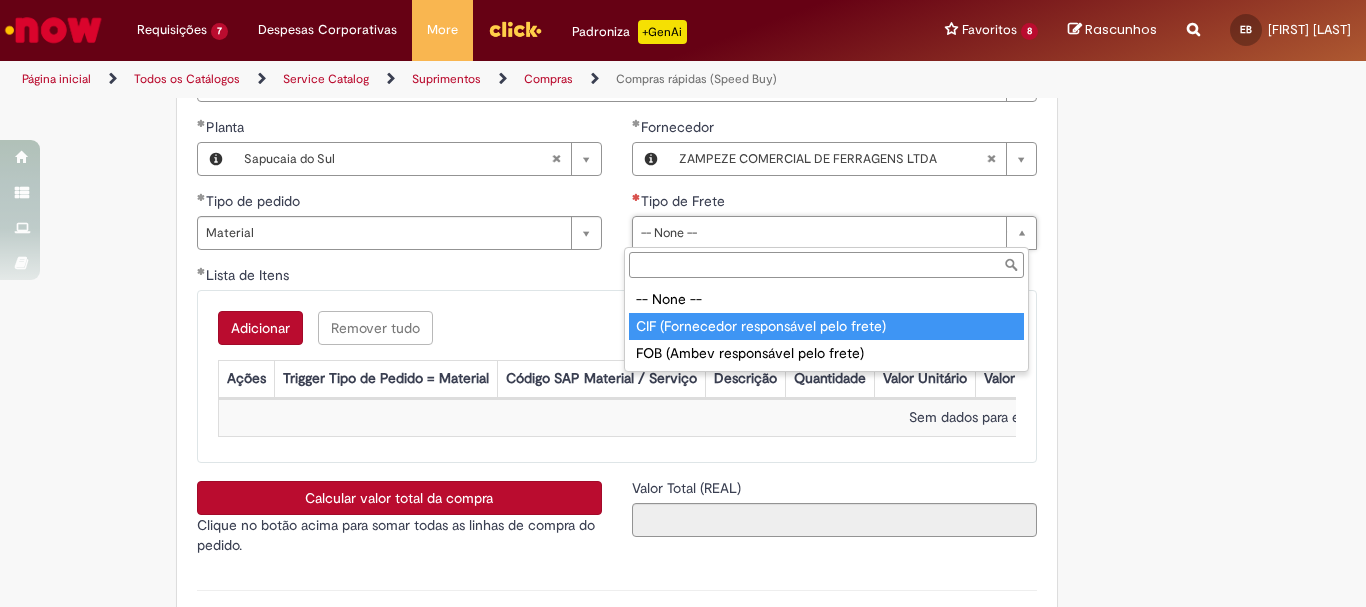 type on "**********" 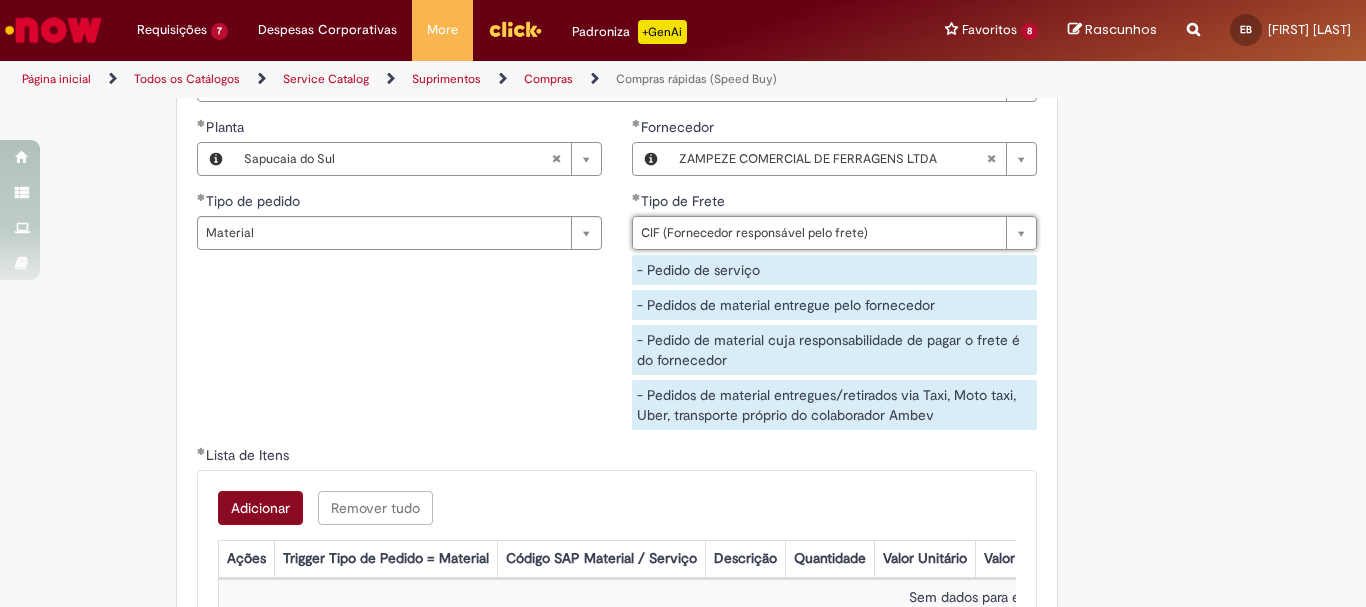 scroll, scrollTop: 3100, scrollLeft: 0, axis: vertical 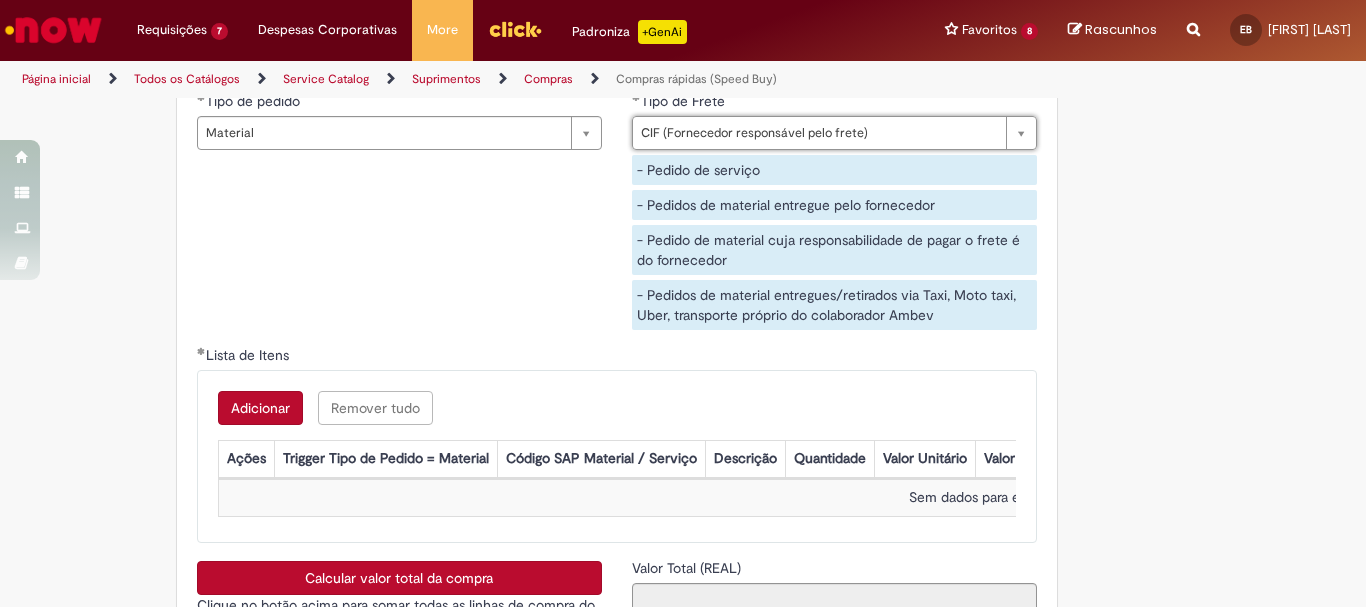 click on "Adicionar" at bounding box center (260, 408) 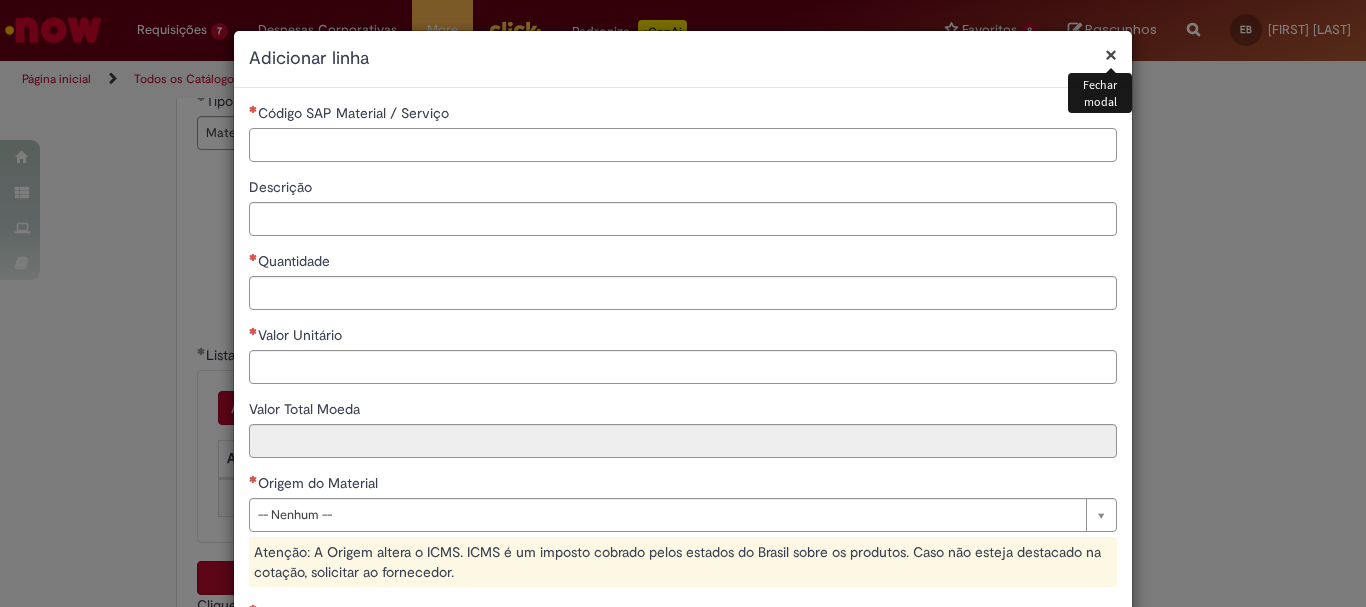 click on "Código SAP Material / Serviço" at bounding box center (683, 145) 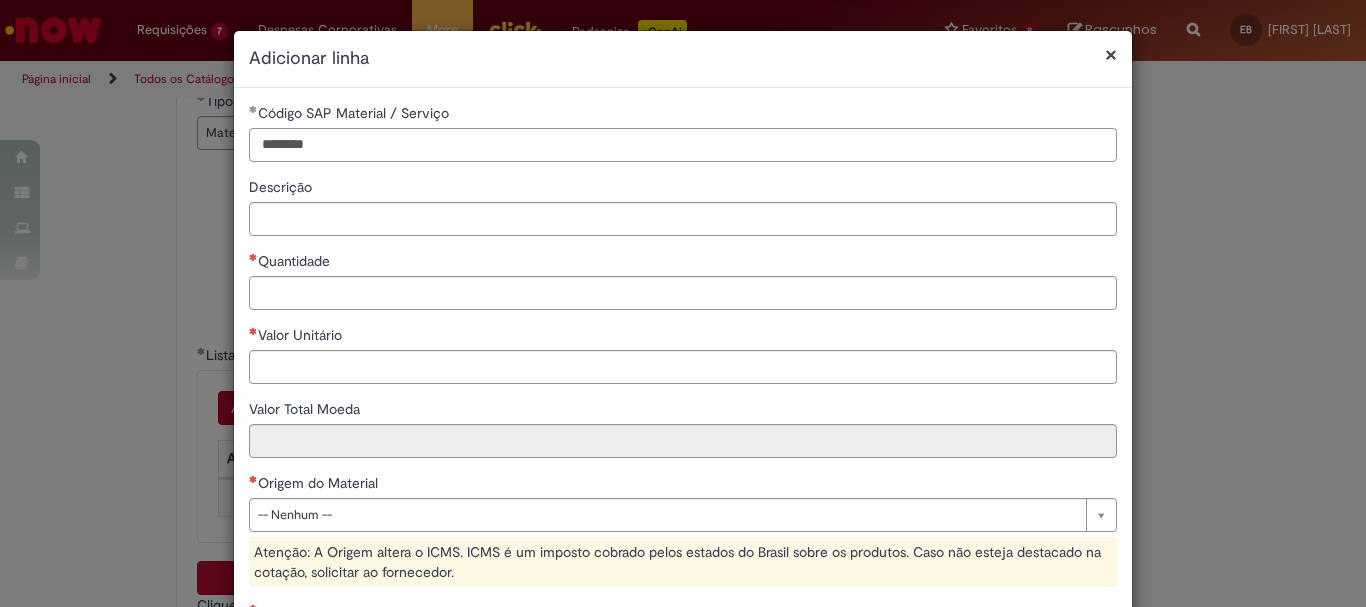 type on "********" 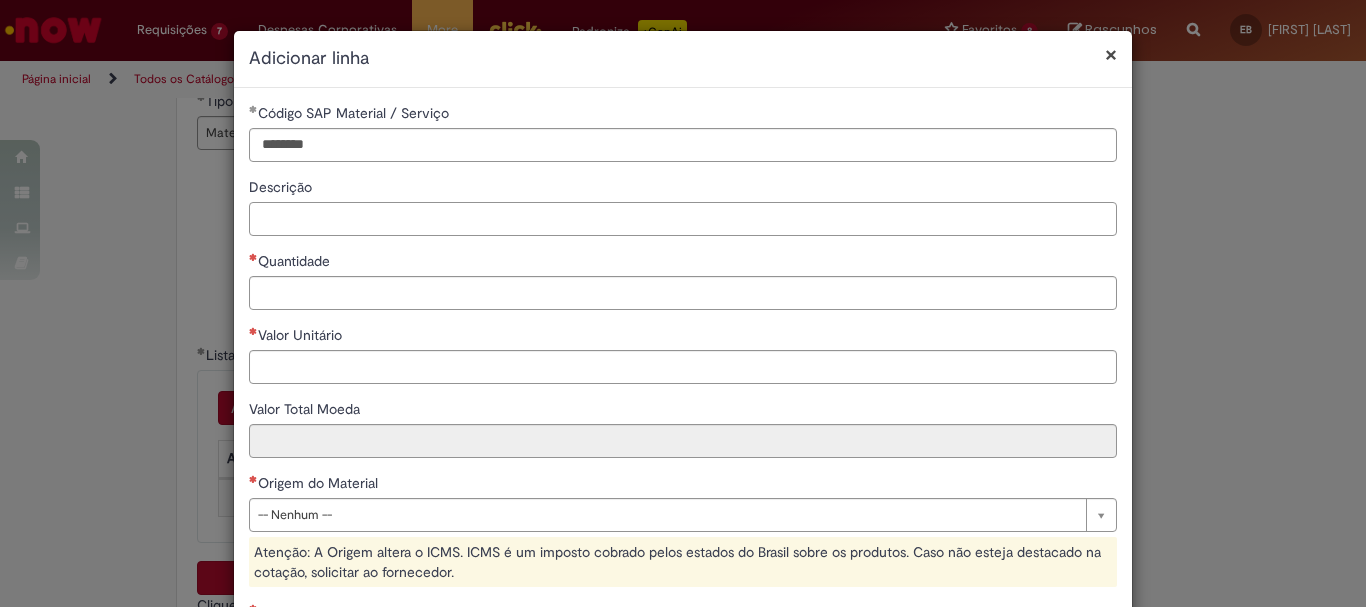click on "Descrição" at bounding box center (683, 219) 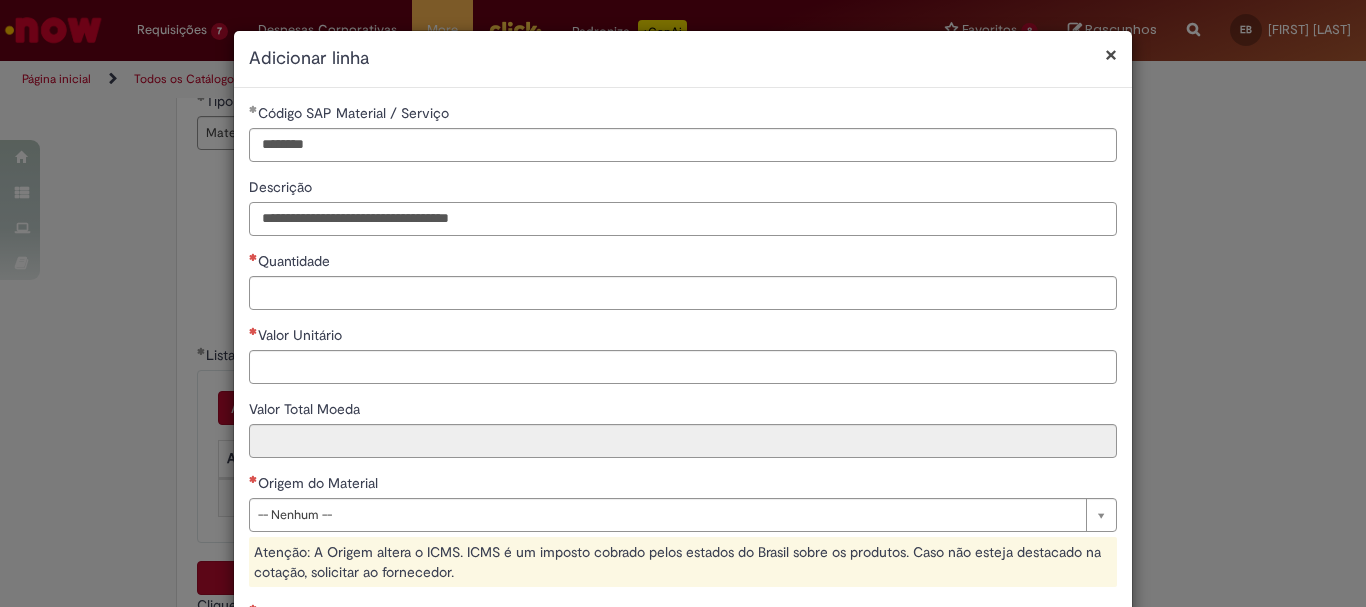 type on "**********" 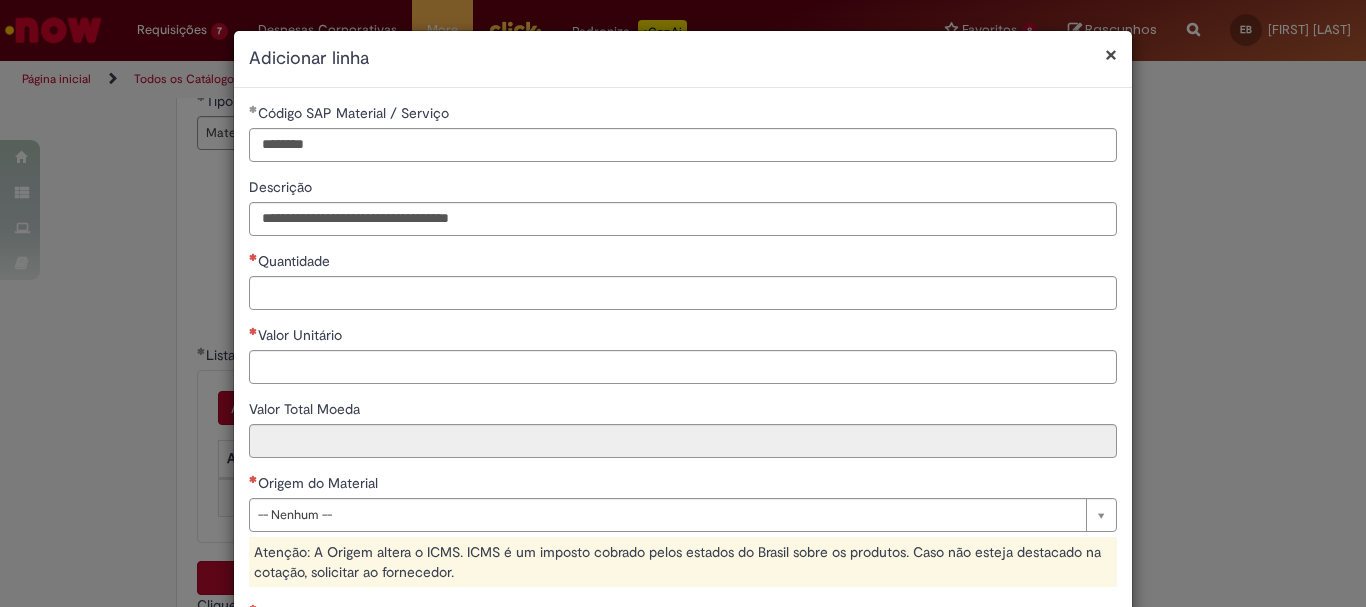 click on "Quantidade" at bounding box center (291, 261) 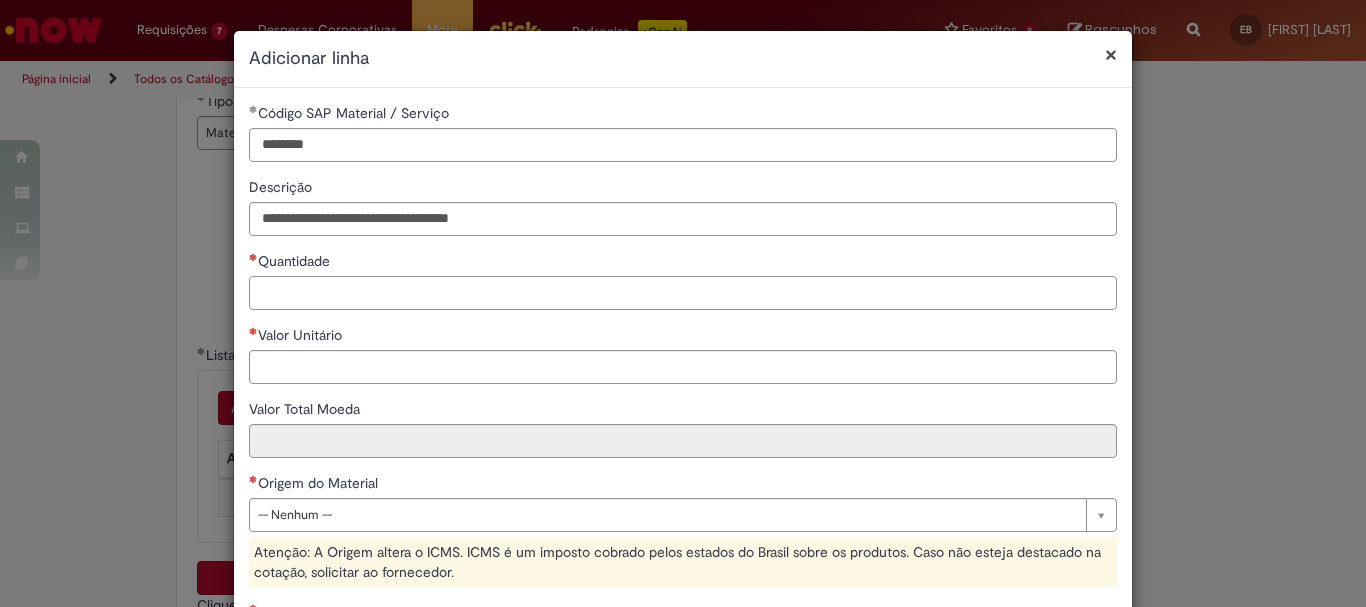 click on "Quantidade" at bounding box center [683, 293] 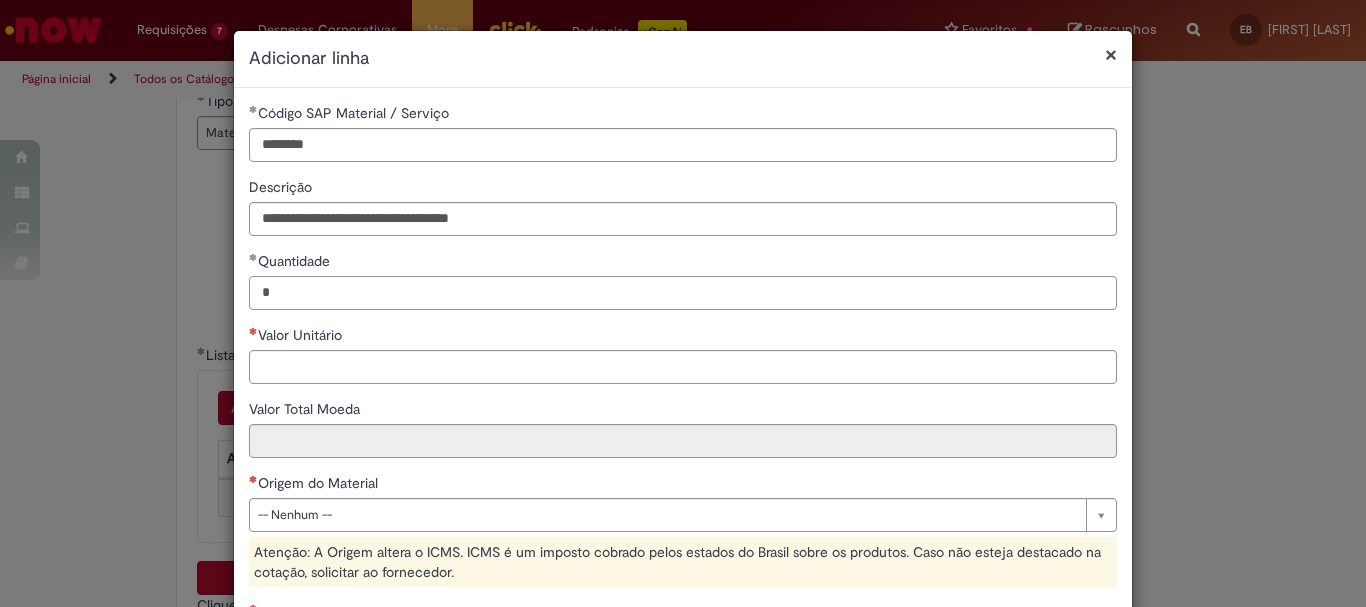 type on "*" 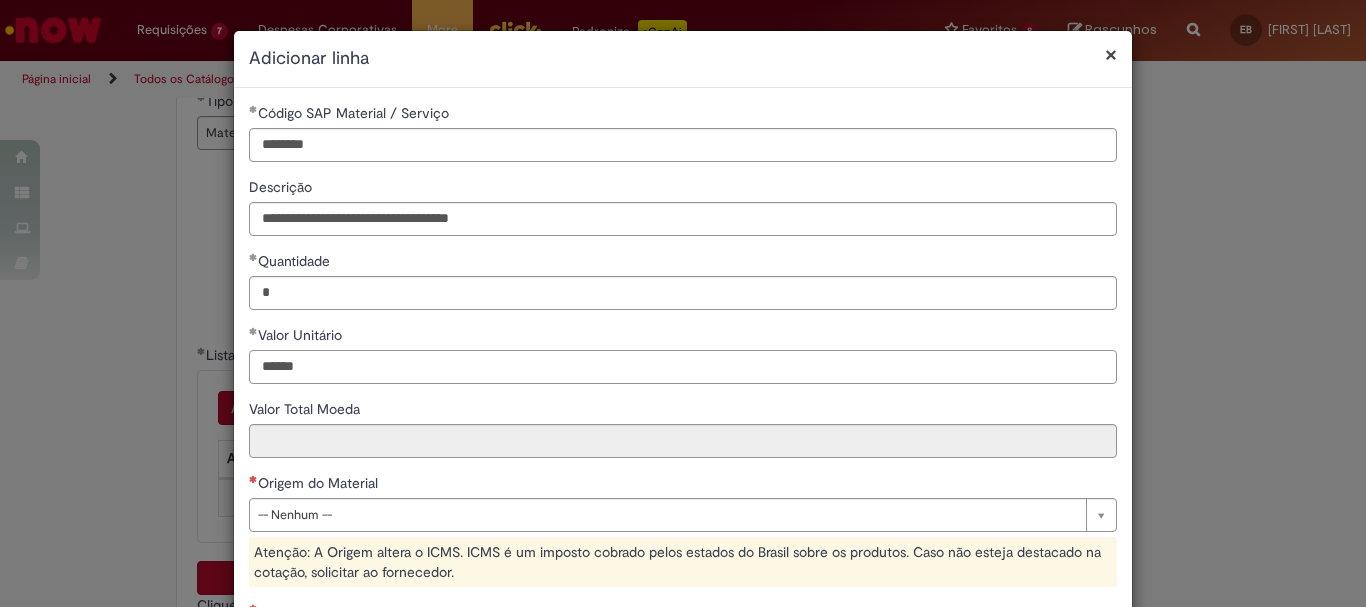 type on "******" 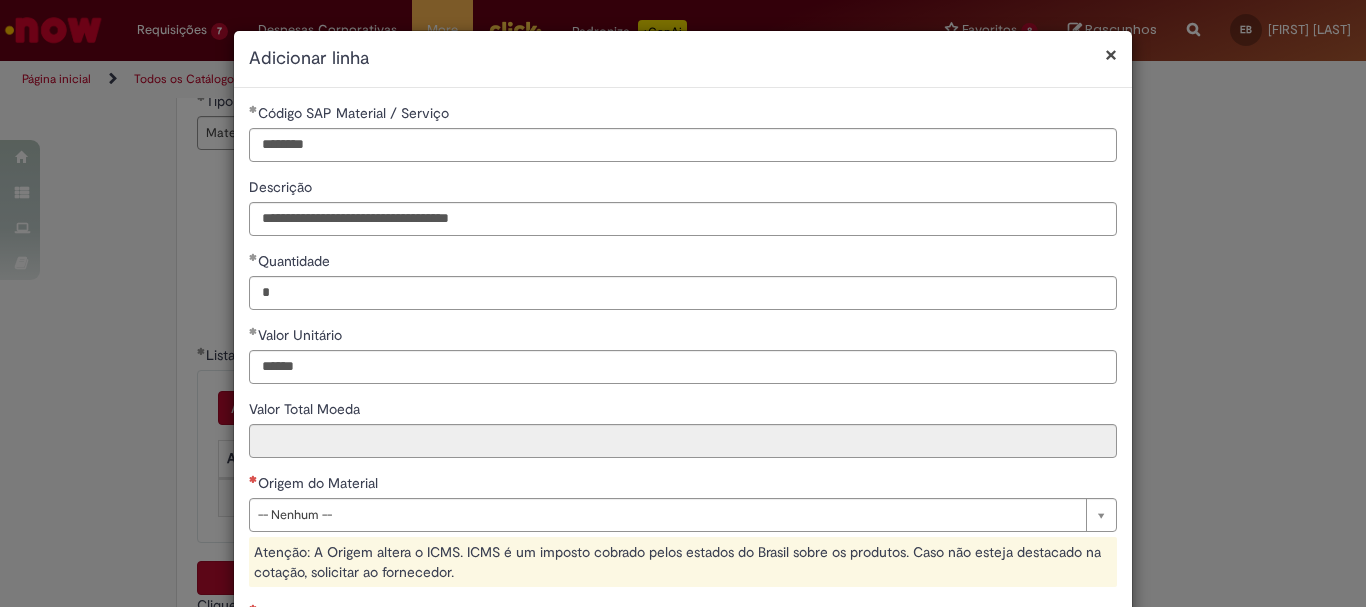 type on "********" 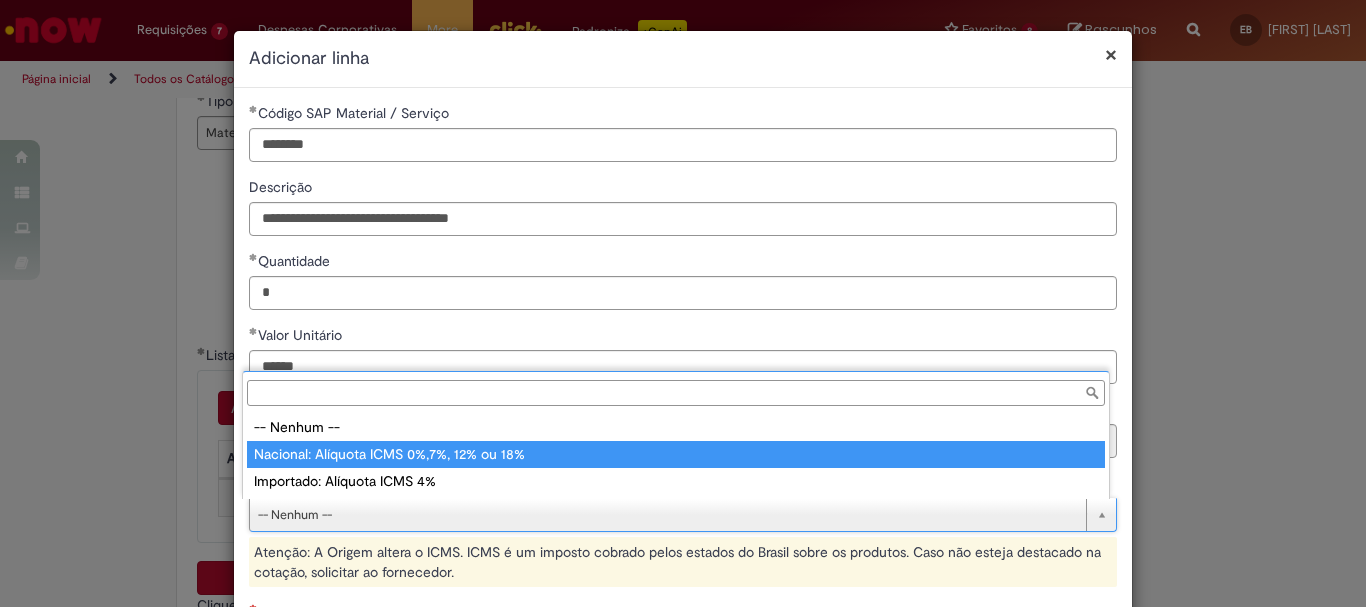 type on "**********" 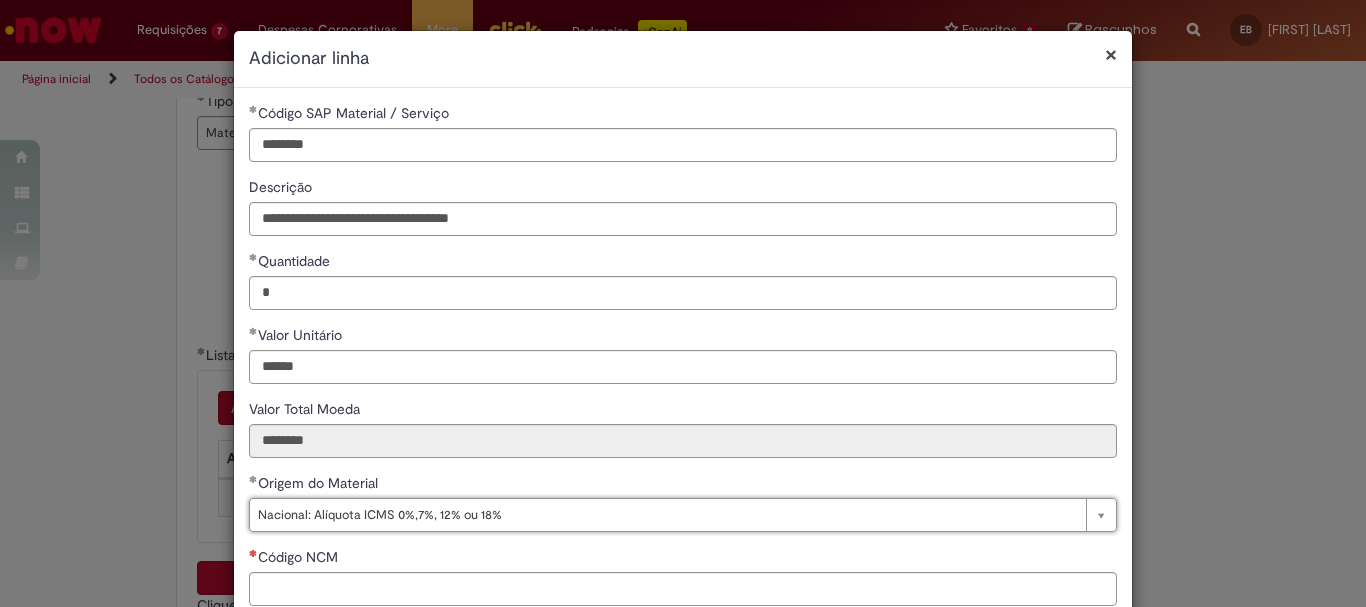 scroll, scrollTop: 100, scrollLeft: 0, axis: vertical 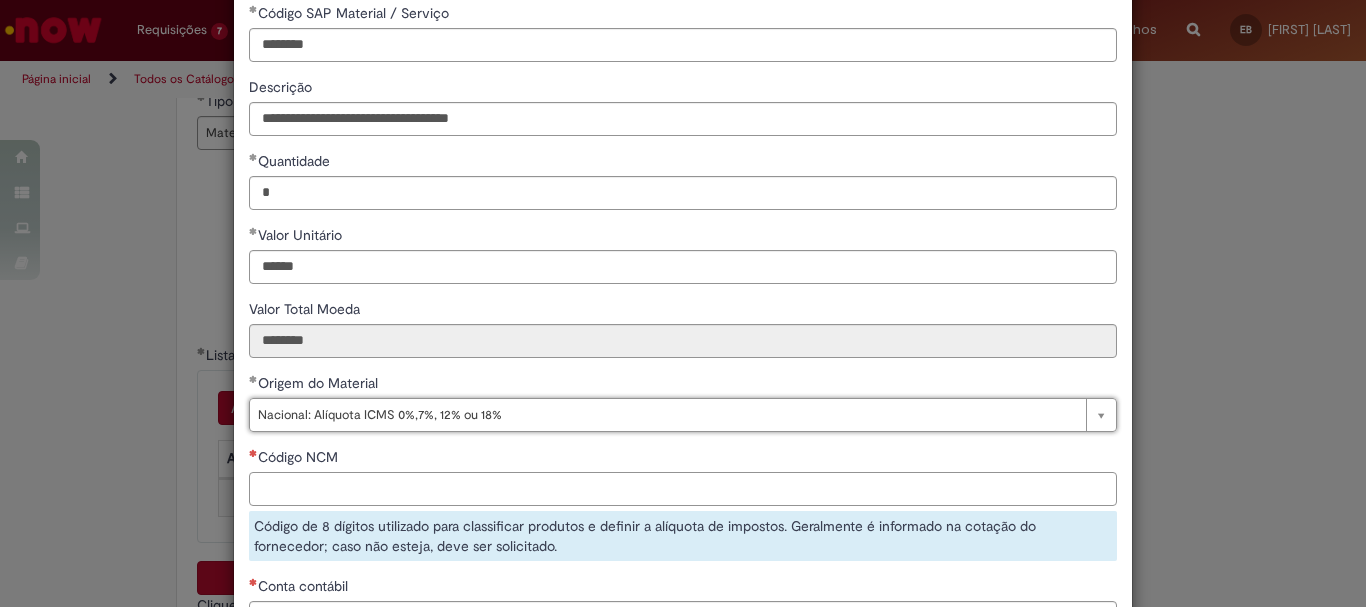 click on "Código NCM" at bounding box center (683, 489) 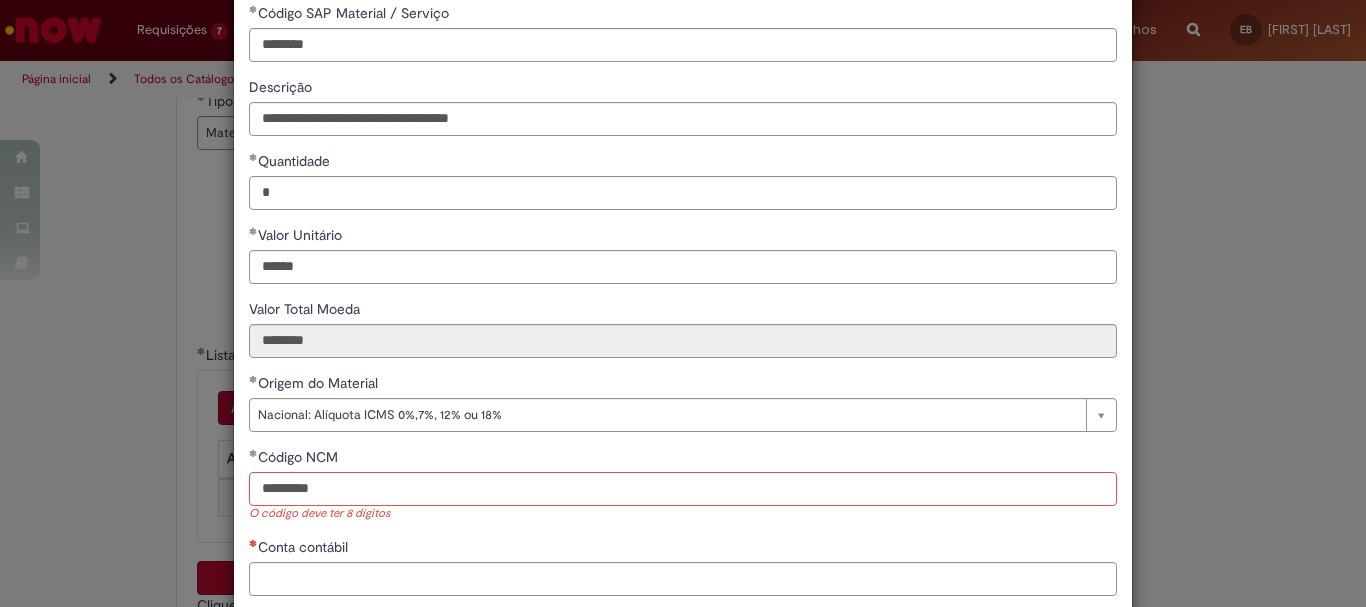 drag, startPoint x: 347, startPoint y: 491, endPoint x: 89, endPoint y: 484, distance: 258.09494 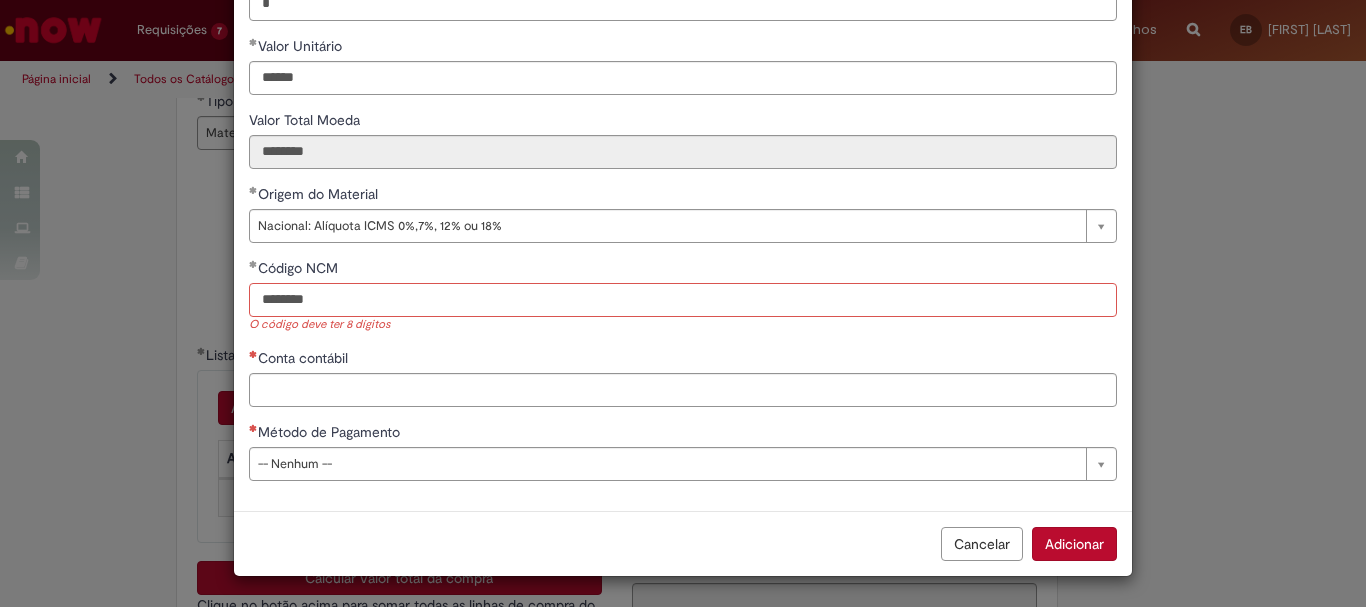 type on "********" 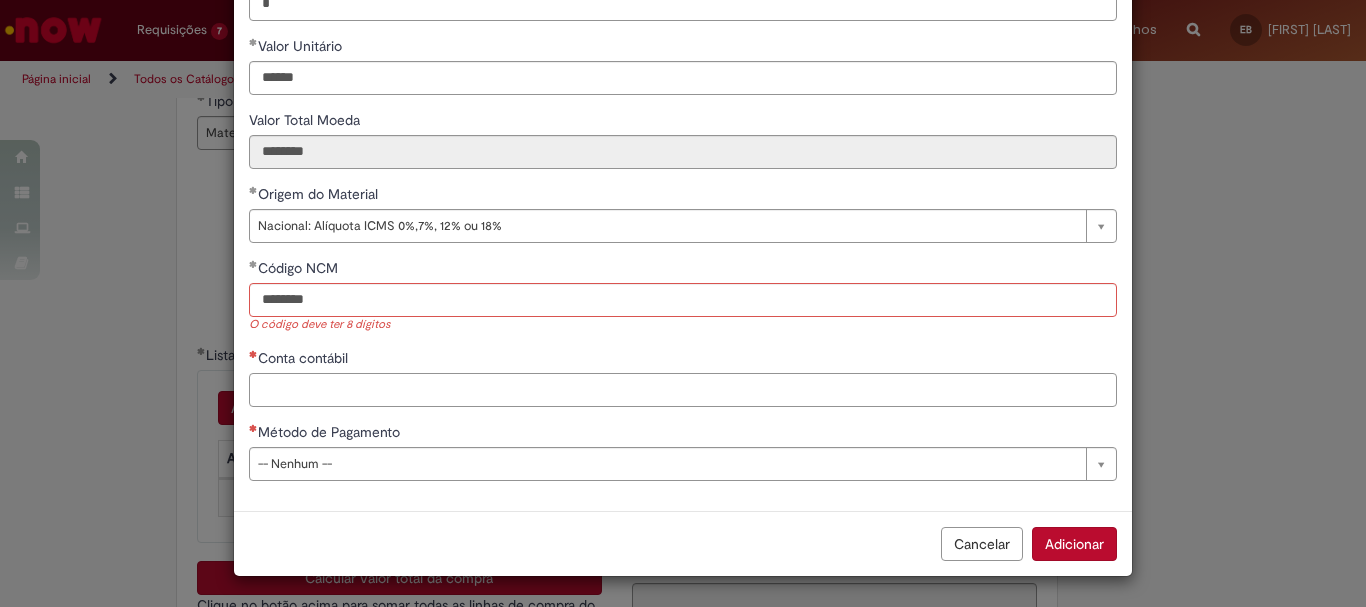 click on "Conta contábil" at bounding box center (683, 390) 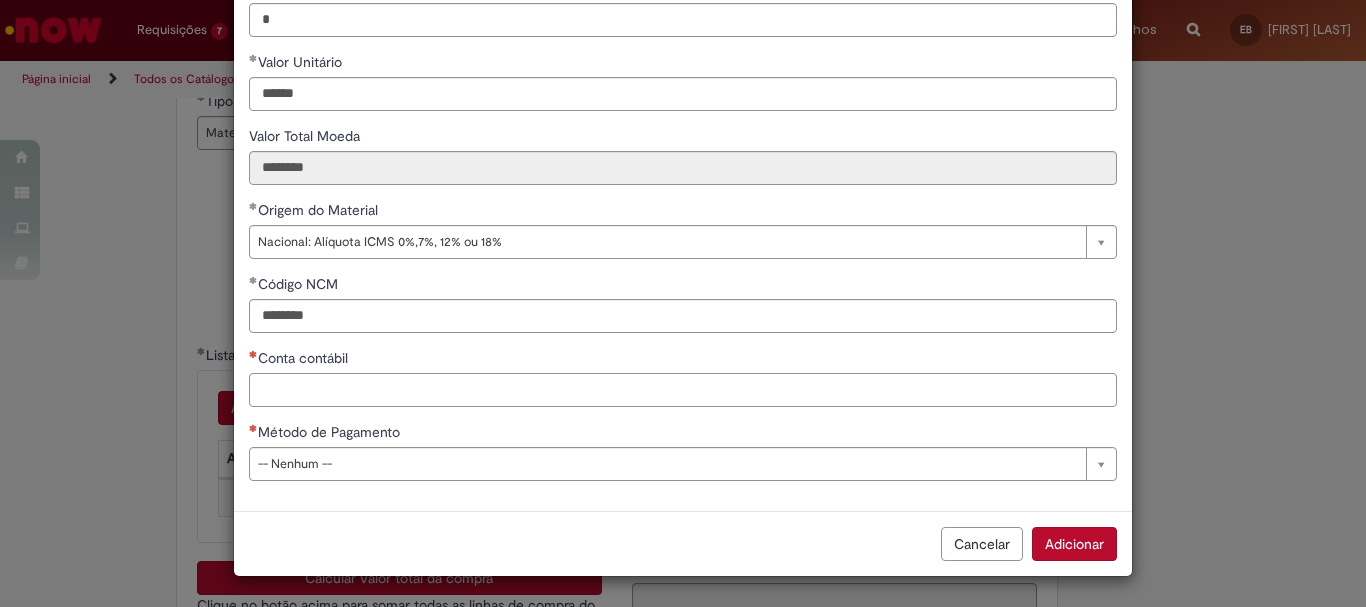 scroll, scrollTop: 273, scrollLeft: 0, axis: vertical 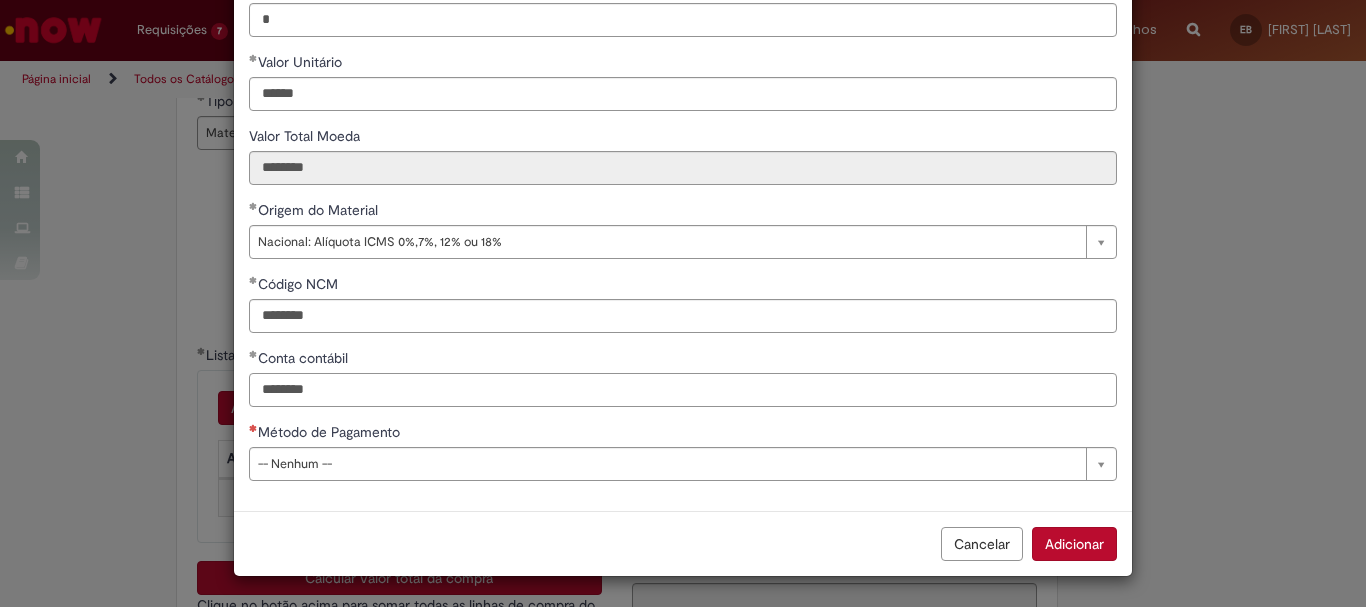 type on "********" 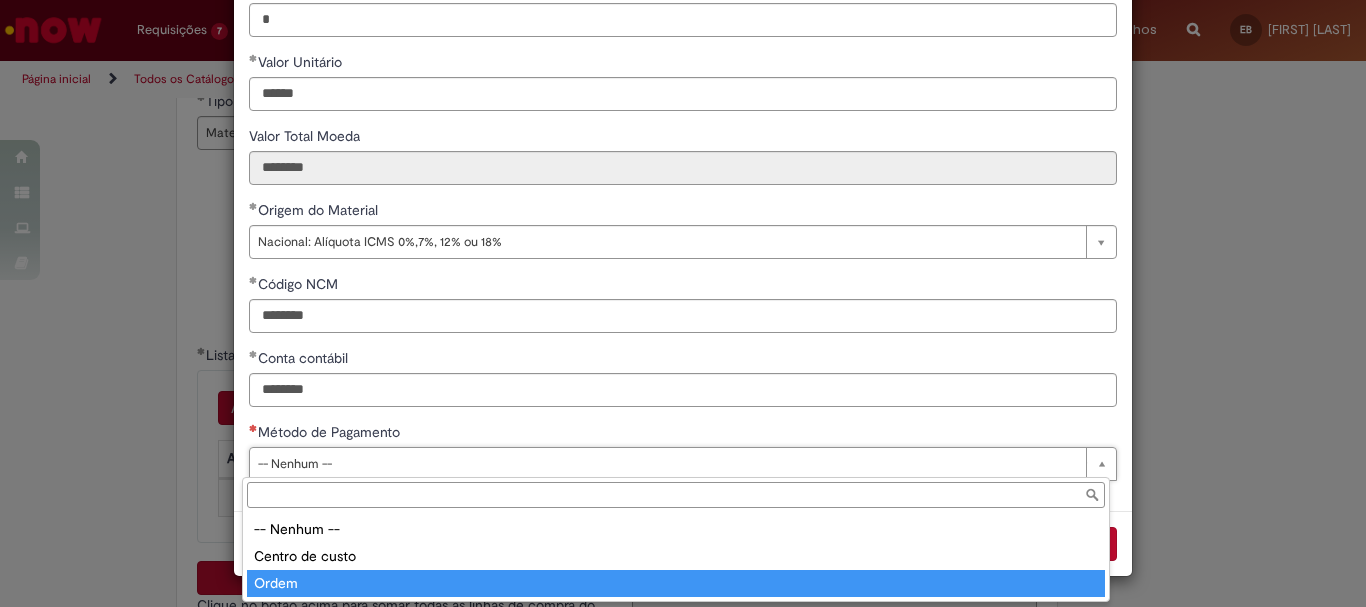 type on "*****" 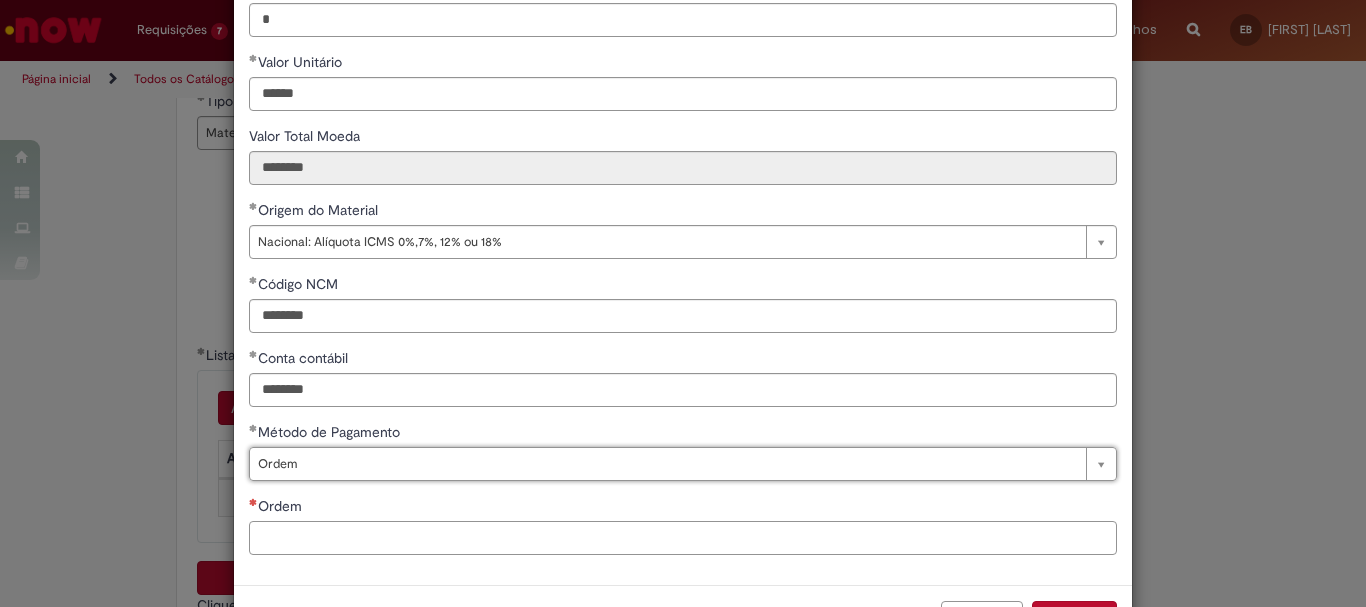 click on "Ordem" at bounding box center [683, 538] 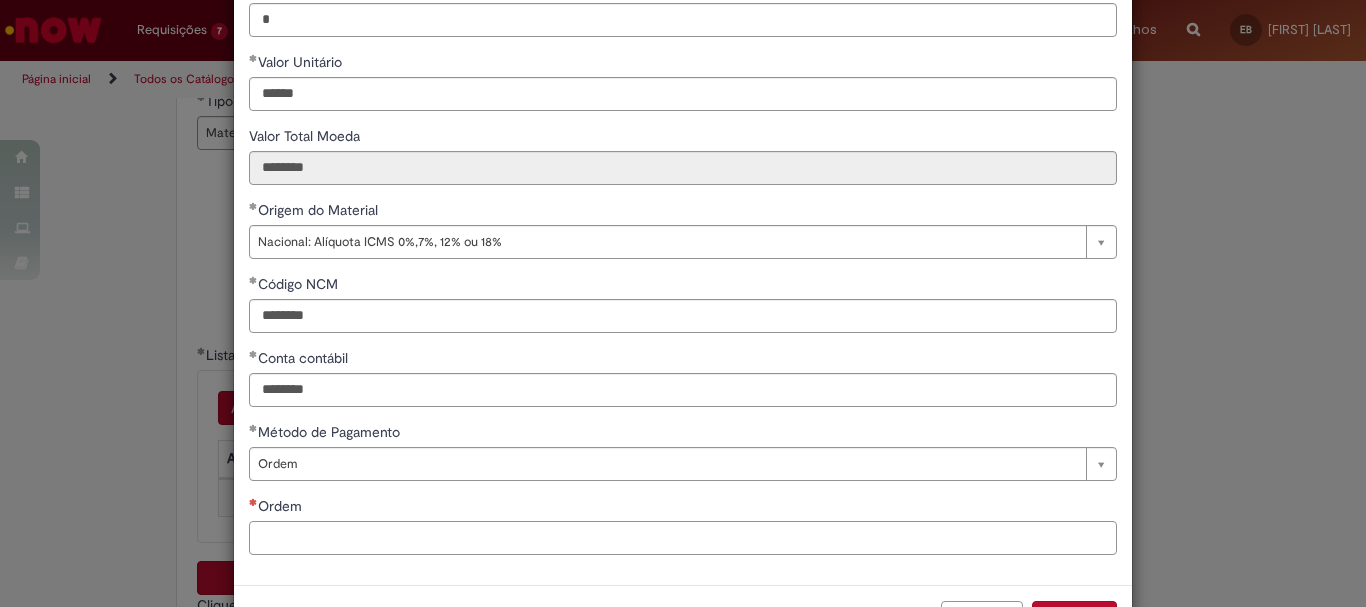paste on "**********" 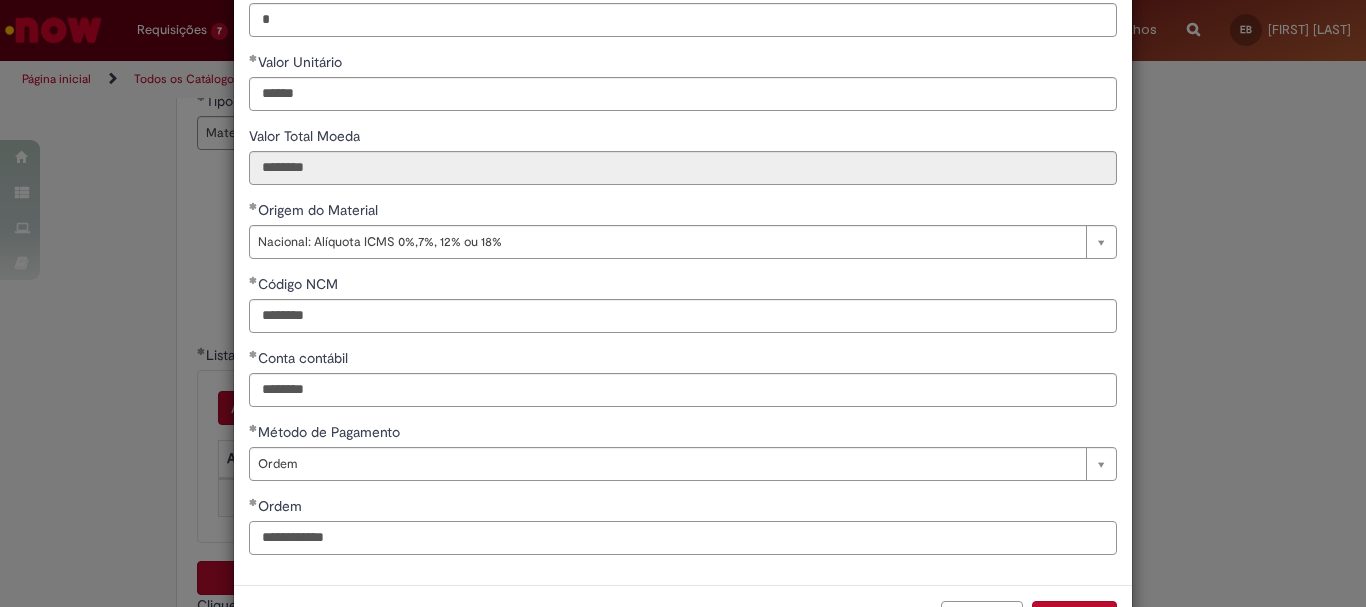 scroll, scrollTop: 347, scrollLeft: 0, axis: vertical 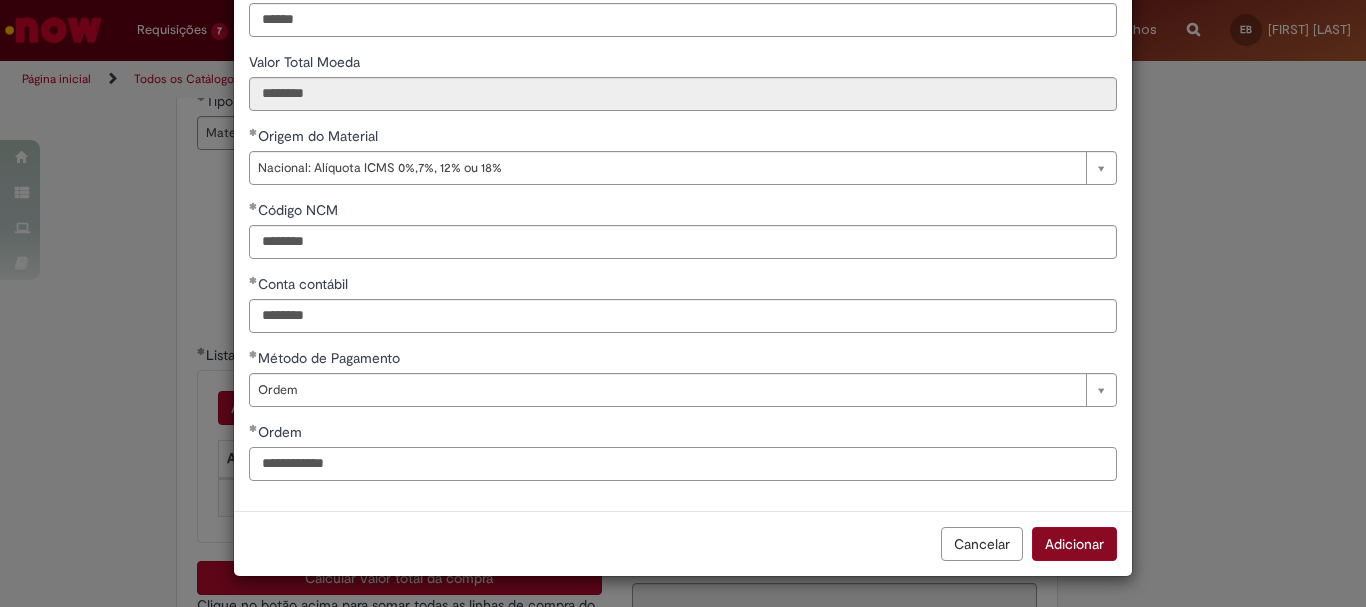 type on "**********" 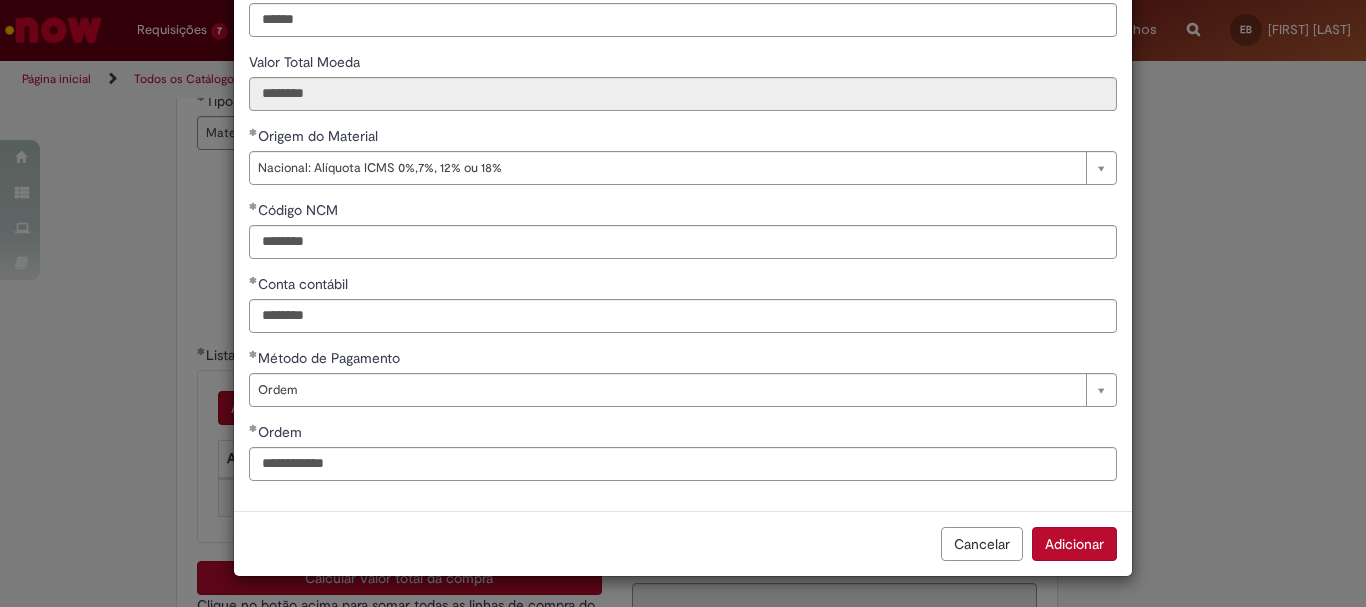 click on "Adicionar" at bounding box center (1074, 544) 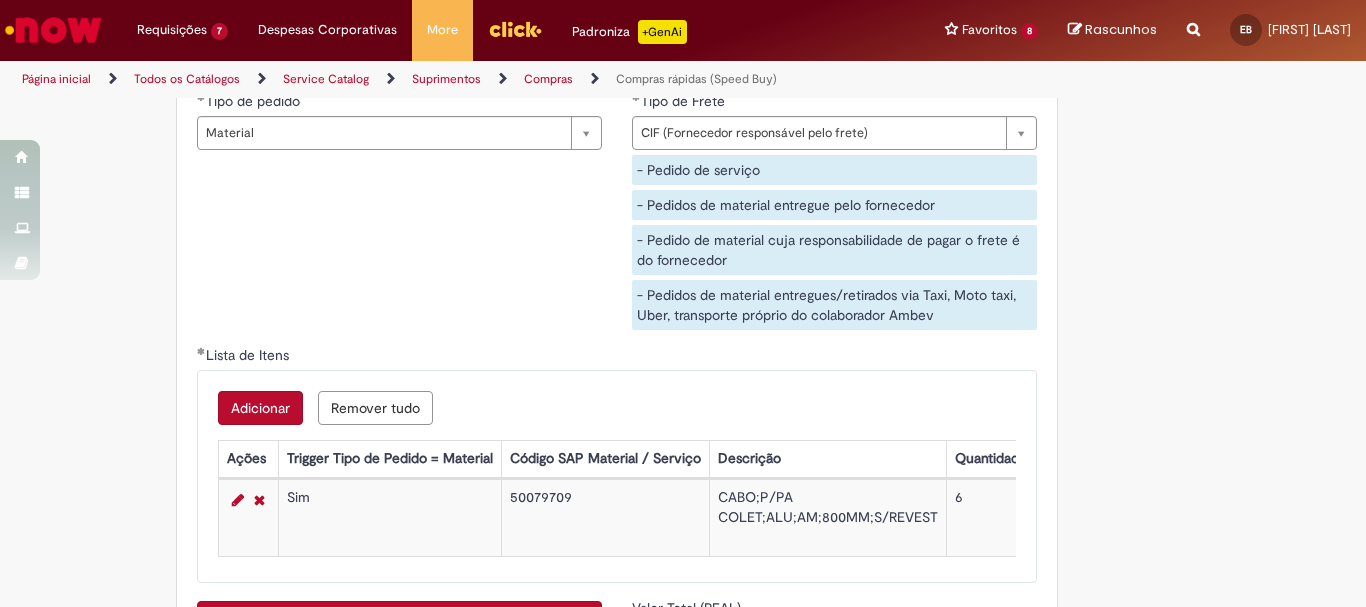 scroll, scrollTop: 3200, scrollLeft: 0, axis: vertical 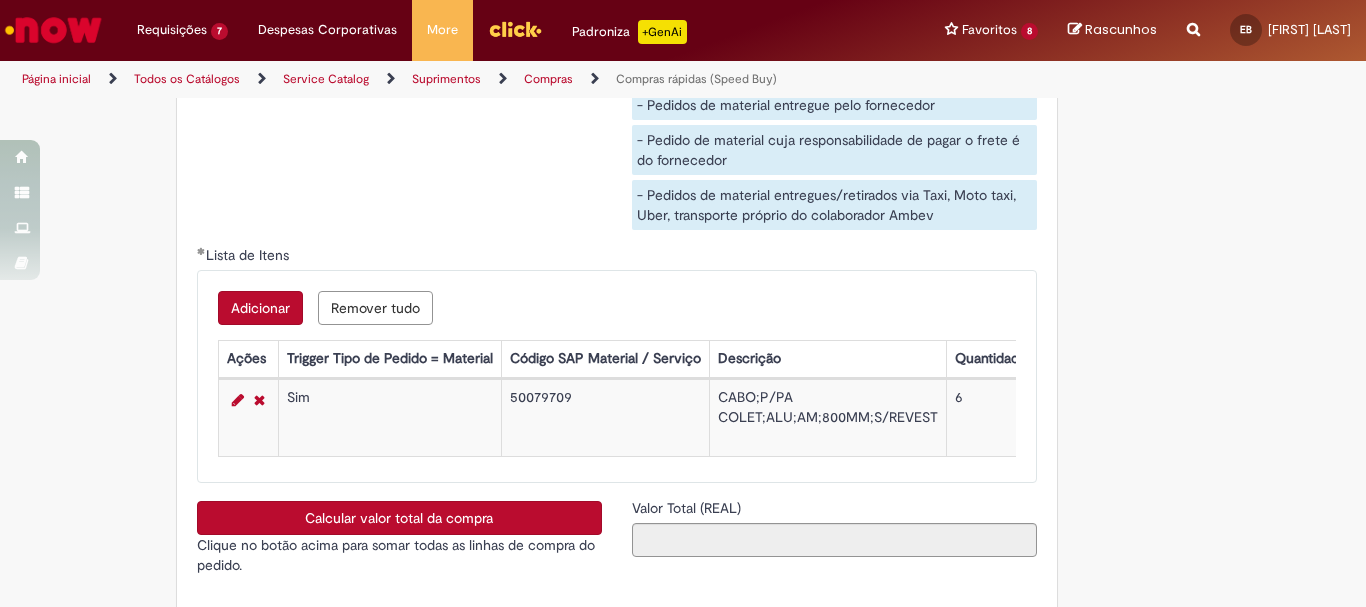 click on "Adicionar" at bounding box center (260, 308) 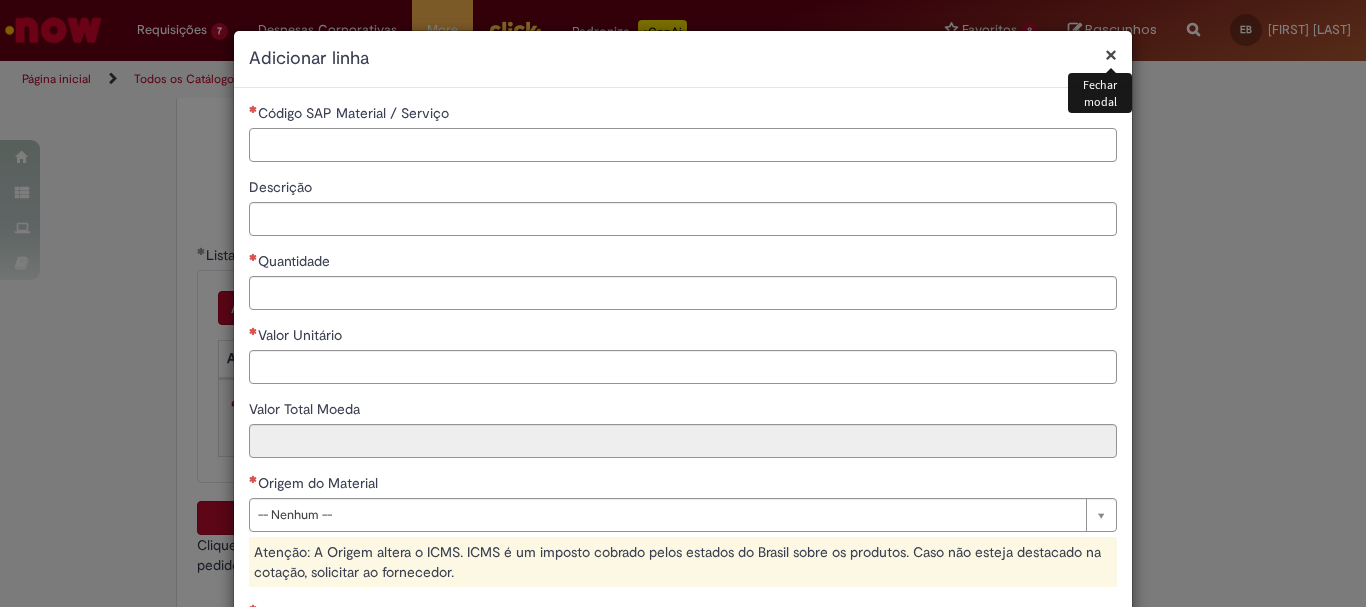 click on "Código SAP Material / Serviço" at bounding box center [683, 145] 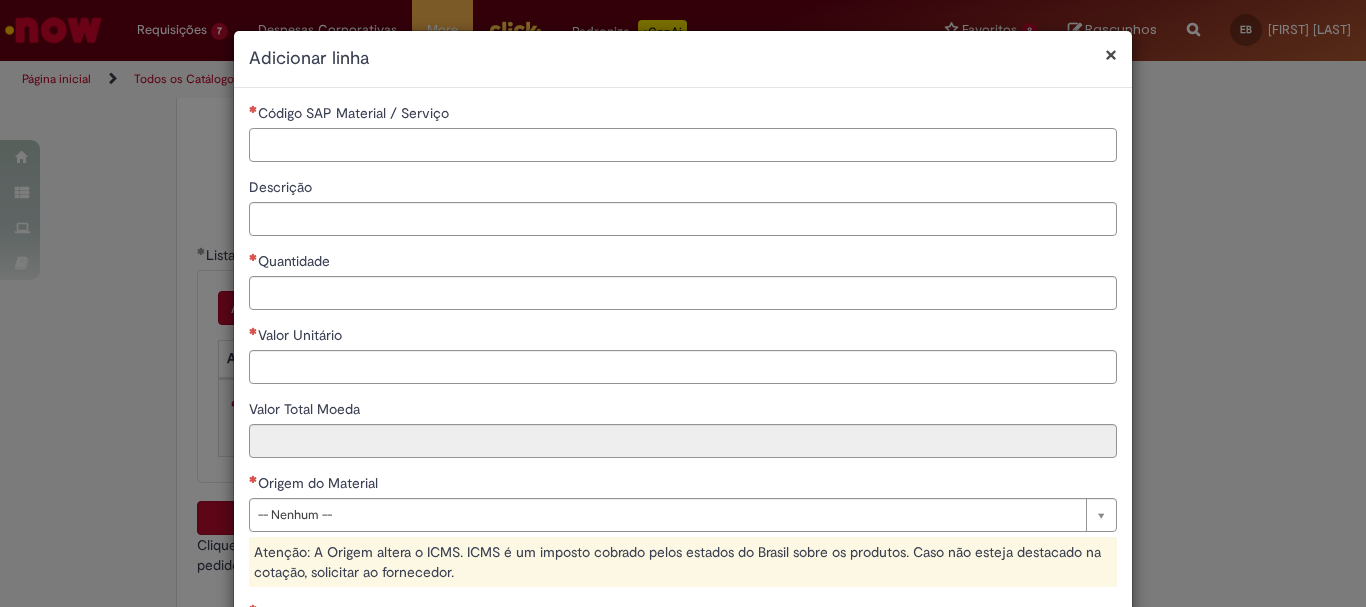 paste on "********" 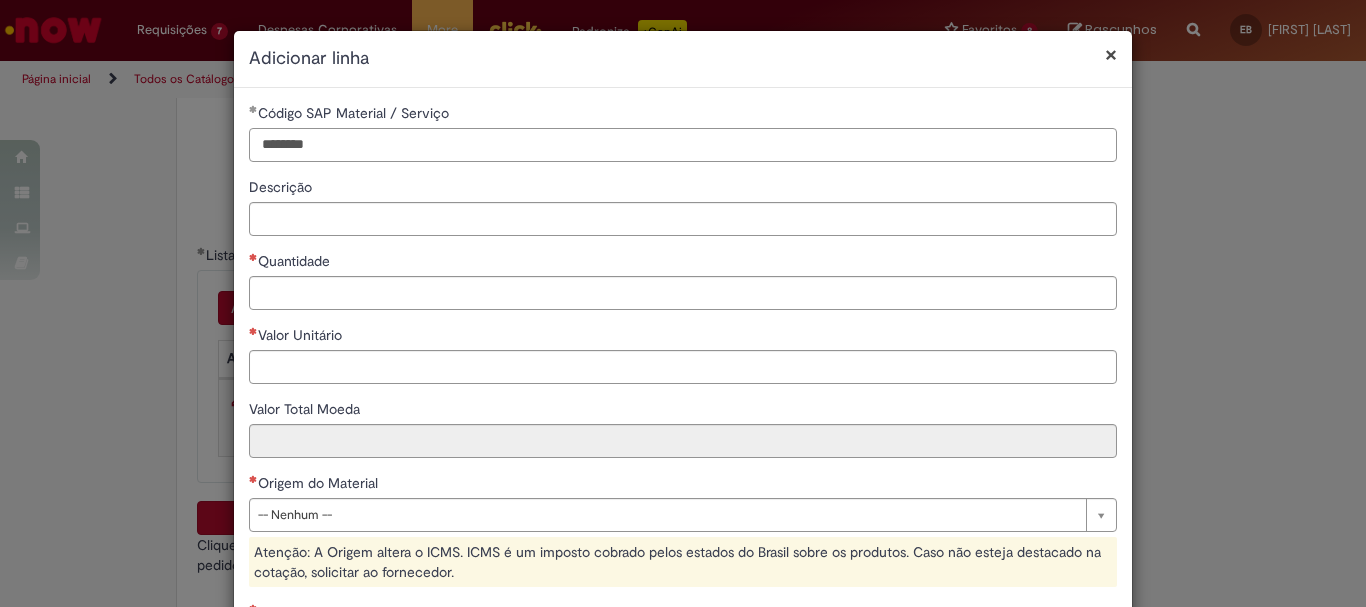 type on "********" 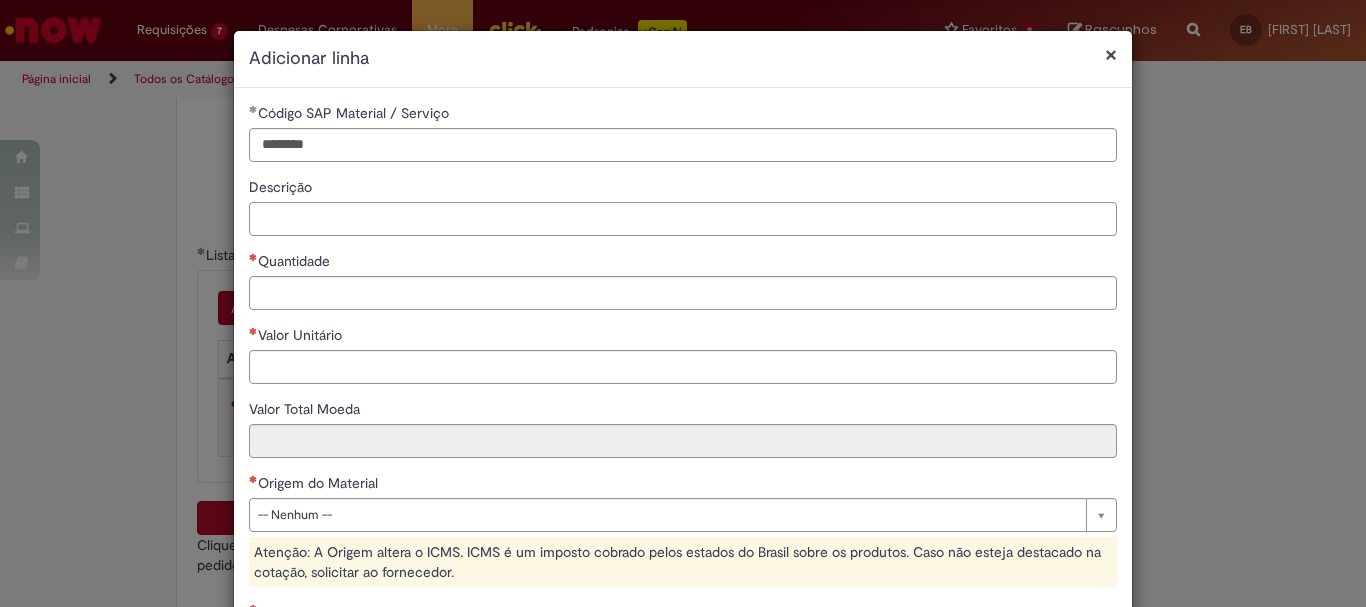 click on "Descrição" at bounding box center (683, 219) 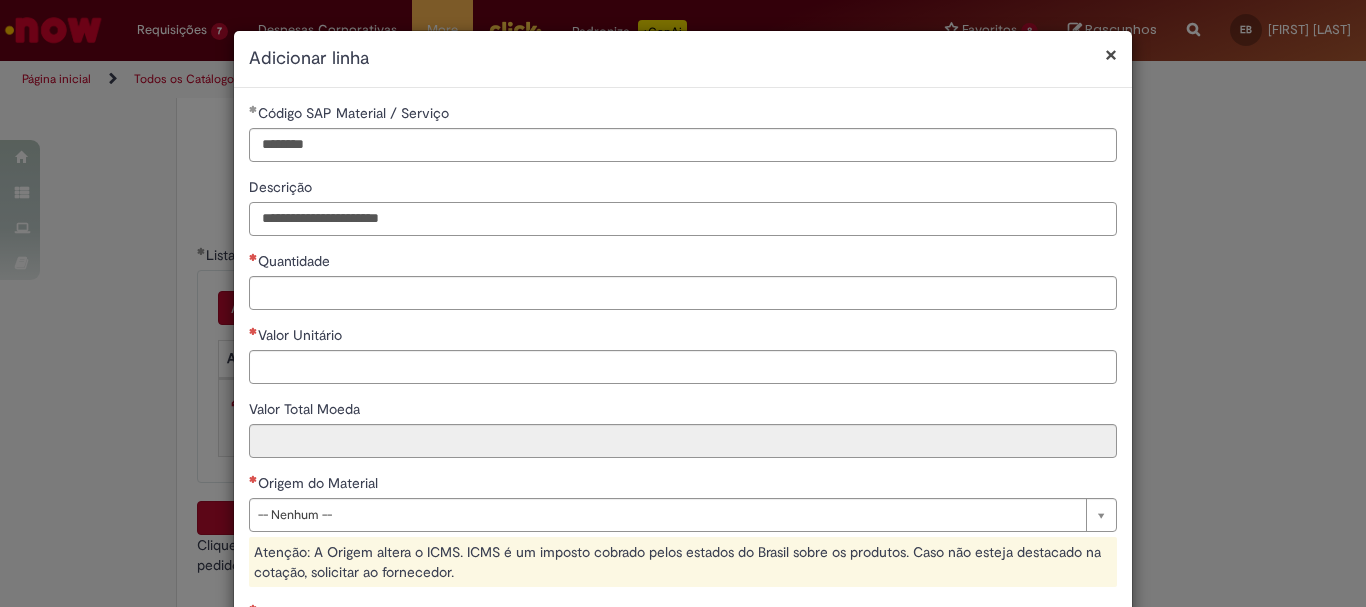 type on "**********" 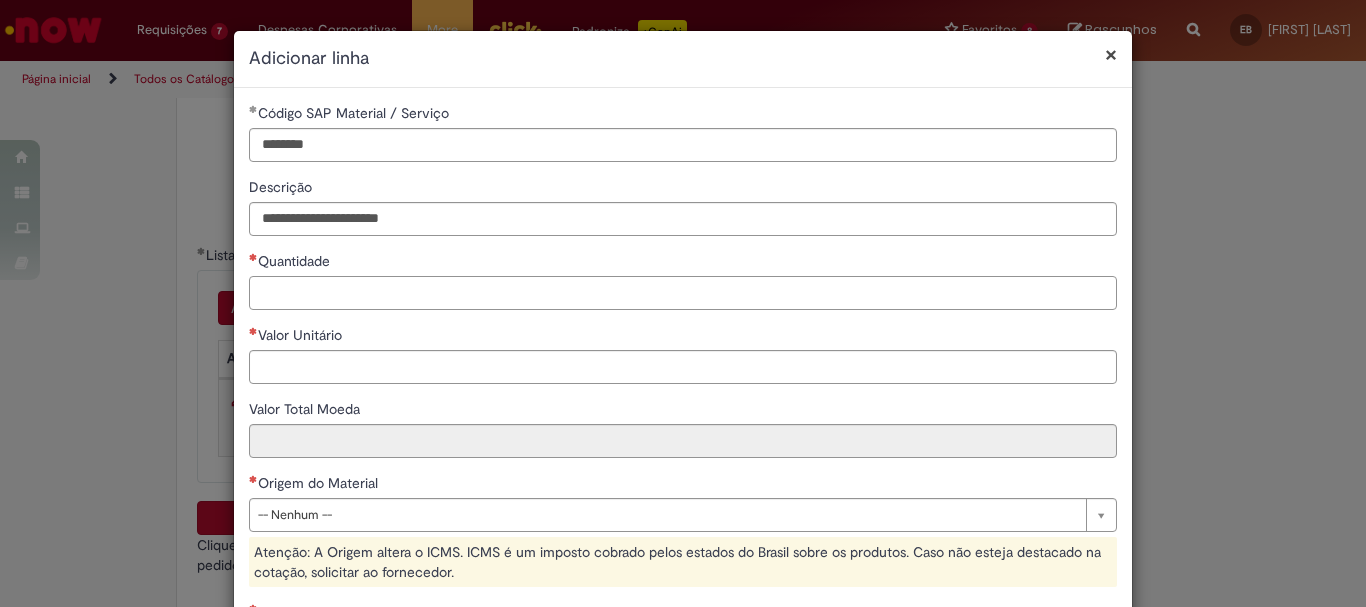 click on "Quantidade" at bounding box center [683, 293] 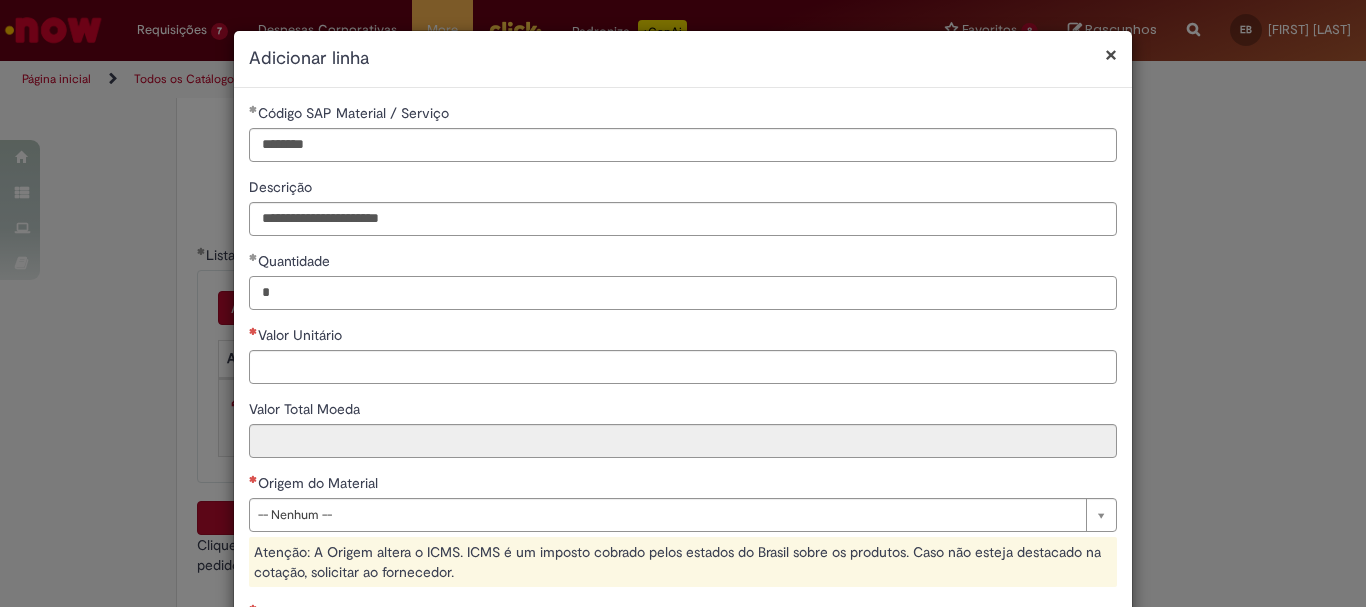 type on "*" 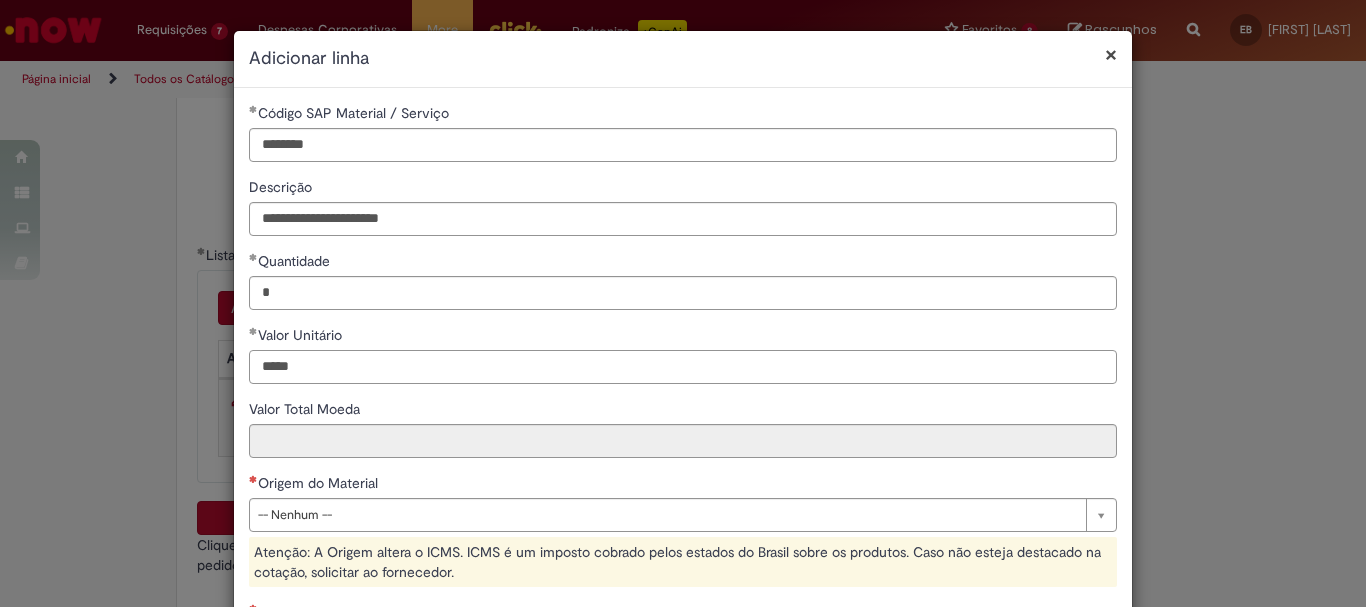 type on "*****" 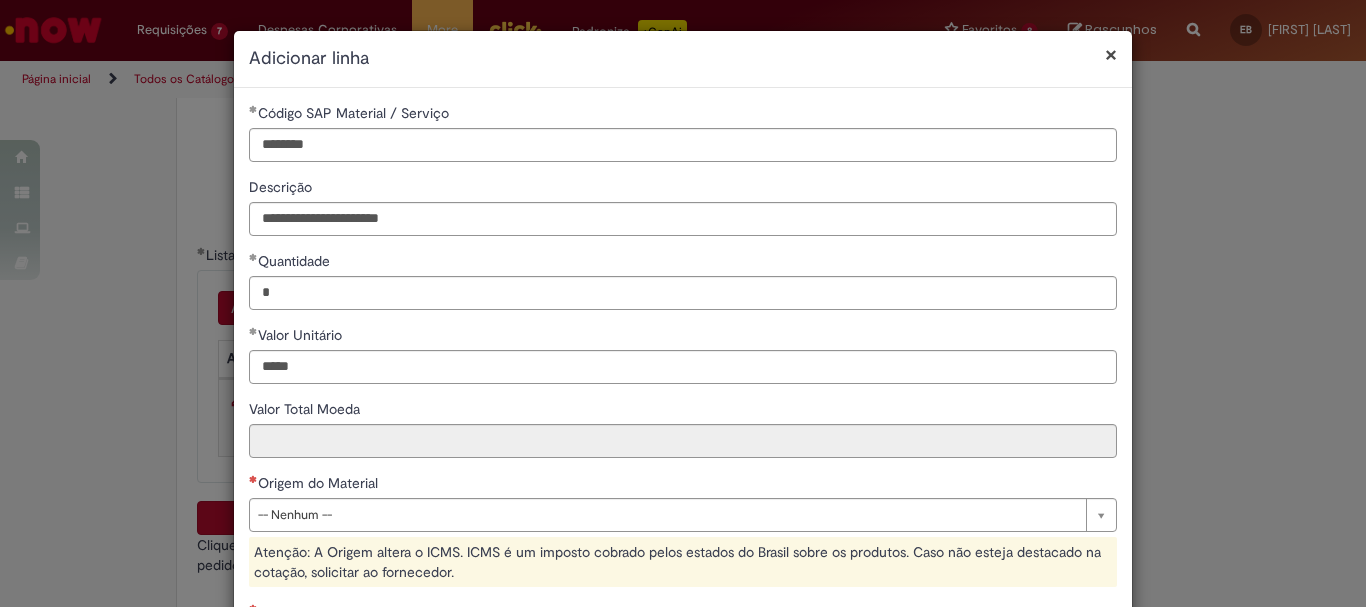 type on "******" 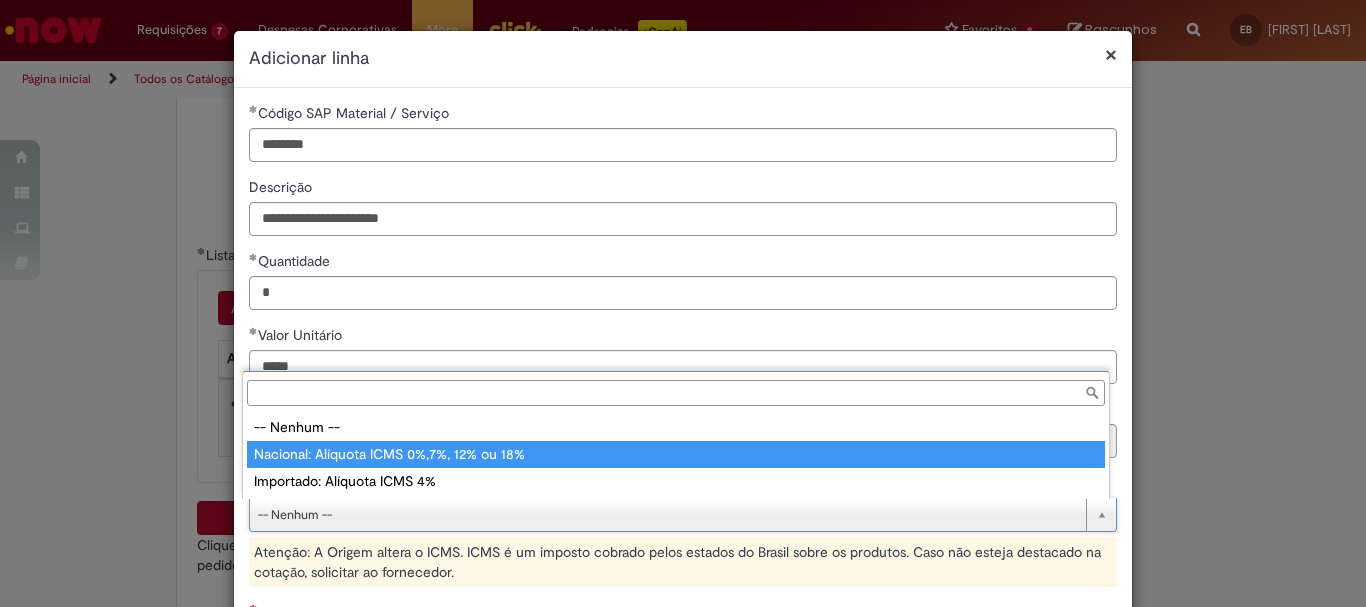 type on "**********" 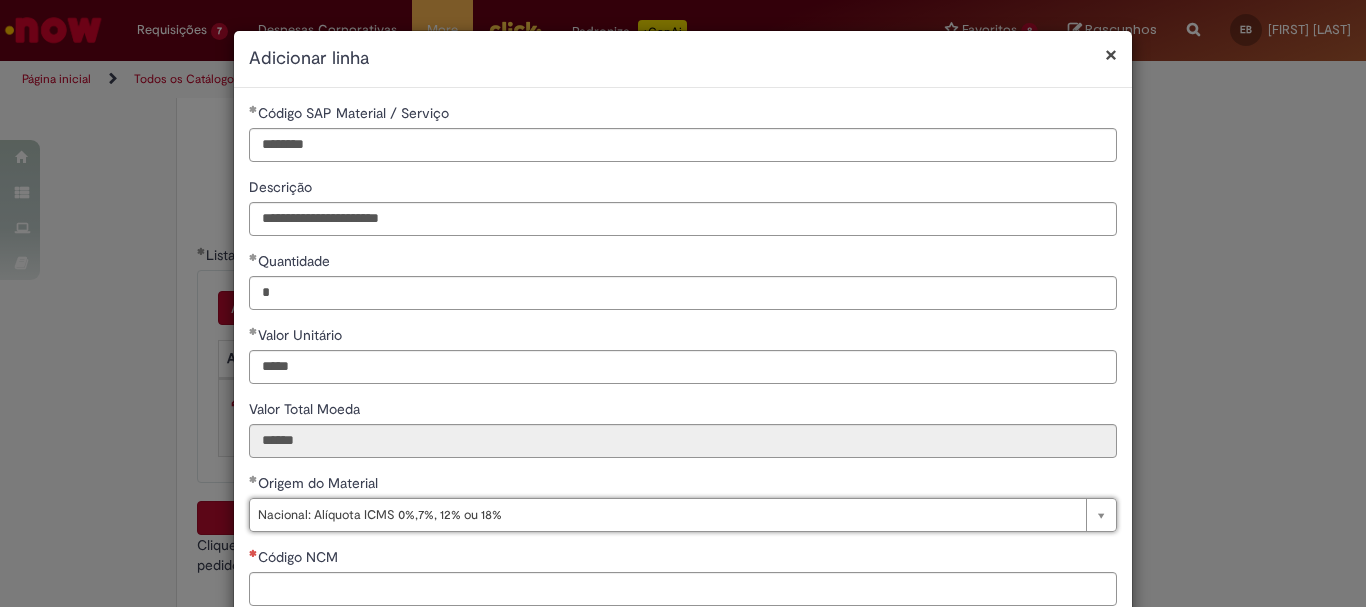scroll, scrollTop: 200, scrollLeft: 0, axis: vertical 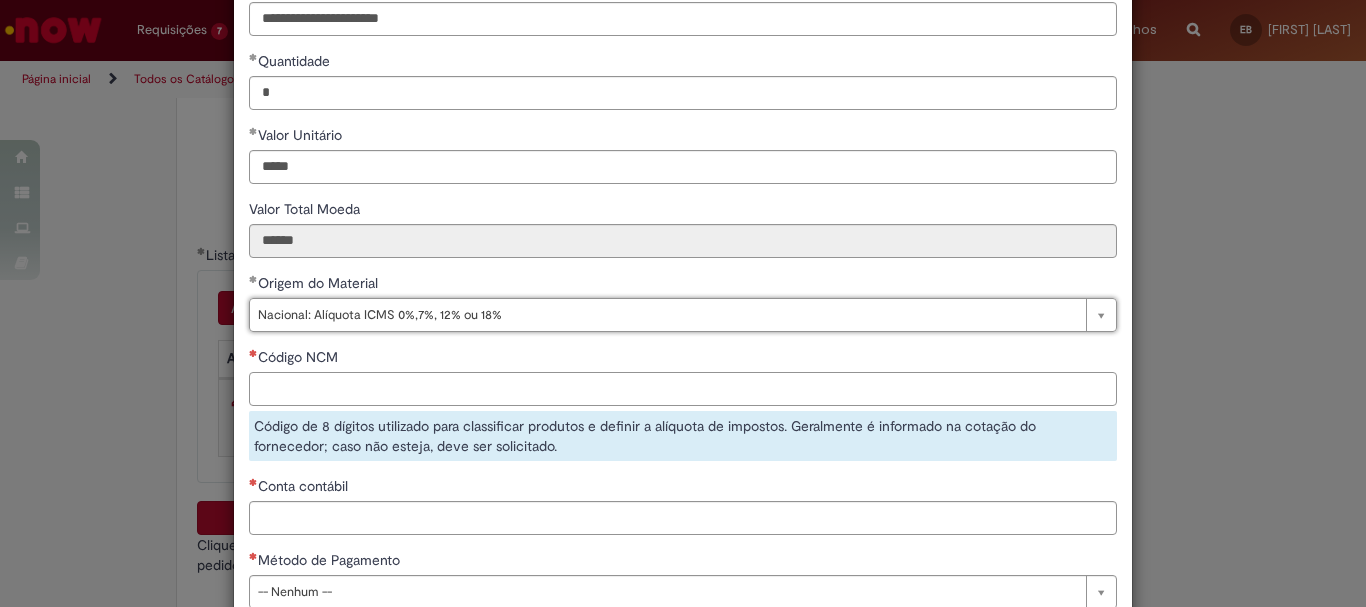 click on "Código NCM" at bounding box center [683, 389] 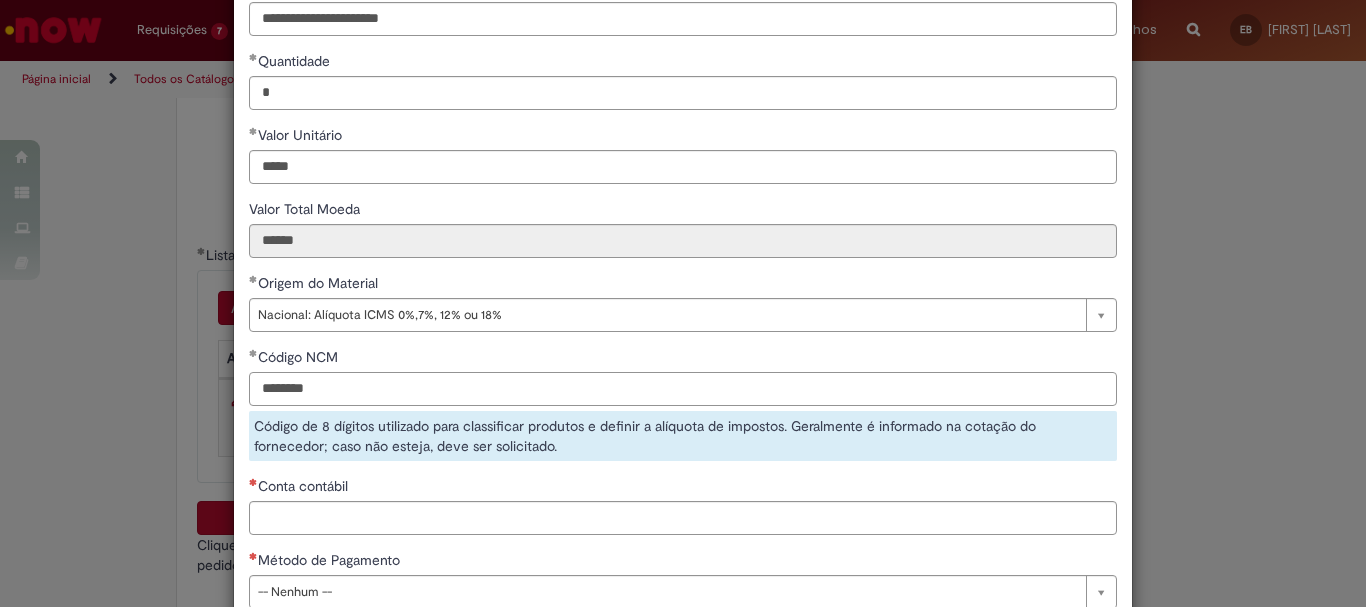 type on "********" 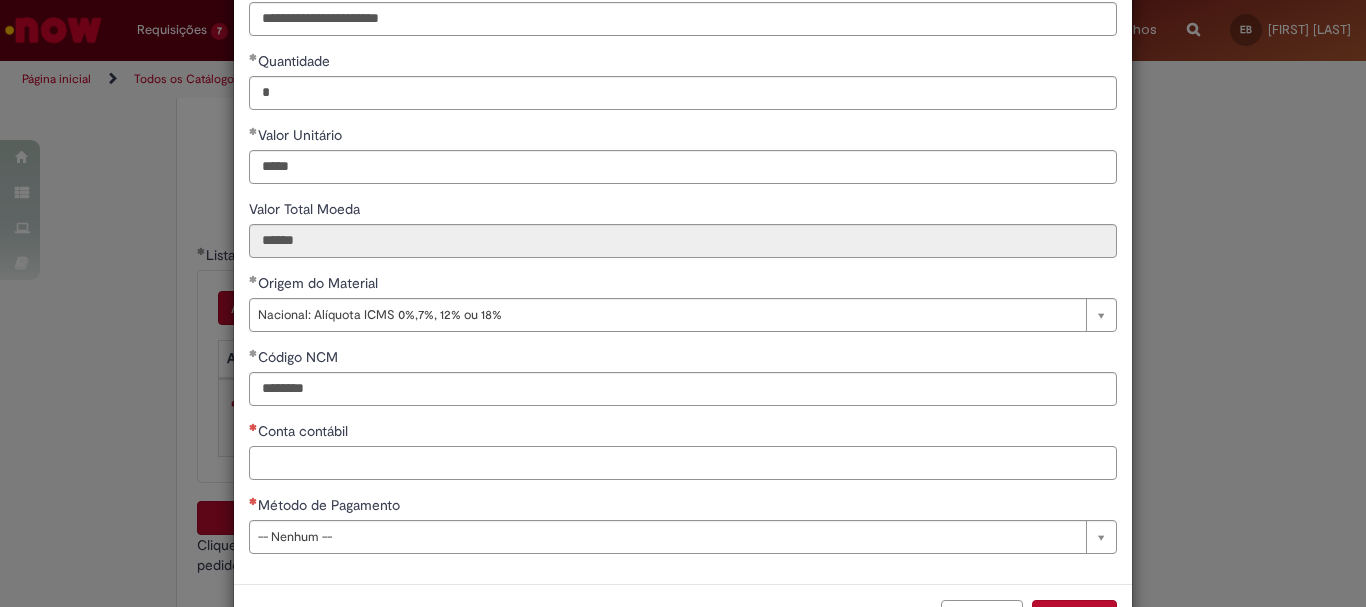 click on "Conta contábil" at bounding box center [683, 463] 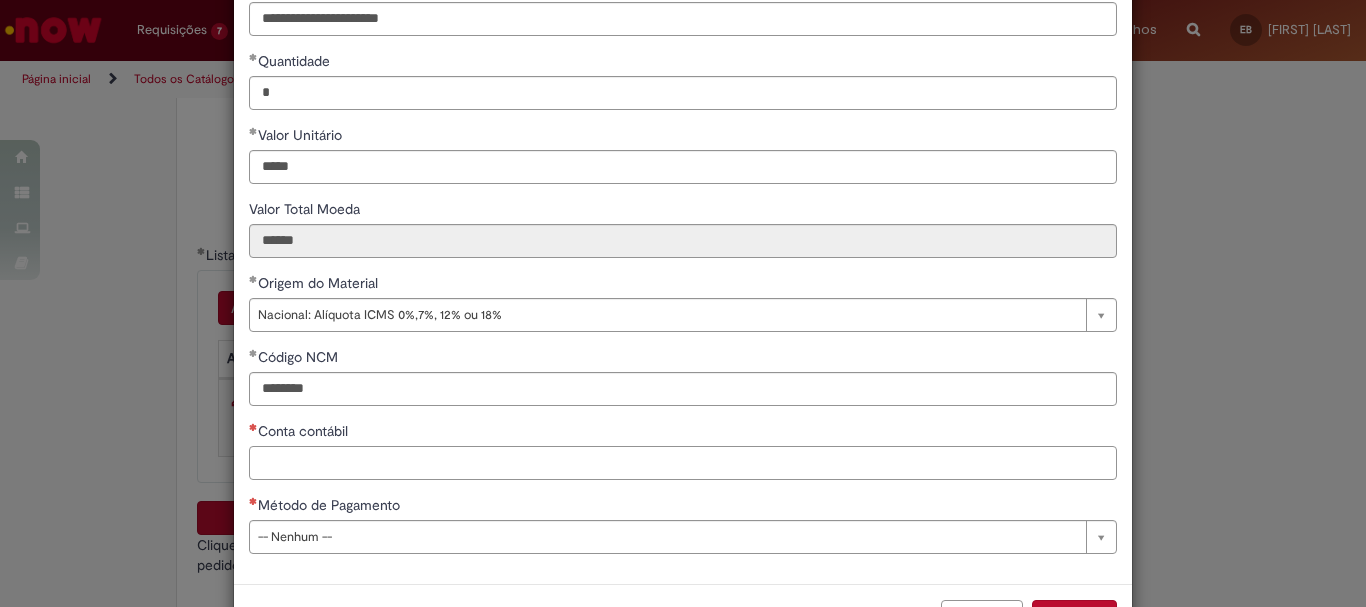 paste on "********" 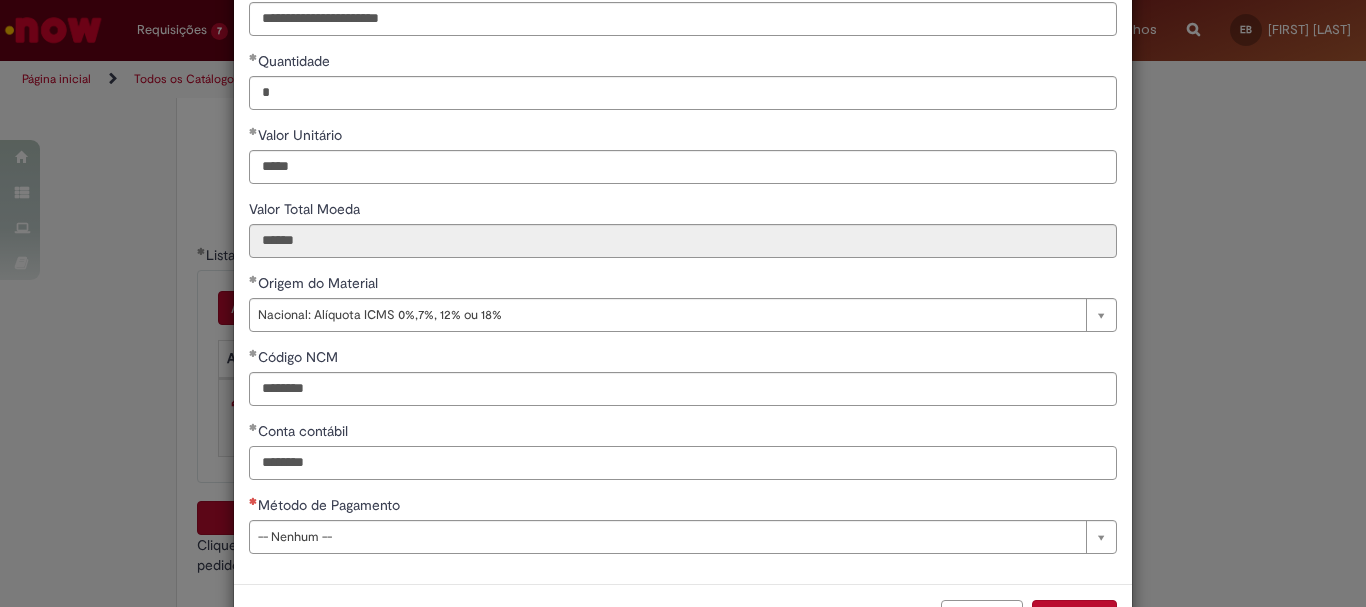 type on "********" 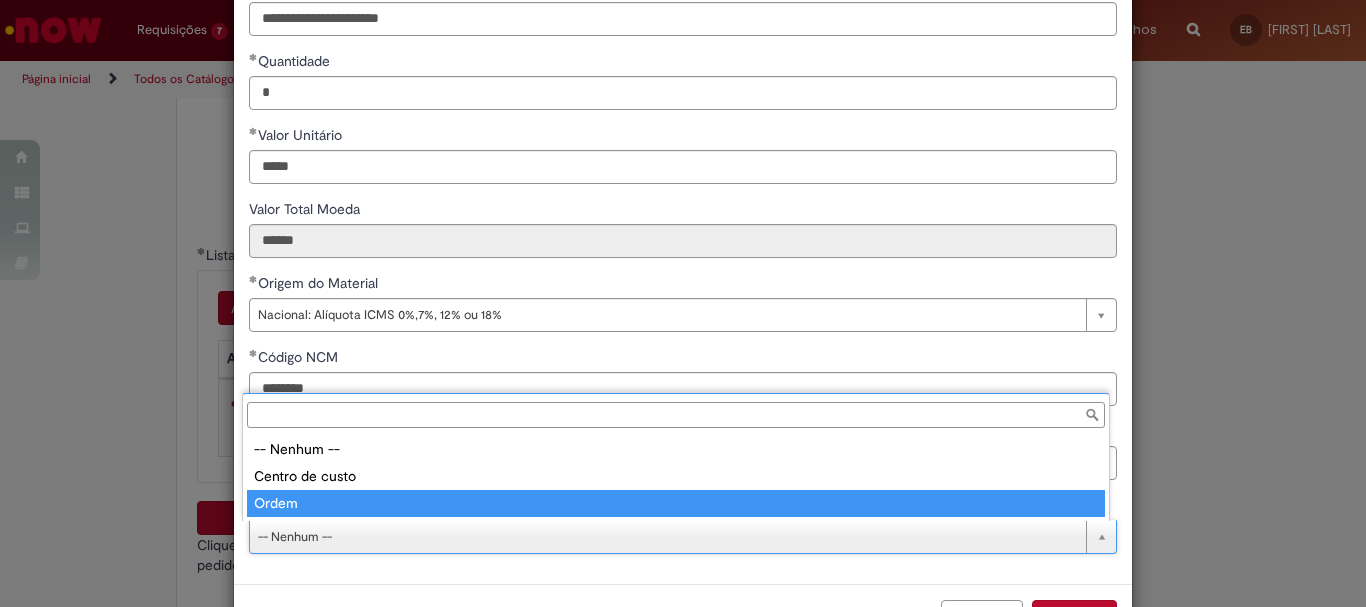 type on "*****" 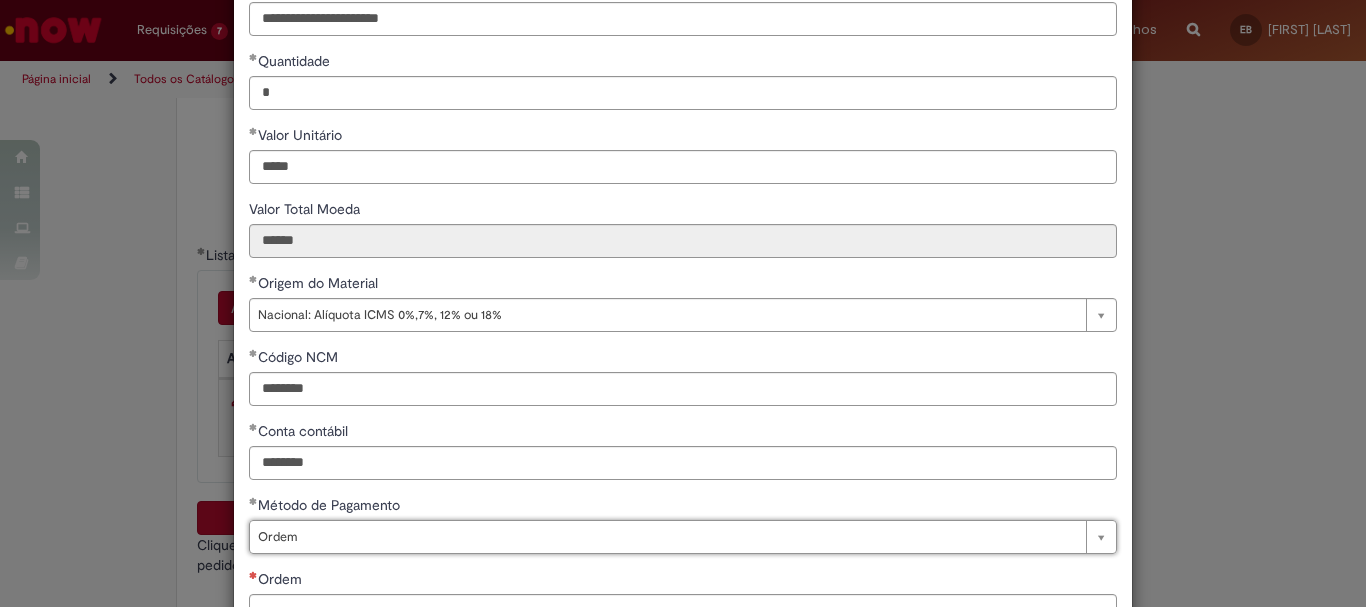 scroll, scrollTop: 300, scrollLeft: 0, axis: vertical 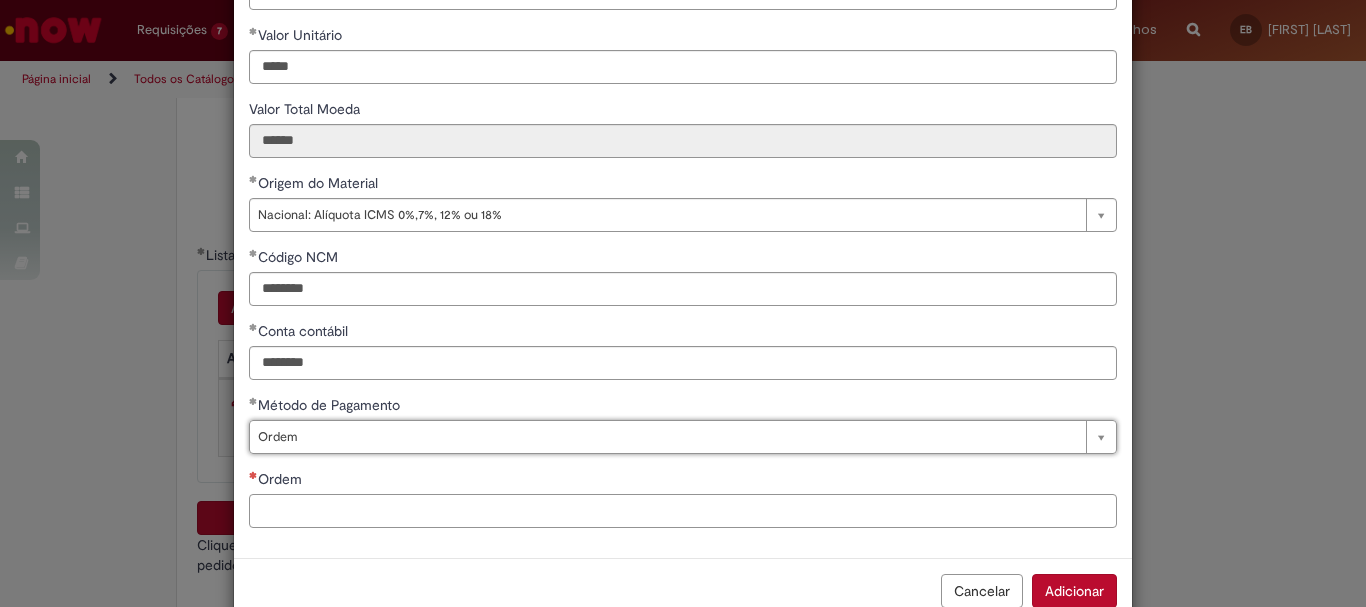 click on "Ordem" at bounding box center (683, 511) 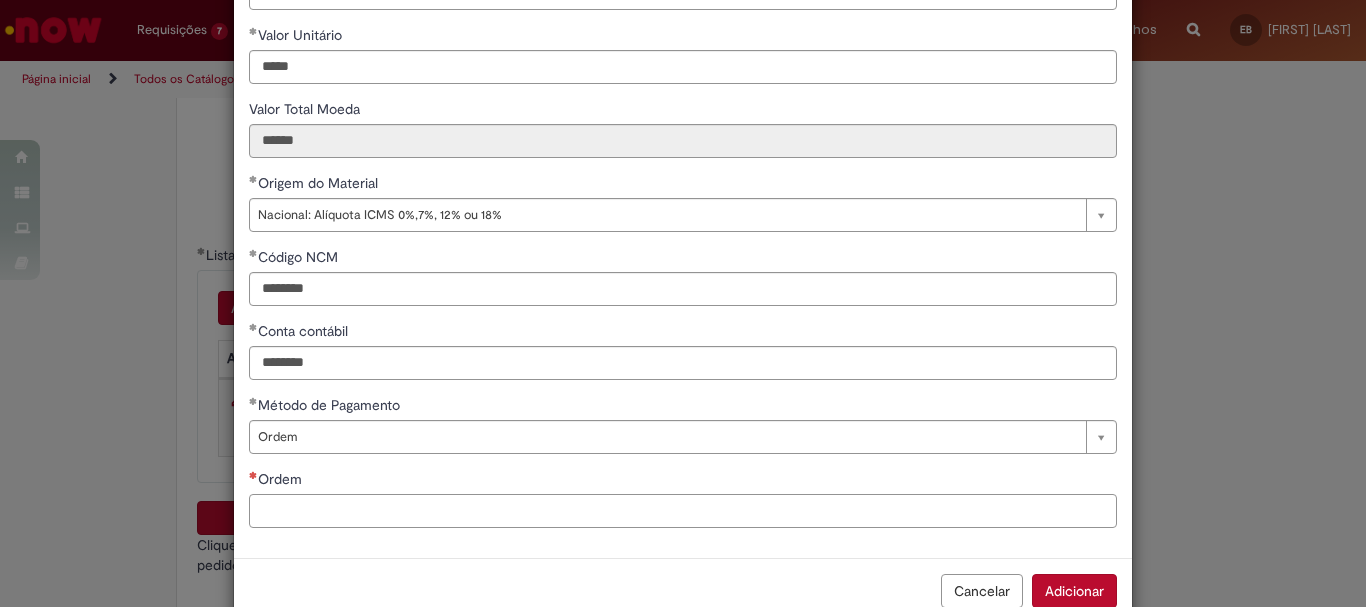 paste on "**********" 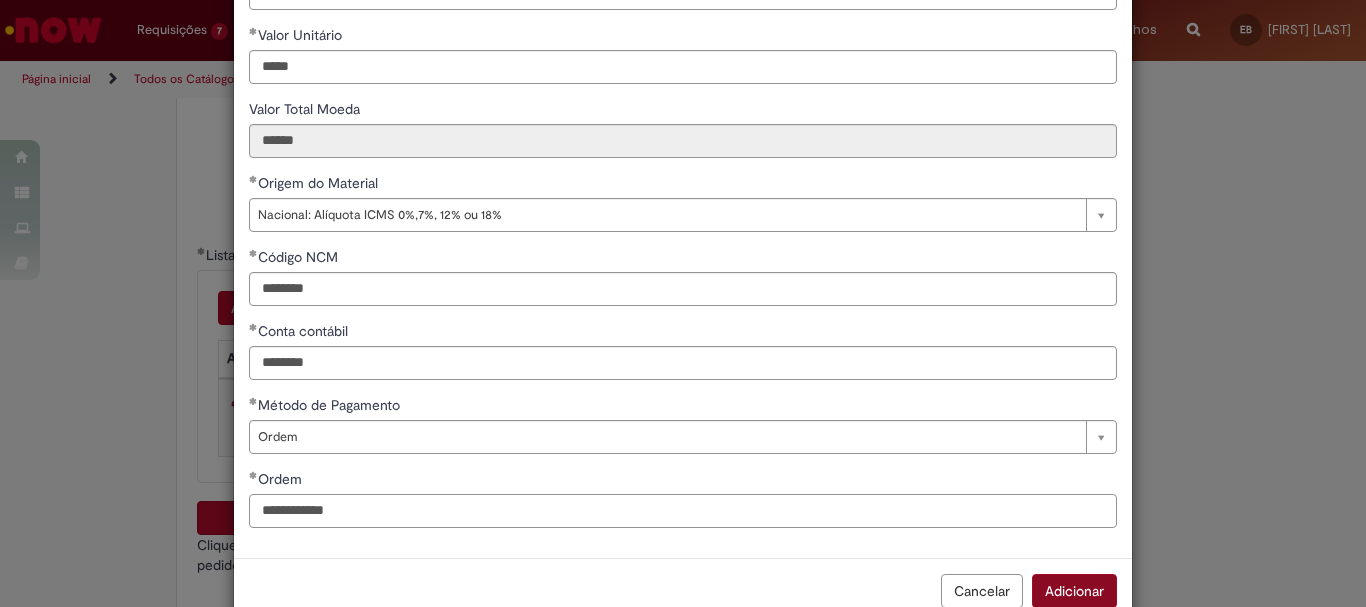 scroll, scrollTop: 347, scrollLeft: 0, axis: vertical 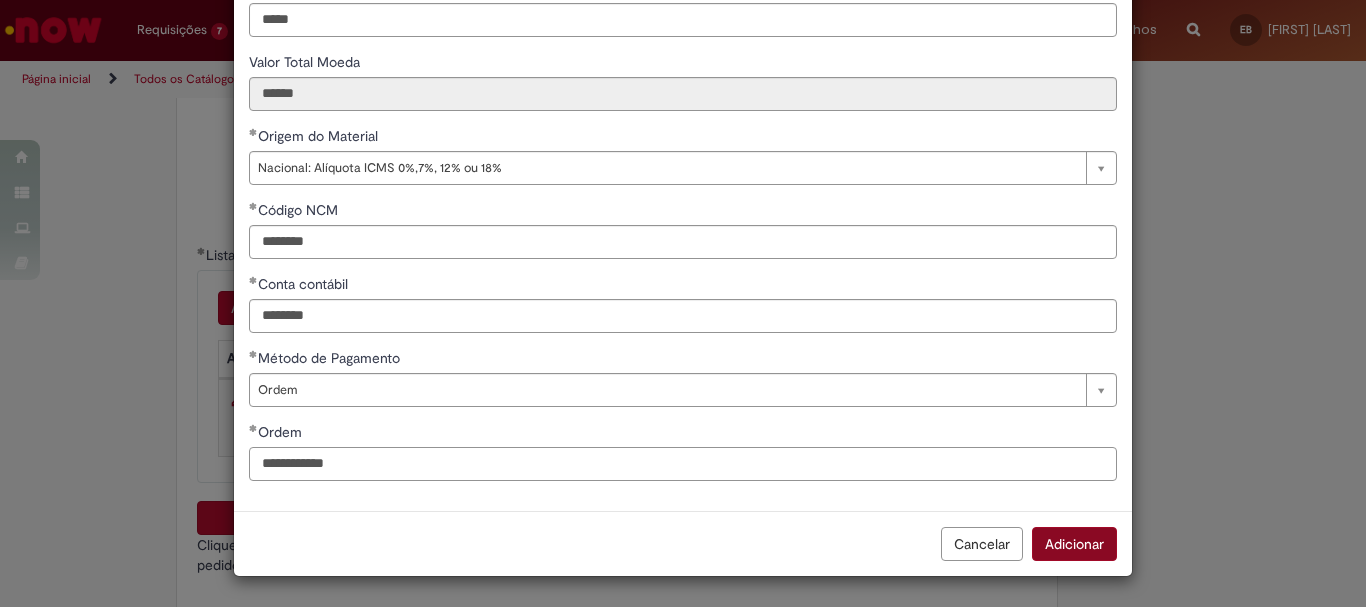type on "**********" 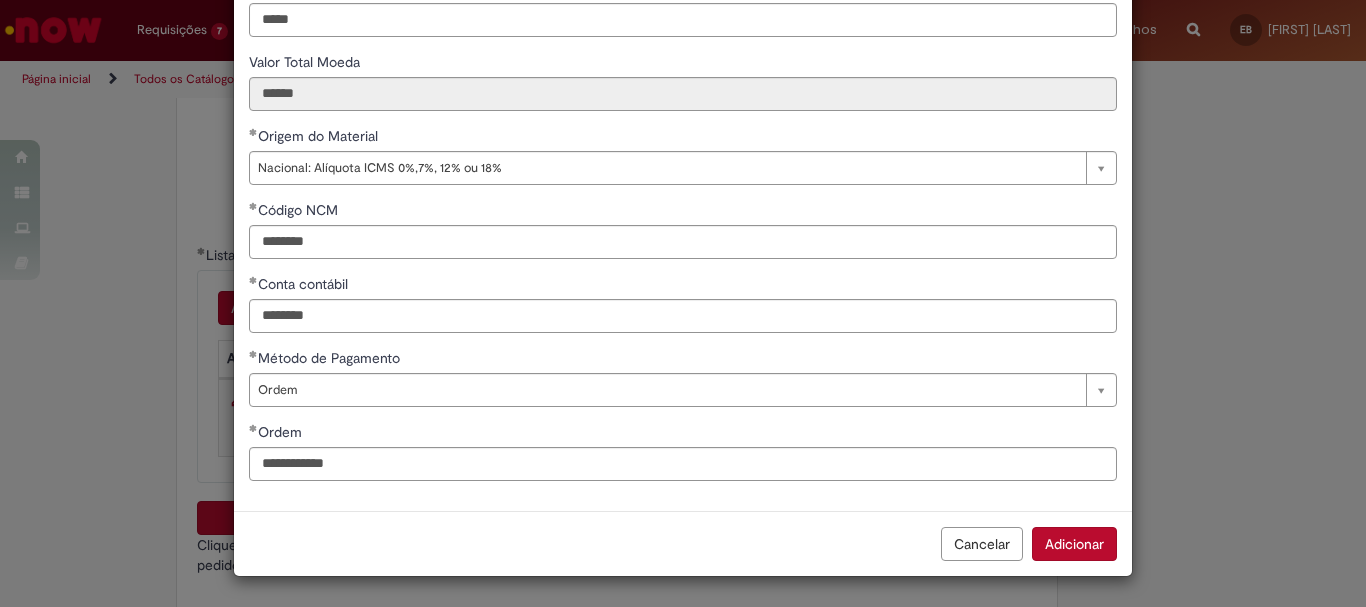 click on "Adicionar" at bounding box center (1074, 544) 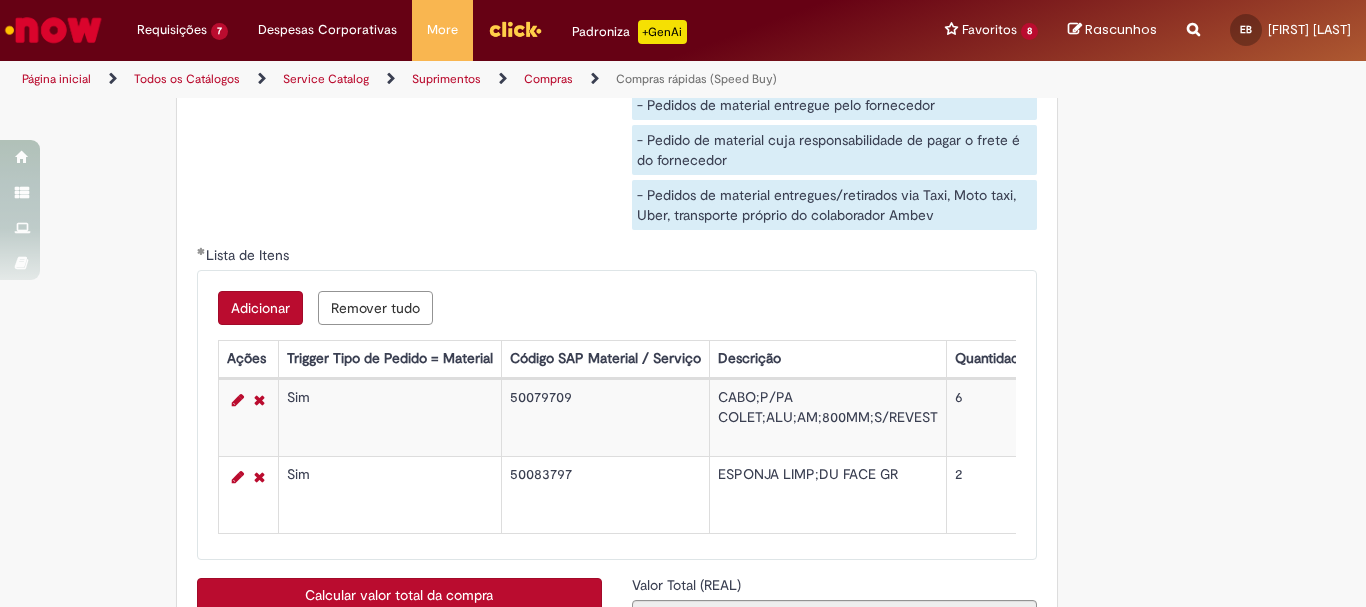 click on "Adicionar" at bounding box center (260, 308) 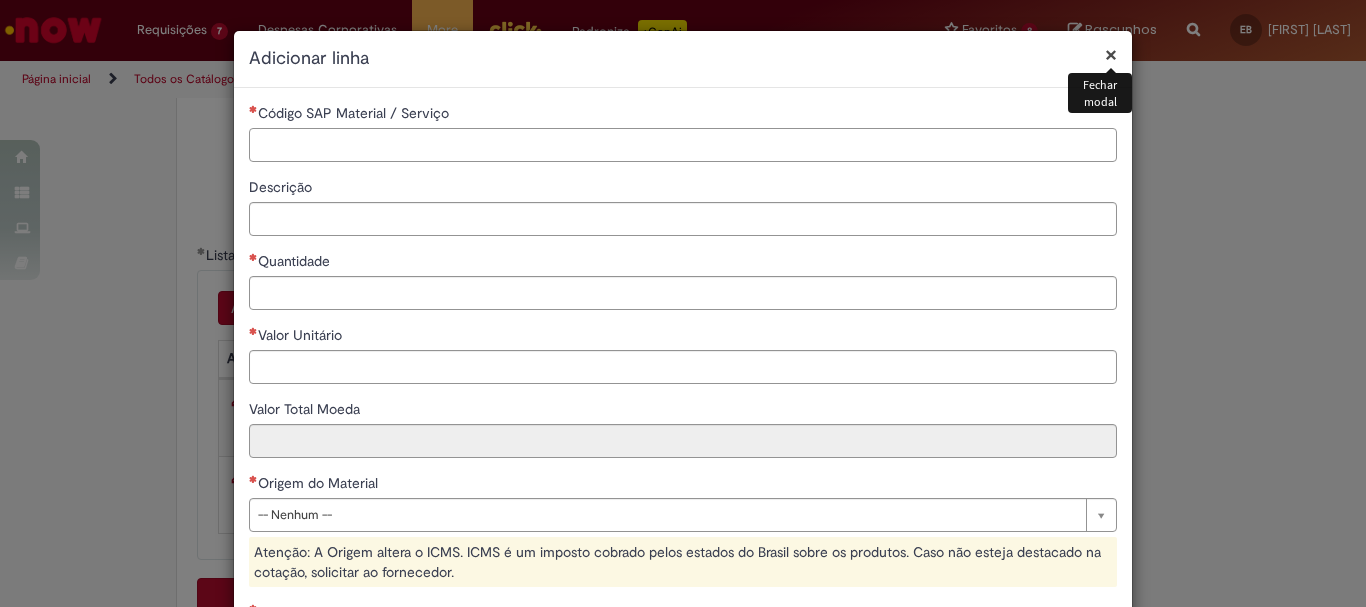 click on "Código SAP Material / Serviço" at bounding box center [683, 145] 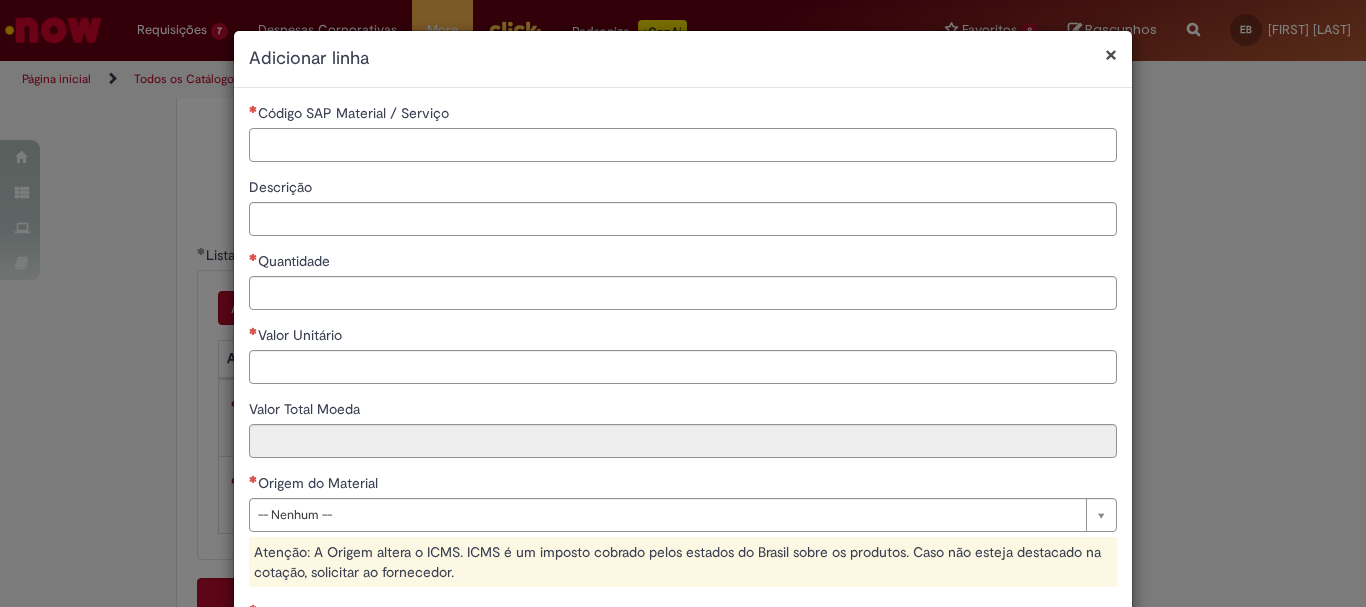 paste on "********" 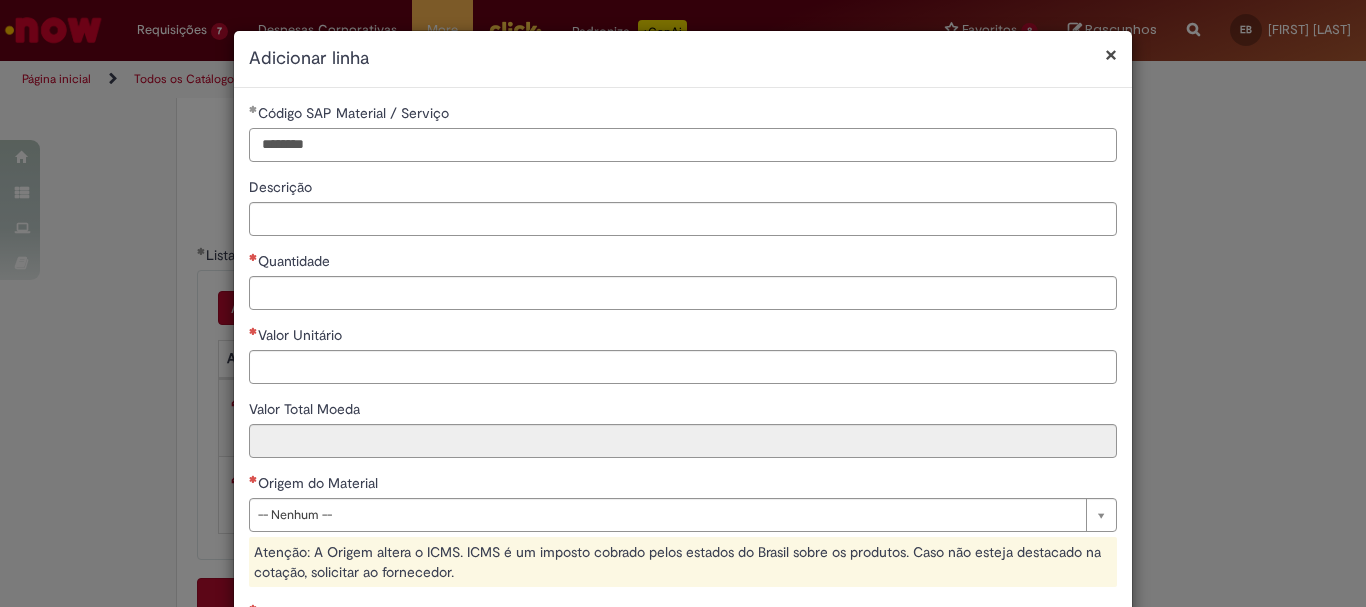 type on "********" 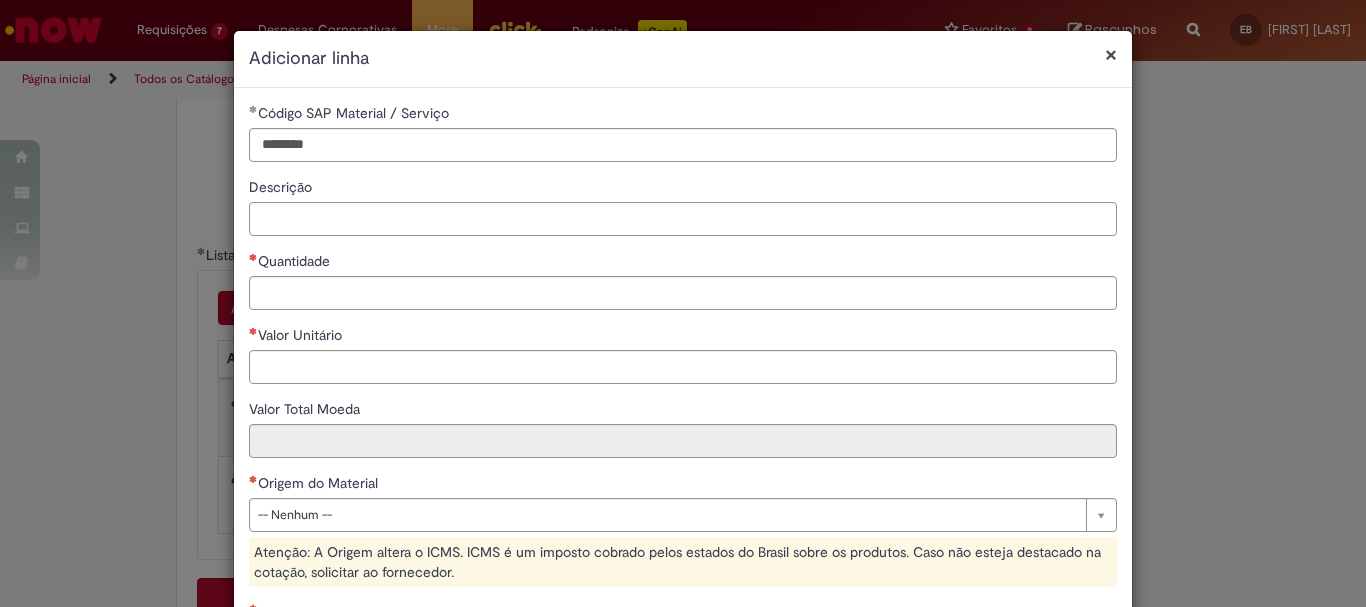 click on "Descrição" at bounding box center [683, 219] 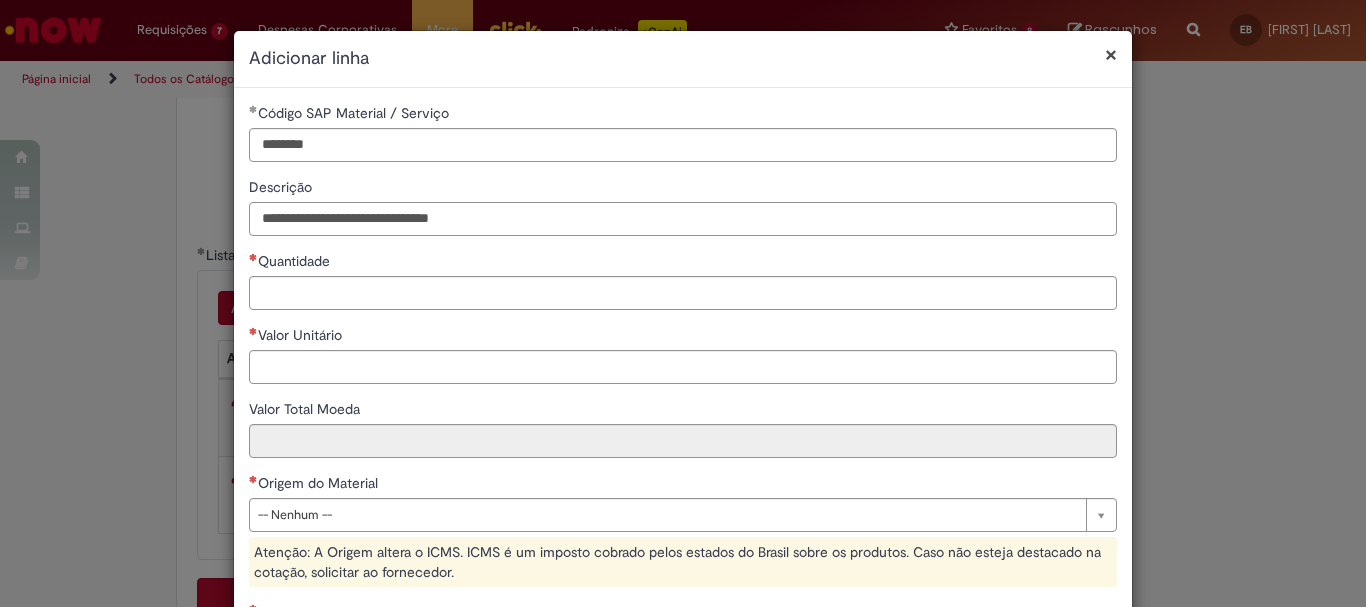 type on "**********" 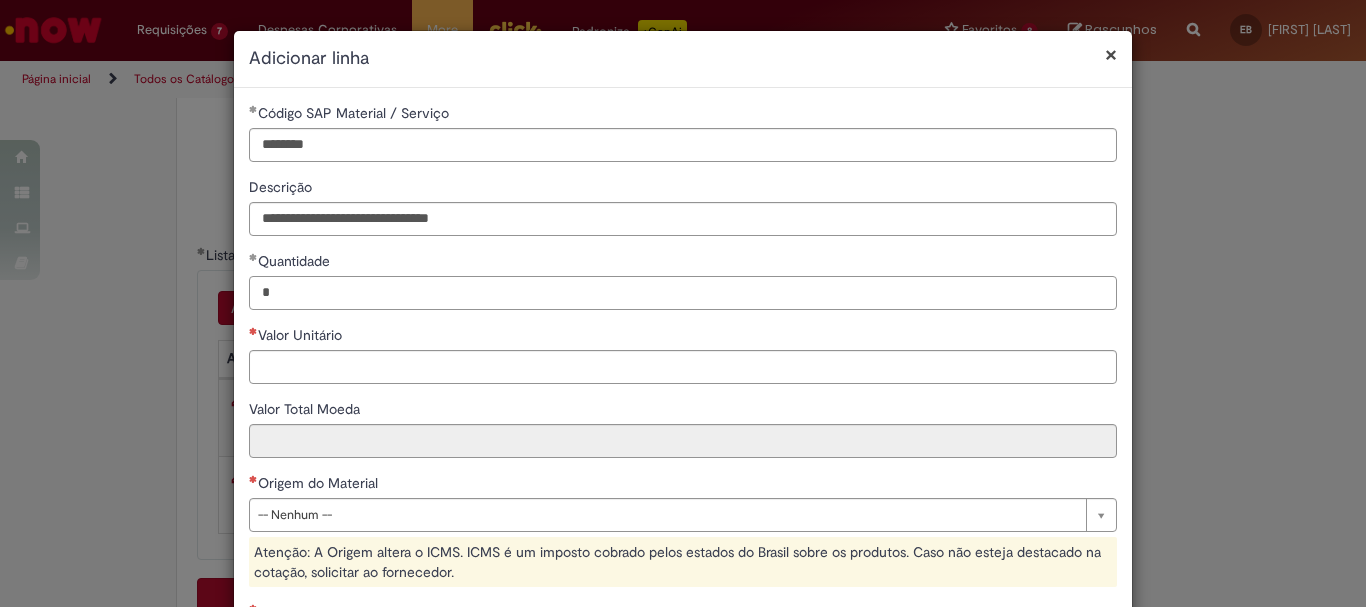 type on "*" 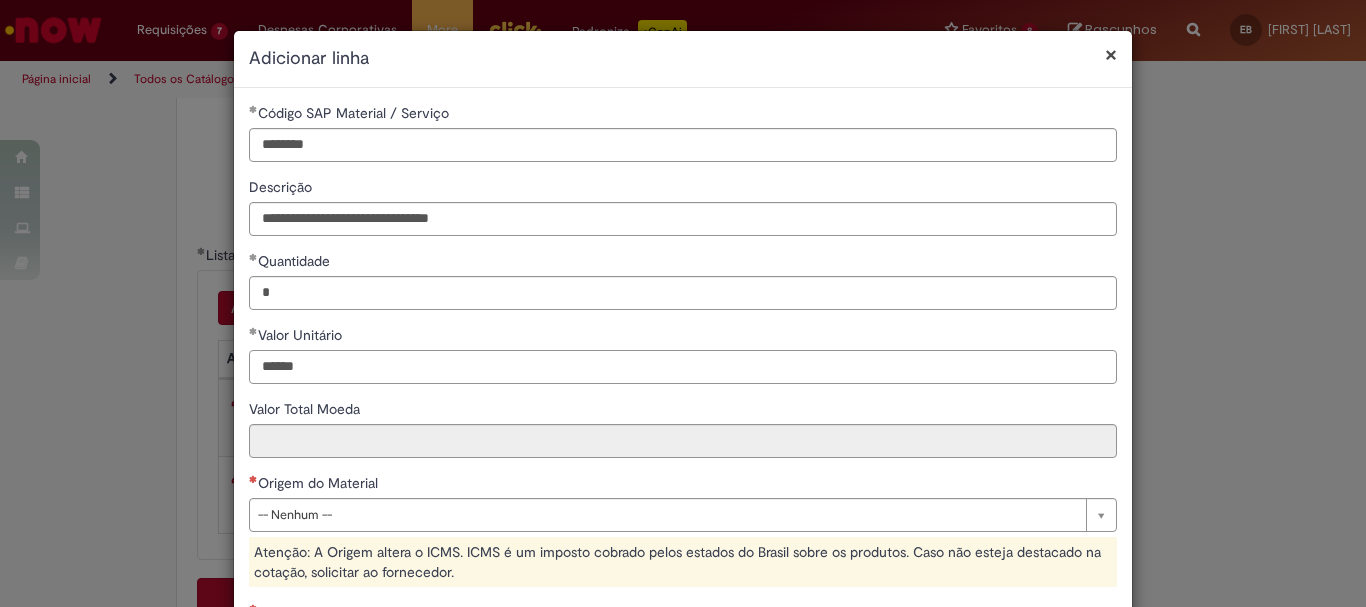 type on "******" 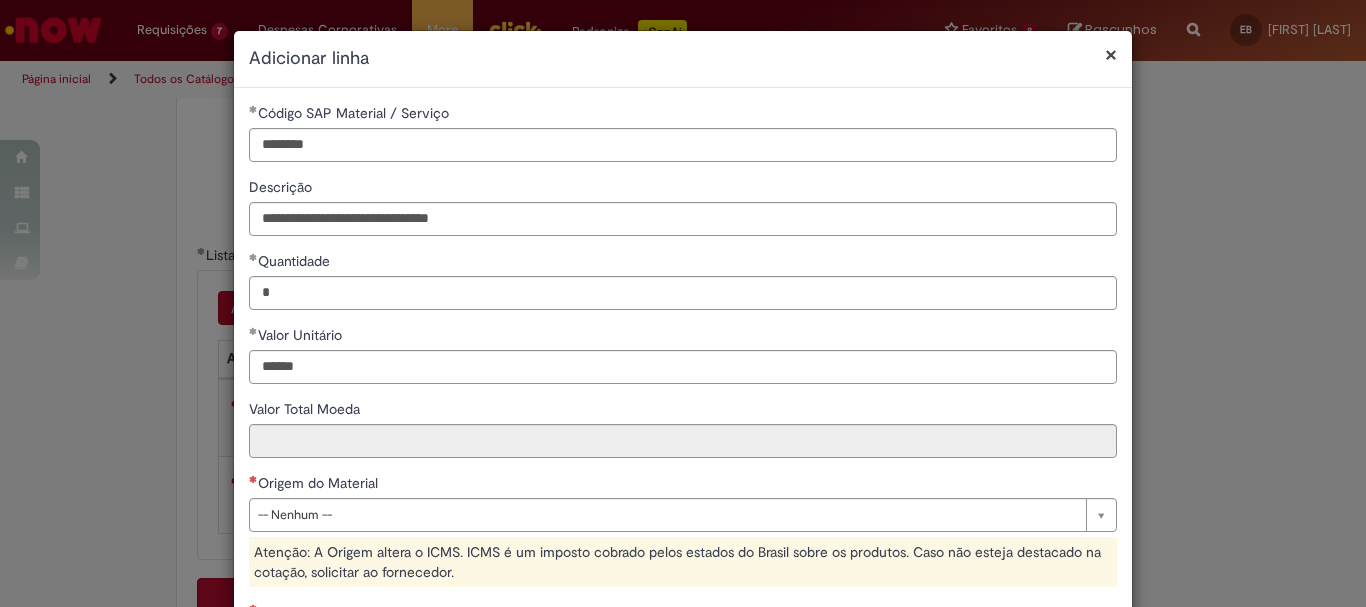 type on "******" 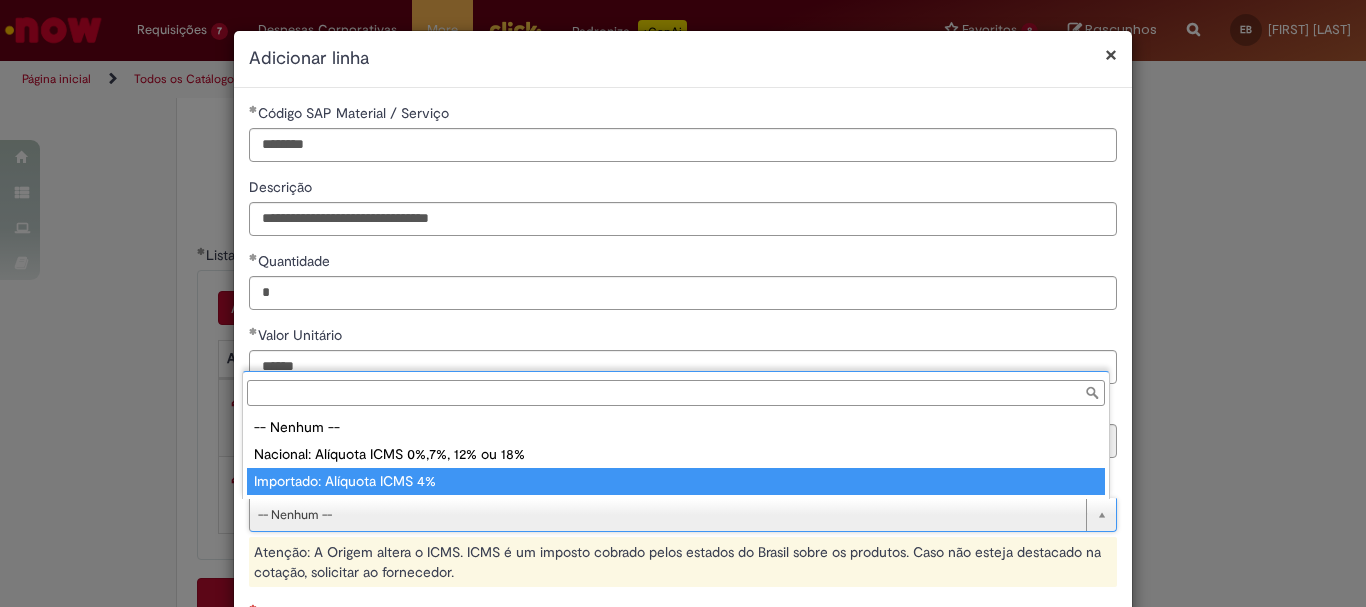 type on "**********" 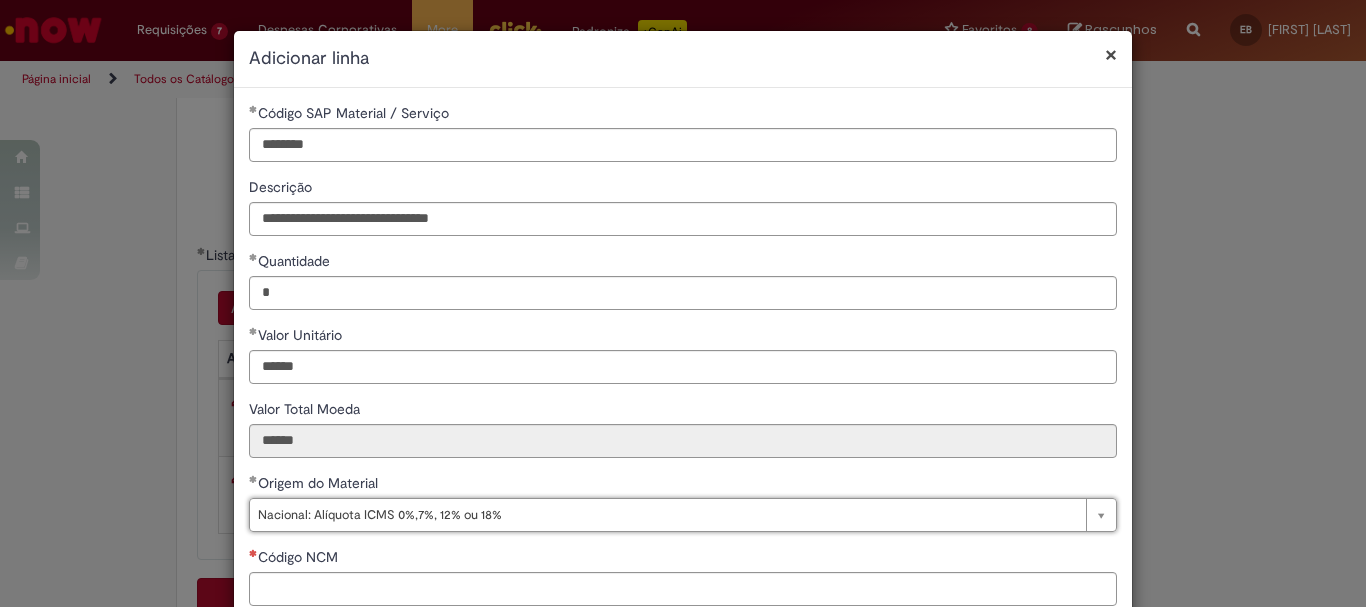 scroll, scrollTop: 300, scrollLeft: 0, axis: vertical 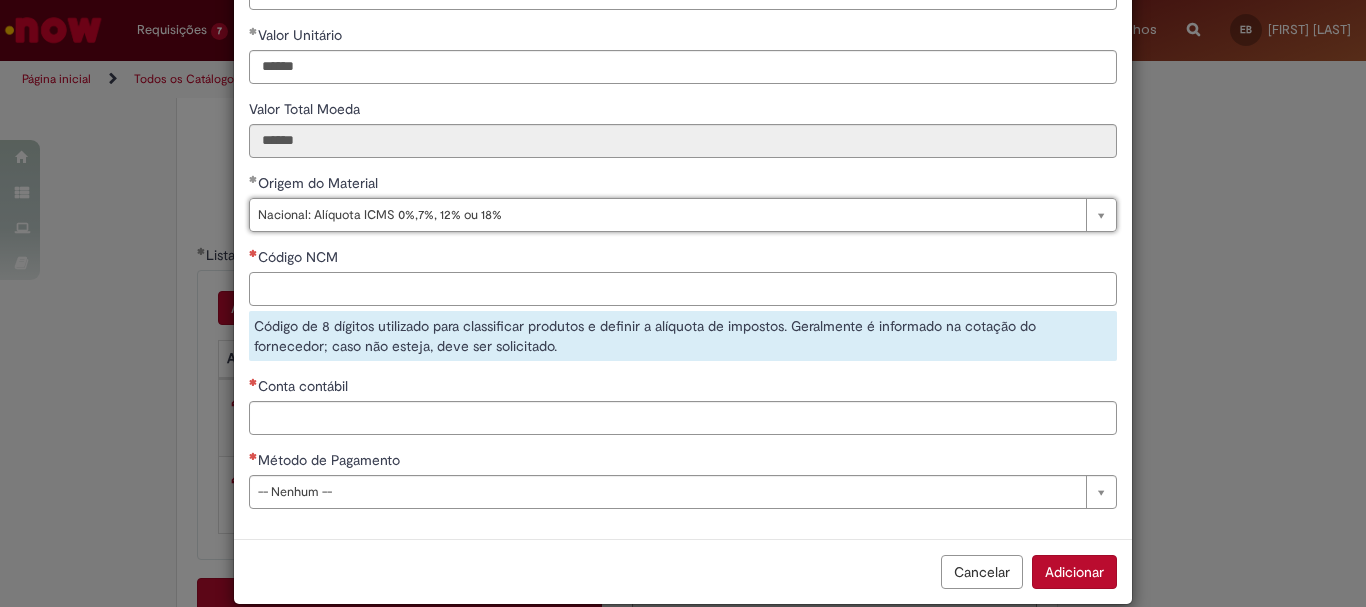click on "Código NCM" at bounding box center [683, 289] 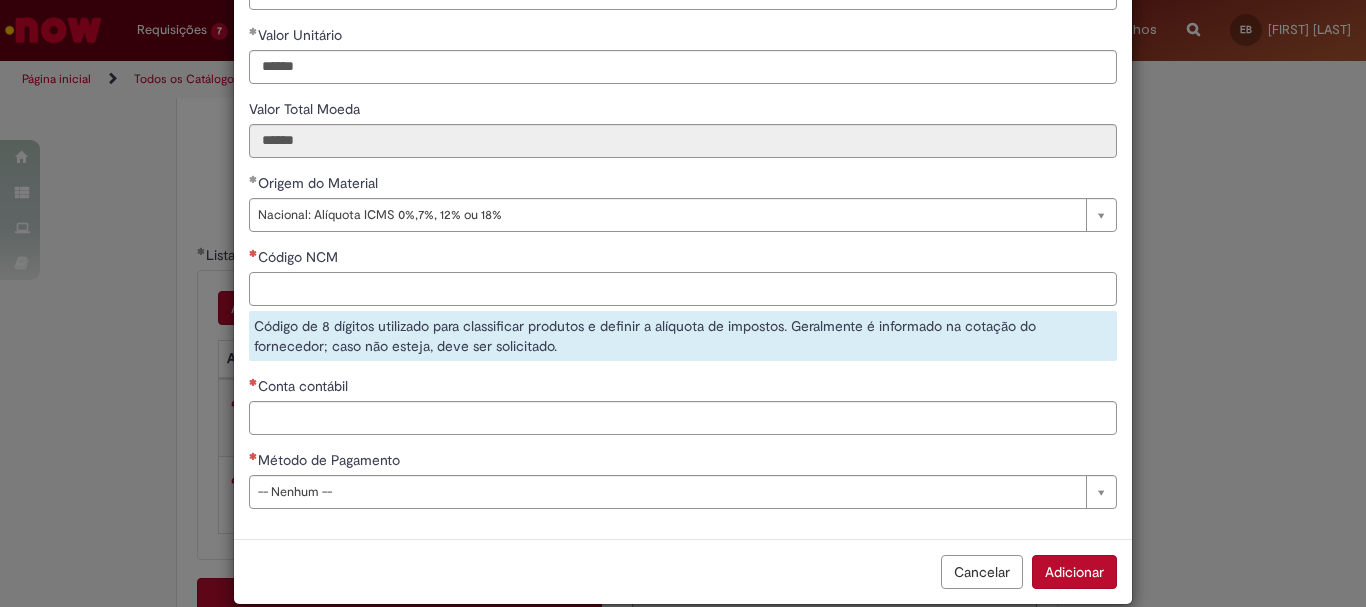 paste on "**********" 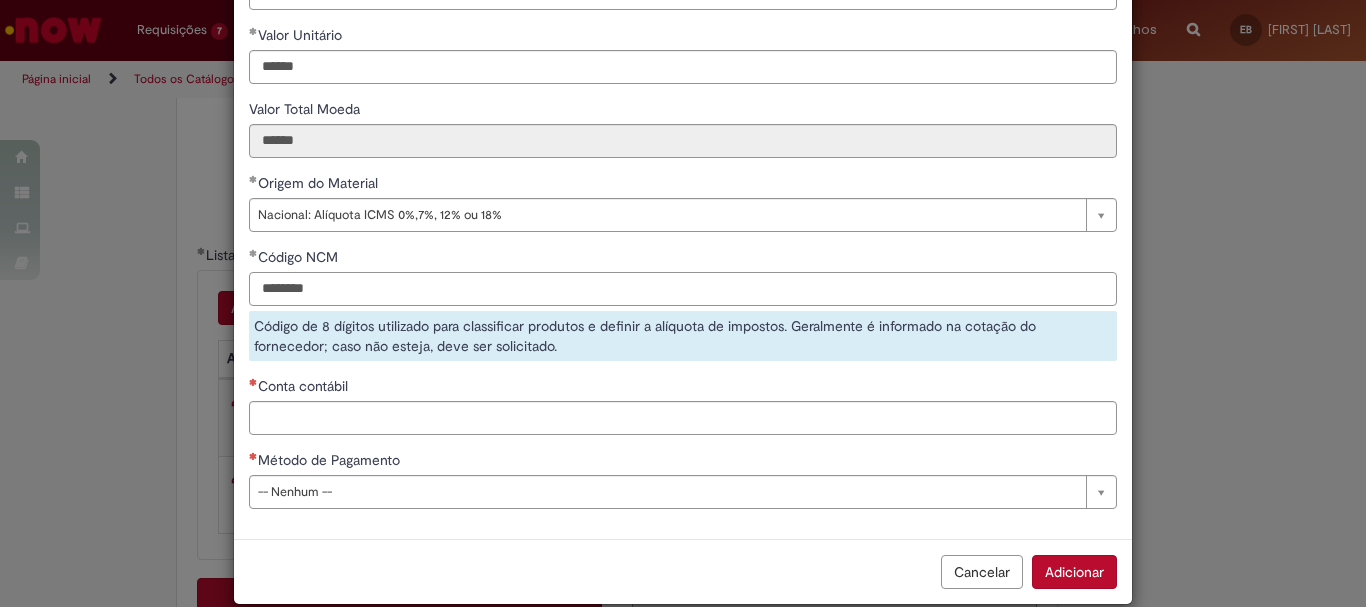 type on "********" 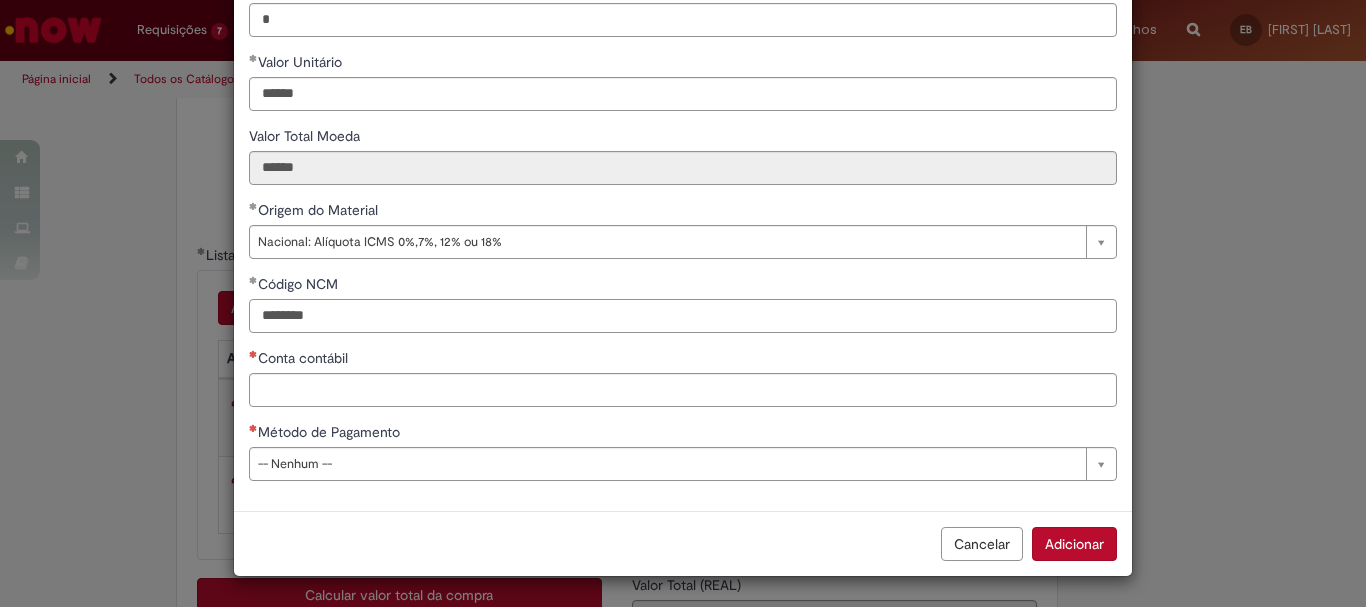 scroll, scrollTop: 273, scrollLeft: 0, axis: vertical 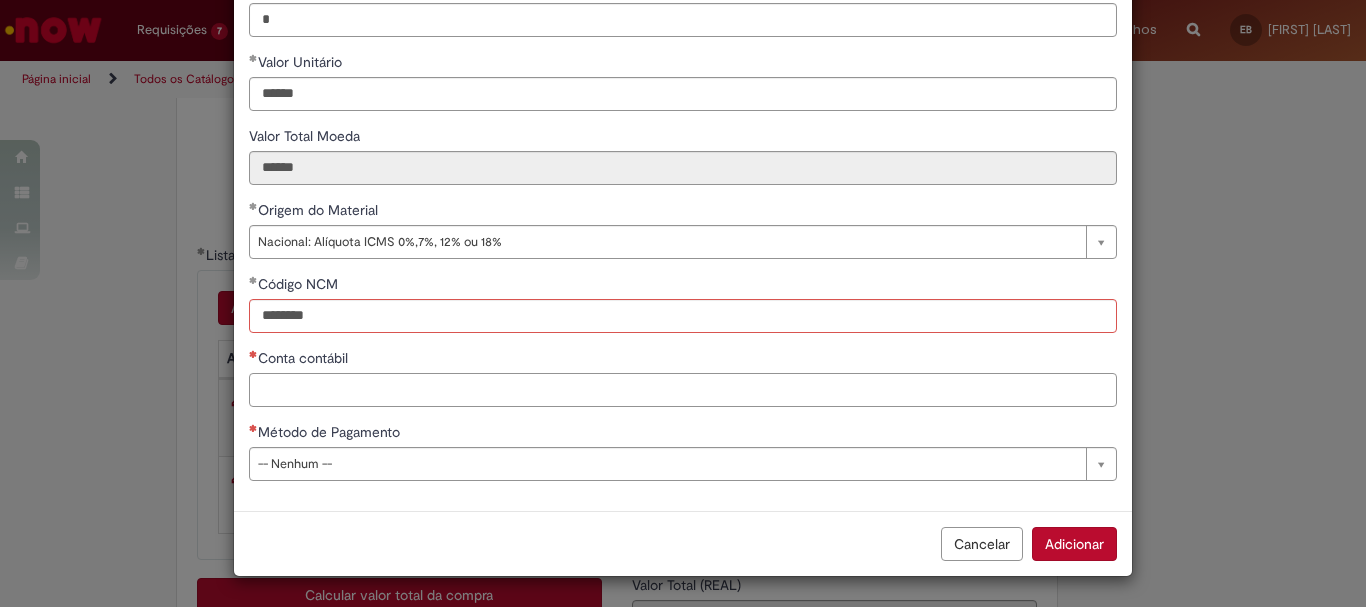 click on "Conta contábil" at bounding box center (683, 390) 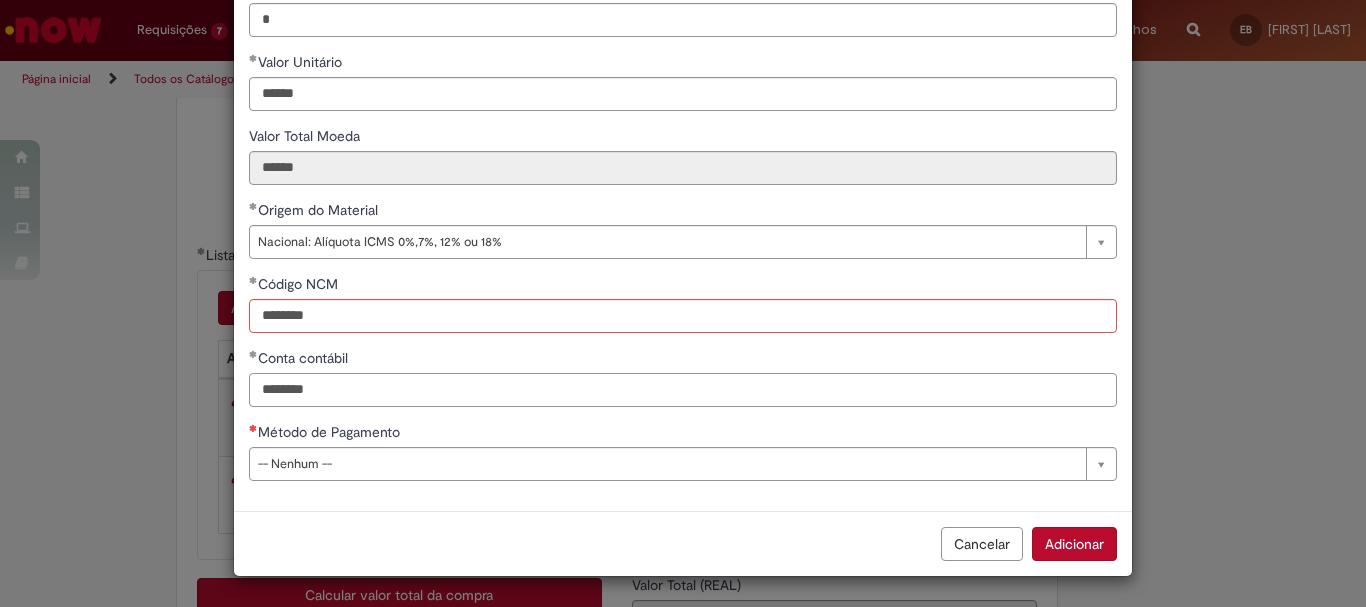 type on "********" 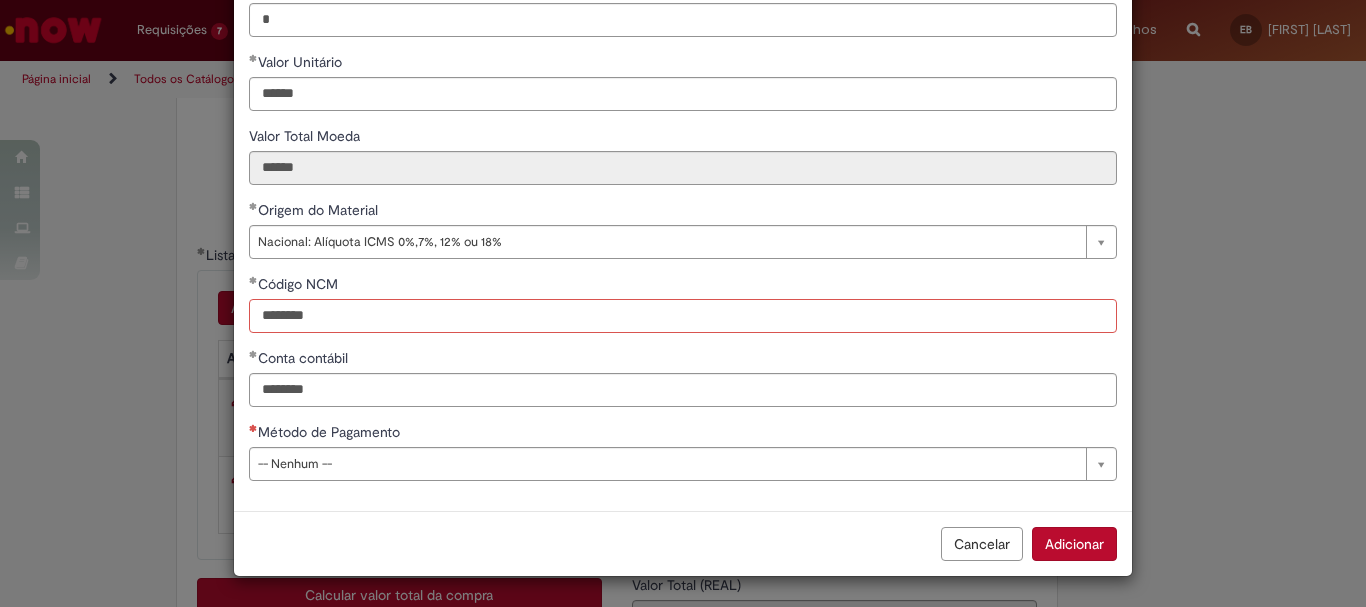 click on "********" at bounding box center (683, 316) 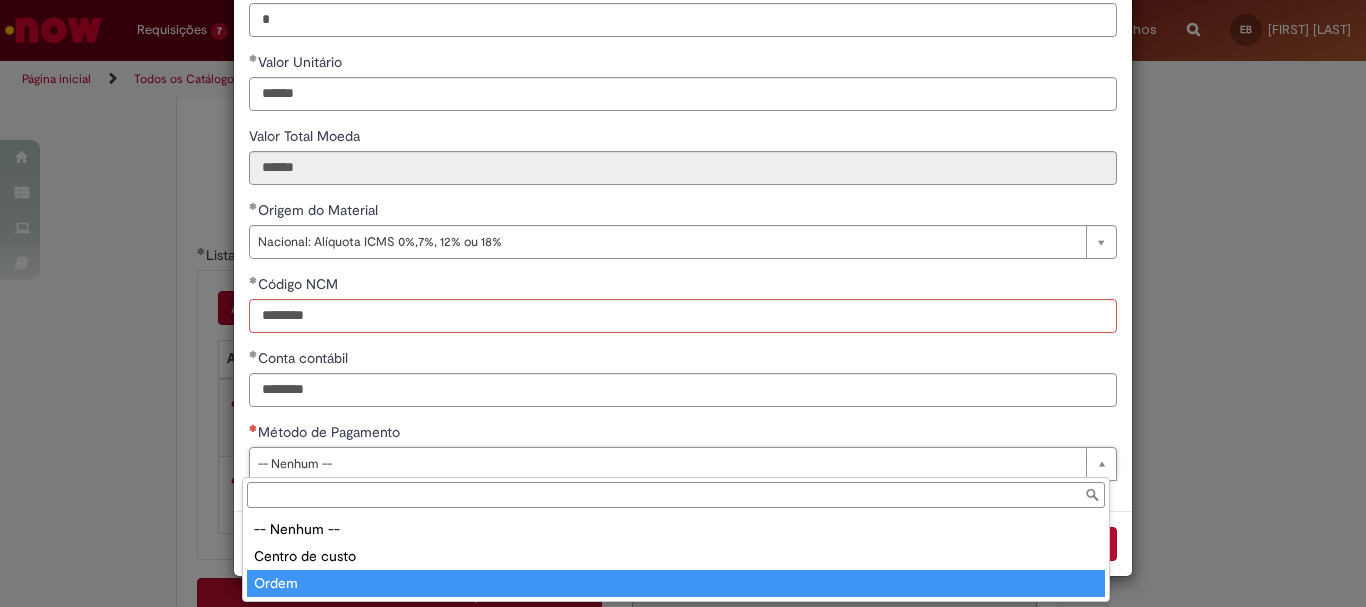 type on "*****" 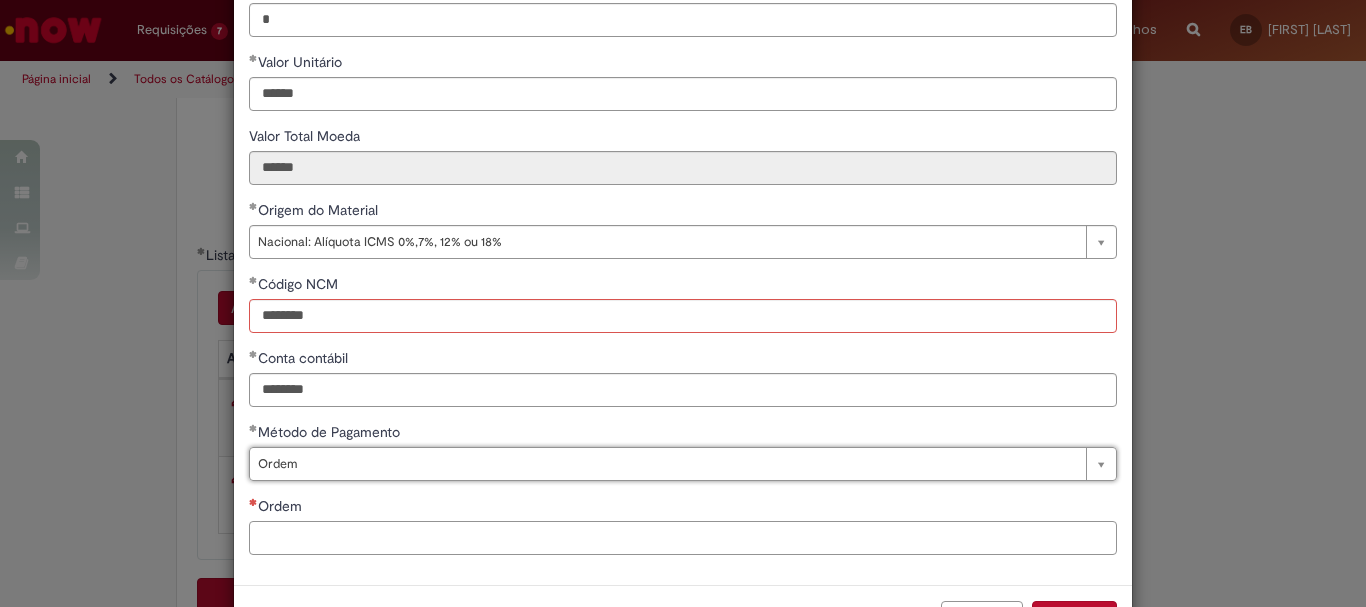 click on "Ordem" at bounding box center [683, 538] 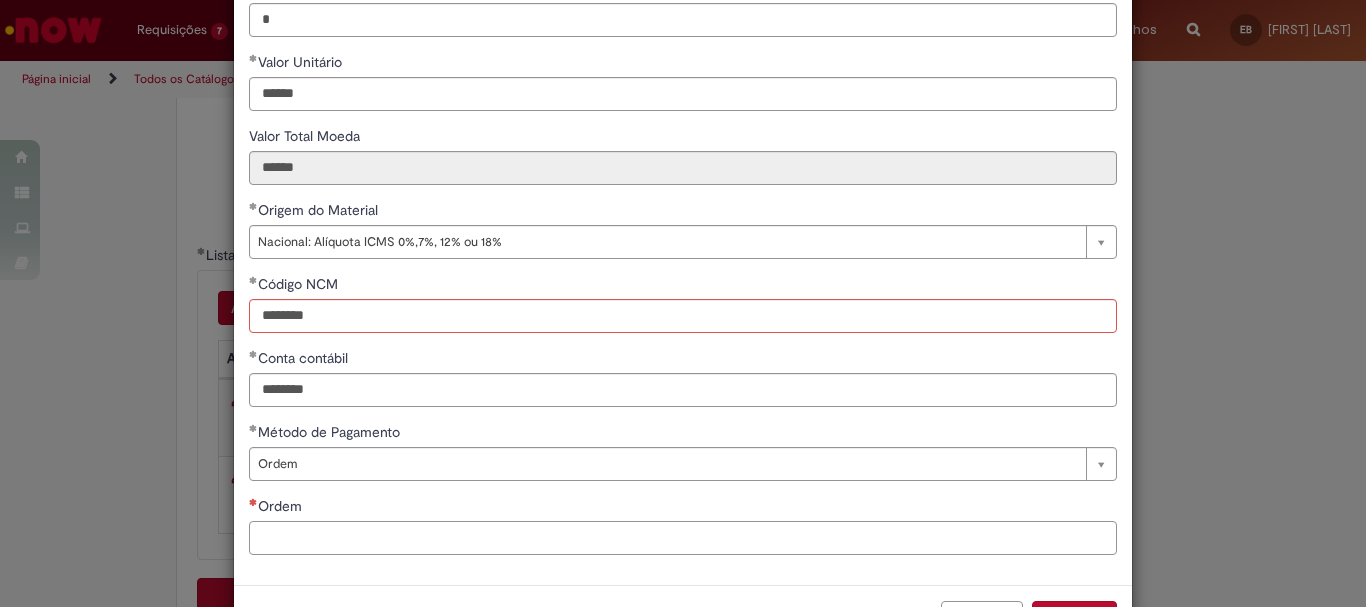 paste on "**********" 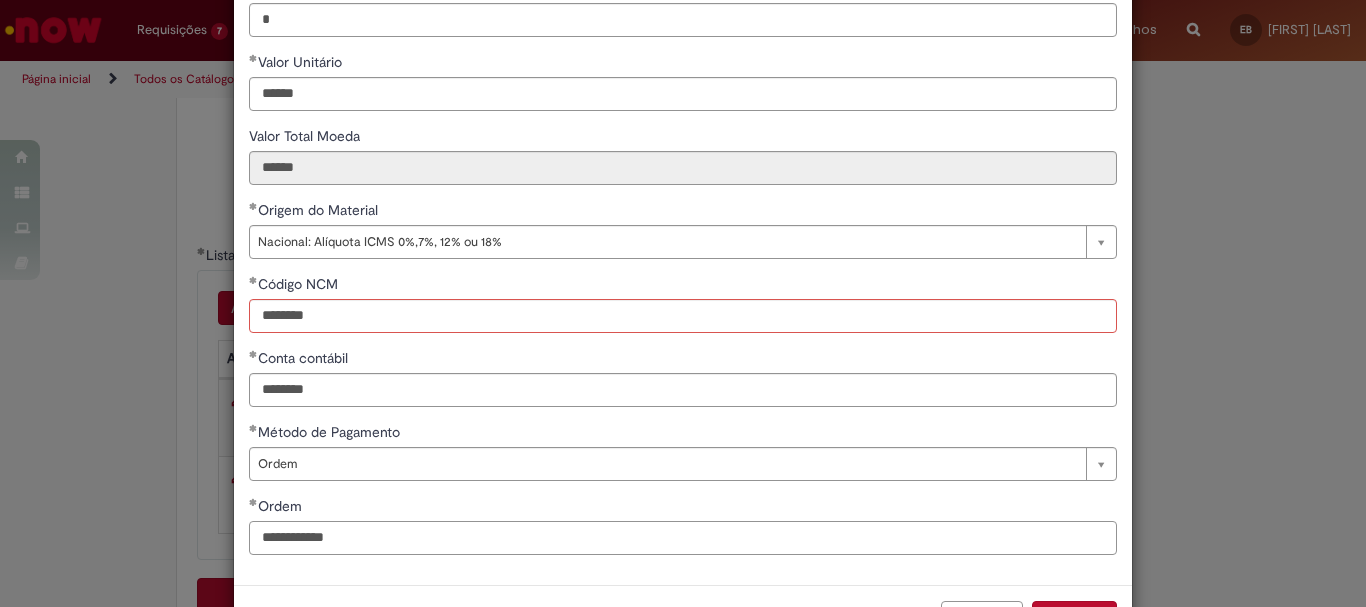 type on "**********" 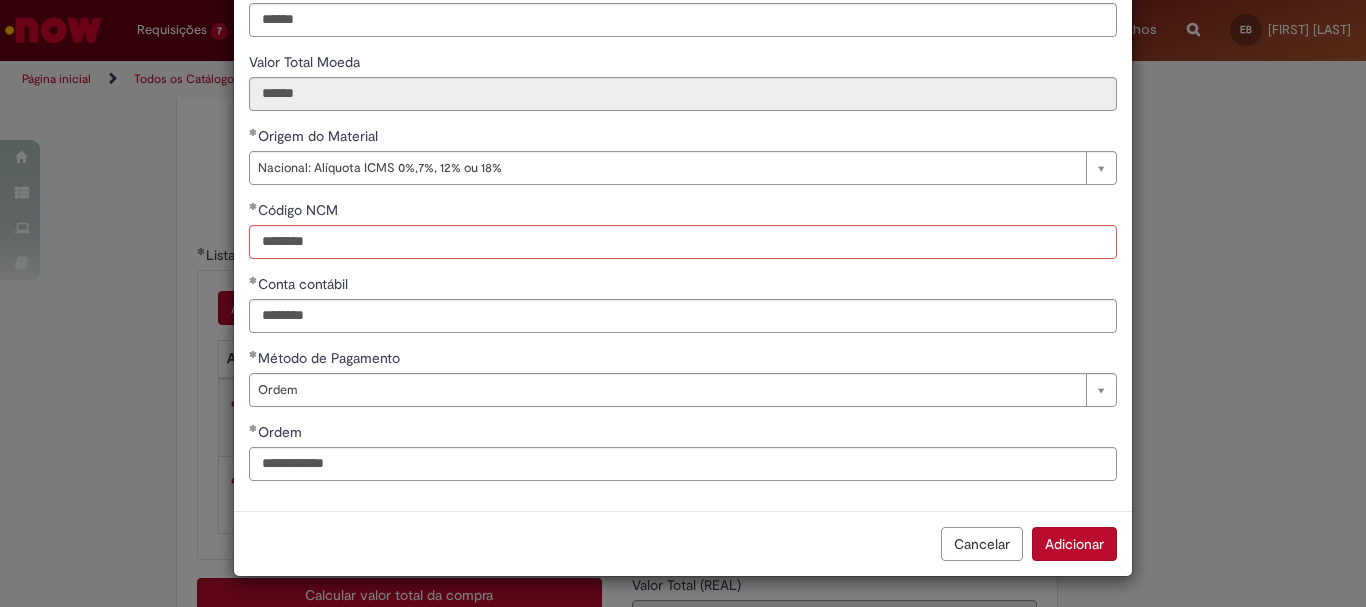 click on "Adicionar" at bounding box center [1074, 544] 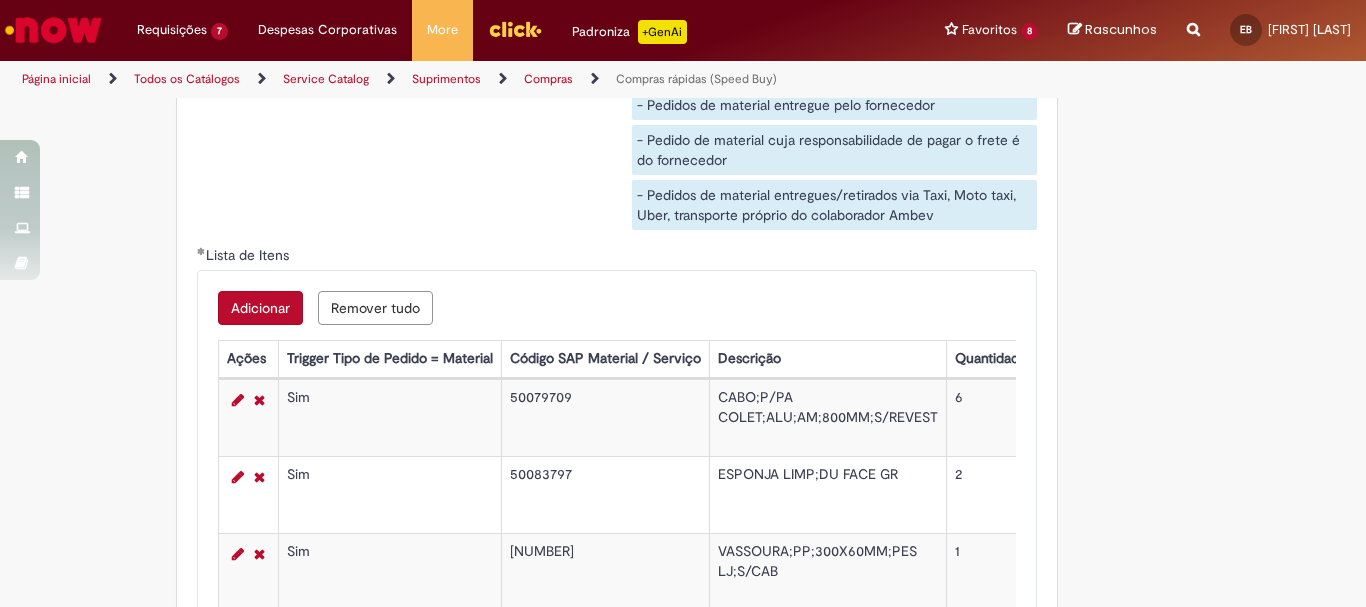 scroll, scrollTop: 3400, scrollLeft: 0, axis: vertical 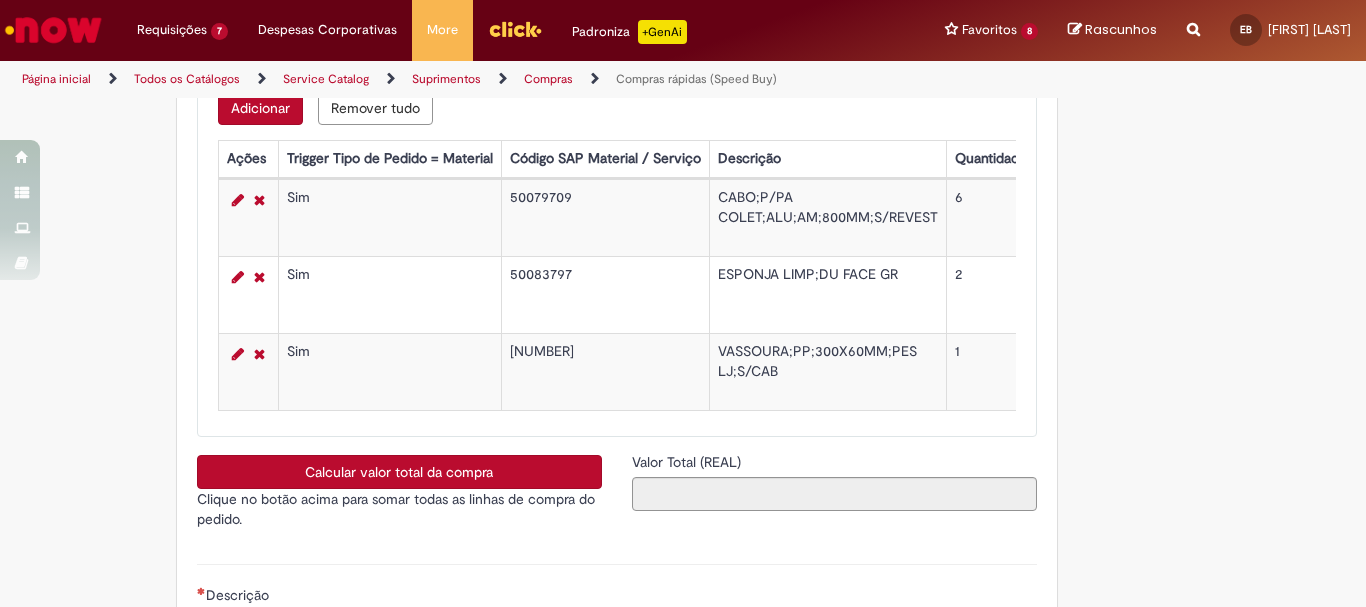 click on "Calcular valor total da compra" at bounding box center [399, 472] 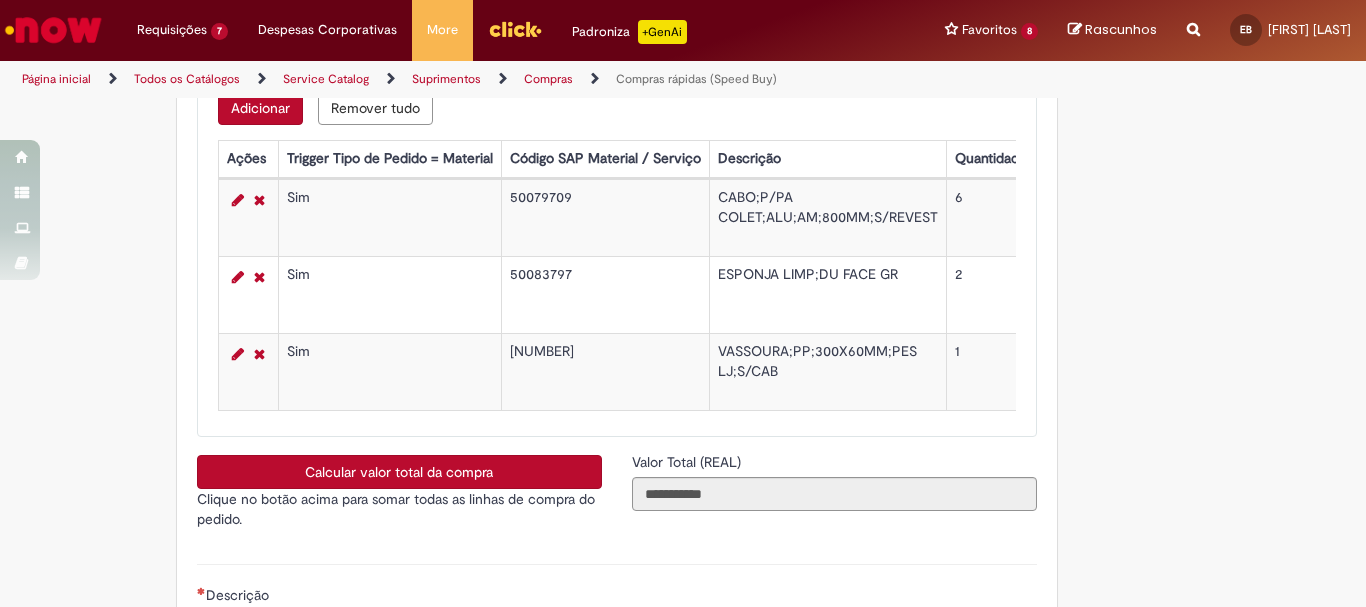 scroll, scrollTop: 3700, scrollLeft: 0, axis: vertical 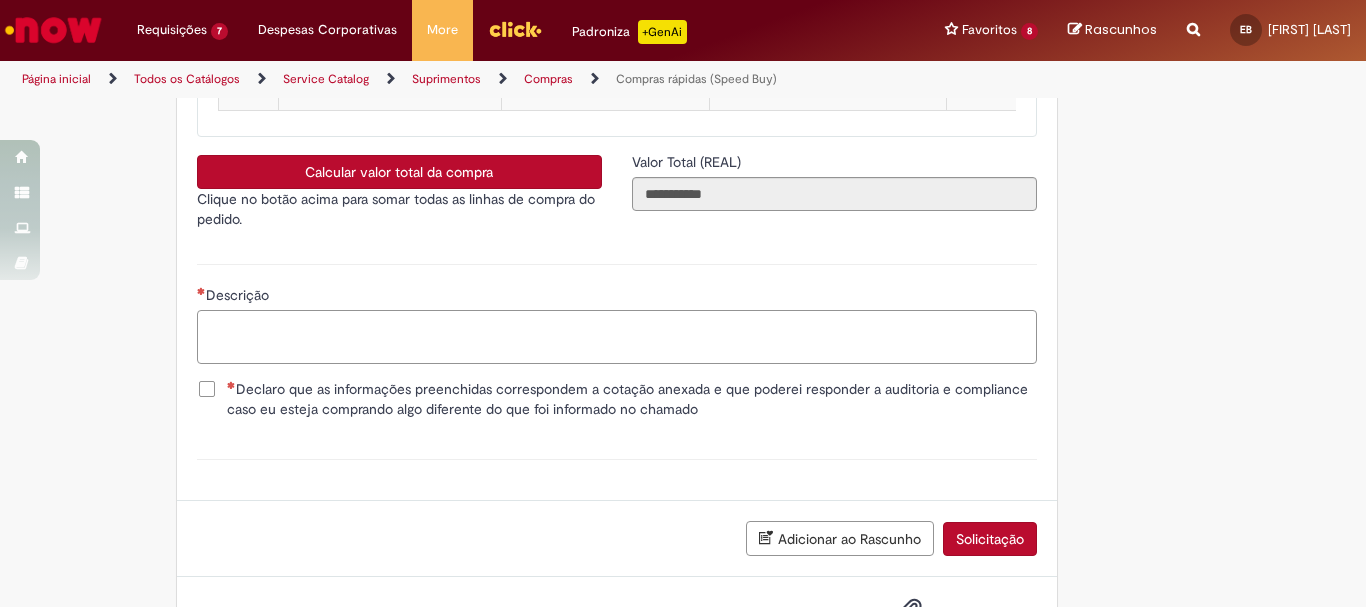 click on "Descrição" at bounding box center [617, 337] 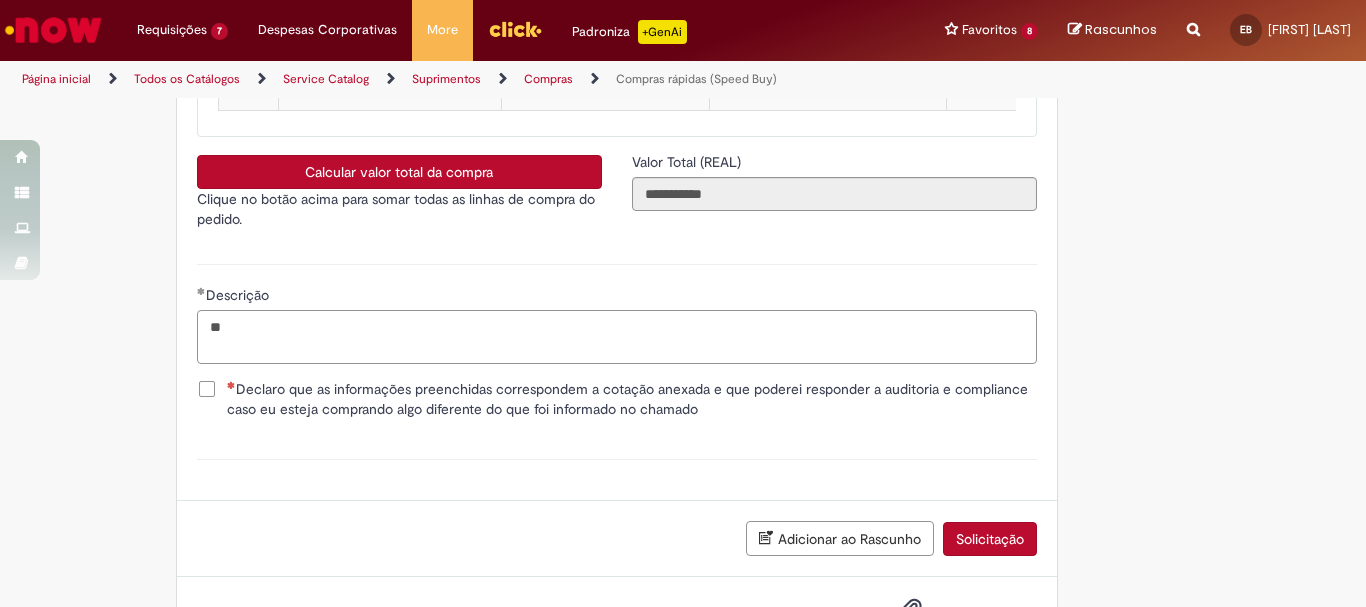 type on "*" 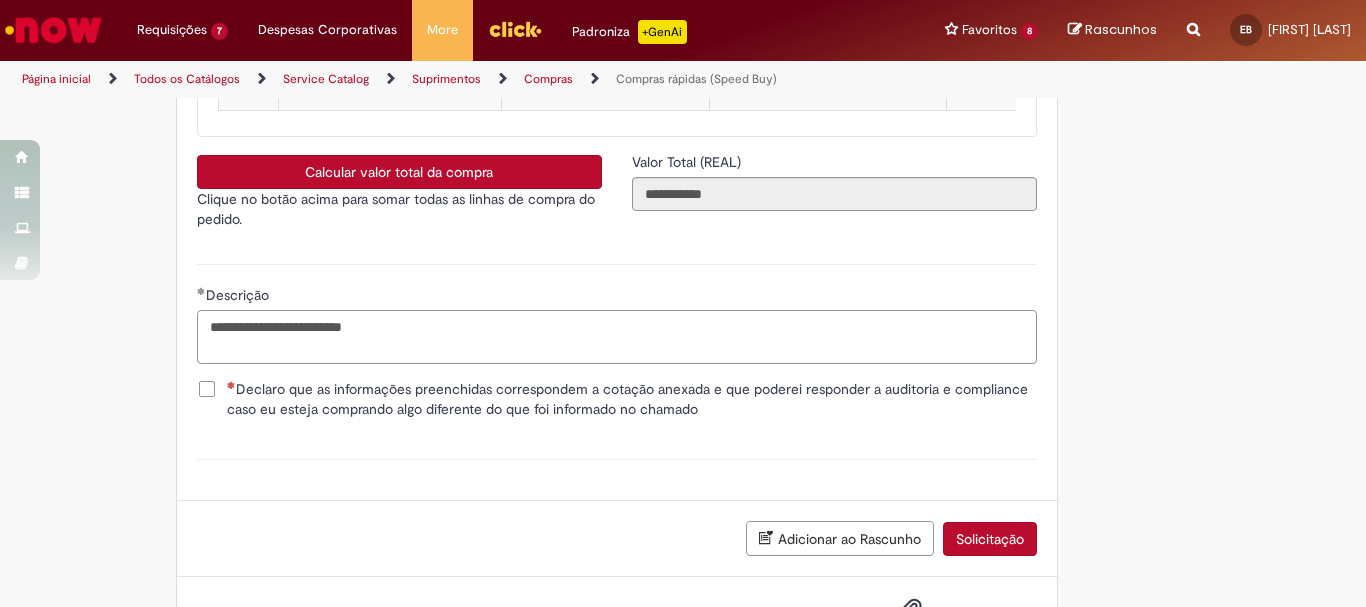 type on "**********" 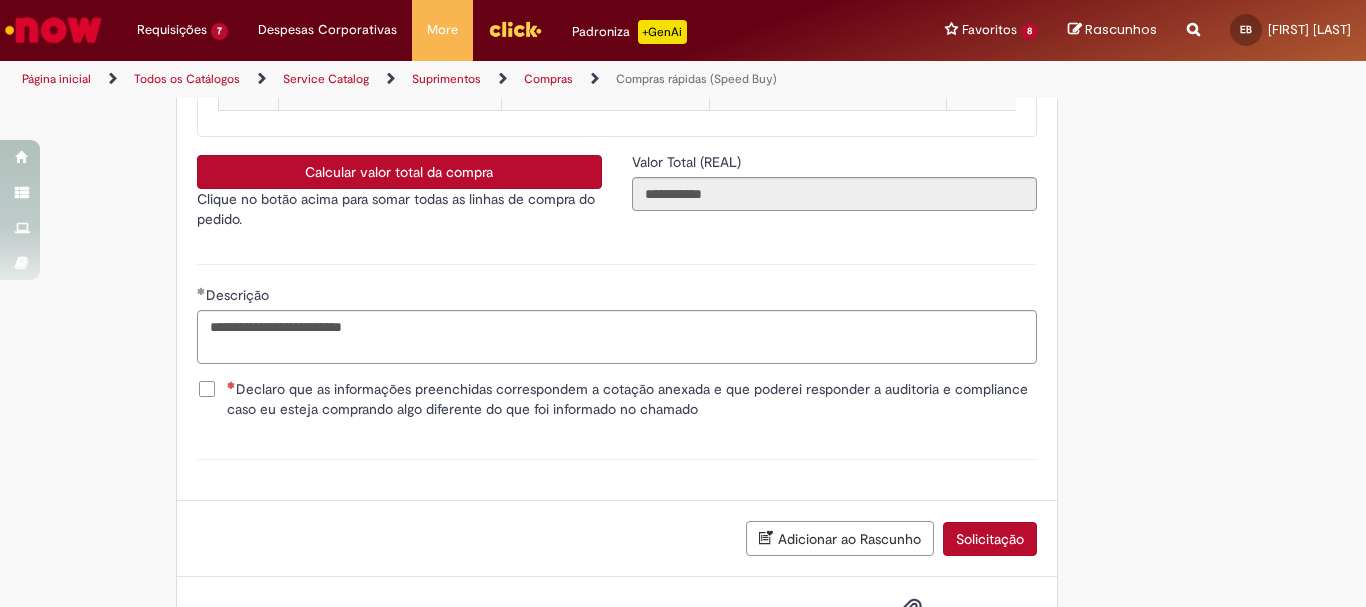 click on "Declaro que as informações preenchidas correspondem a cotação anexada e que poderei responder a auditoria e compliance caso eu esteja comprando algo diferente do que foi informado no chamado" at bounding box center (632, 399) 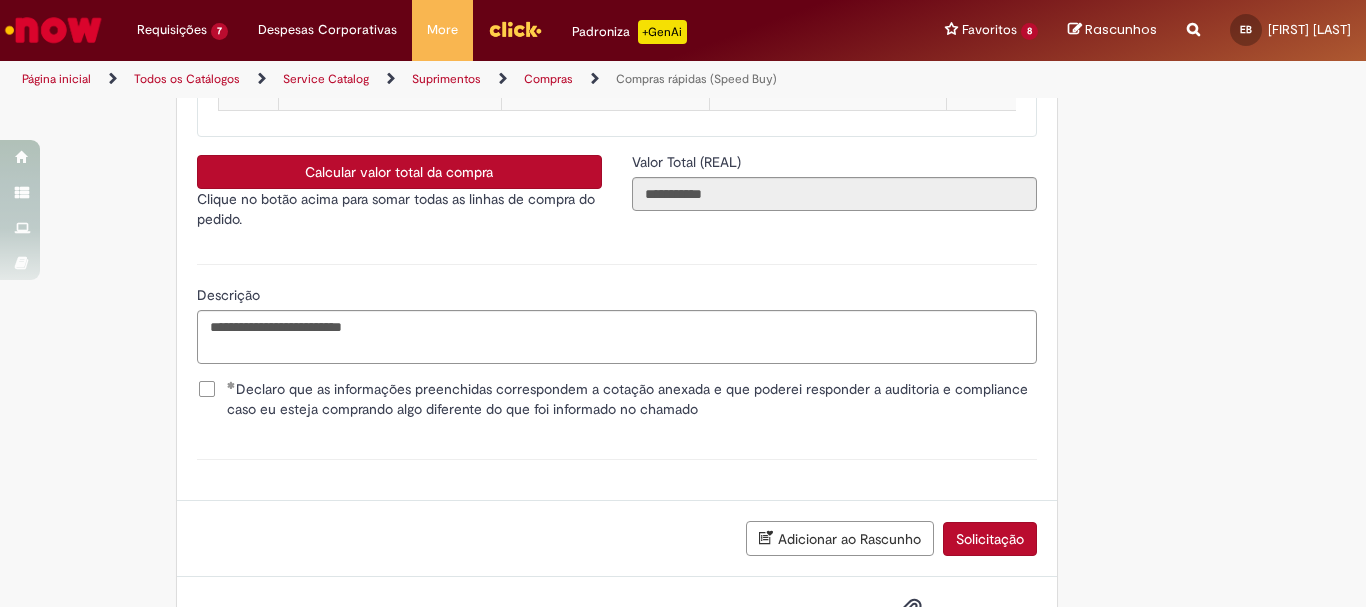 scroll, scrollTop: 3795, scrollLeft: 0, axis: vertical 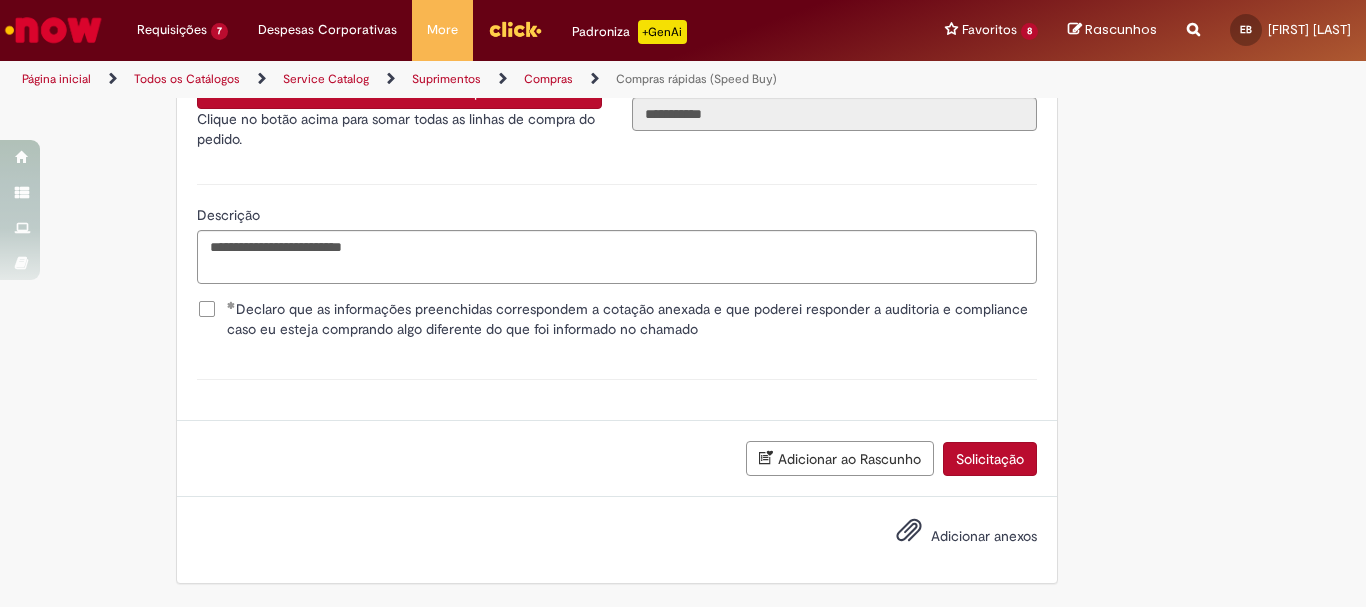 click on "Adicionar anexos" at bounding box center [952, 537] 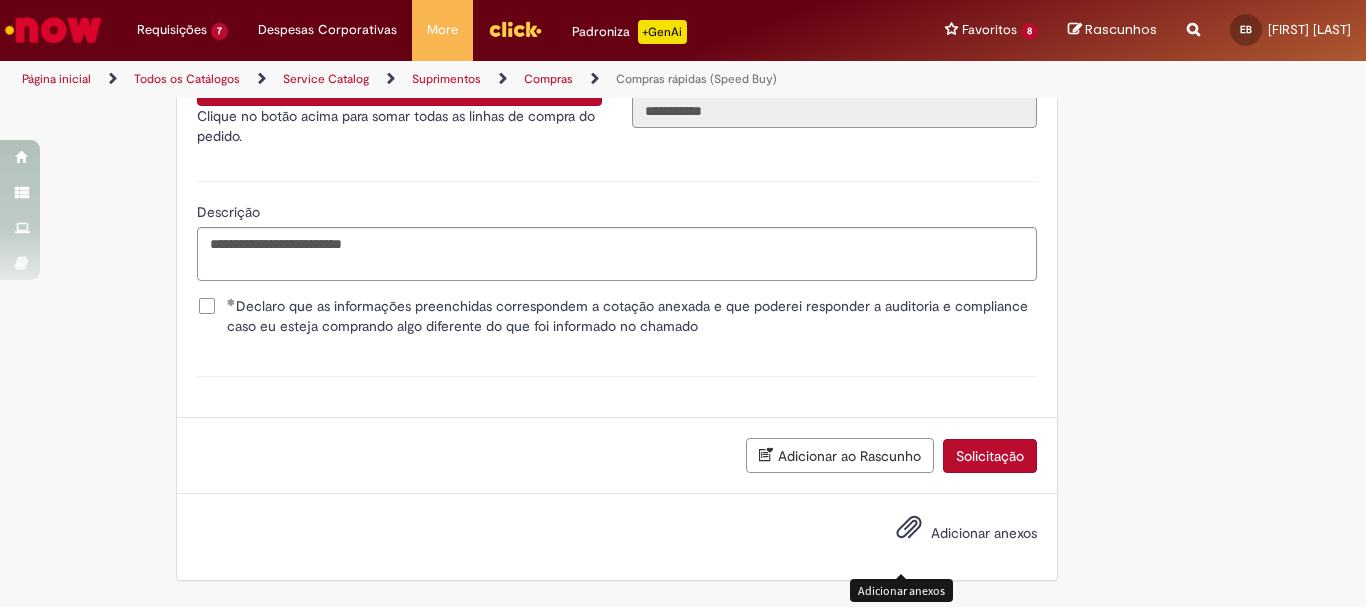 click at bounding box center (909, 528) 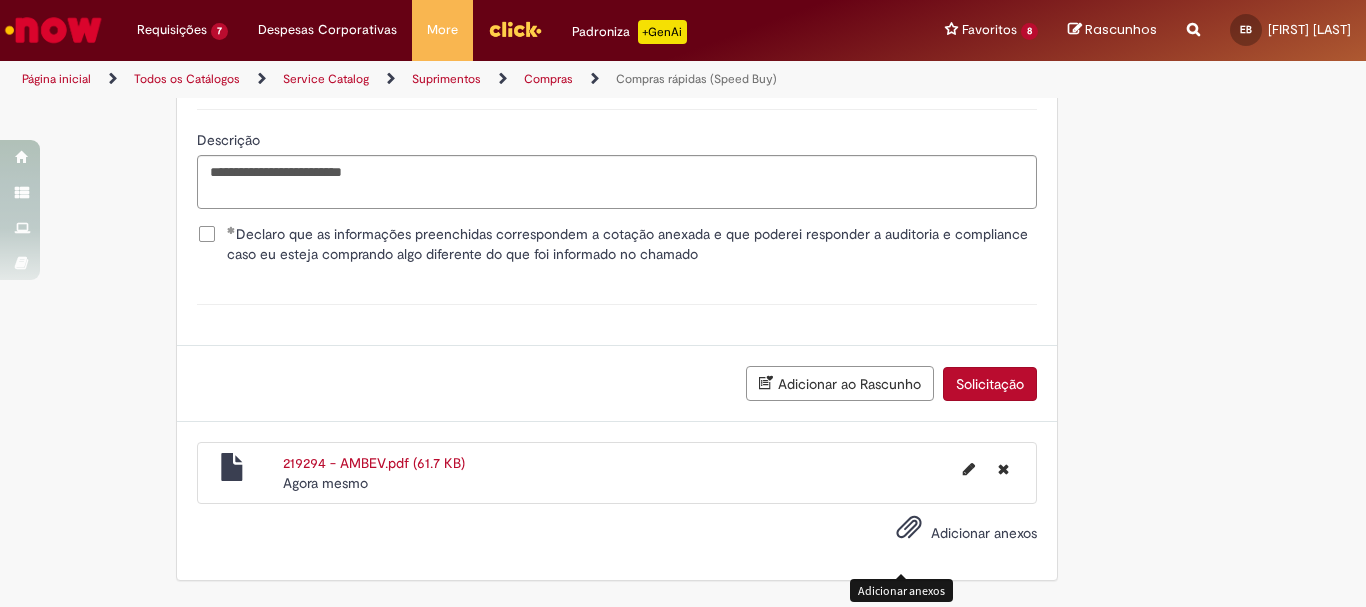 click on "Solicitação" at bounding box center [990, 384] 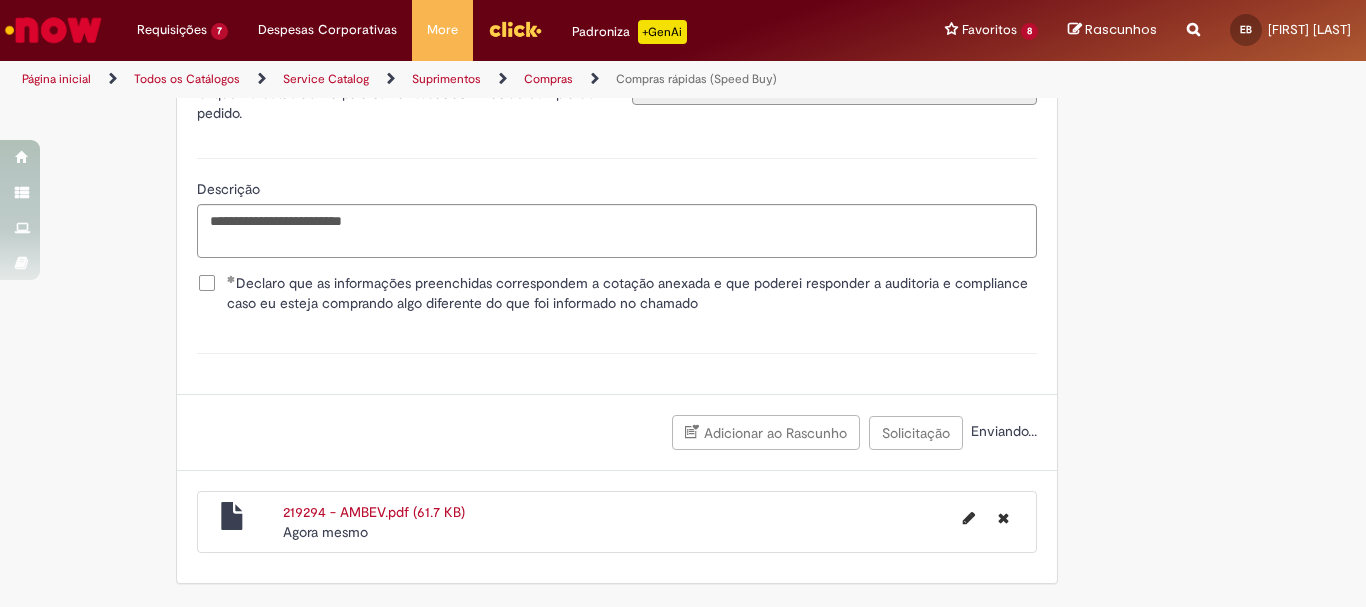 scroll, scrollTop: 3821, scrollLeft: 0, axis: vertical 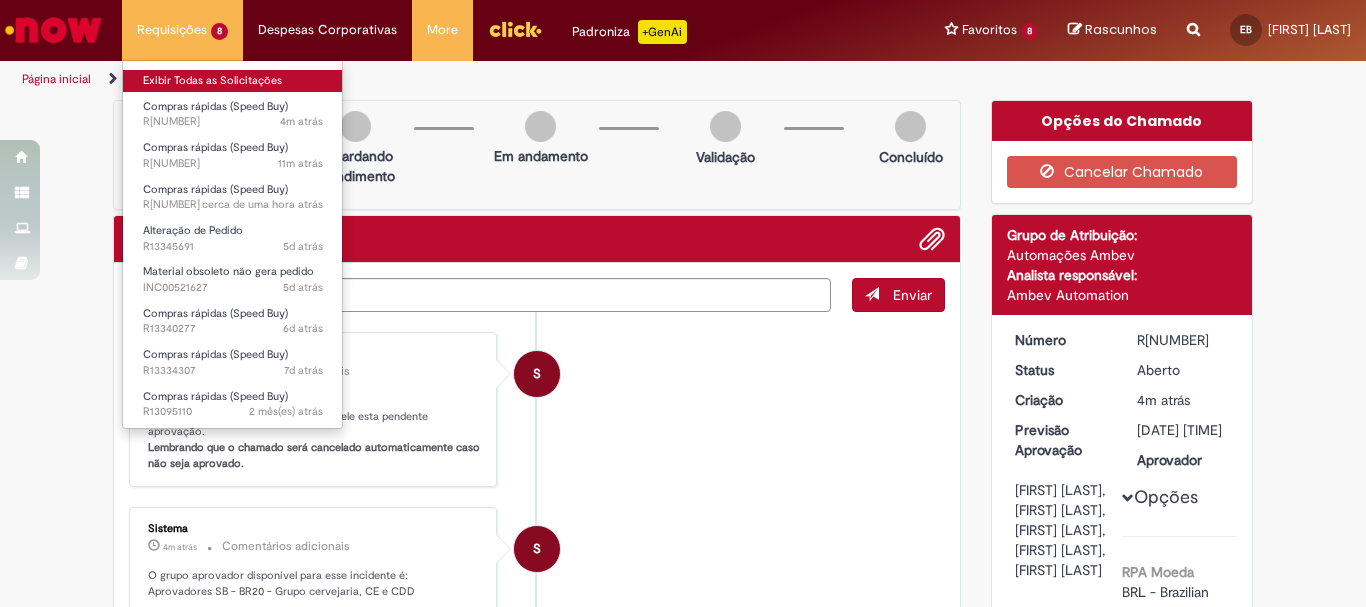 click on "Exibir Todas as Solicitações" at bounding box center [233, 81] 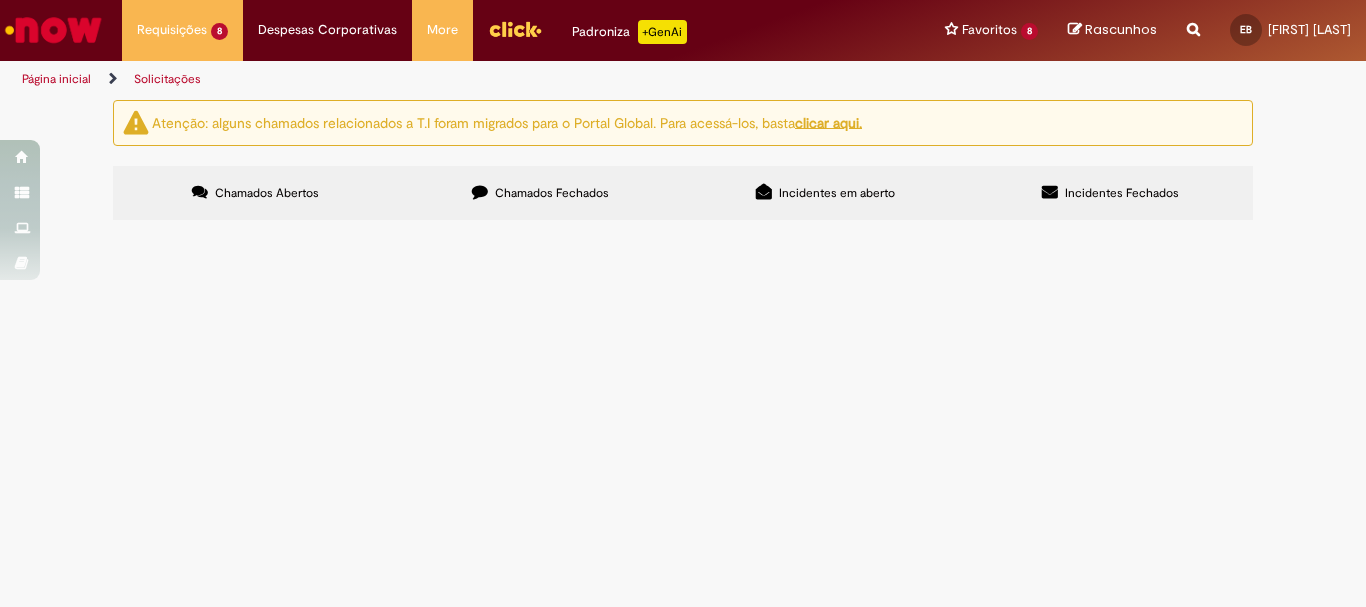 drag, startPoint x: 191, startPoint y: 423, endPoint x: 128, endPoint y: 424, distance: 63.007935 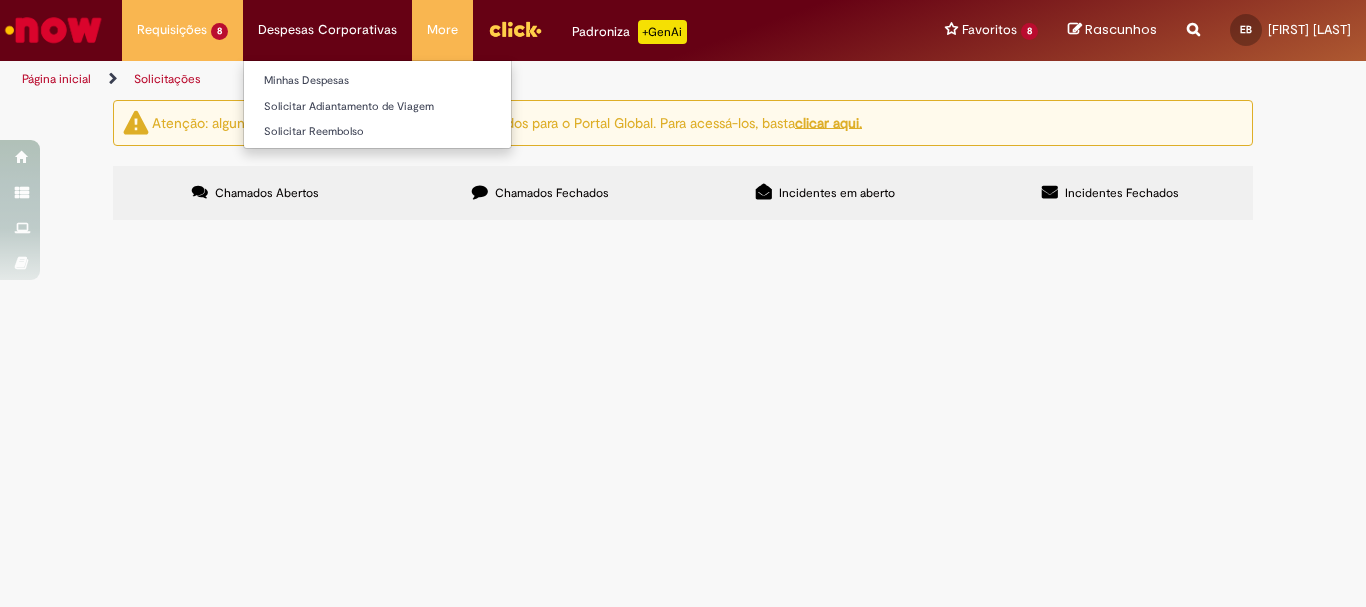 copy on "R[NUMBER]" 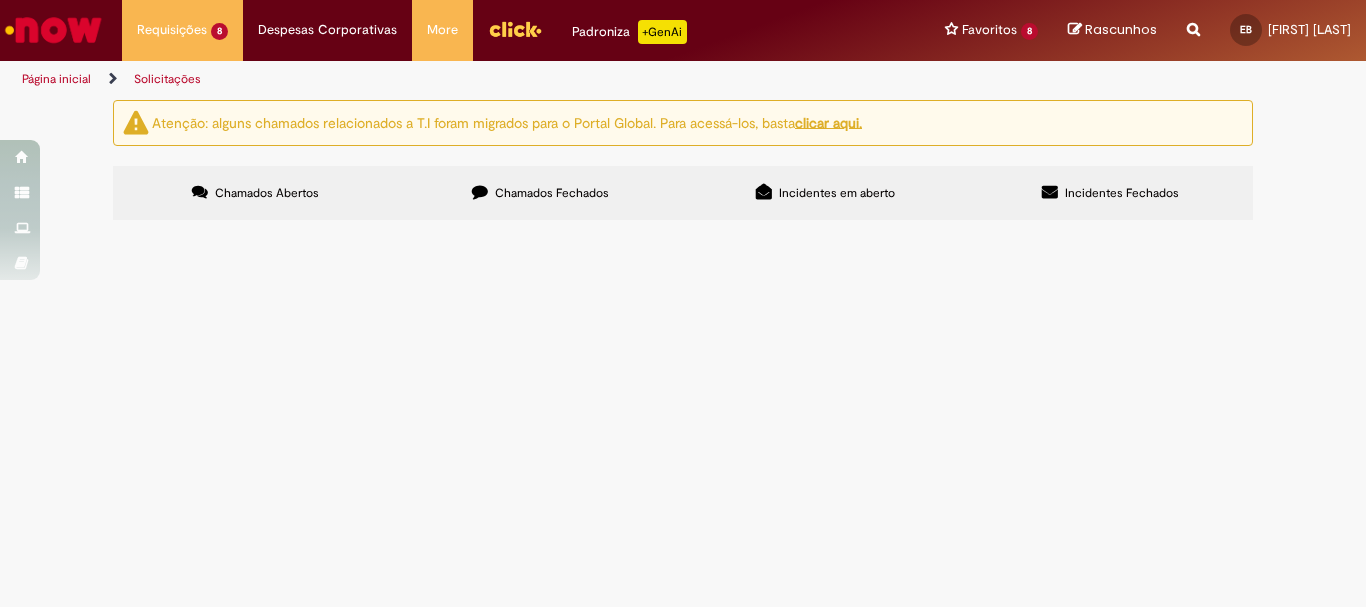 click on "Atenção: alguns chamados relacionados a T.I foram migrados para o Portal Global. Para acessá-los, basta  clicar aqui.
Chamados Abertos     Chamados Fechados     Incidentes em aberto     Incidentes Fechados
Itens solicitados
Exportar como PDF Exportar como Excel Exportar como CSV
Itens solicitados
Número
Oferta
Descrição
Fase
Status
R[NUMBER]       Compras rápidas (Speed Buy)       RC - material panichi pt 2
Aberto
R[NUMBER]       Compras rápidas (Speed Buy)       RC - material pra preventiva de válvula p3m" at bounding box center (683, 163) 